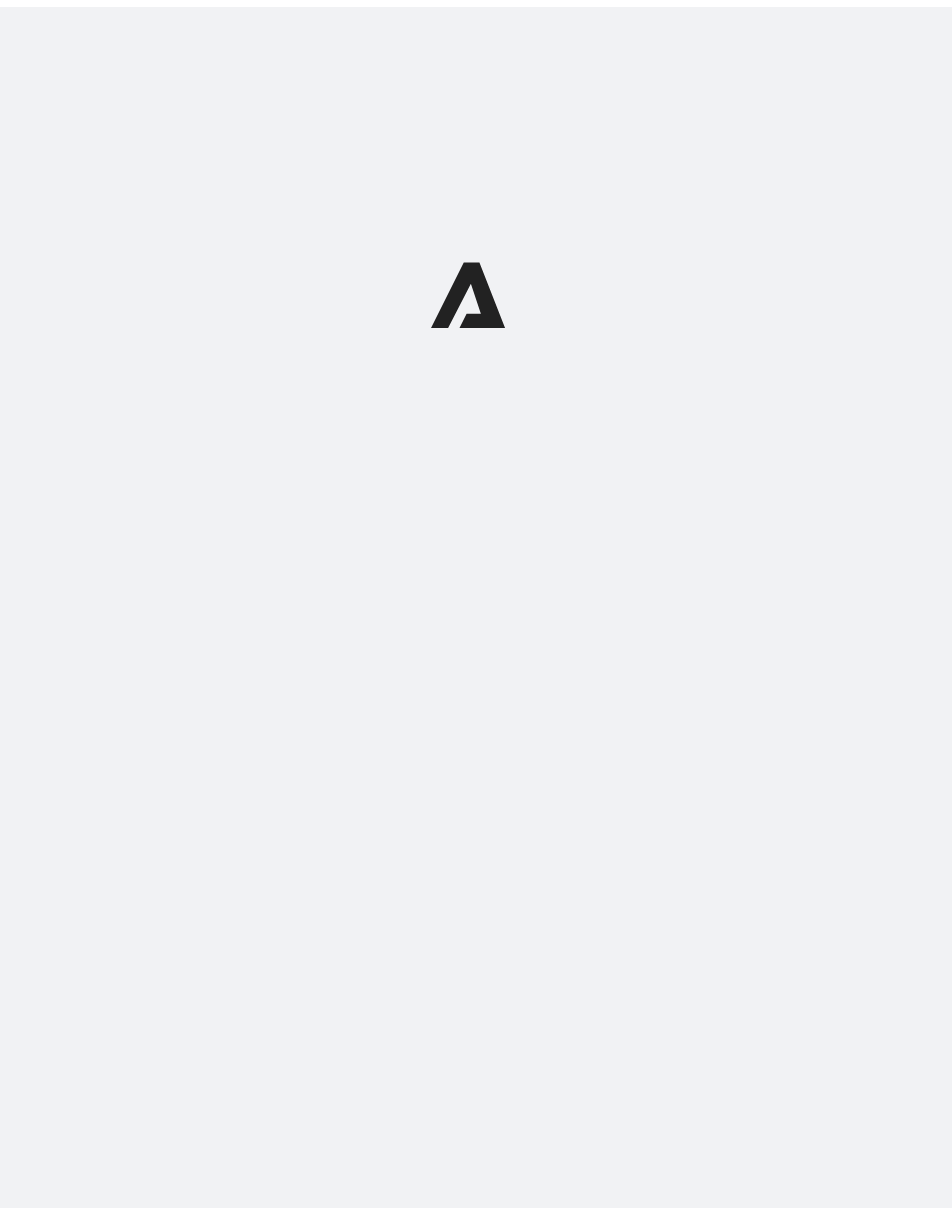 scroll, scrollTop: 0, scrollLeft: 0, axis: both 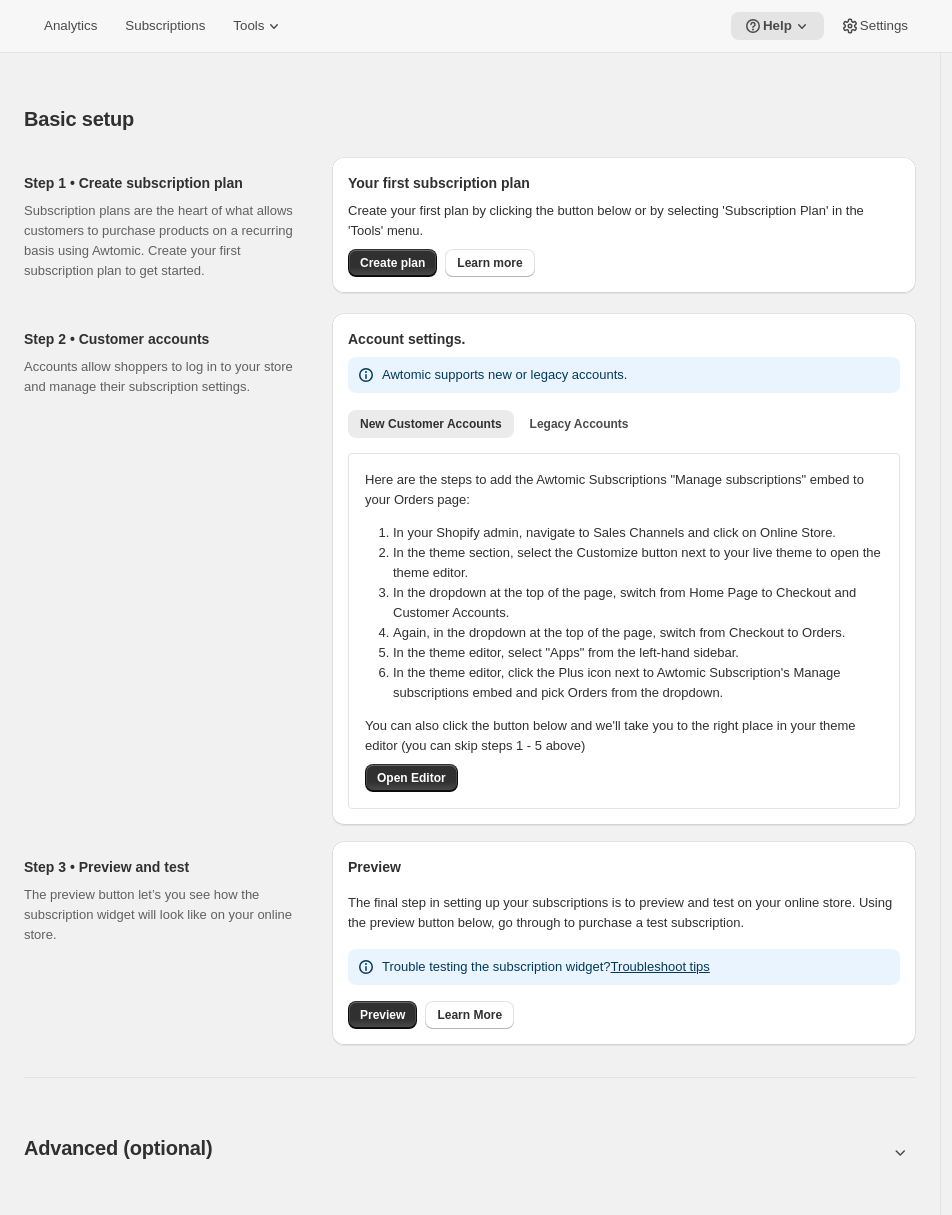 click on "Step 2 • Customer accounts Accounts allow shoppers to log in to your store and manage their subscription settings." at bounding box center [170, 569] 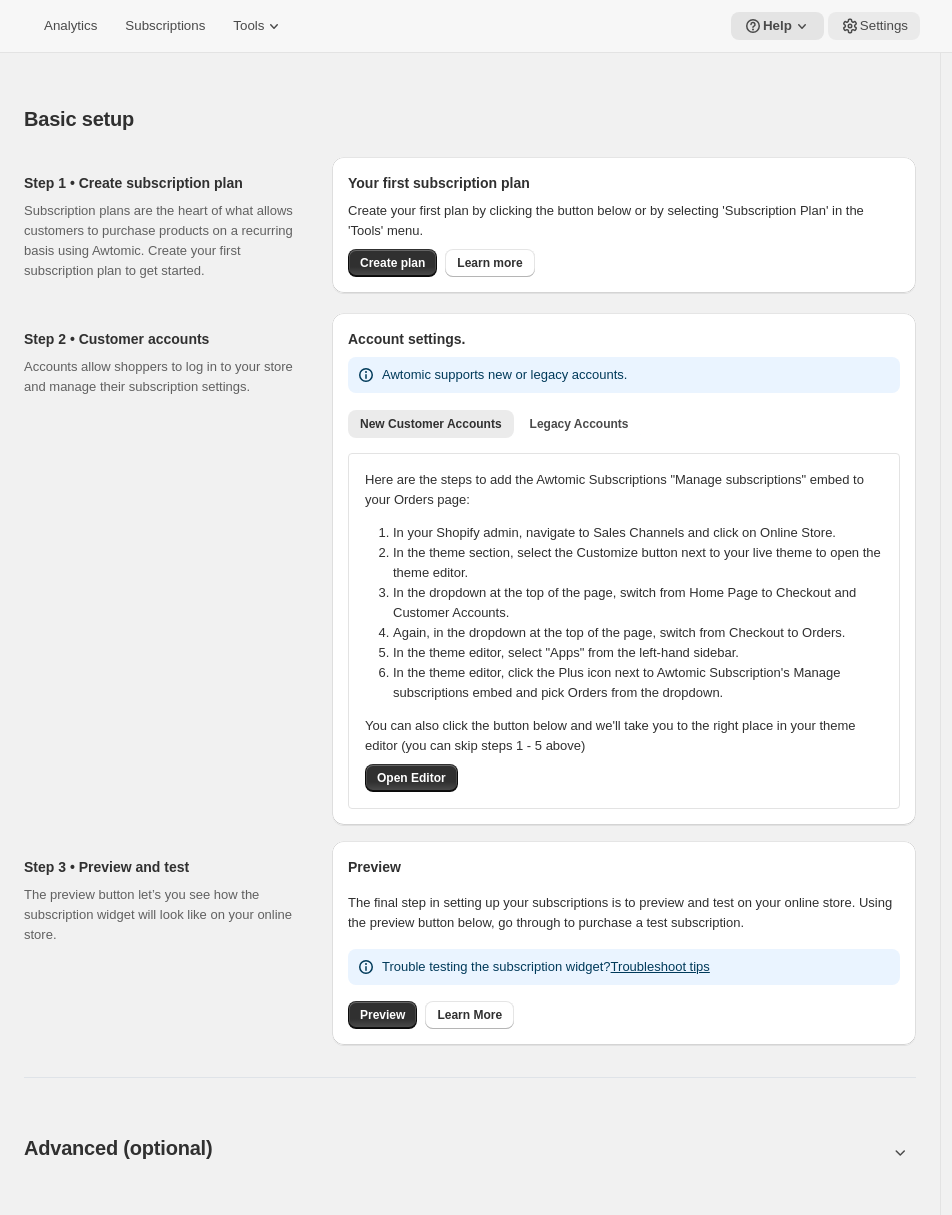 click on "Settings" at bounding box center (874, 26) 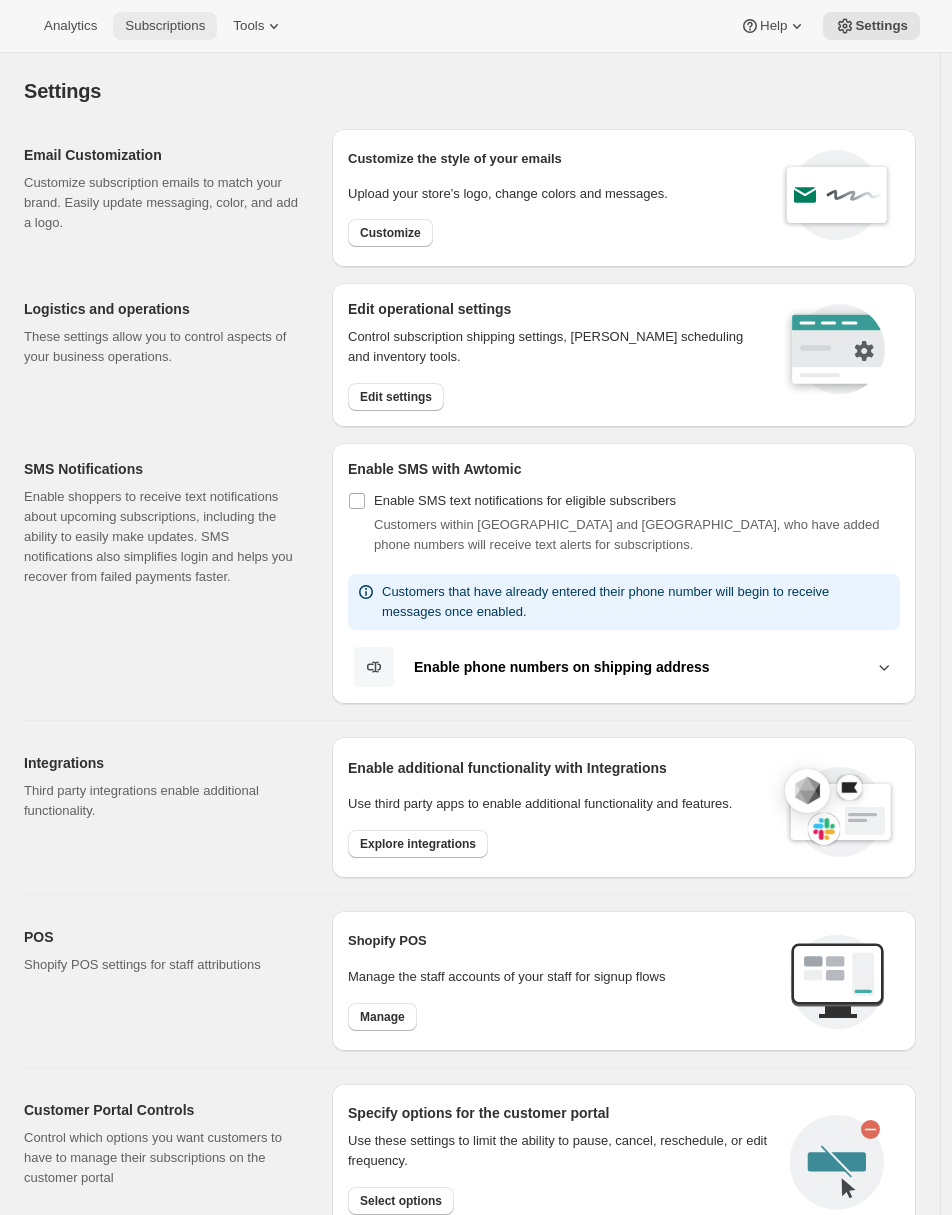 click on "Subscriptions" at bounding box center (165, 26) 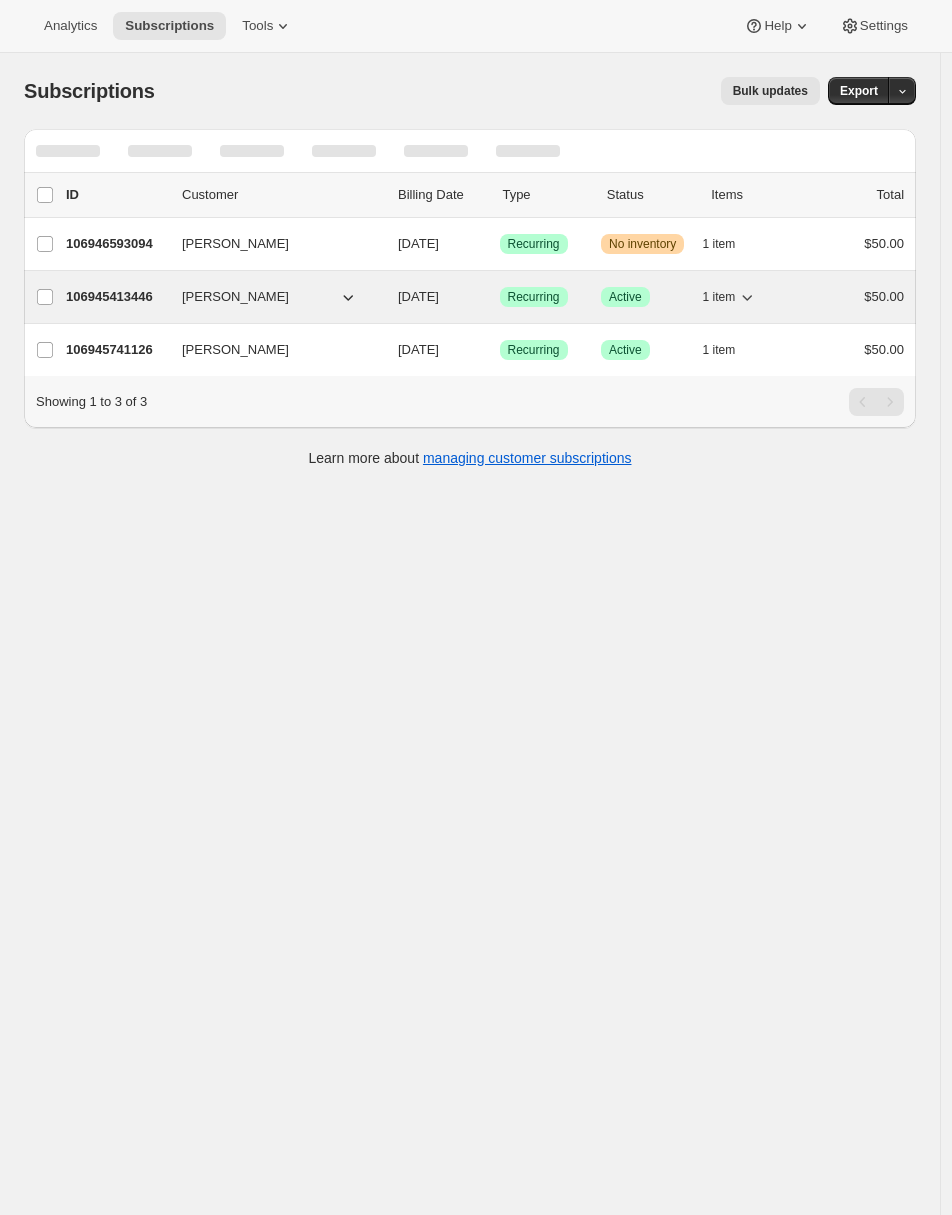 click on "106945413446" at bounding box center (116, 297) 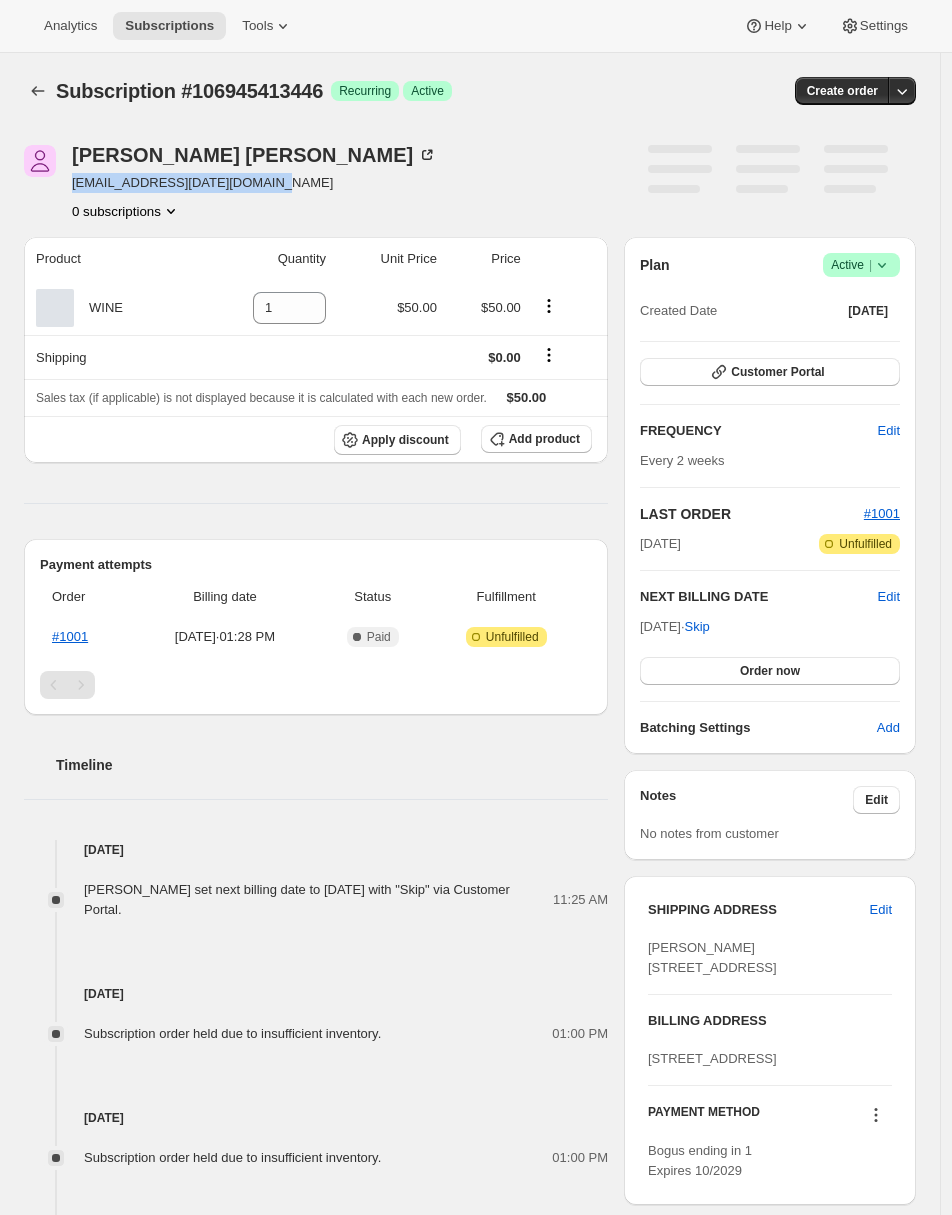 drag, startPoint x: 290, startPoint y: 182, endPoint x: 72, endPoint y: 185, distance: 218.02065 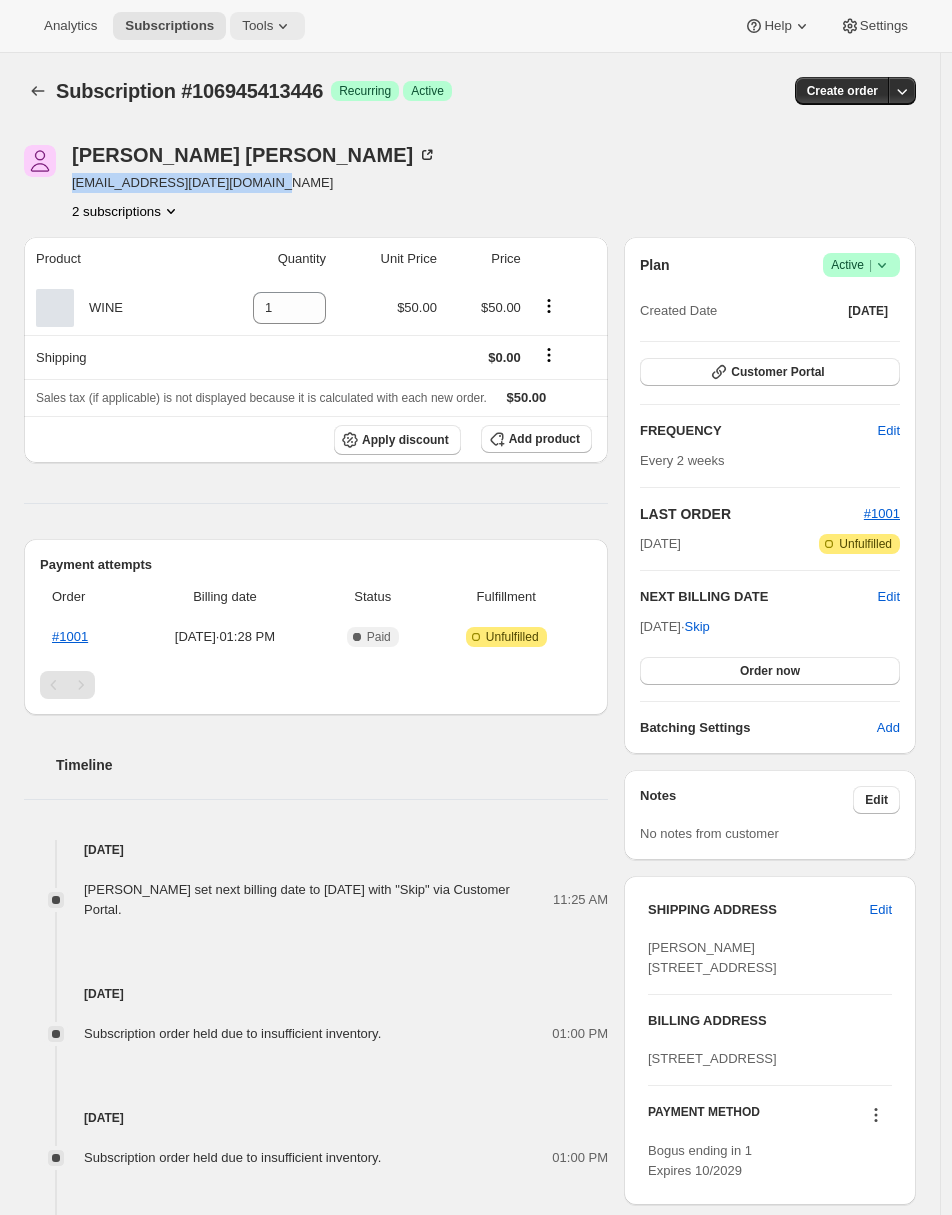 click 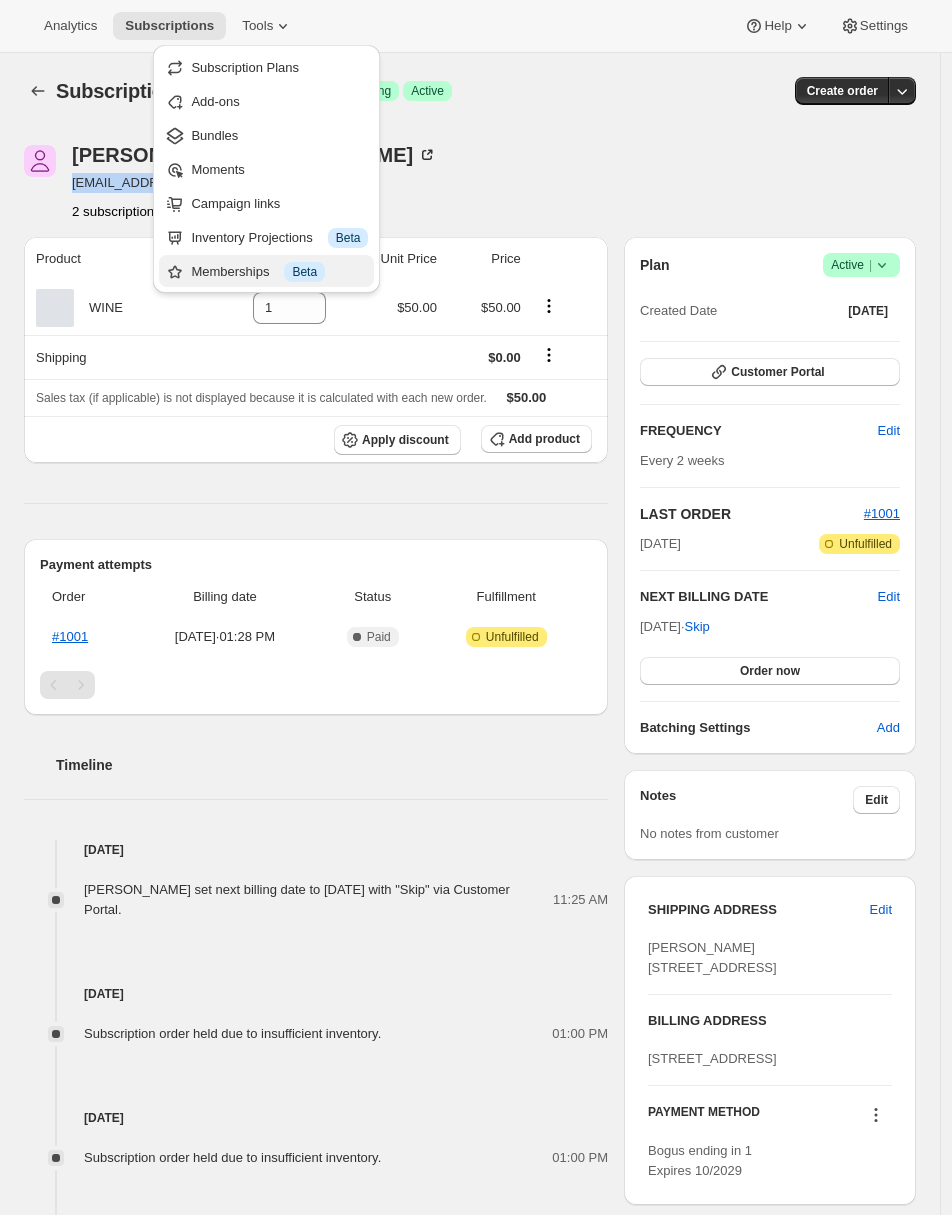 click on "Memberships Info Beta" at bounding box center [266, 271] 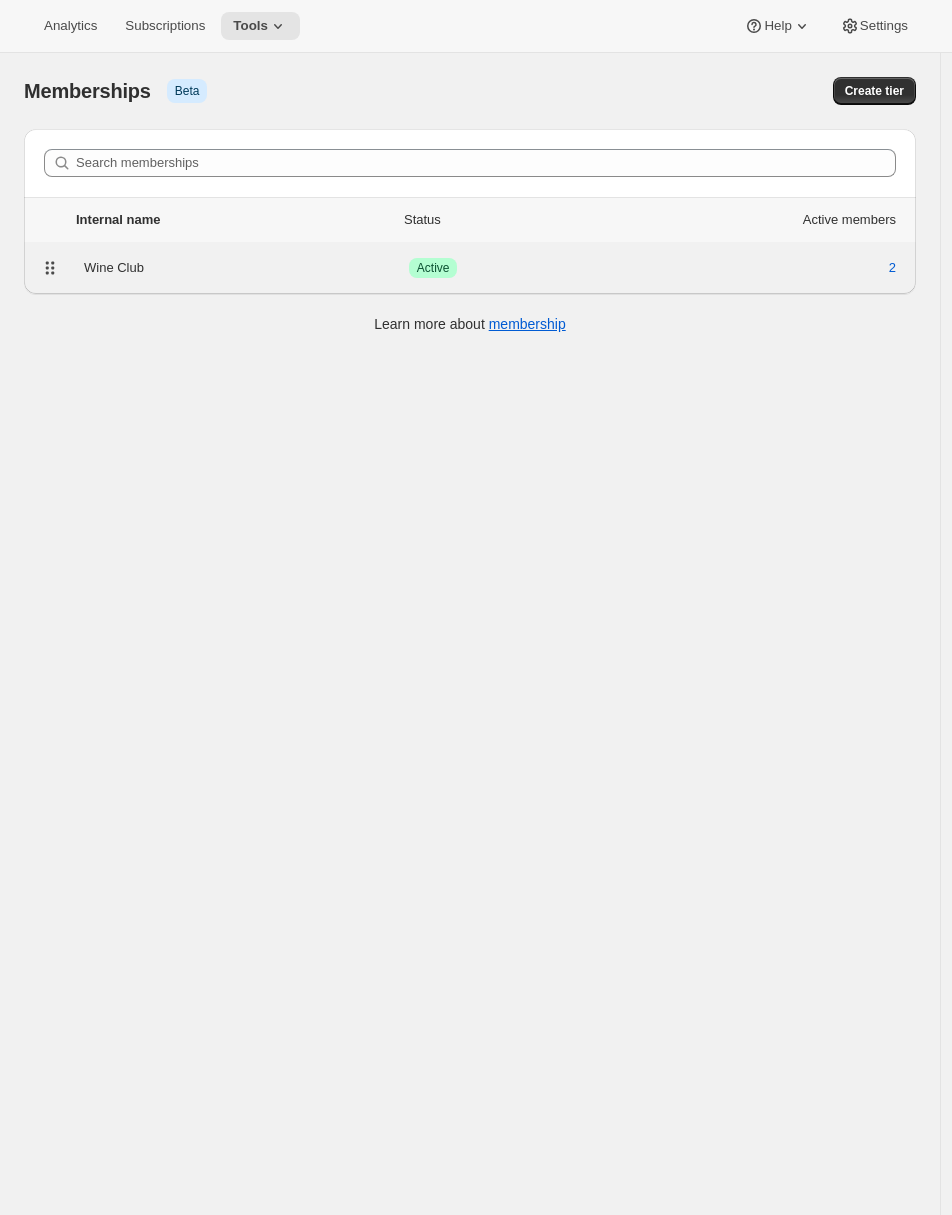 click on "Wine Club" at bounding box center (246, 268) 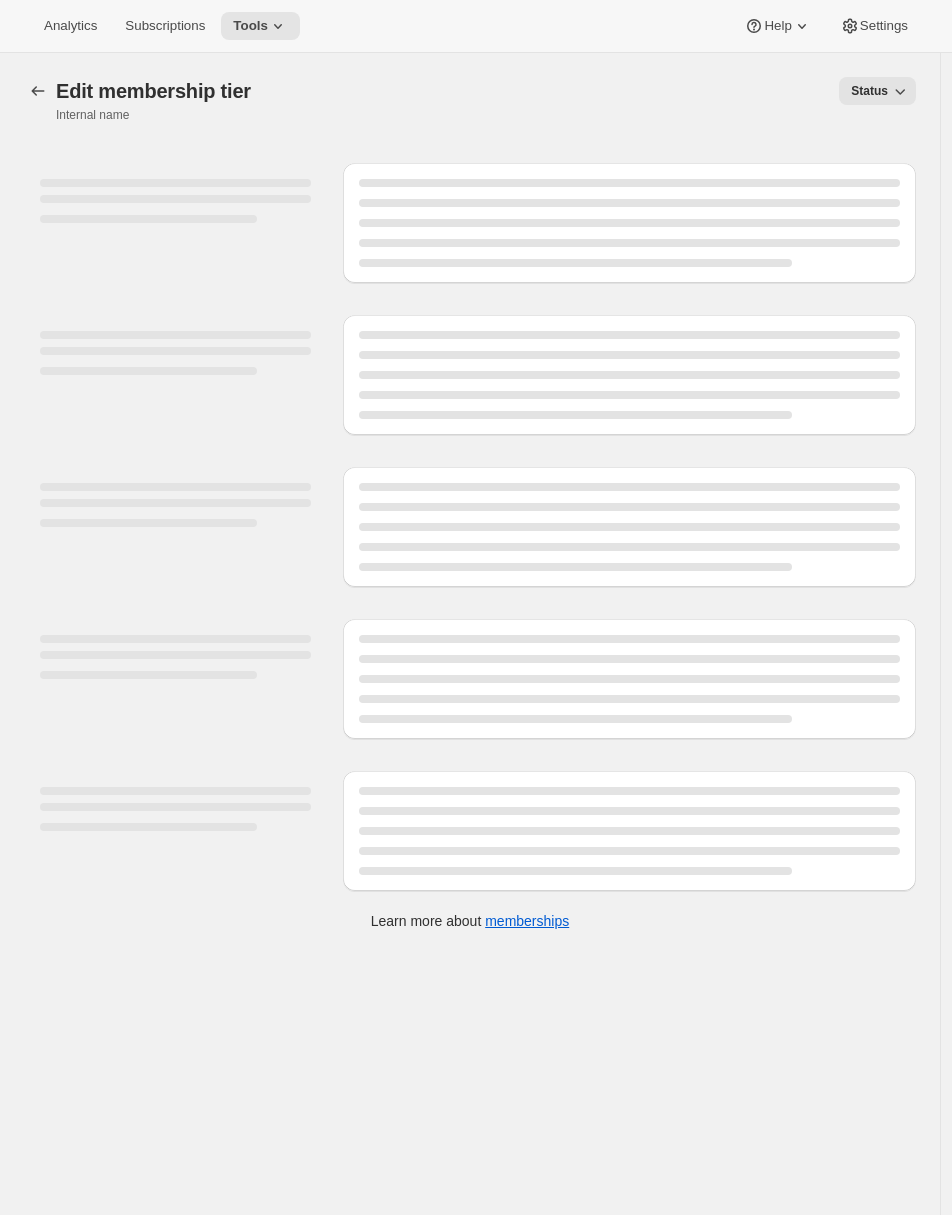 select on "products" 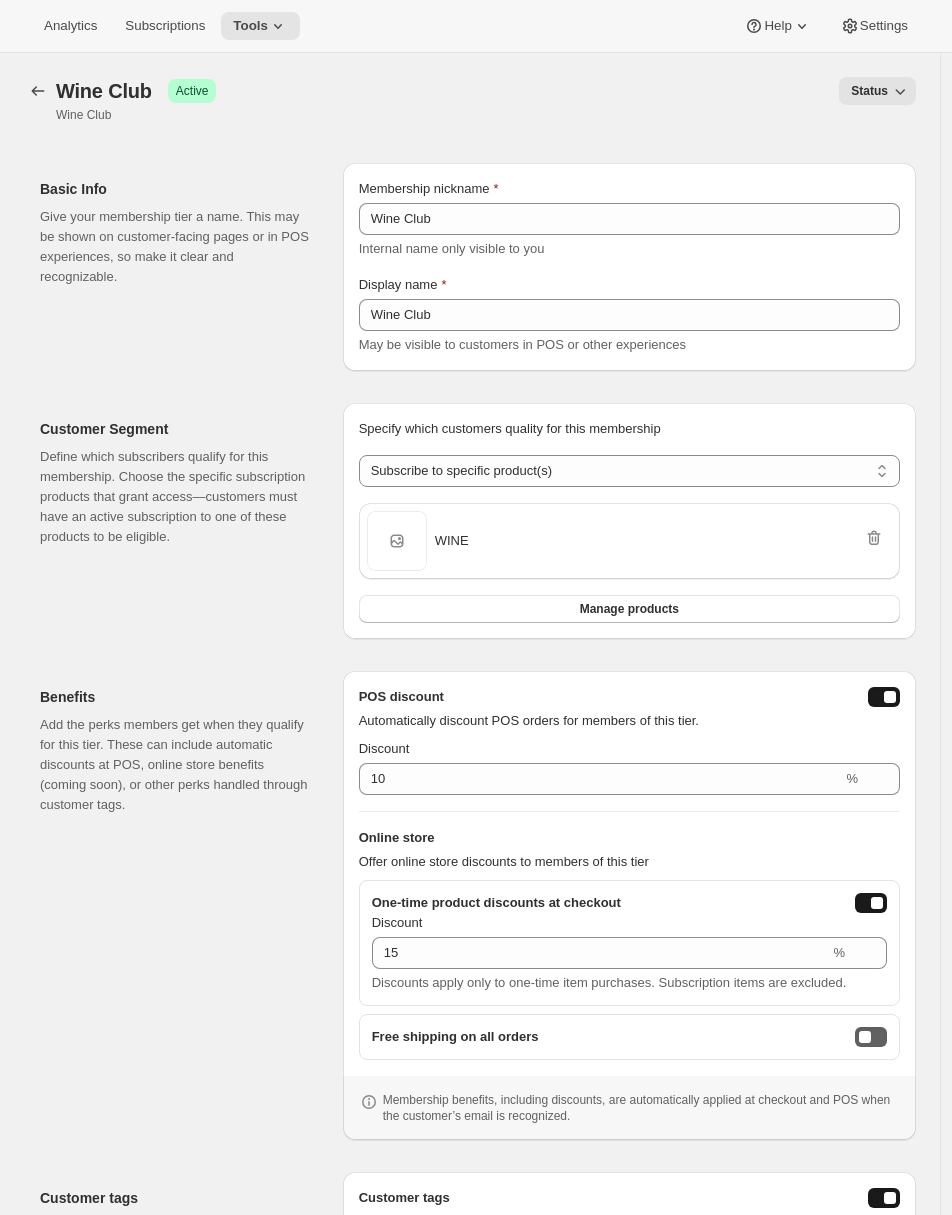 click at bounding box center [871, 1037] 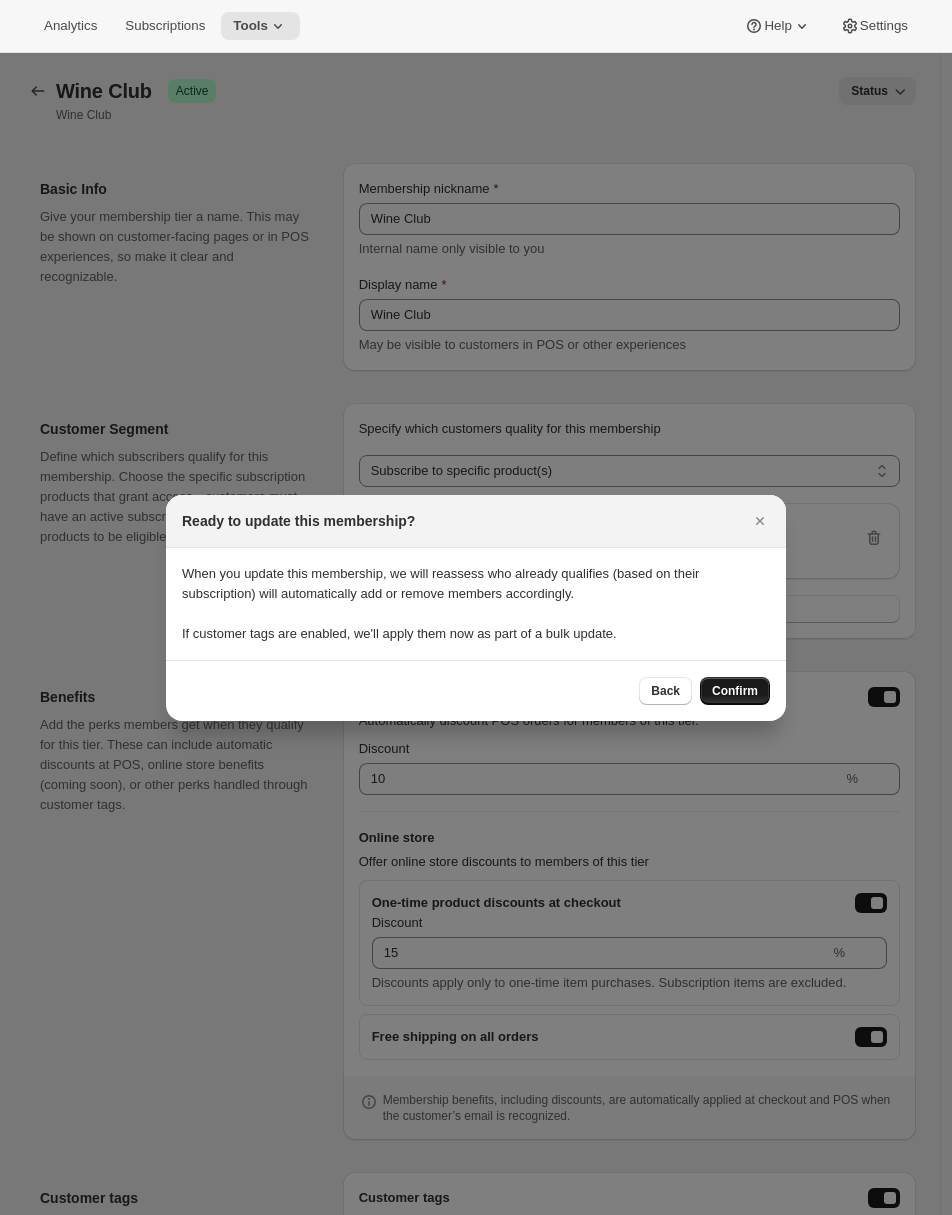 click on "Confirm" at bounding box center (735, 691) 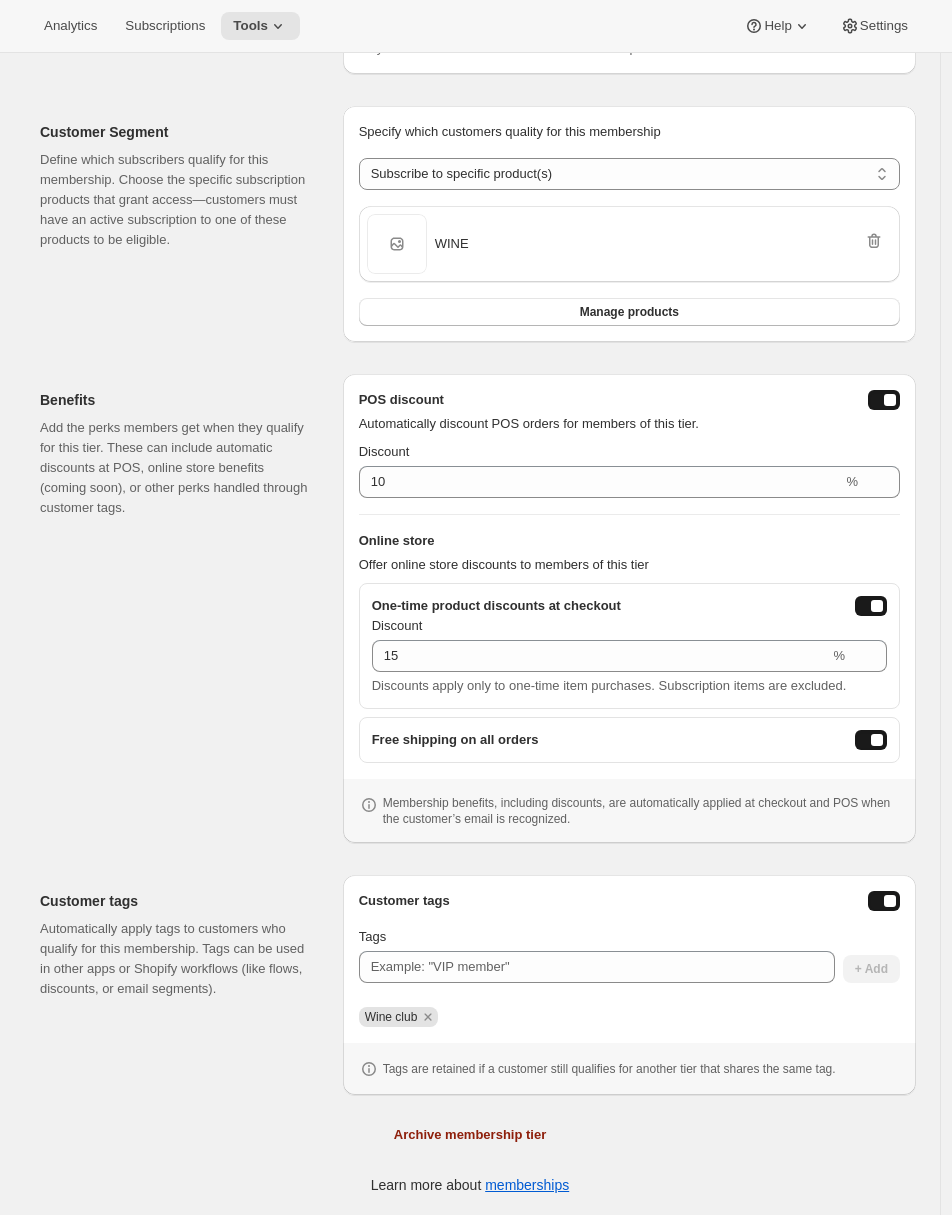 scroll, scrollTop: 0, scrollLeft: 0, axis: both 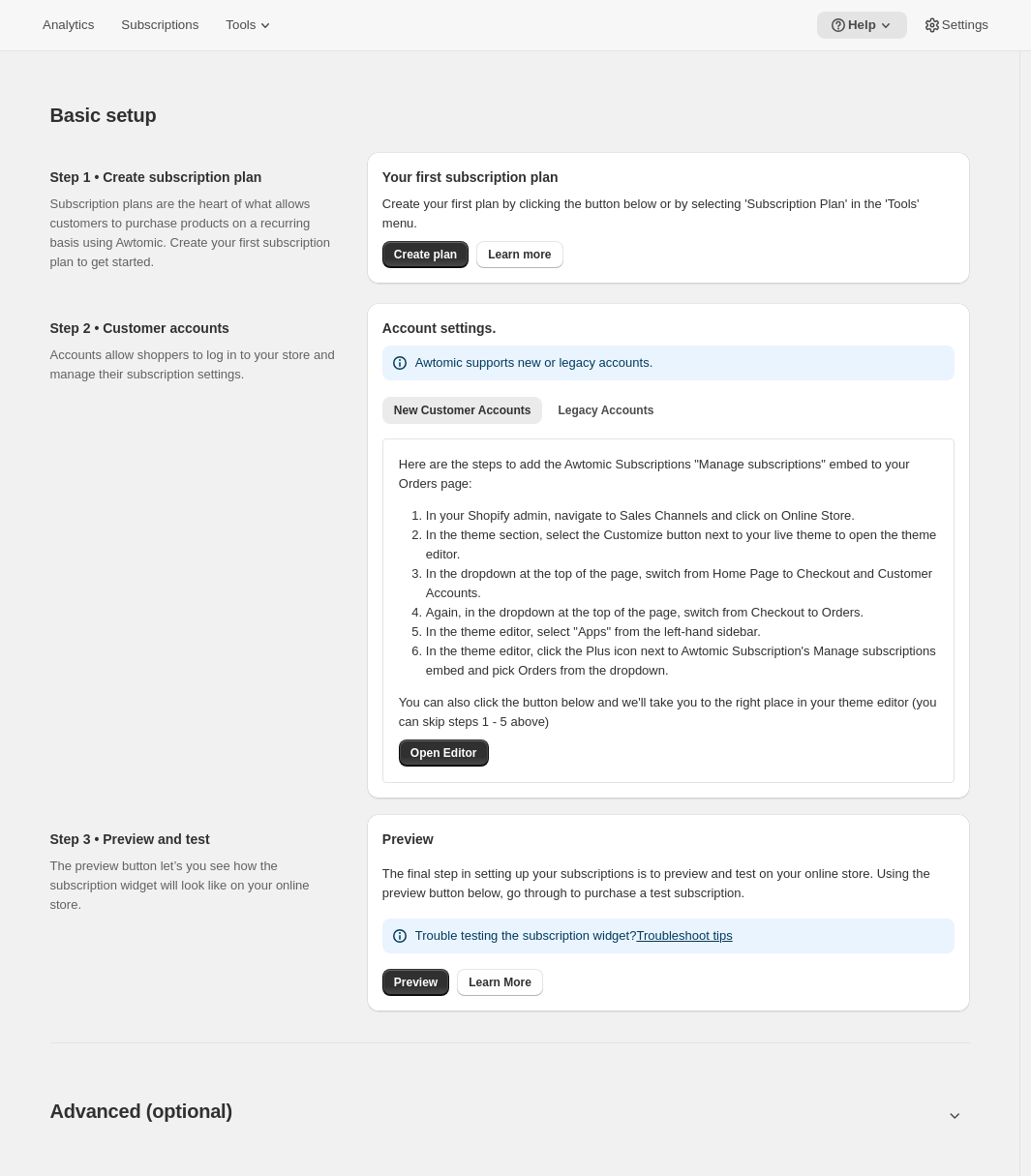 click on "Analytics Subscriptions Tools Help Settings" at bounding box center (515, 25) 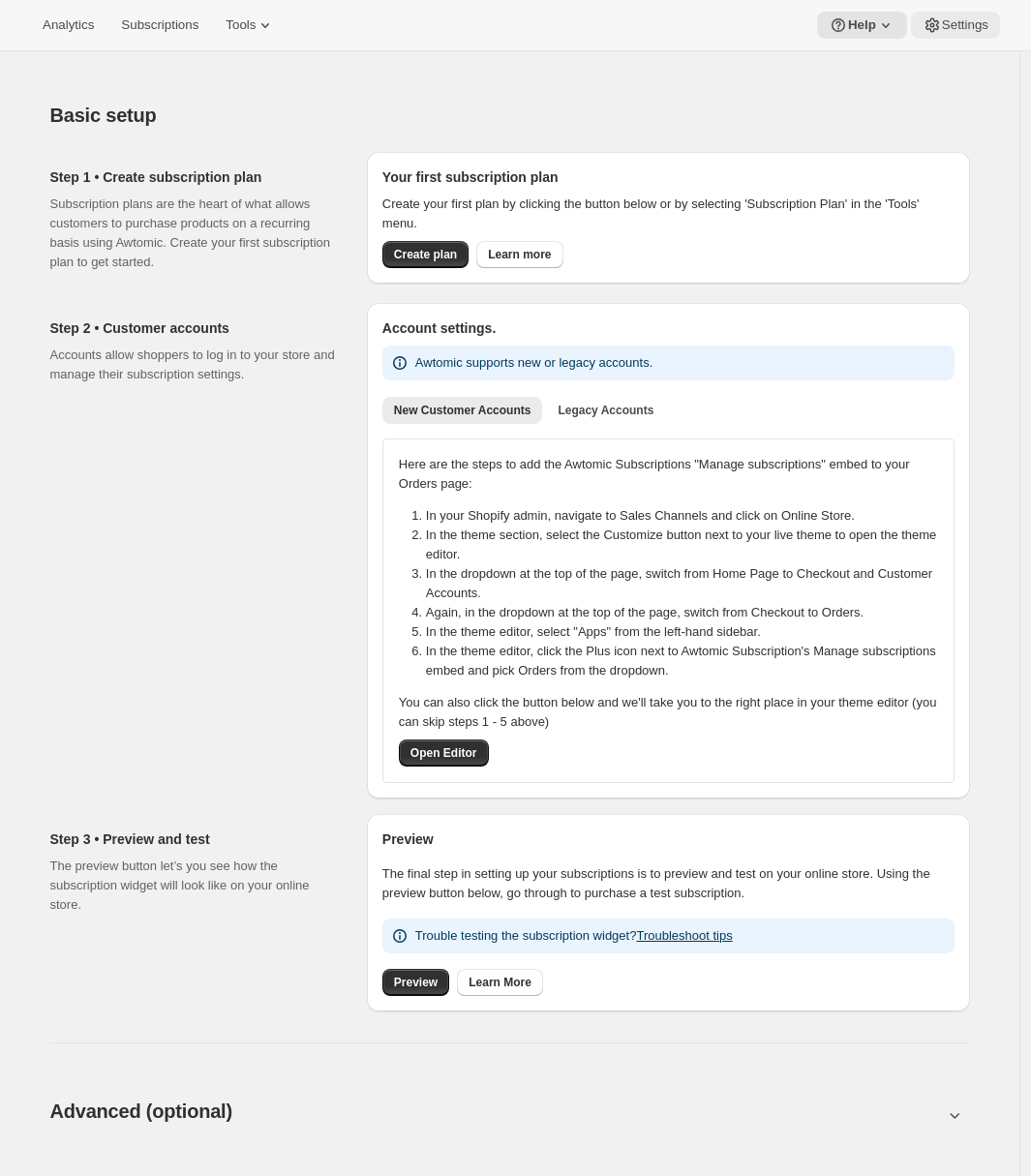 click on "Settings" at bounding box center [965, 25] 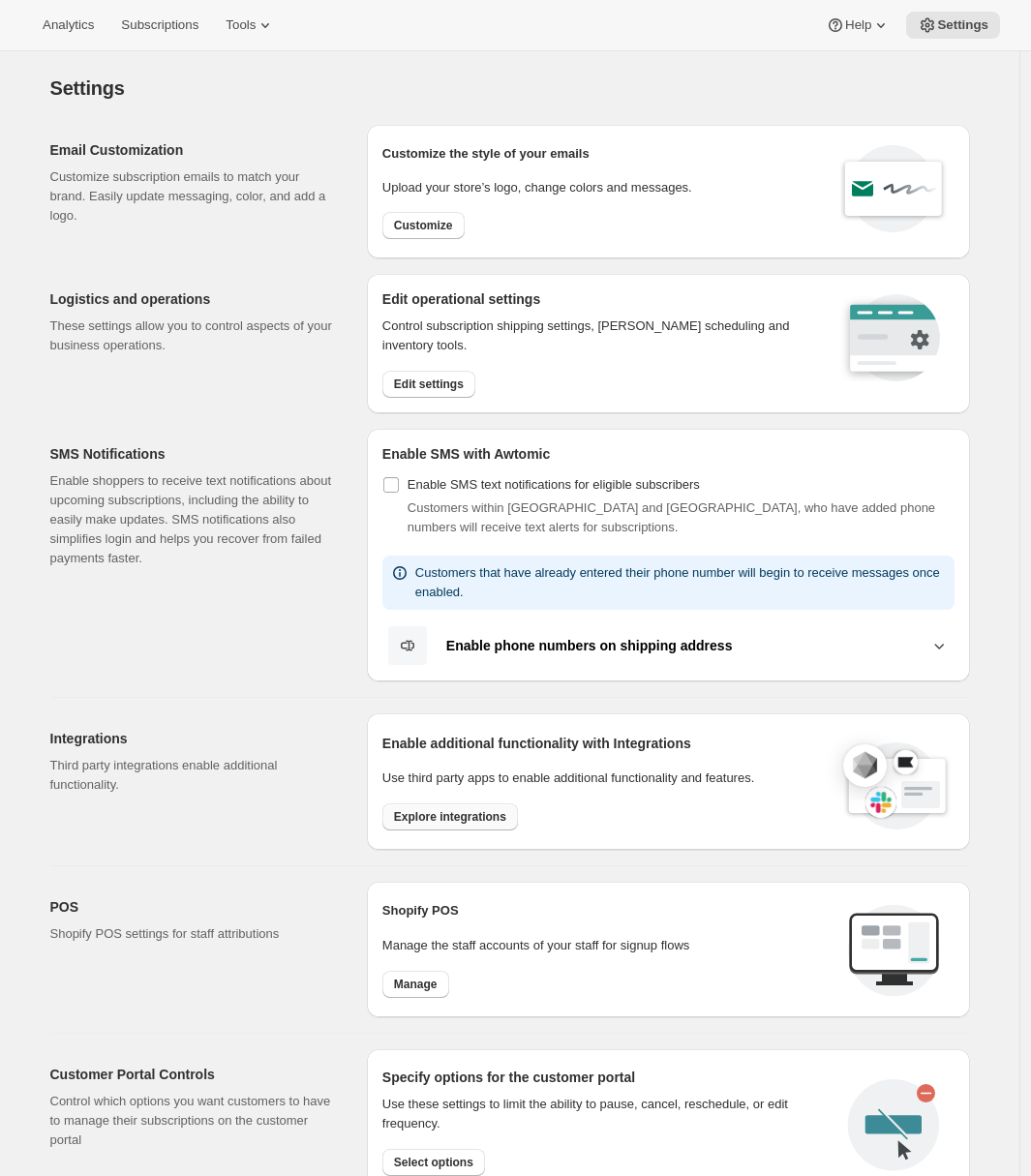 click on "Explore integrations" at bounding box center [450, 817] 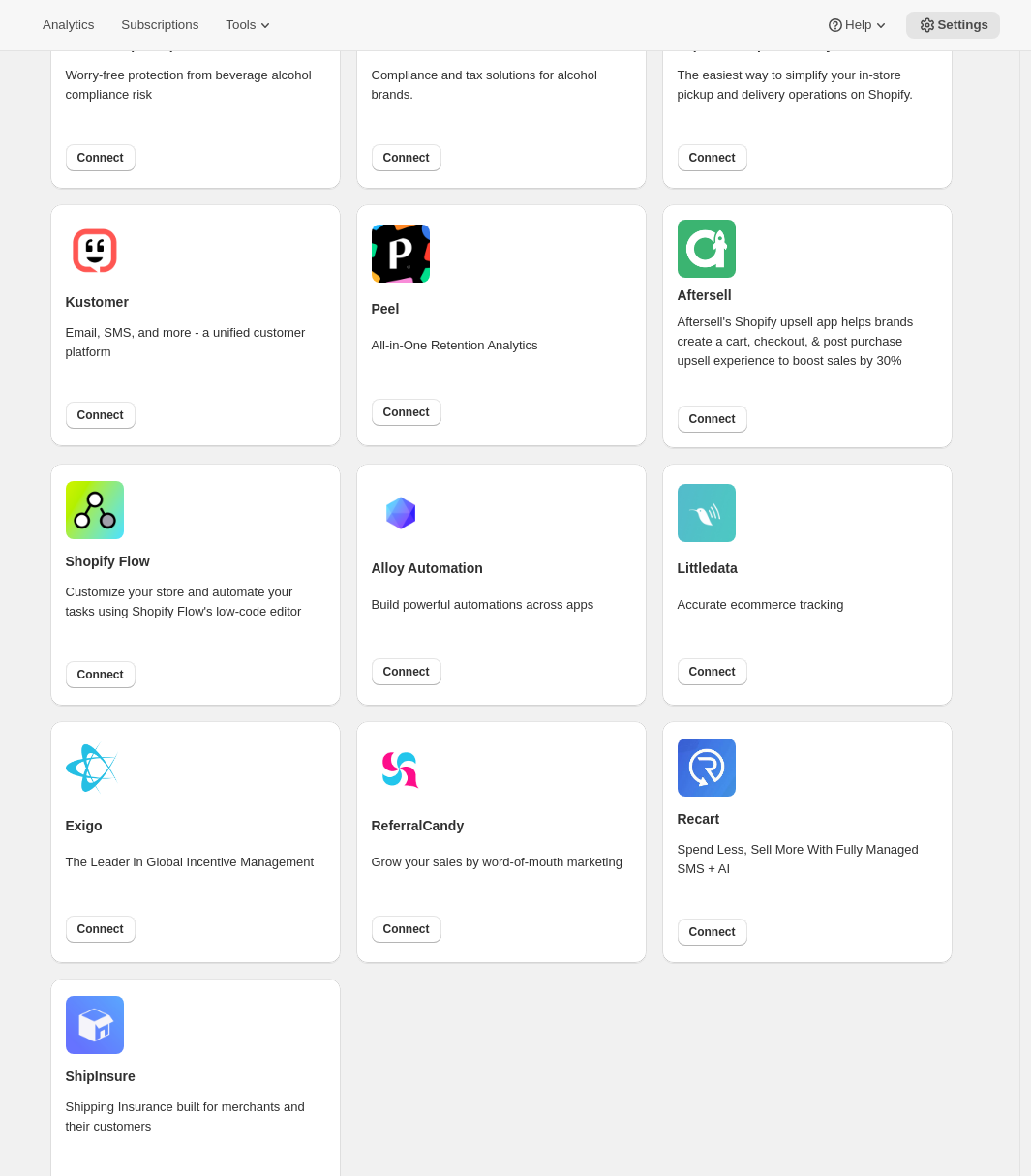 scroll, scrollTop: 237, scrollLeft: 0, axis: vertical 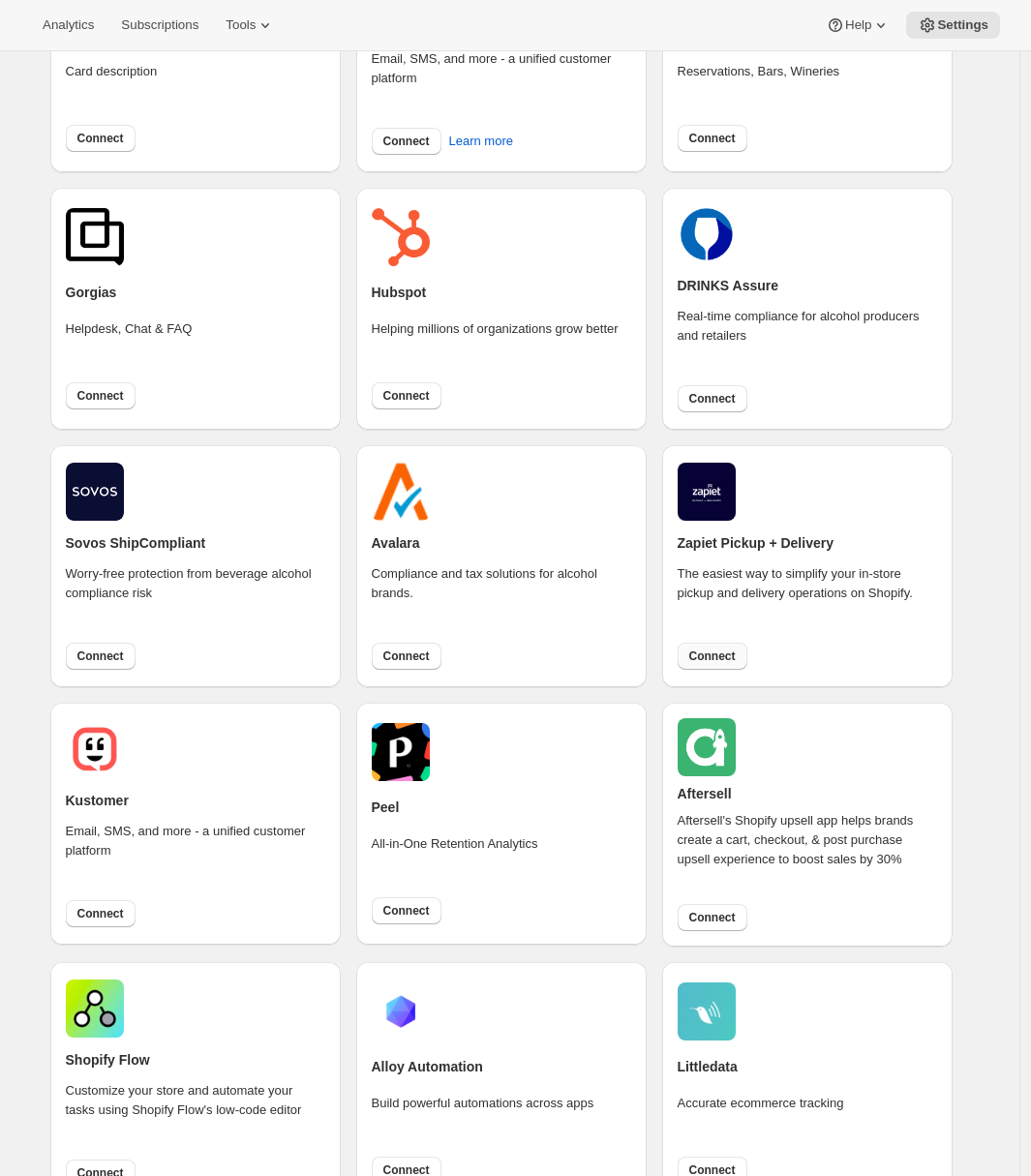 click on "Connect" at bounding box center [713, 656] 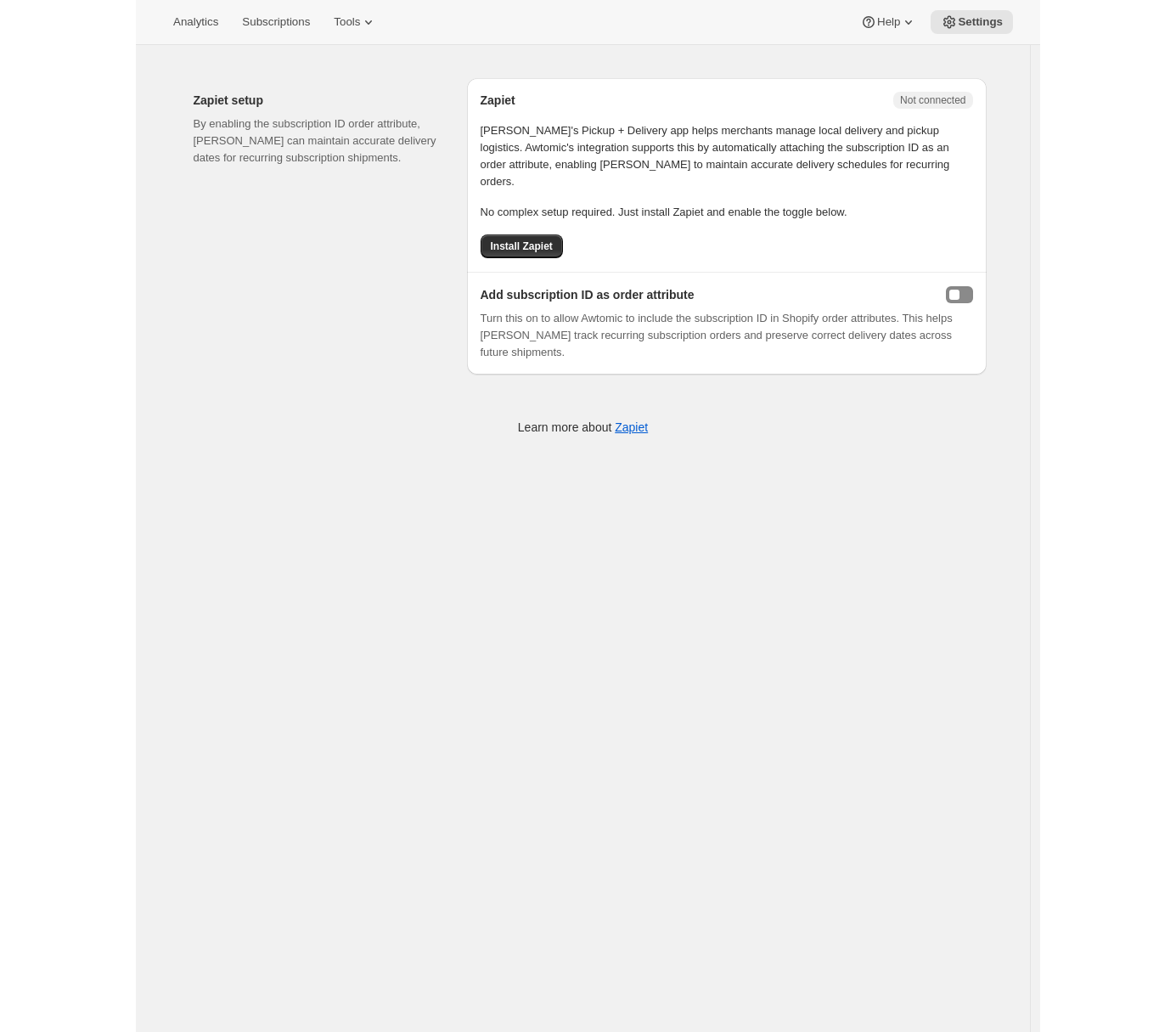 scroll, scrollTop: 0, scrollLeft: 0, axis: both 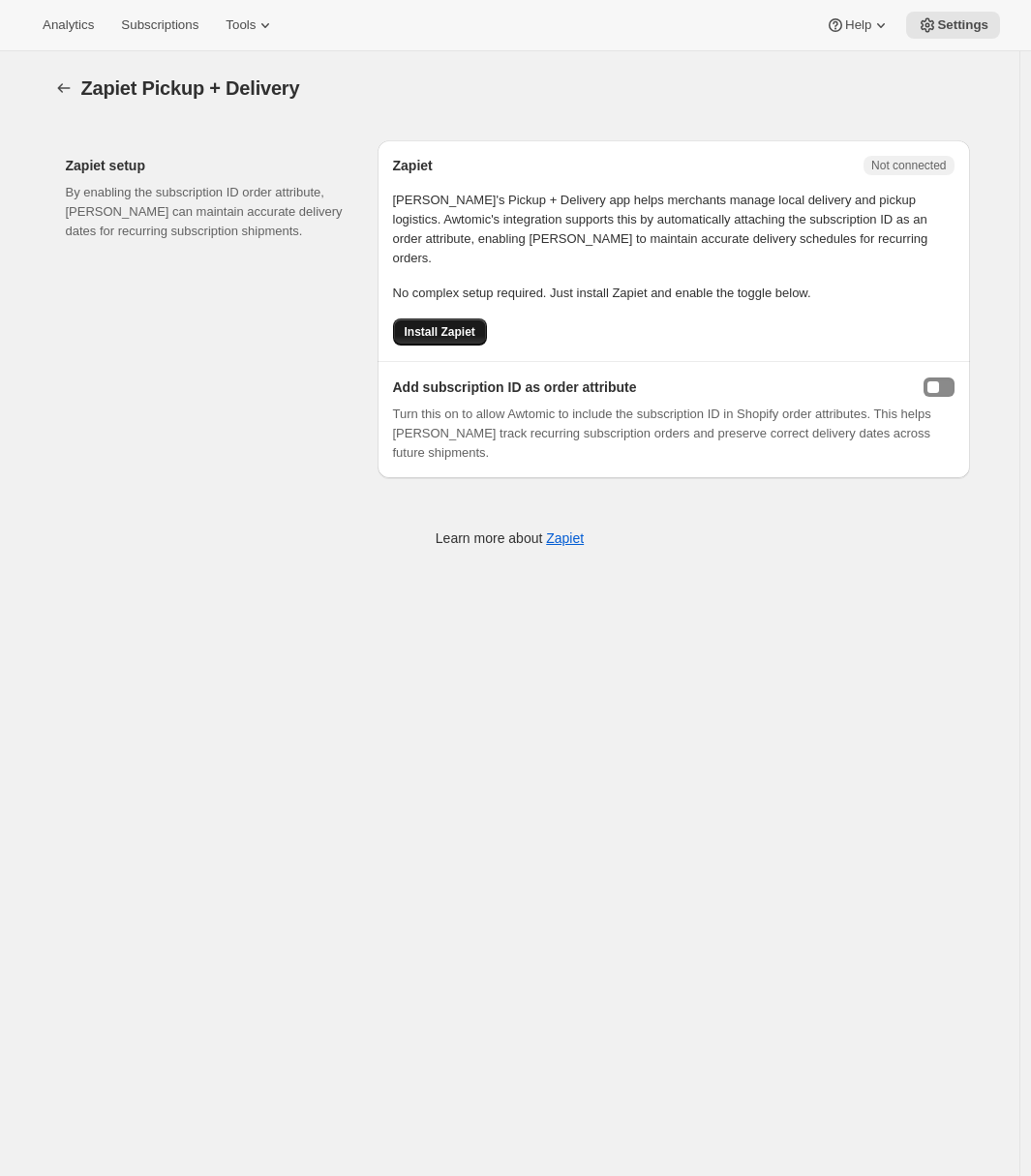 click on "Install Zapiet" at bounding box center [440, 332] 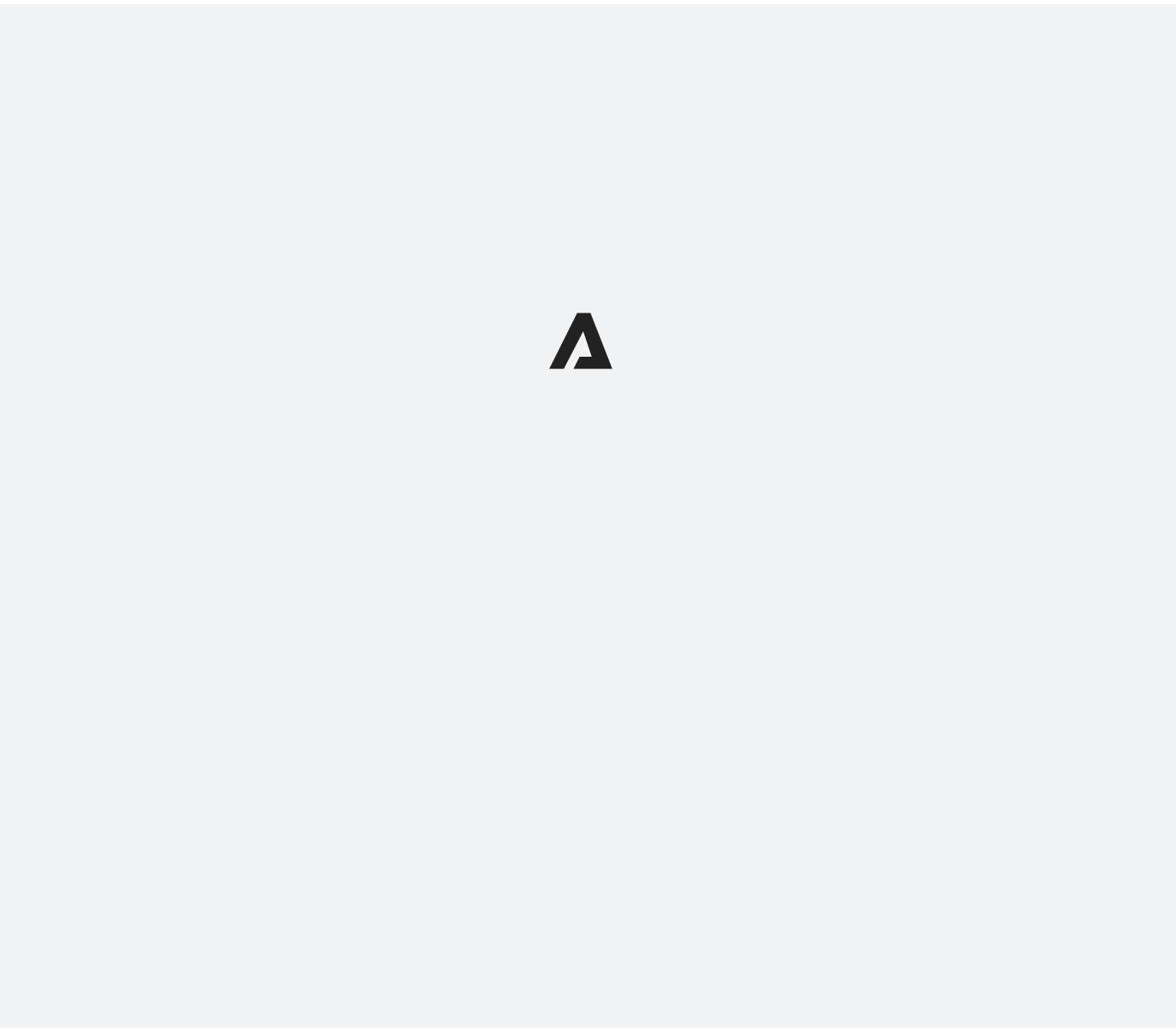 scroll, scrollTop: 0, scrollLeft: 0, axis: both 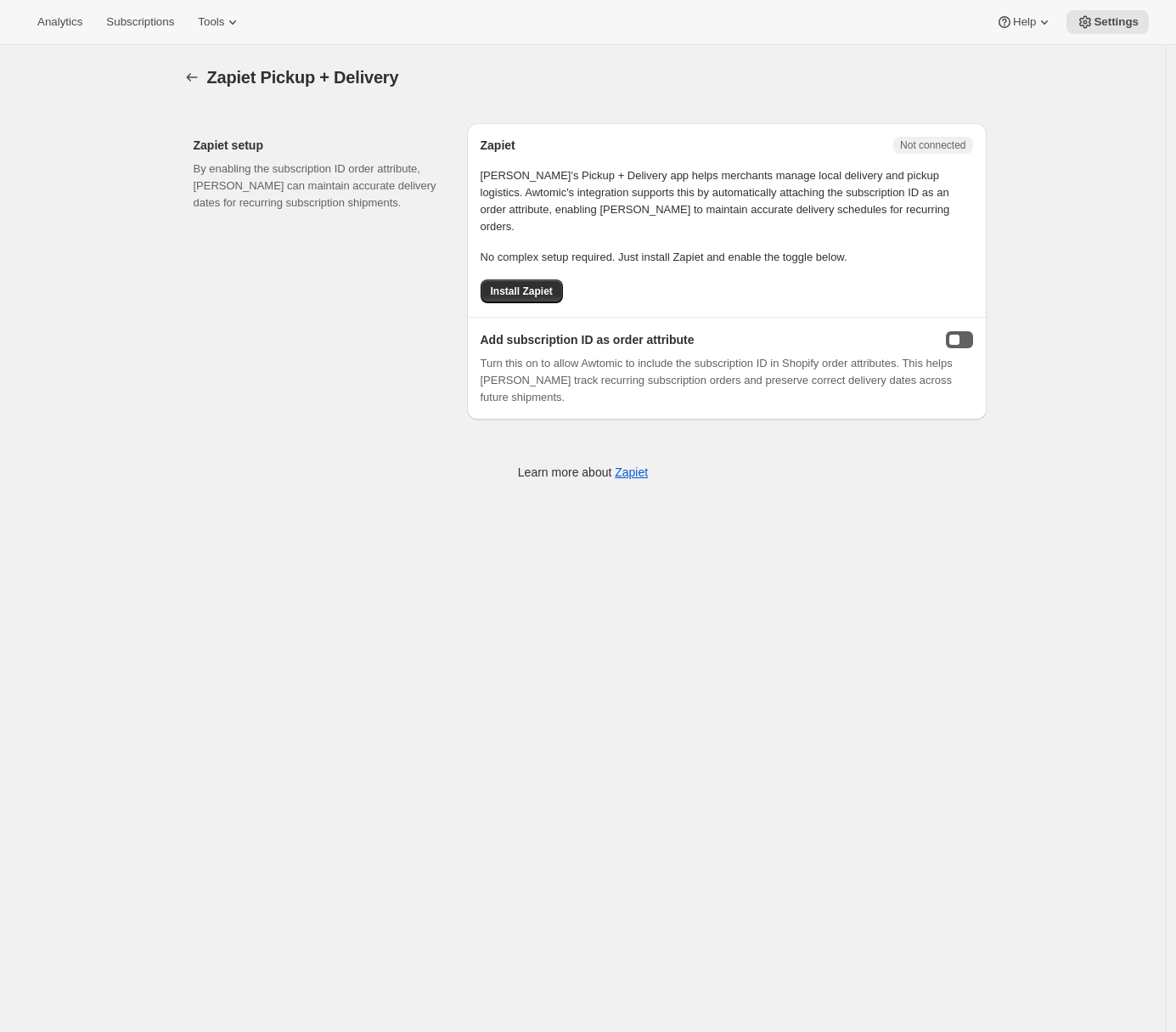 click at bounding box center [959, 340] 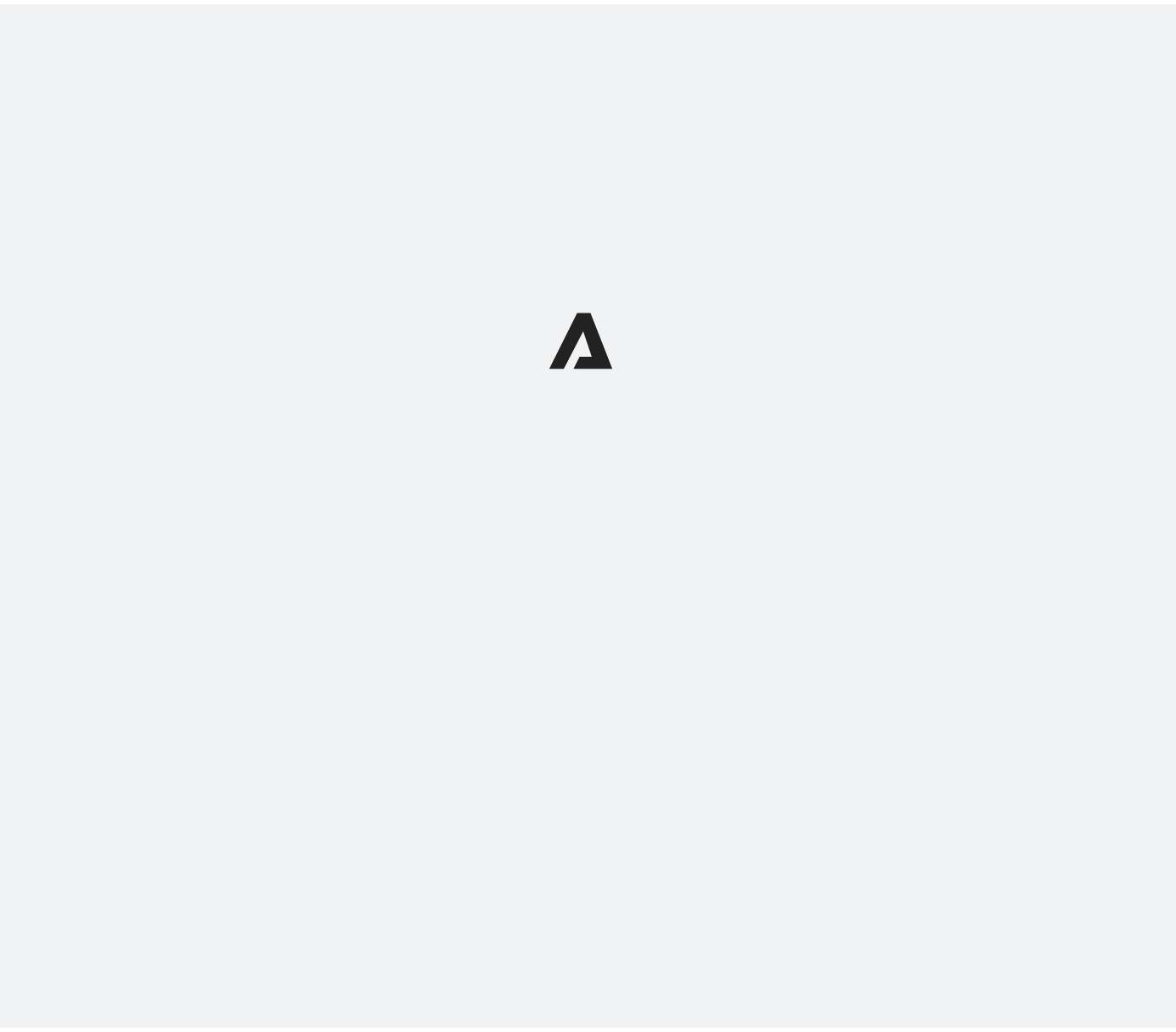 scroll, scrollTop: 0, scrollLeft: 0, axis: both 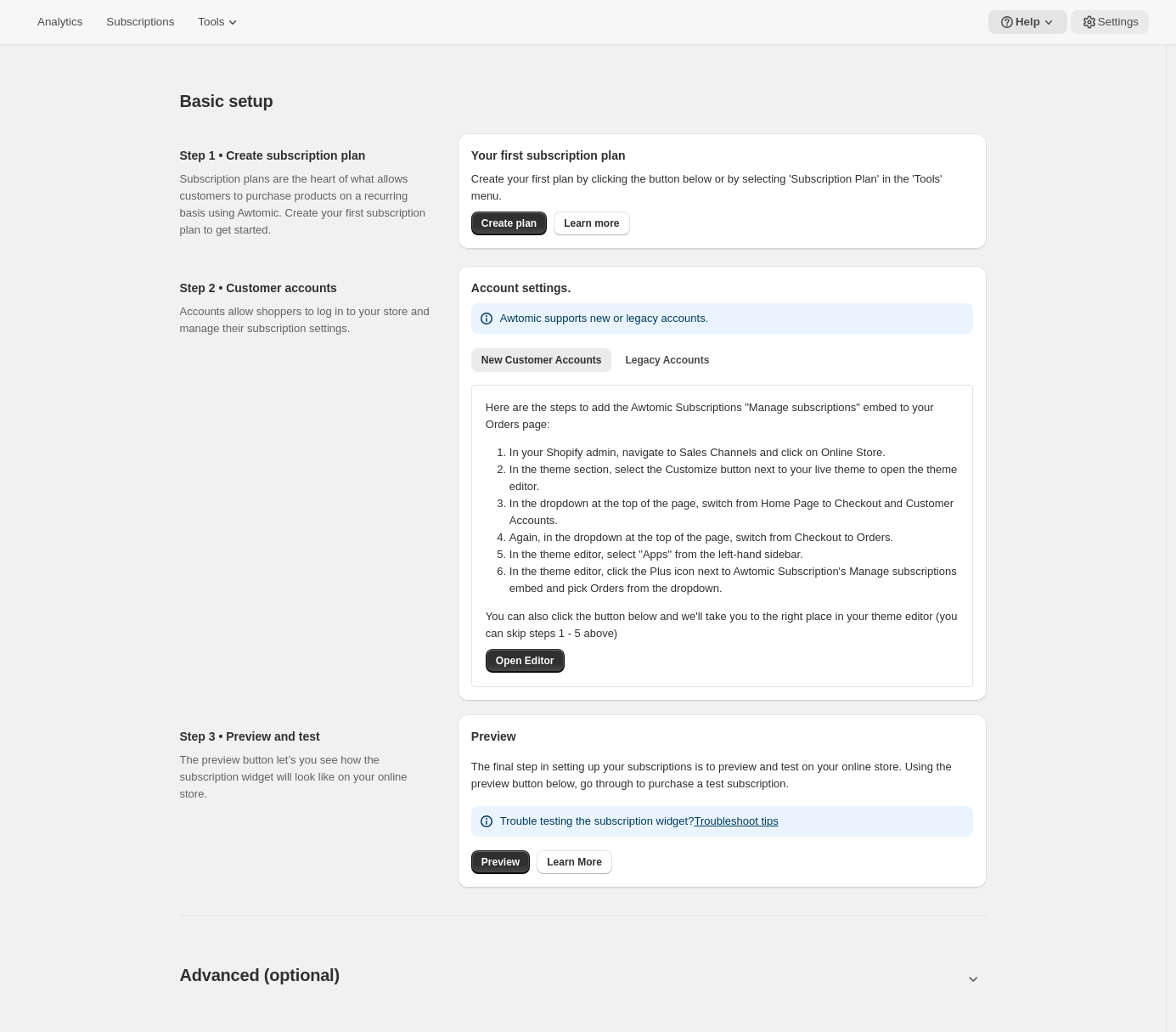 click on "Settings" at bounding box center [1118, 22] 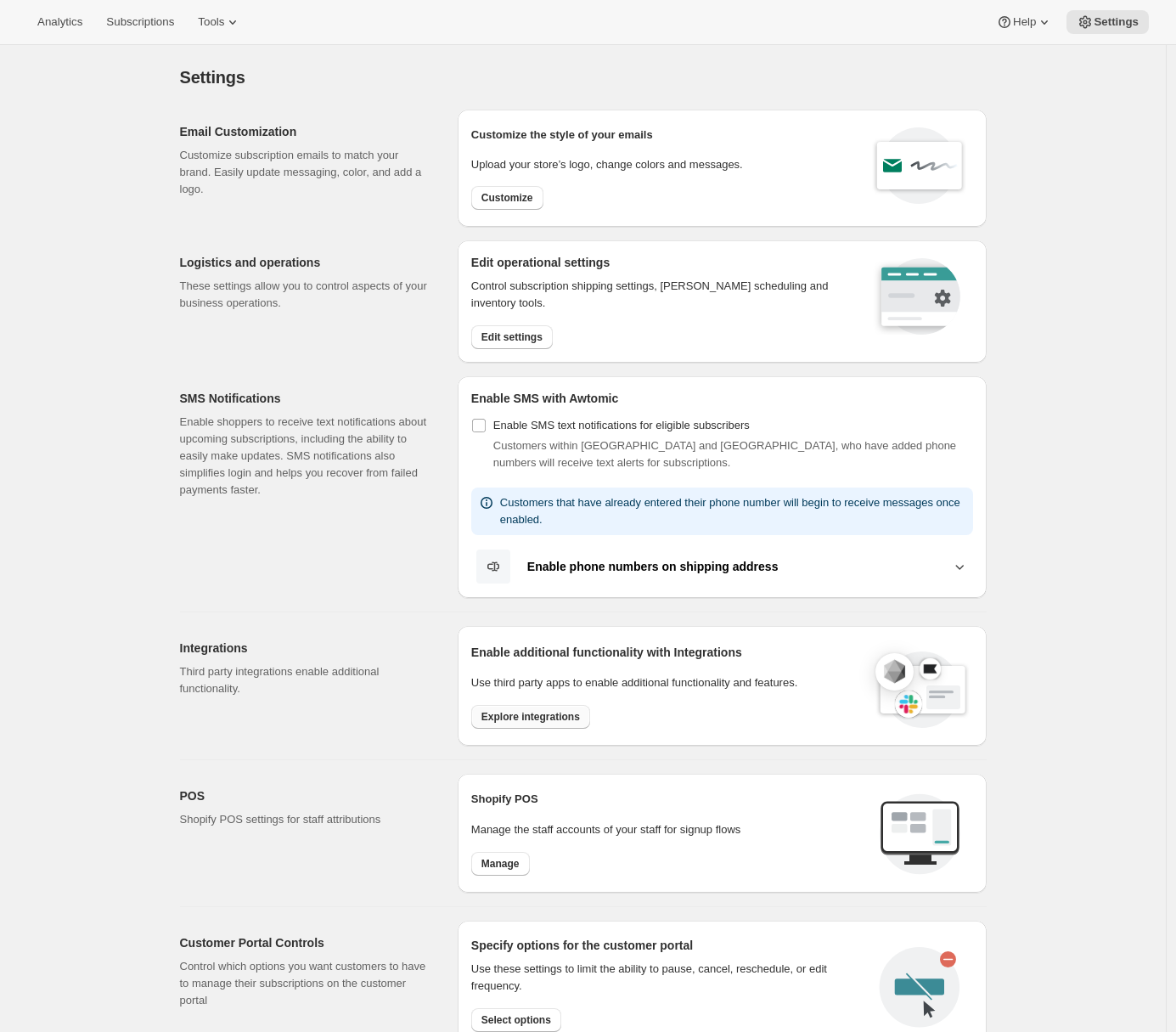 click on "Explore integrations" at bounding box center (531, 717) 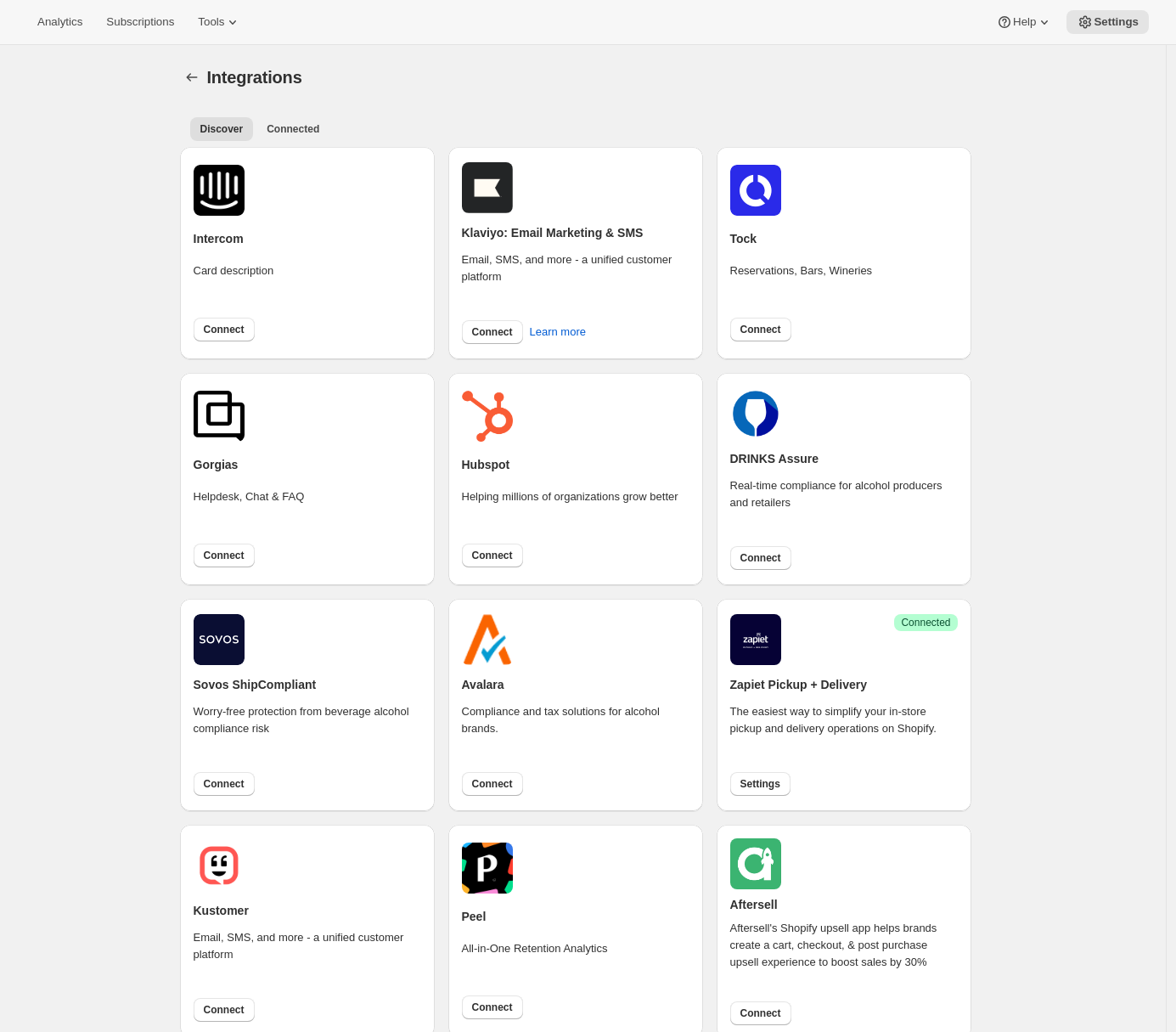 scroll, scrollTop: 355, scrollLeft: 0, axis: vertical 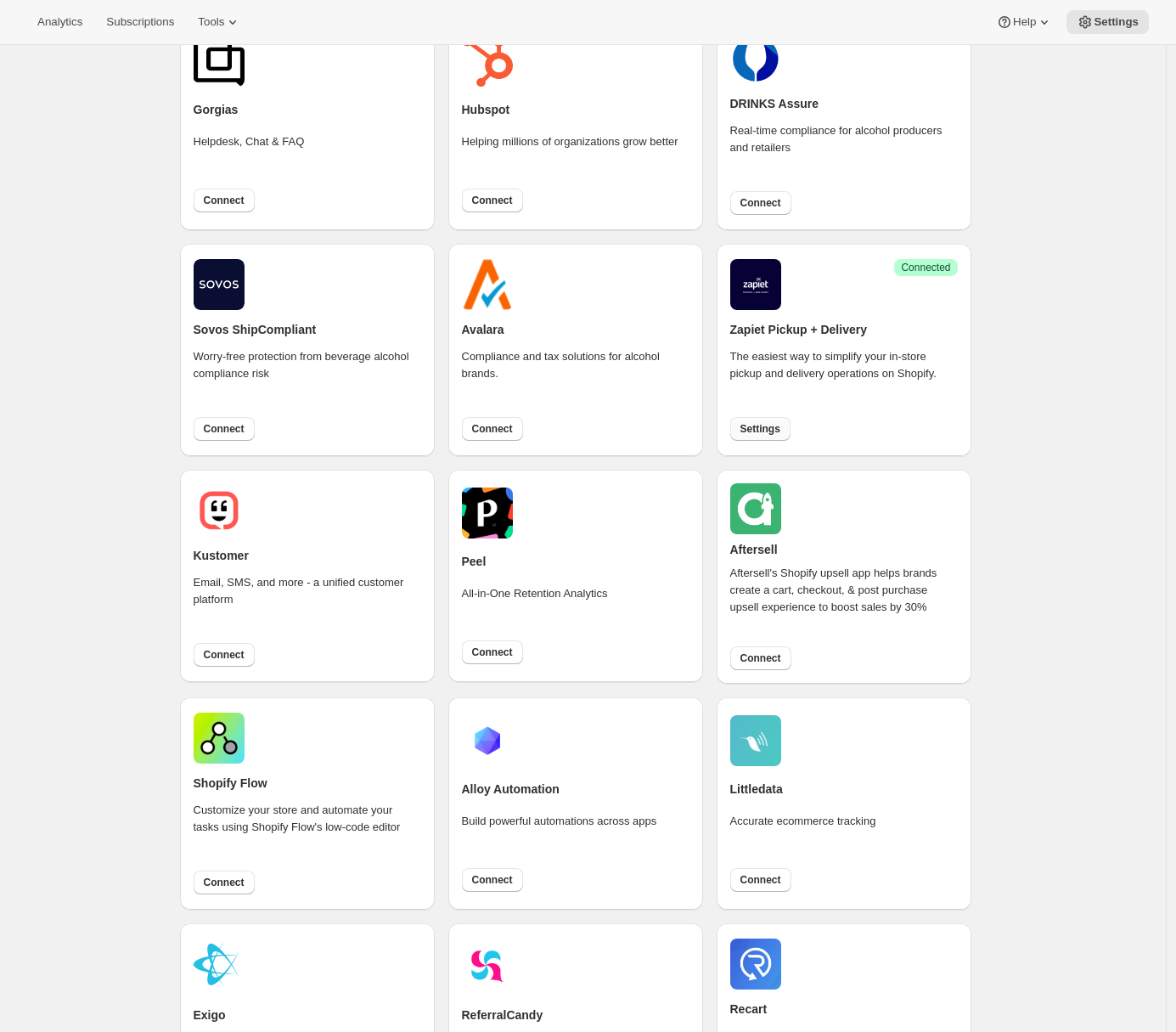 click on "Settings" at bounding box center (760, 429) 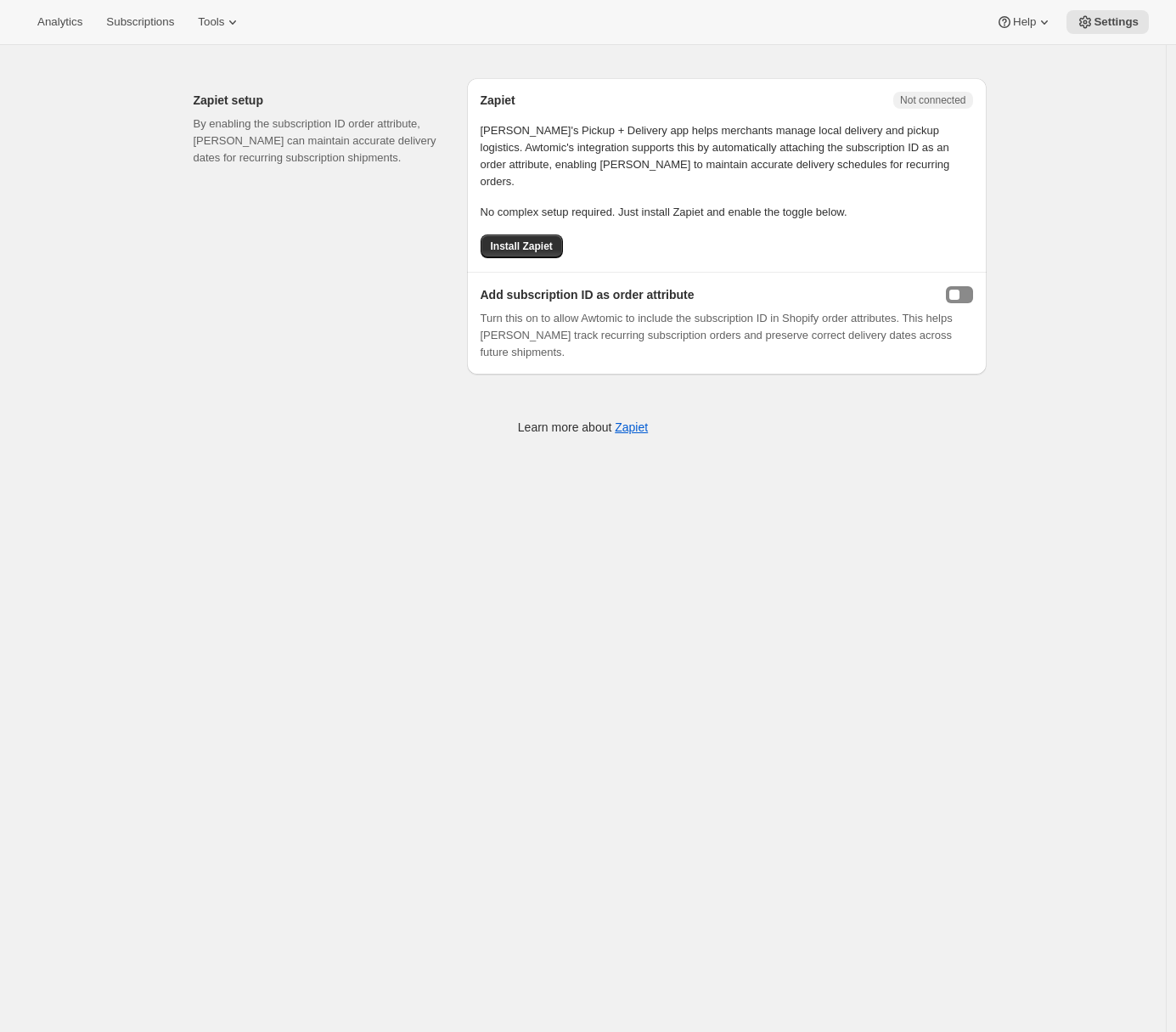 scroll, scrollTop: 0, scrollLeft: 0, axis: both 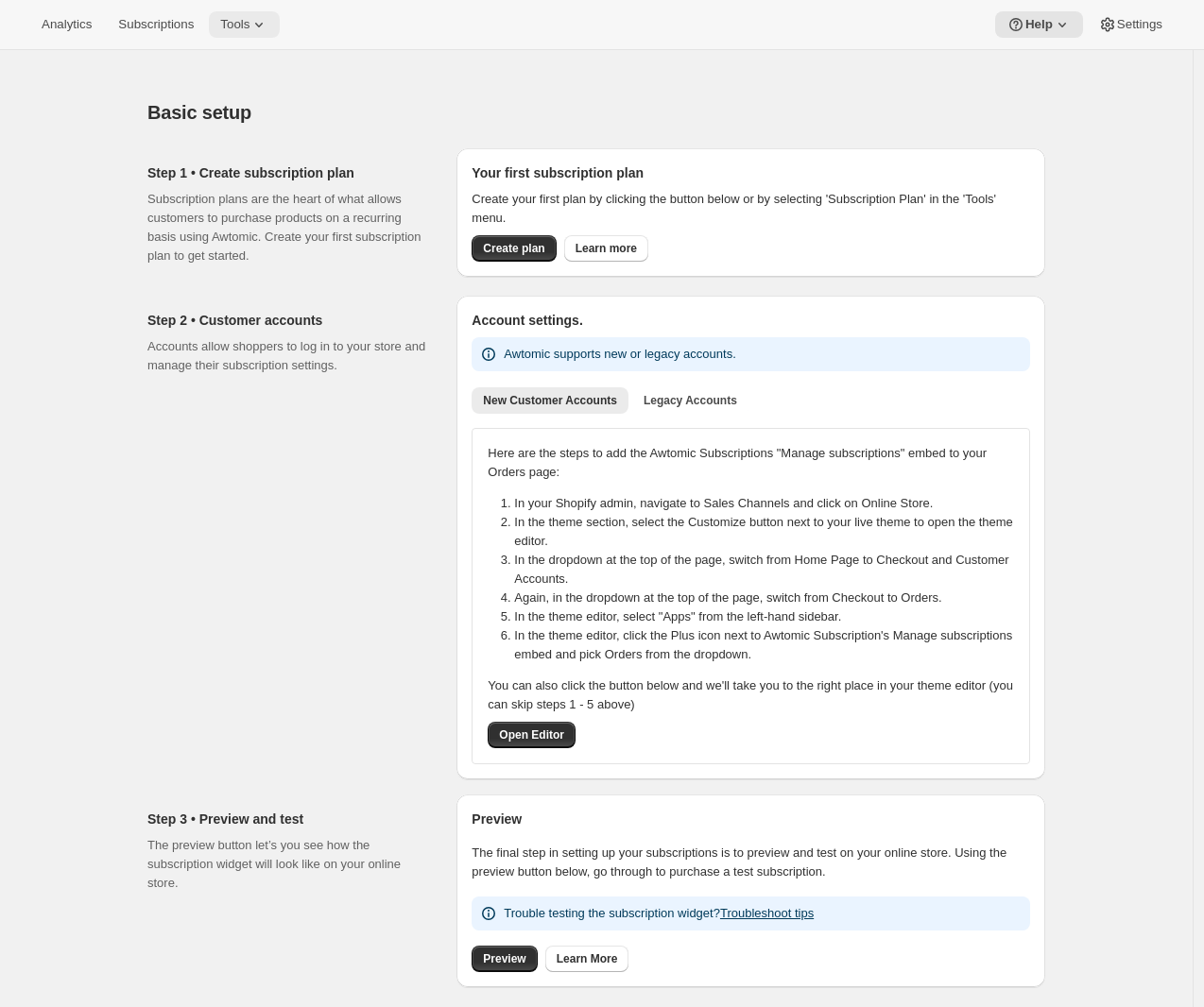 click on "Tools" at bounding box center (234, 25) 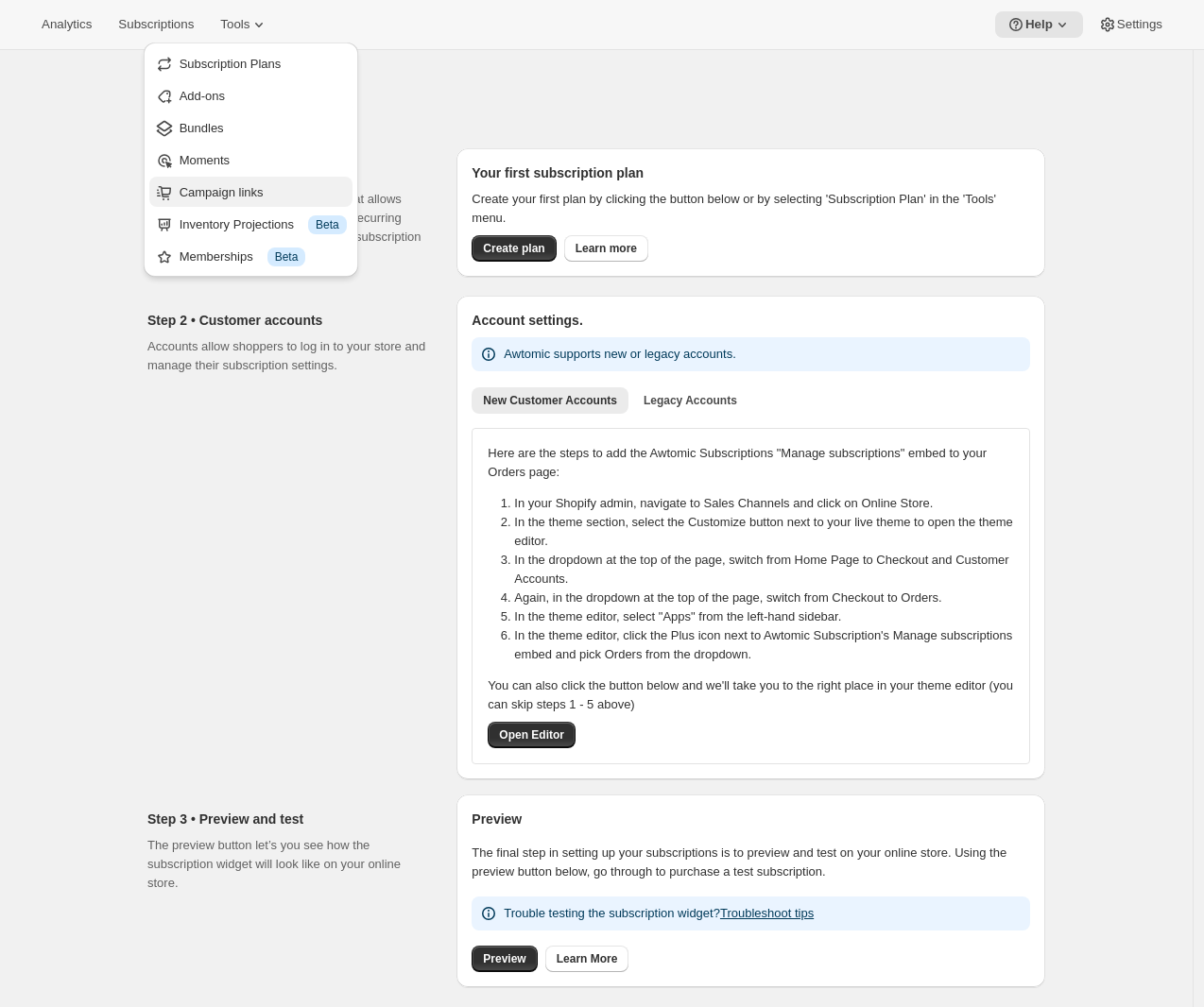 click on "Campaign links" at bounding box center [221, 192] 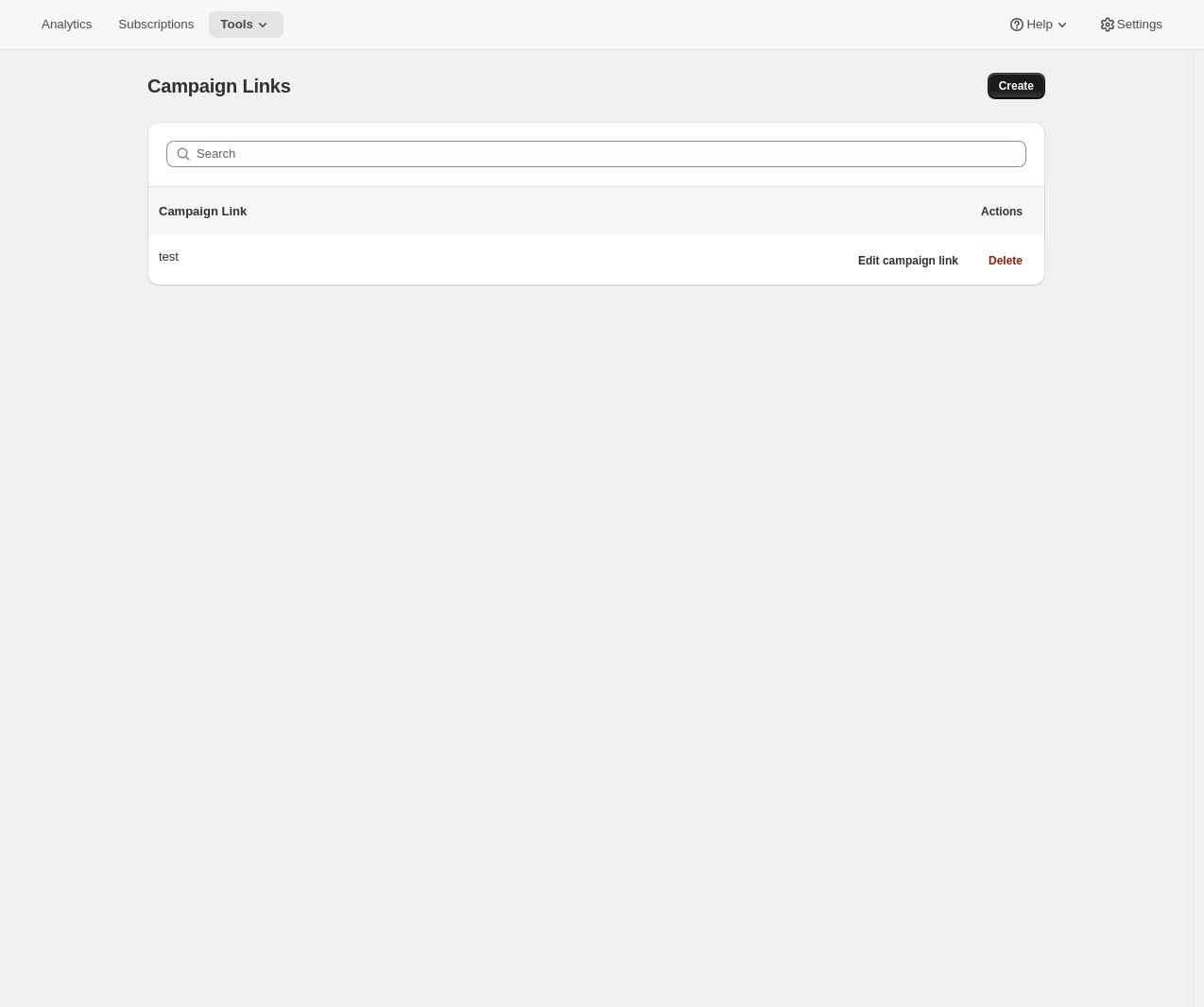 click on "Create" at bounding box center (1016, 86) 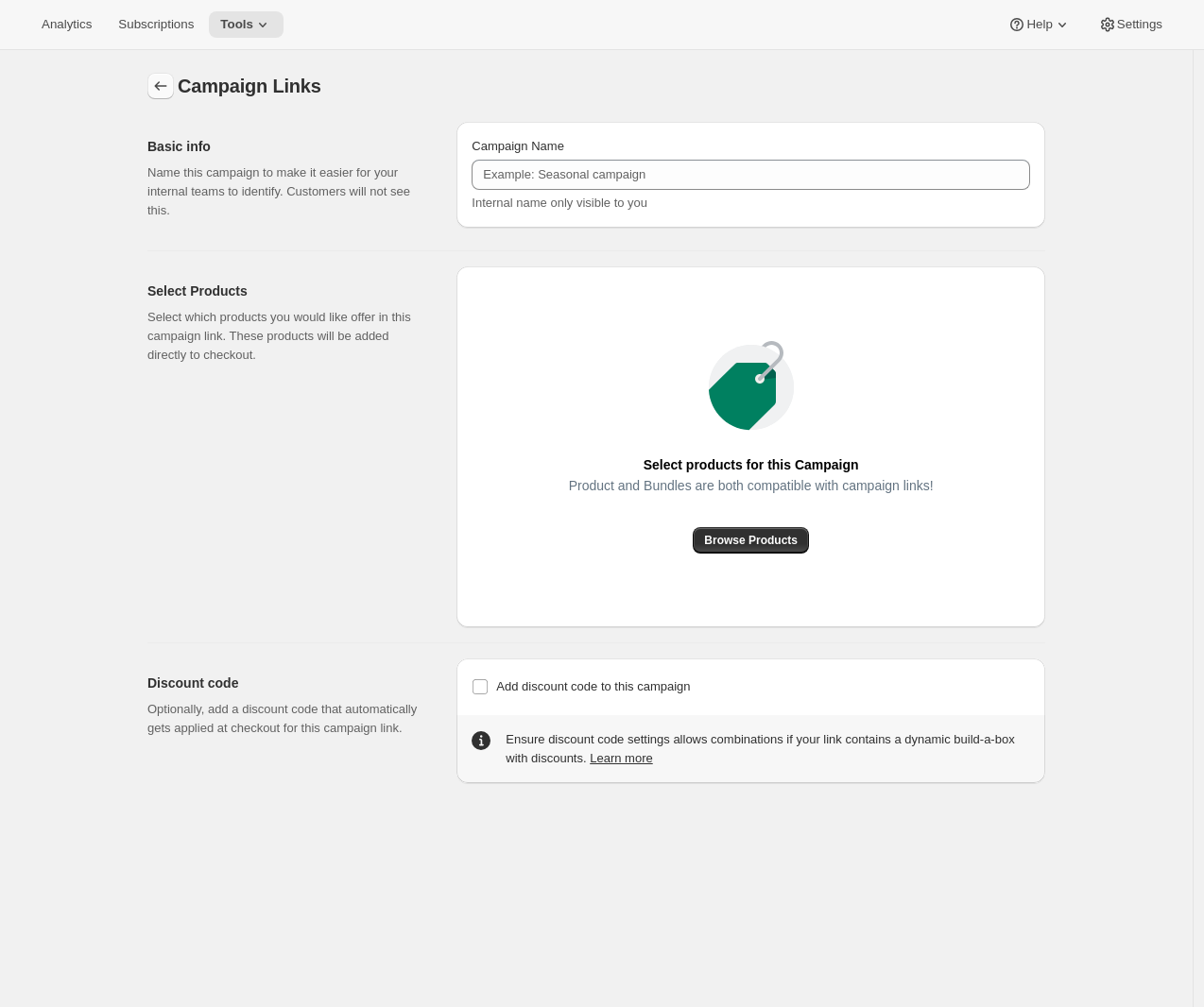 click 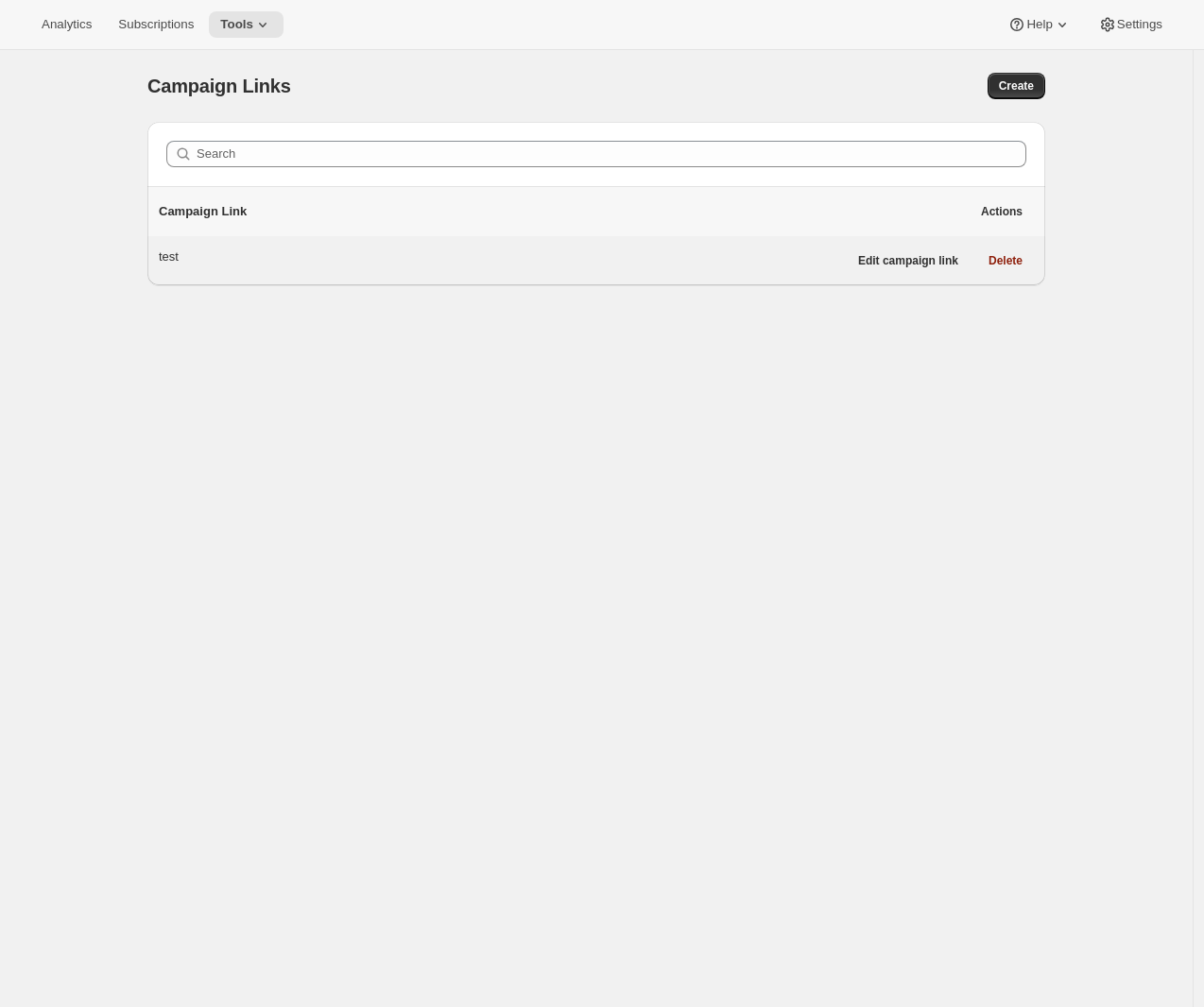 click on "test" at bounding box center [503, 261] 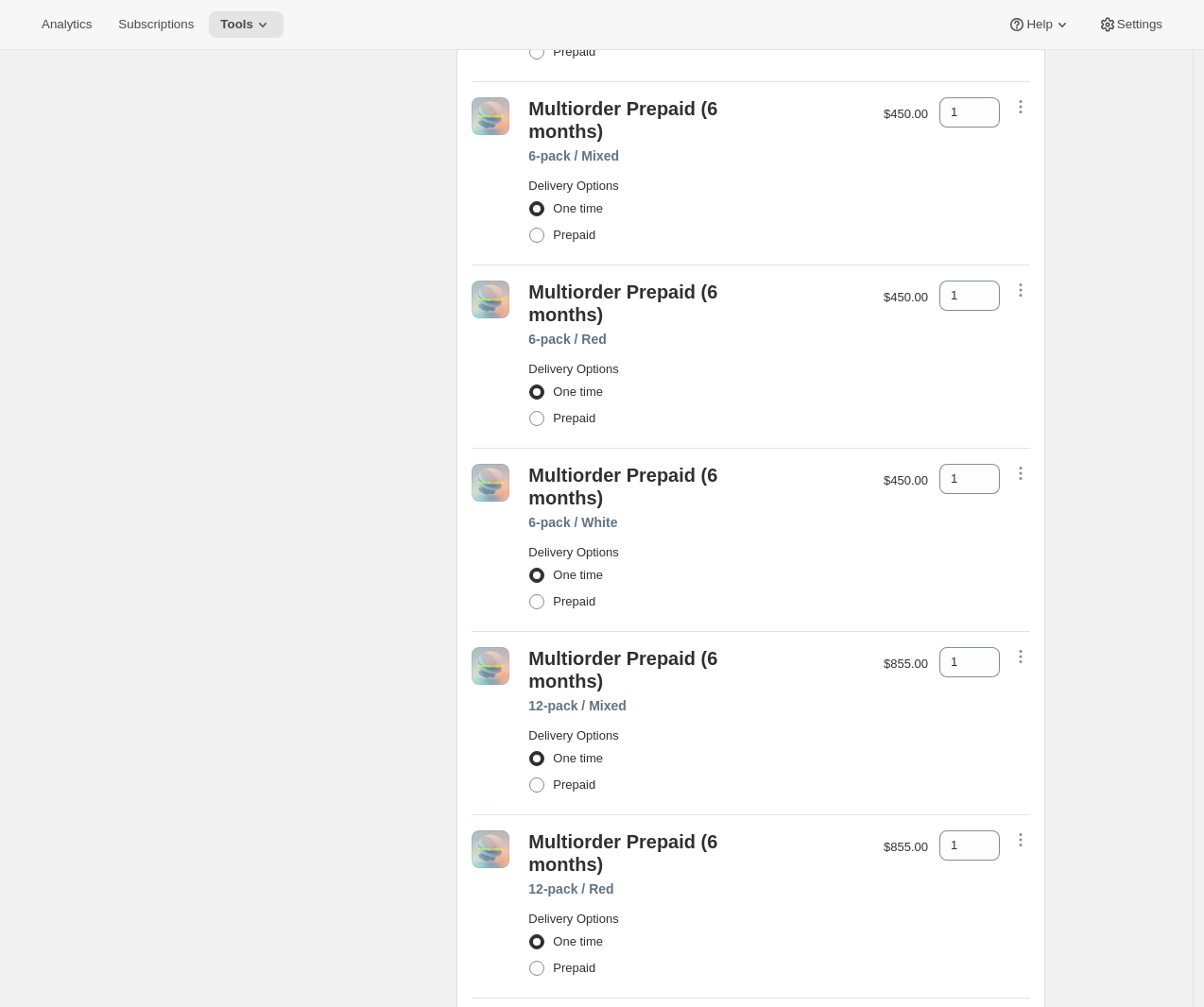 scroll, scrollTop: 1174, scrollLeft: 0, axis: vertical 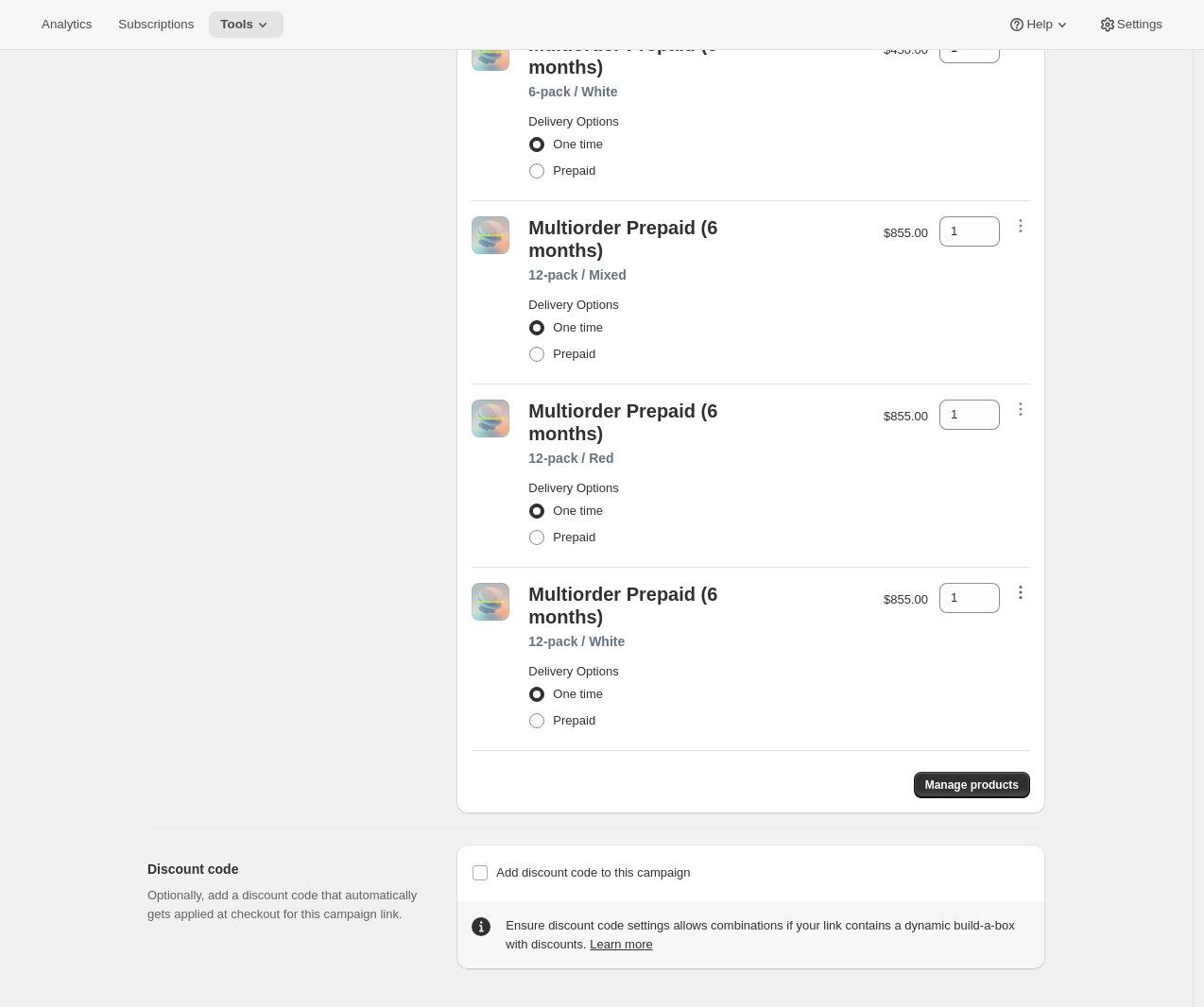 click 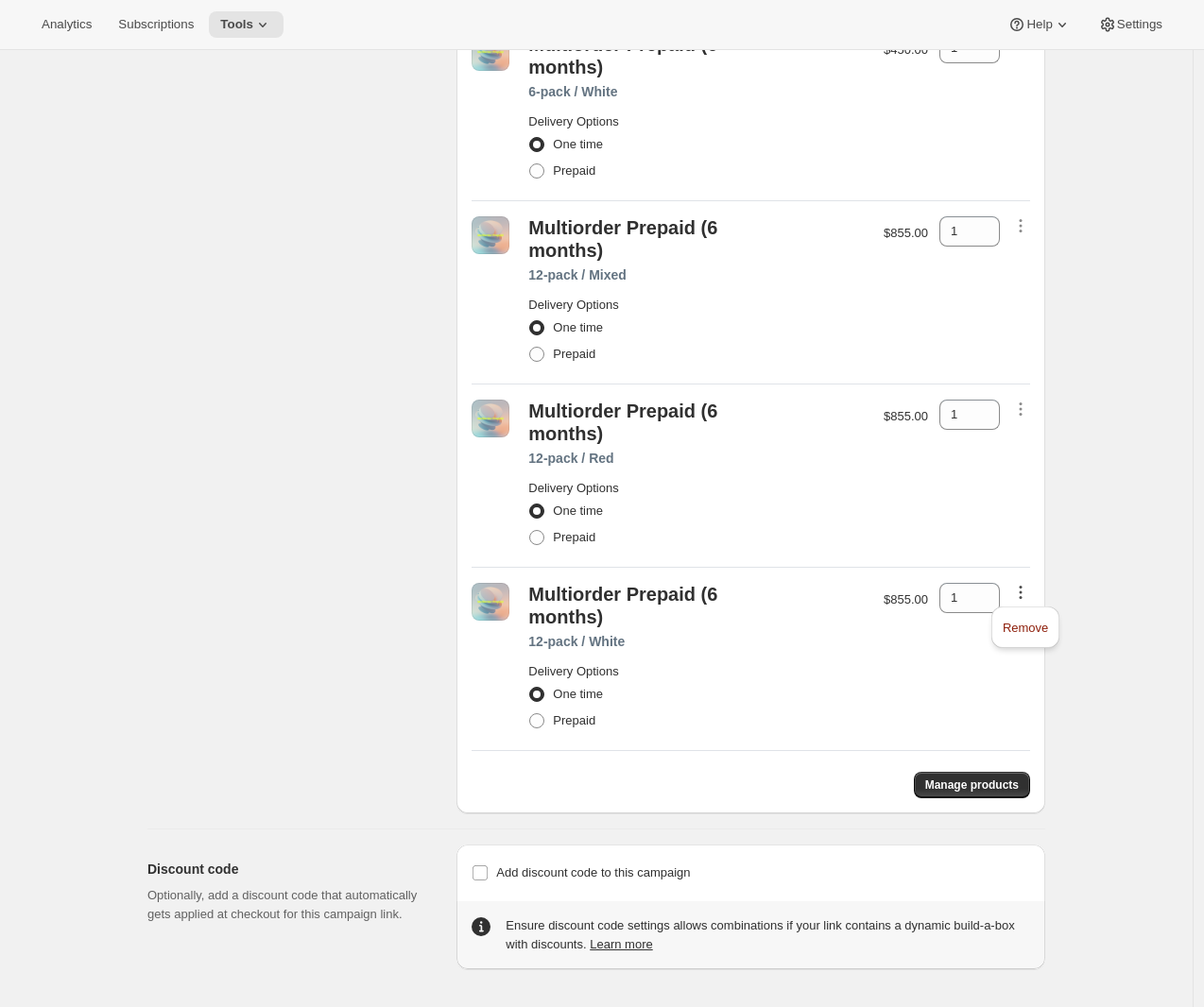 click on "Remove" at bounding box center [1025, 627] 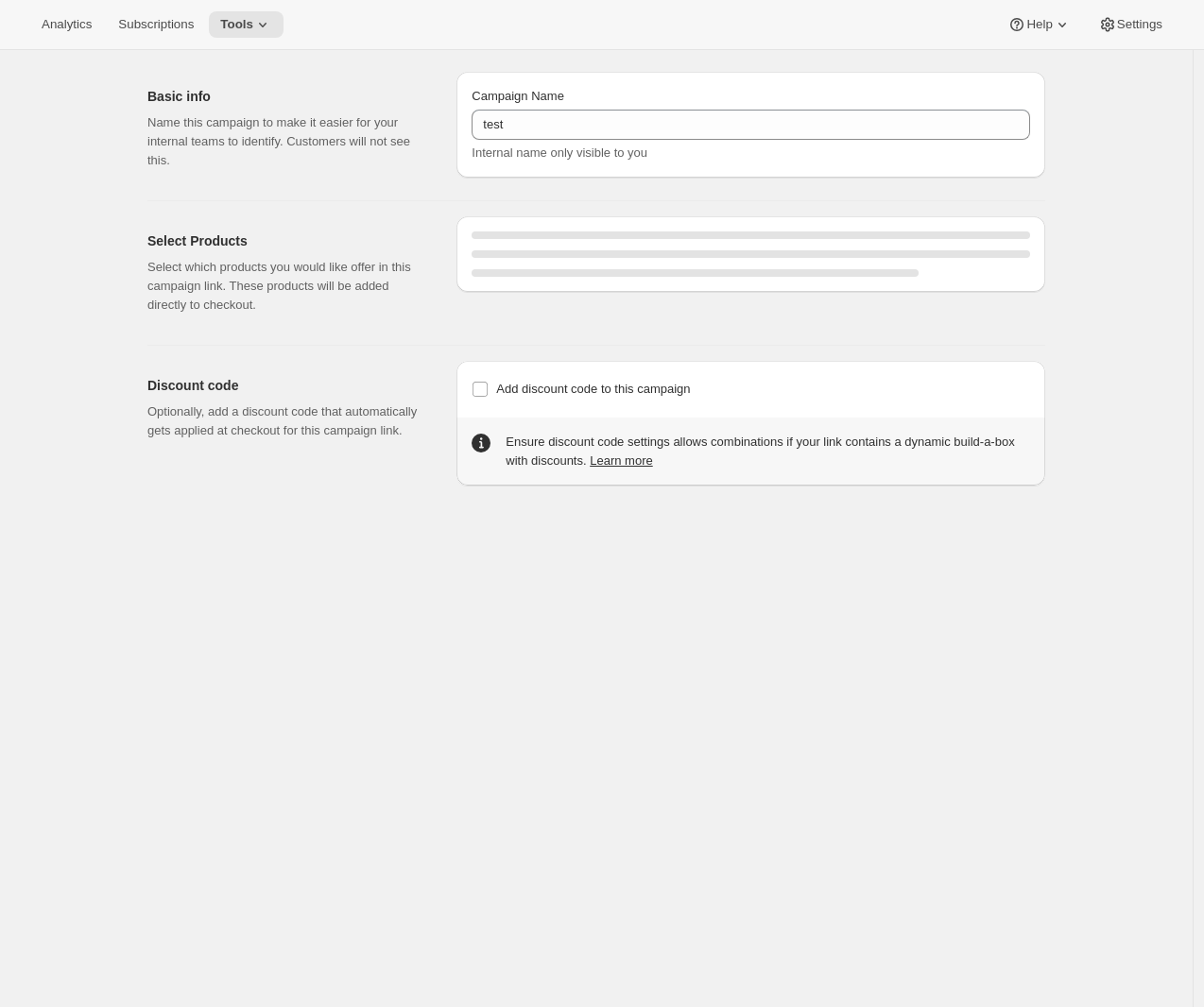 scroll, scrollTop: 991, scrollLeft: 0, axis: vertical 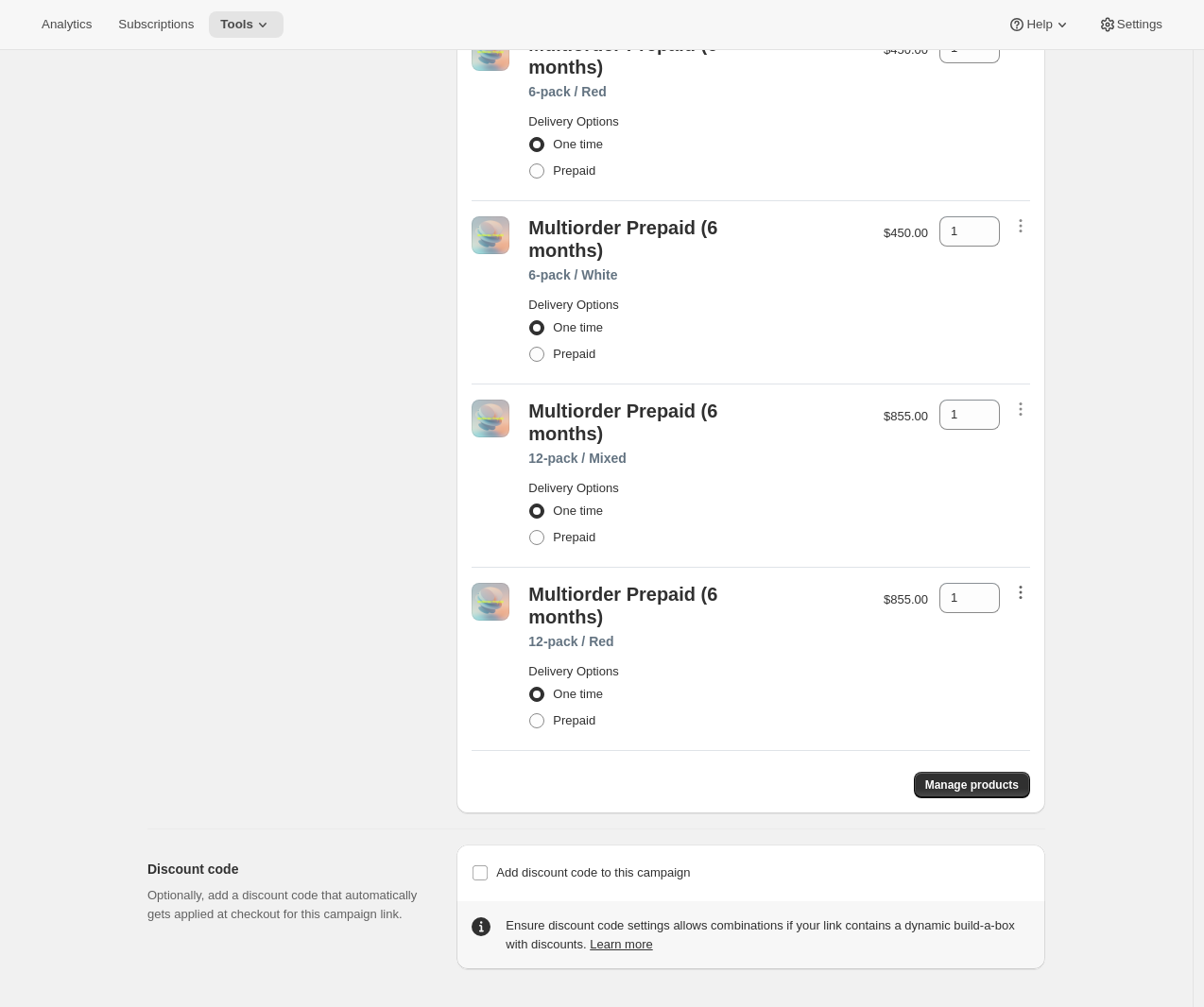 click 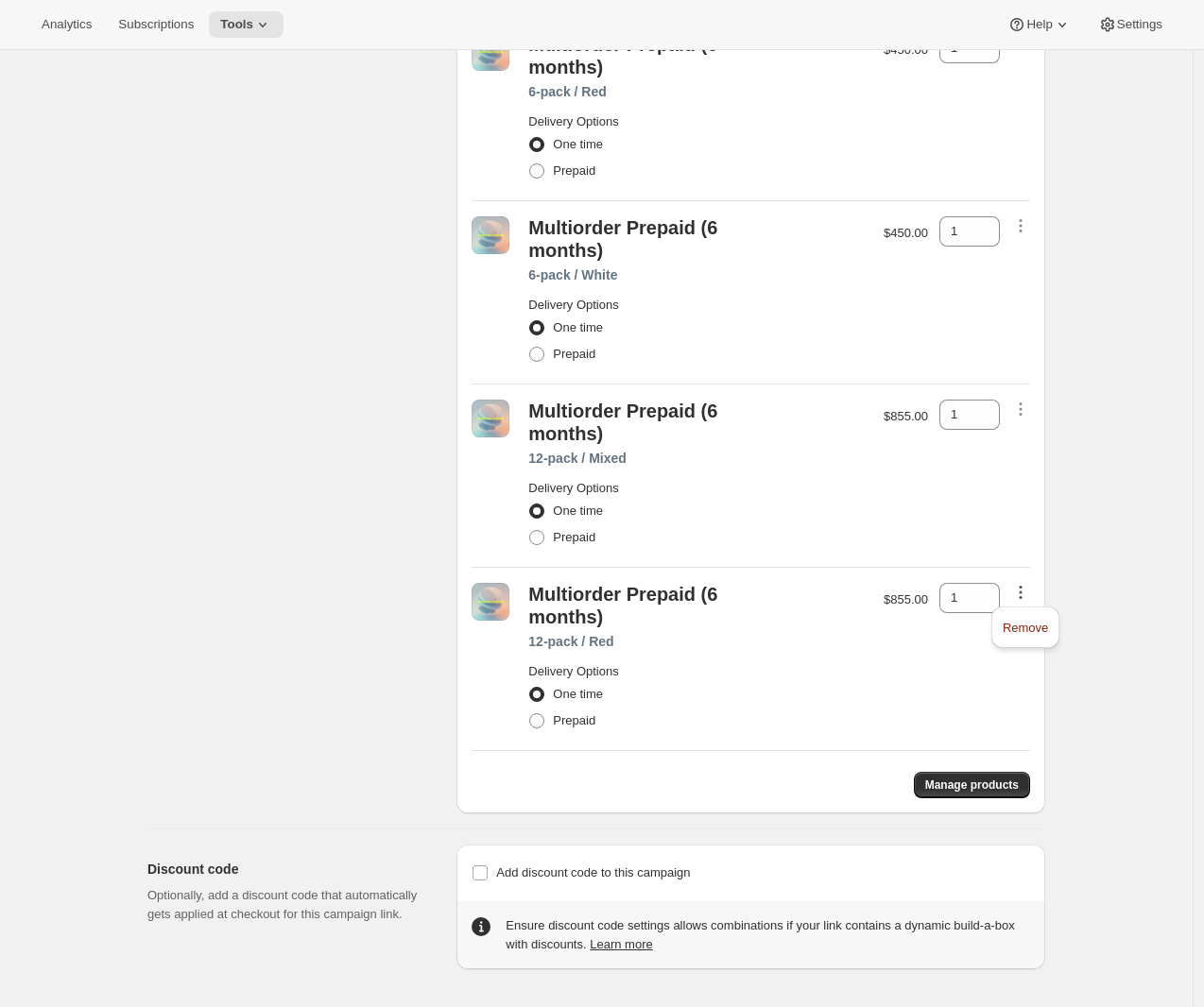 click on "Remove" at bounding box center [1025, 627] 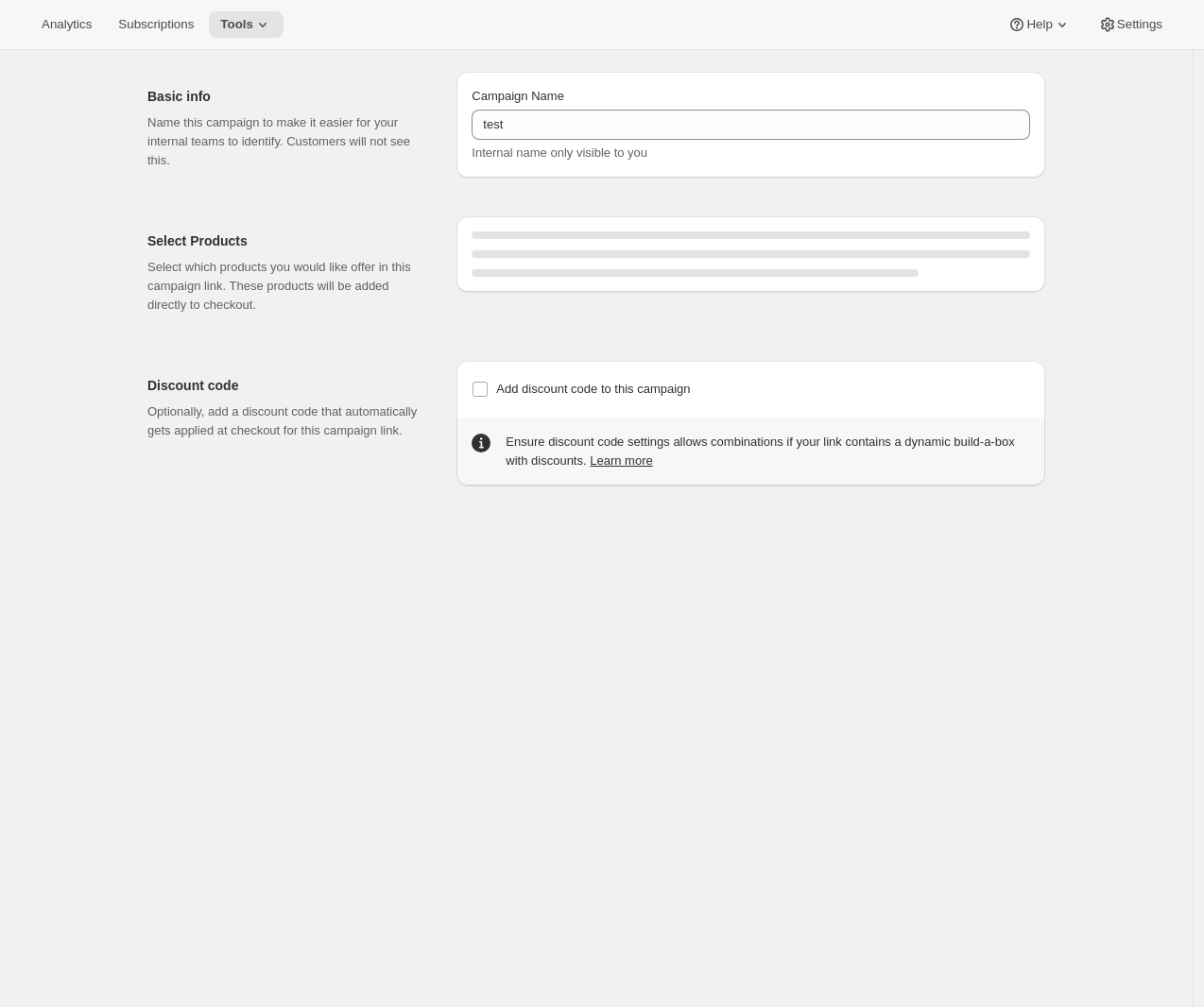 scroll, scrollTop: 808, scrollLeft: 0, axis: vertical 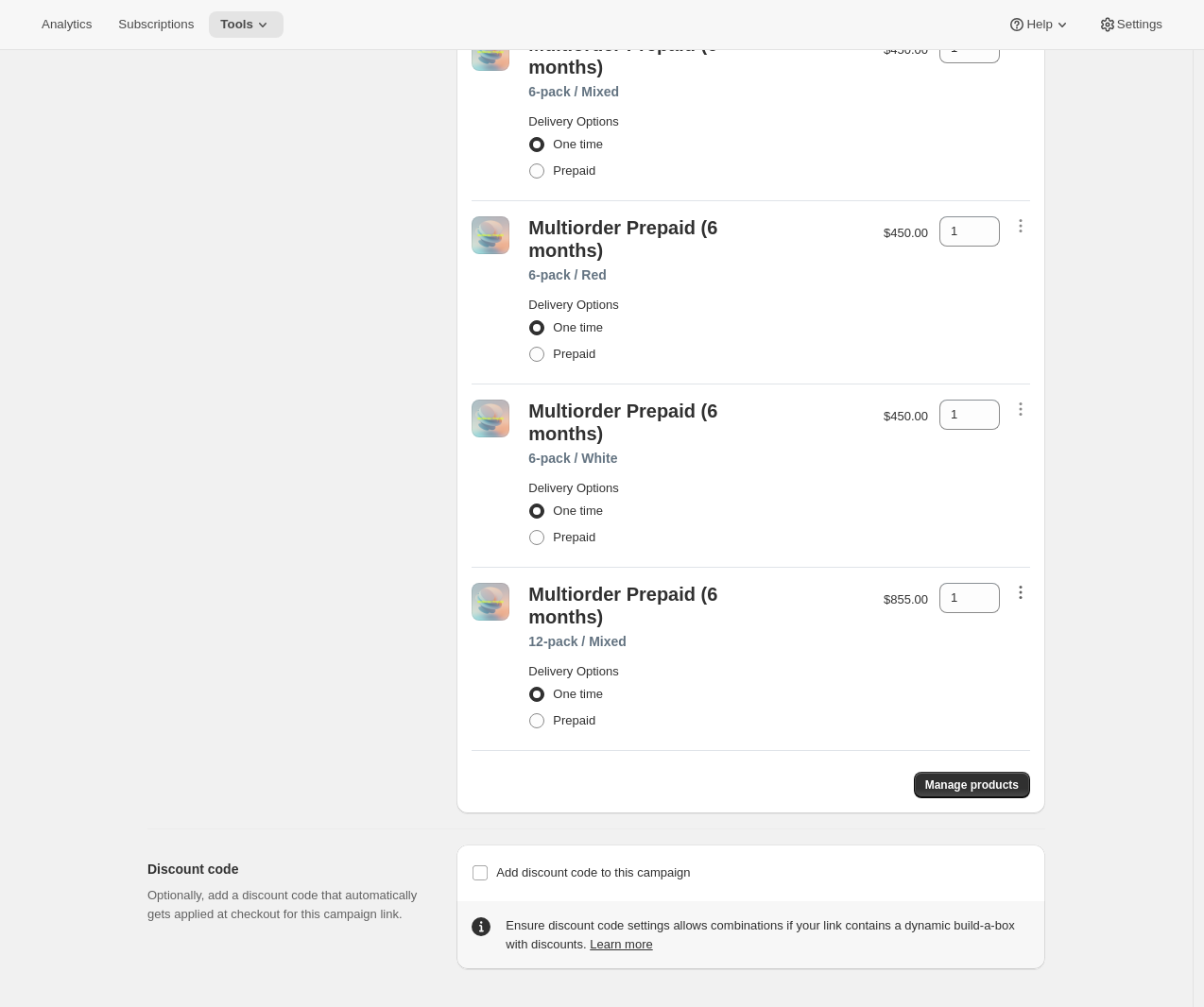 click 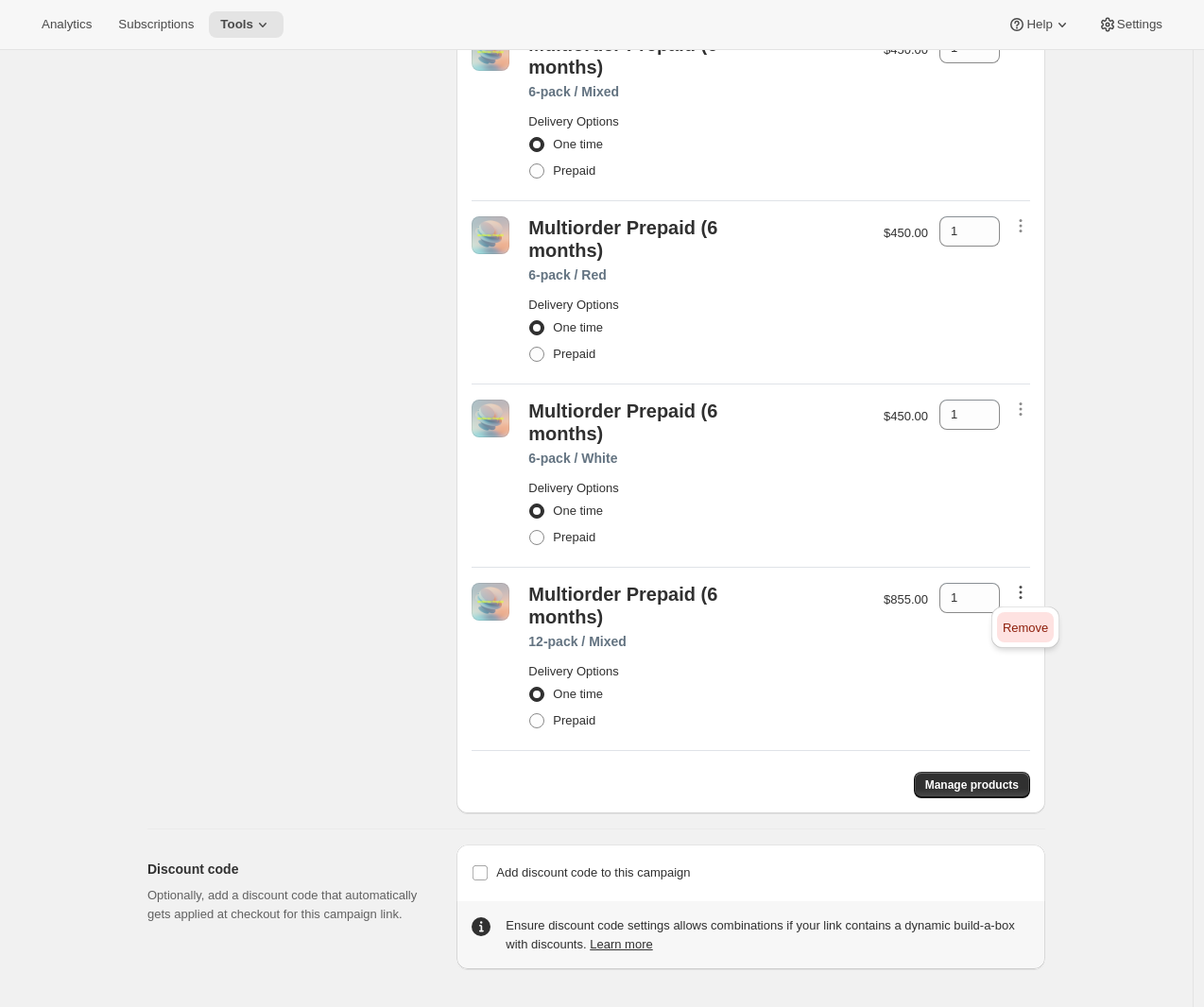 click on "Remove" at bounding box center [1025, 627] 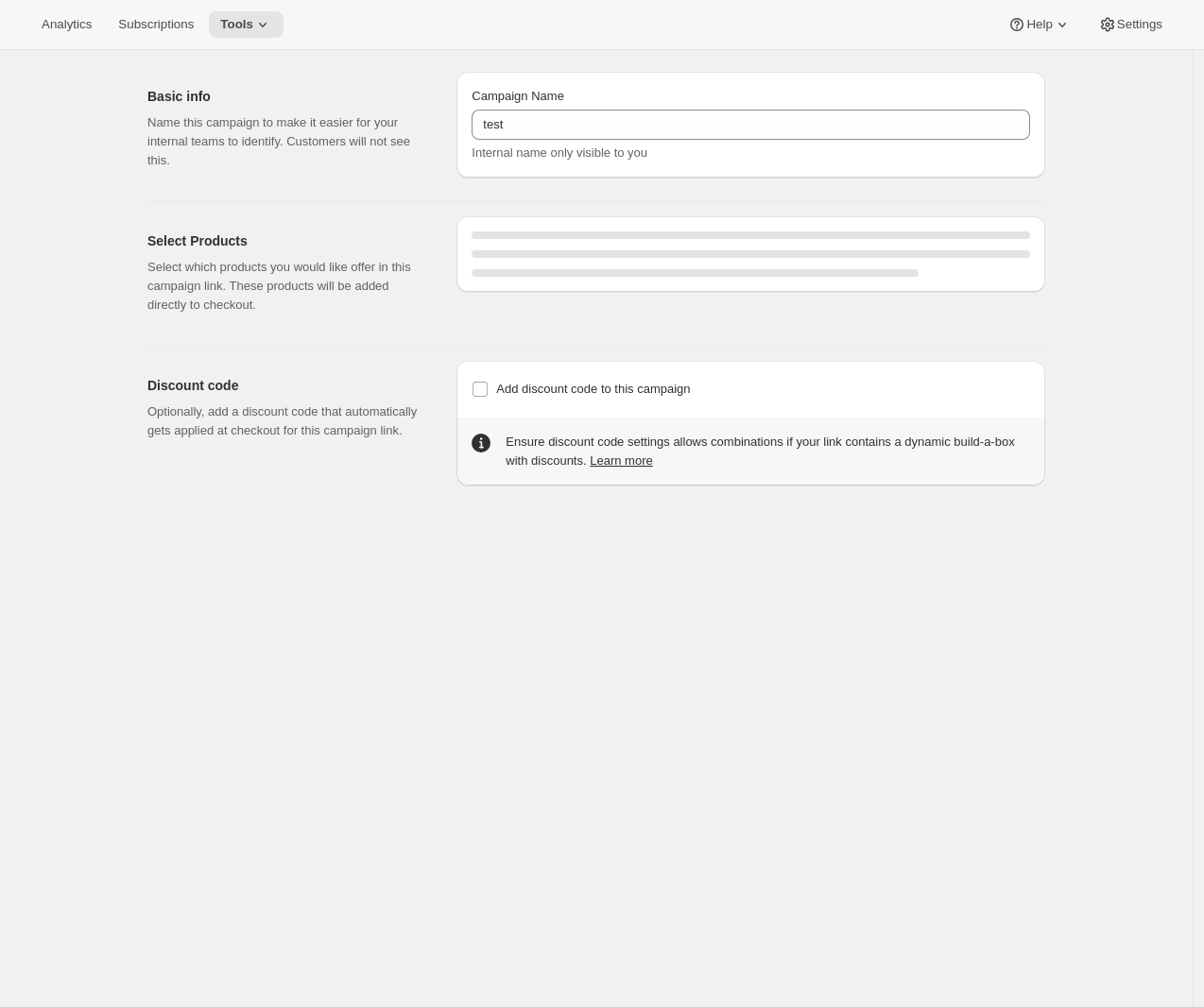 scroll, scrollTop: 624, scrollLeft: 0, axis: vertical 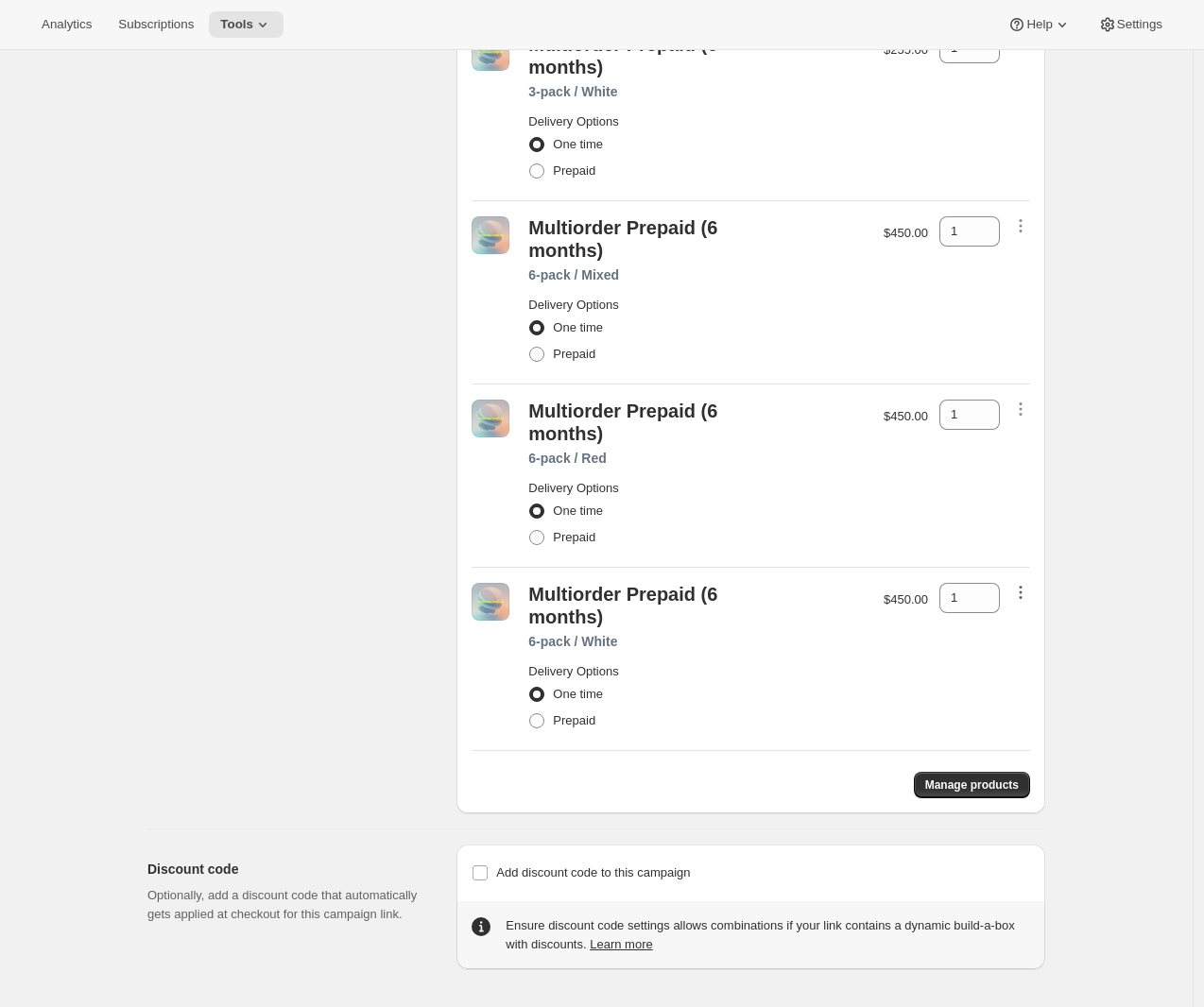 click 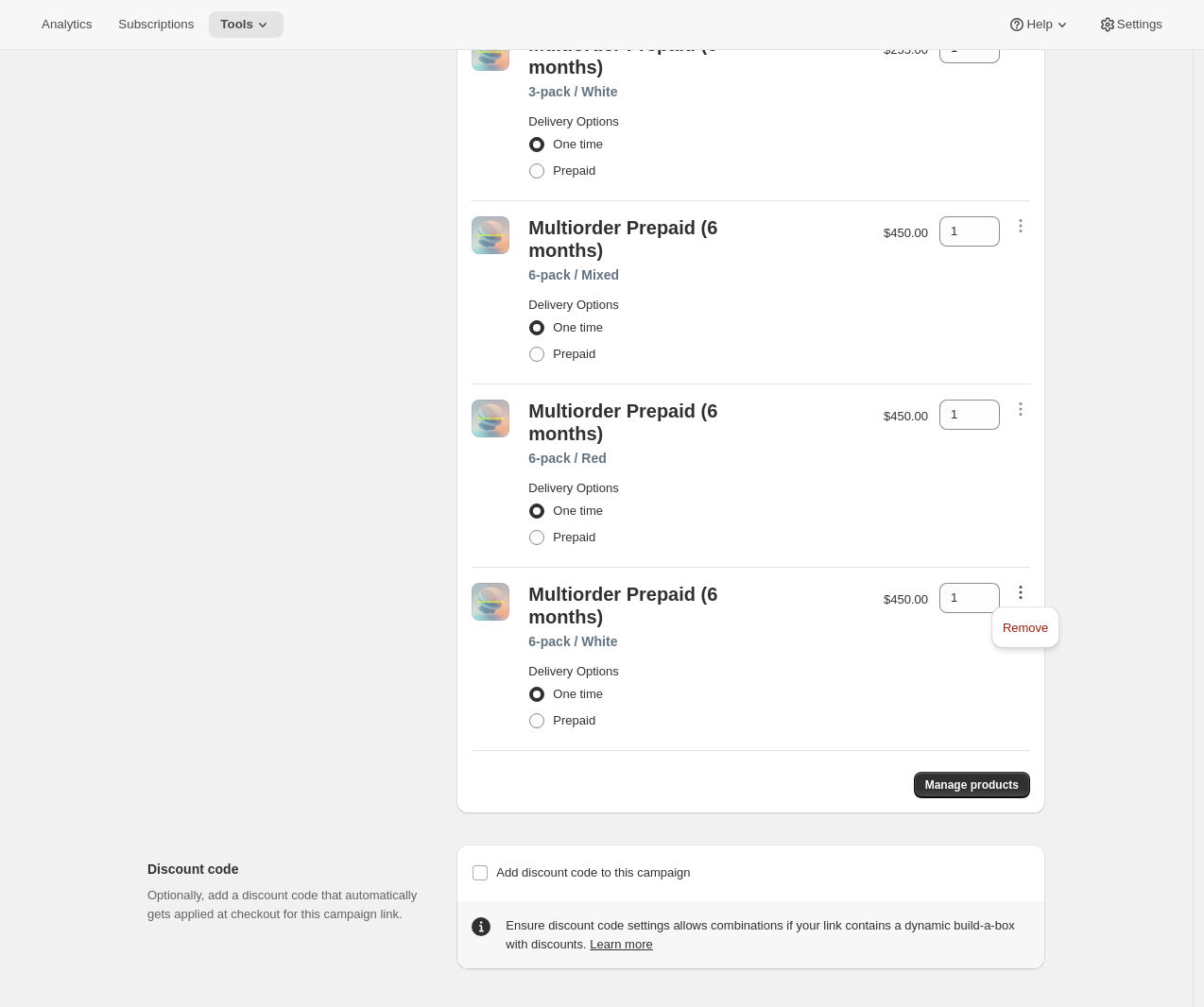 click on "Remove" at bounding box center (1025, 627) 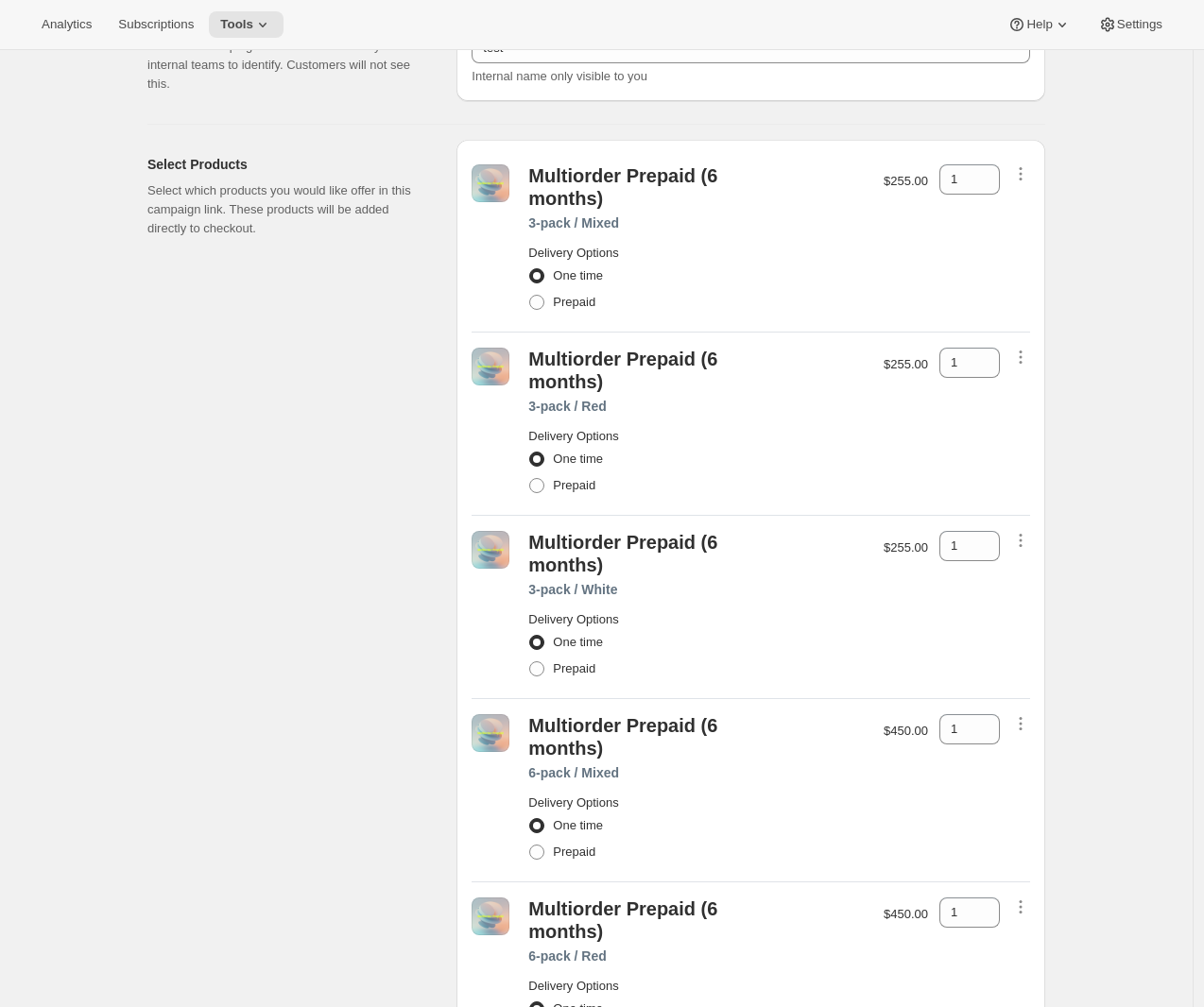 scroll, scrollTop: 441, scrollLeft: 0, axis: vertical 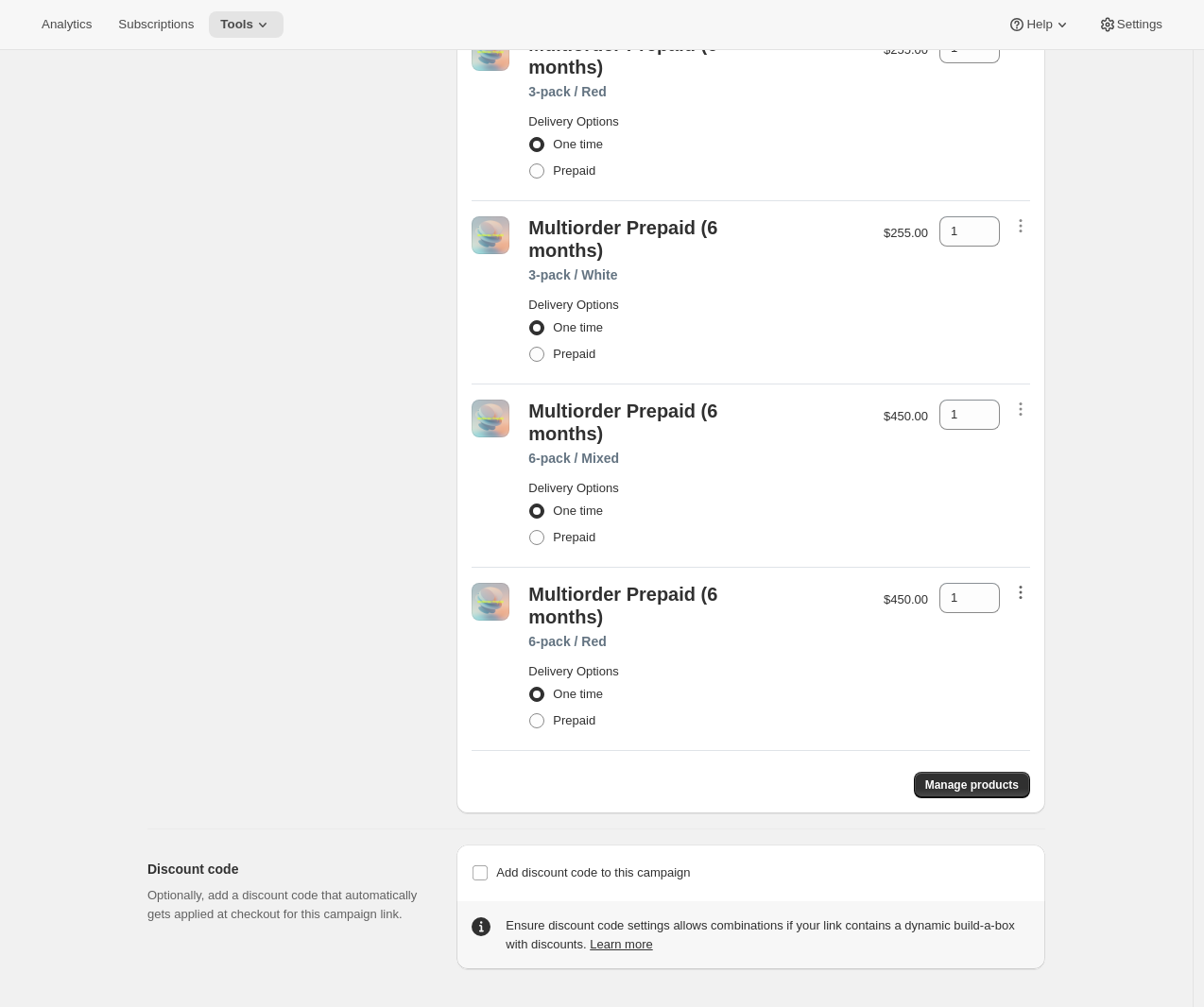 click 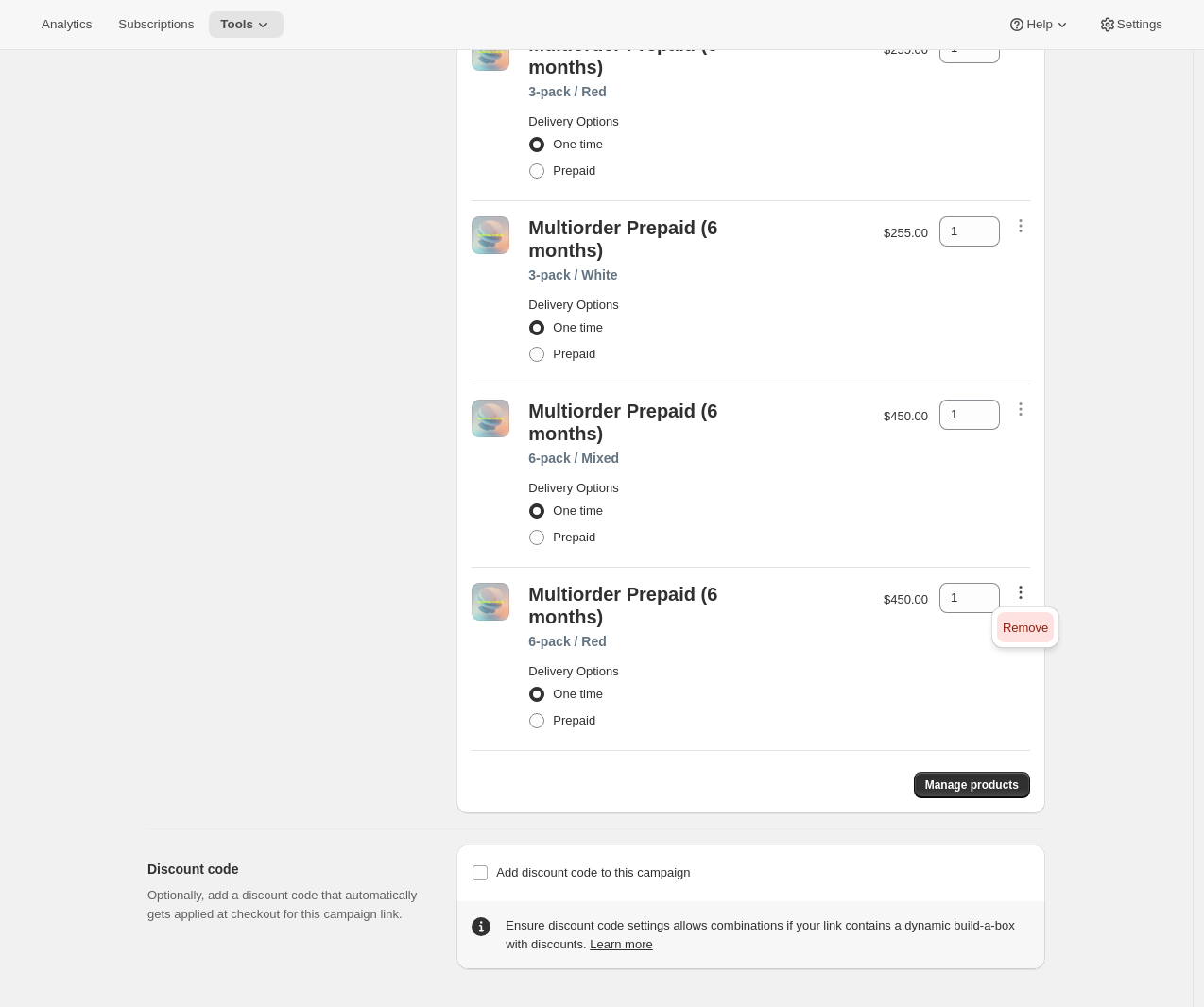 click on "Remove" at bounding box center (1025, 627) 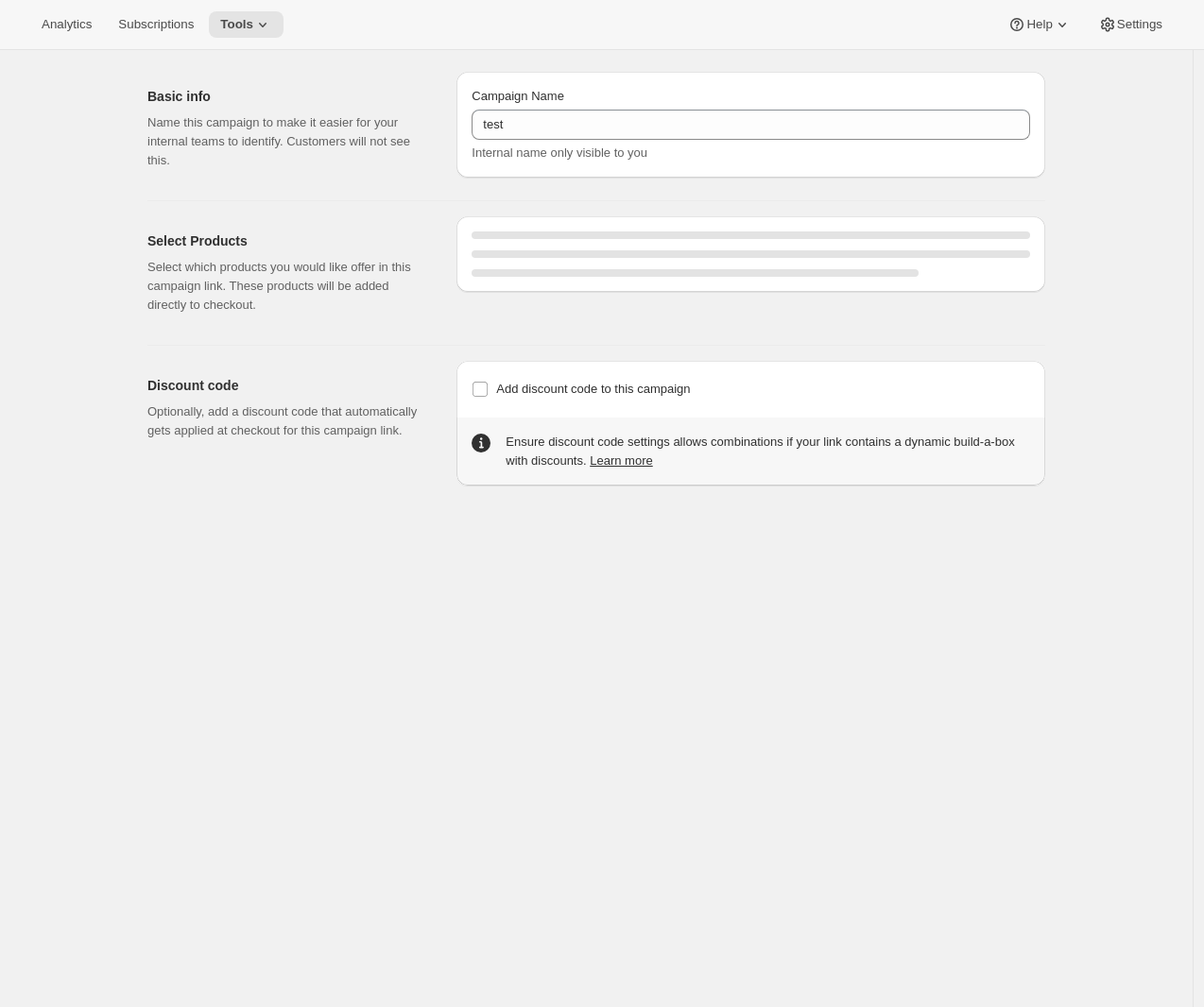 scroll, scrollTop: 258, scrollLeft: 0, axis: vertical 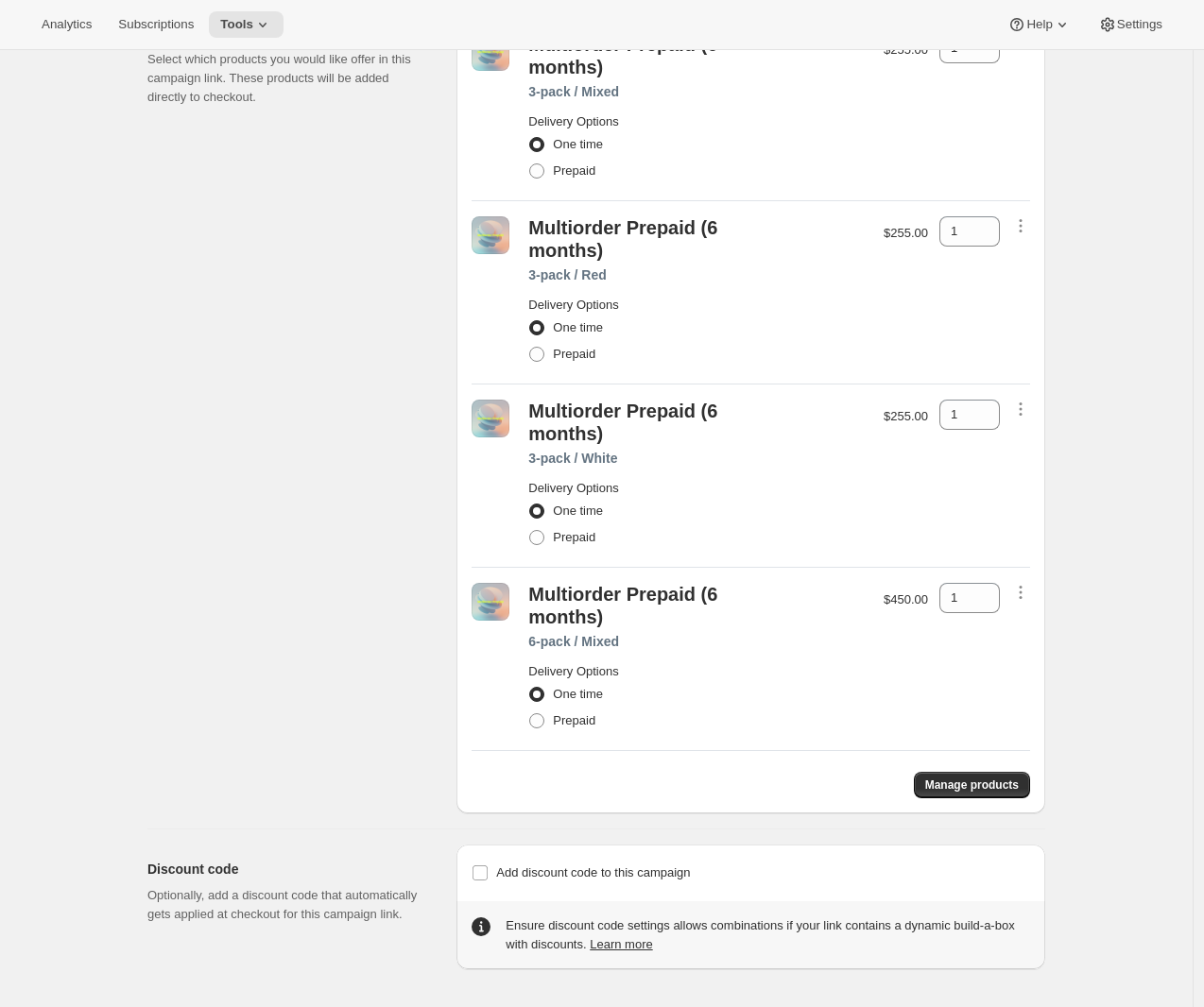 click on "Multiorder Prepaid (6 months) 6-pack / Mixed Delivery Options One time Prepaid $450.00 1" at bounding box center (750, 658) 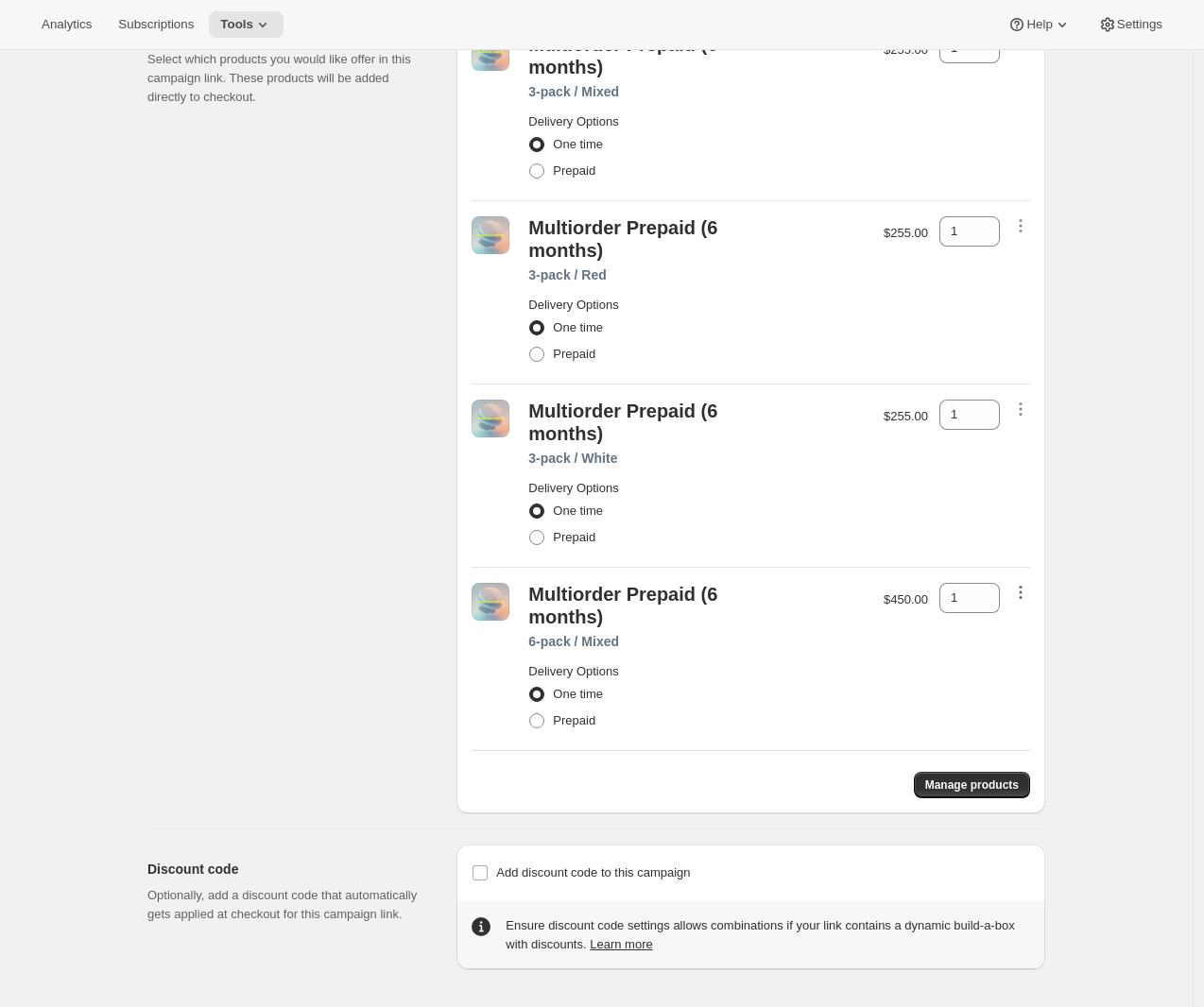click 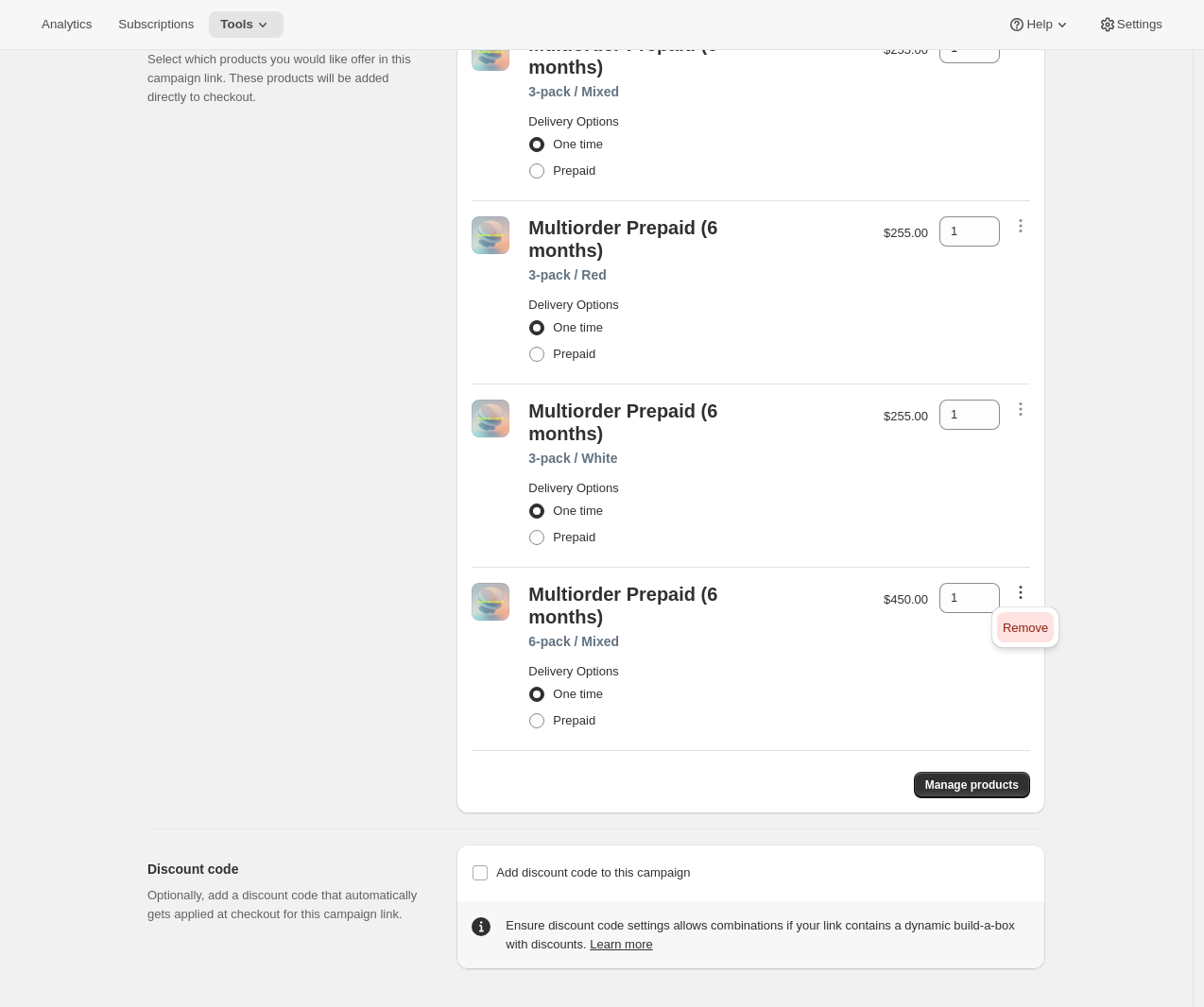 click on "Remove" at bounding box center (1025, 627) 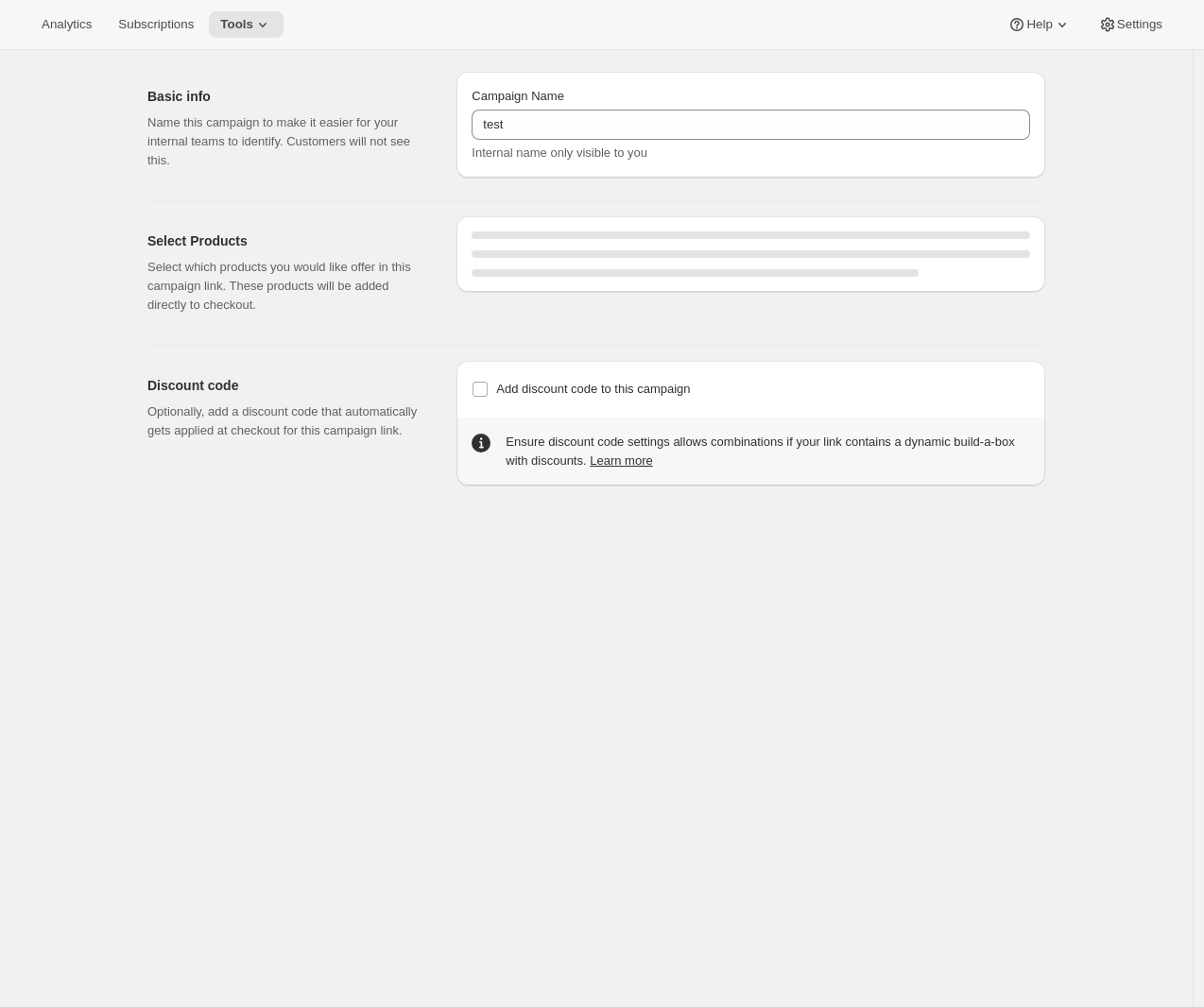 scroll, scrollTop: 75, scrollLeft: 0, axis: vertical 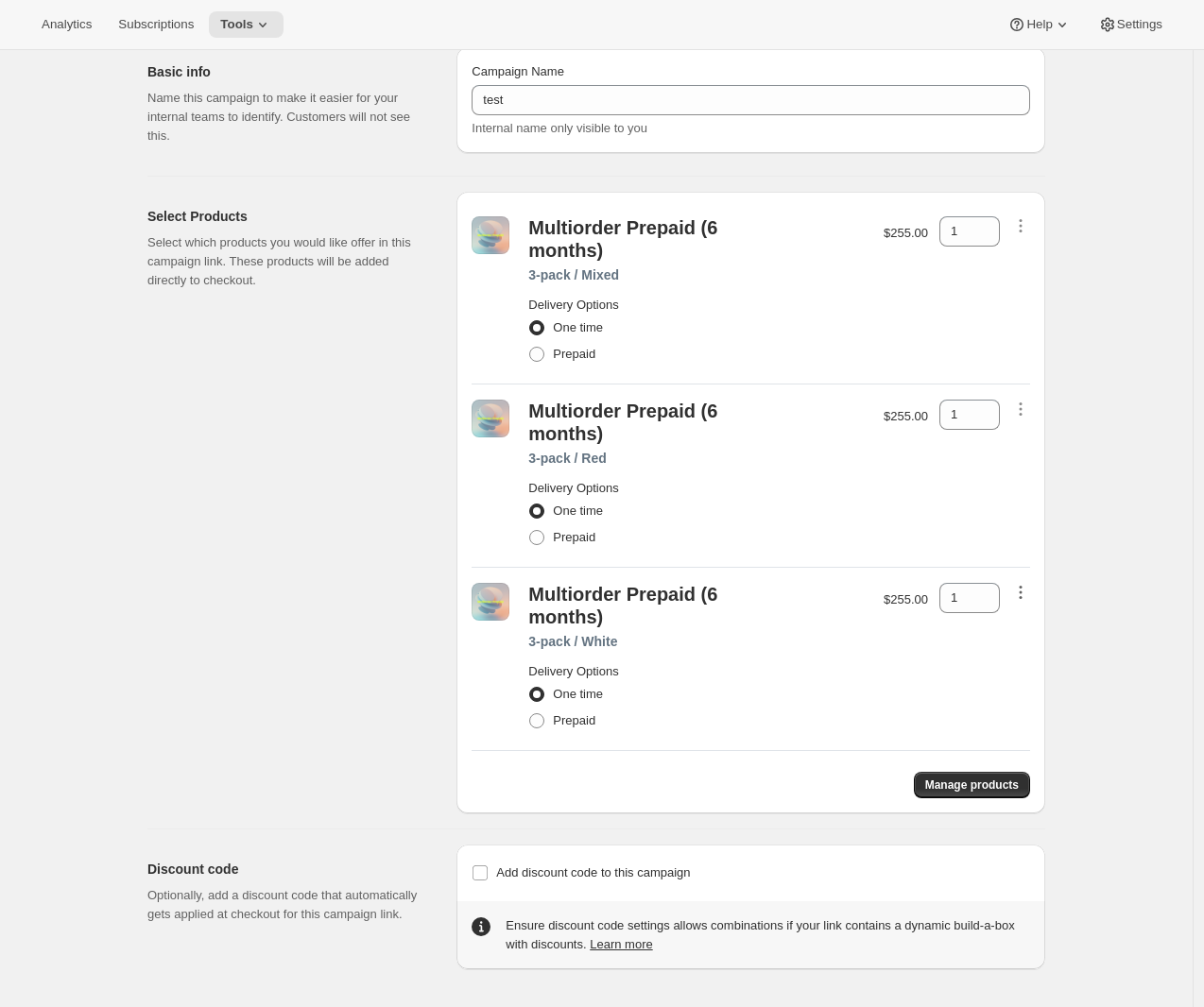 click 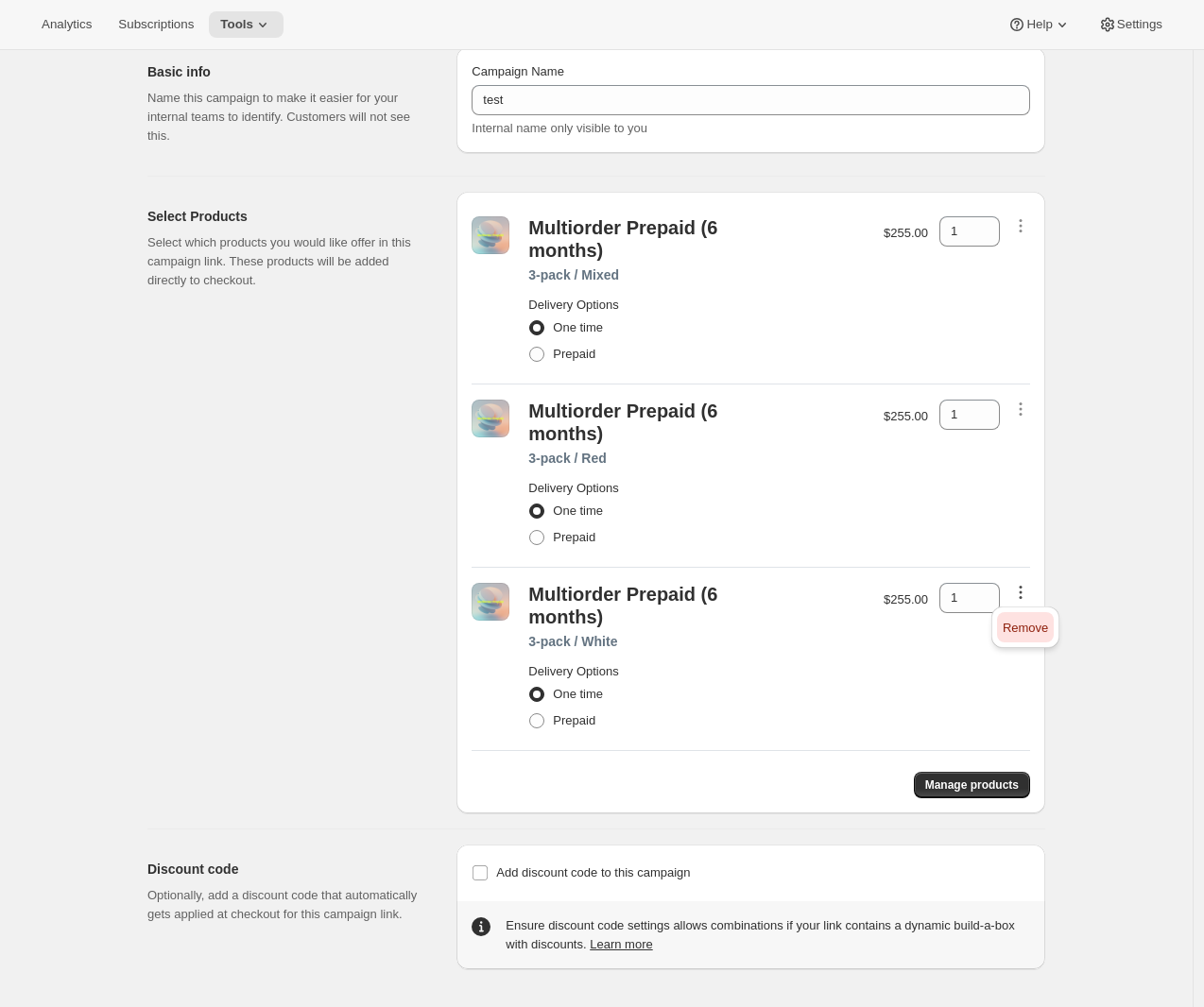 click on "Remove" at bounding box center [1025, 627] 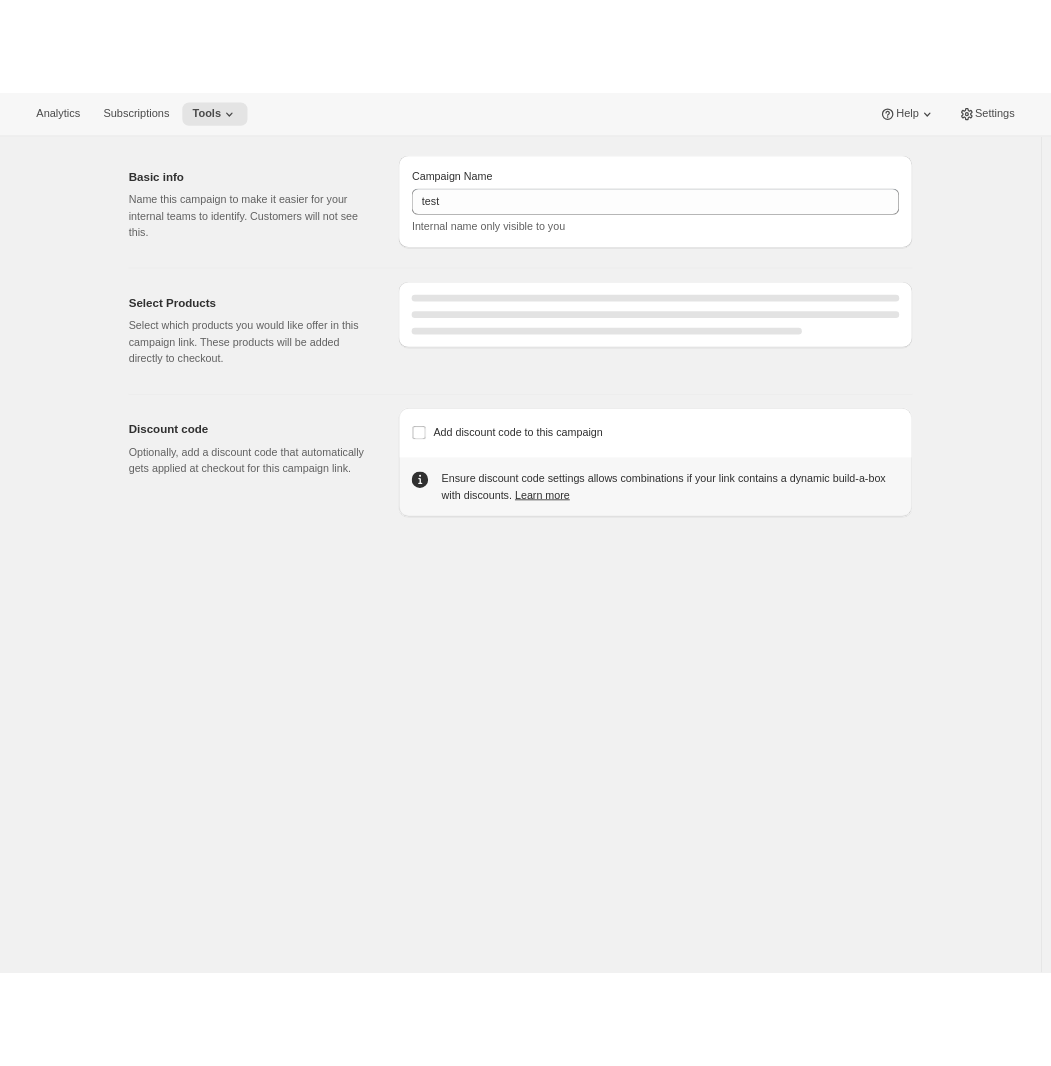 scroll, scrollTop: 53, scrollLeft: 0, axis: vertical 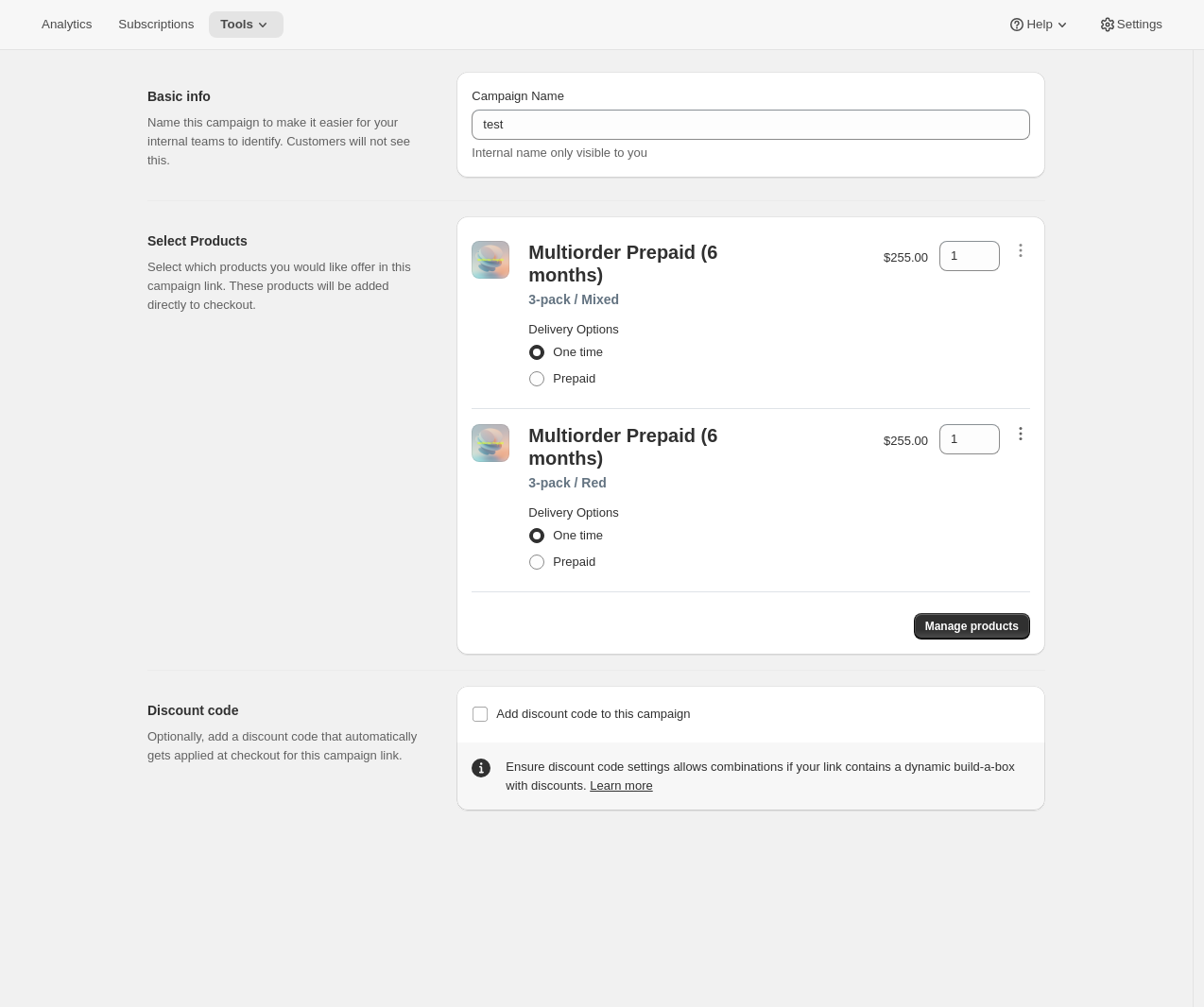 click 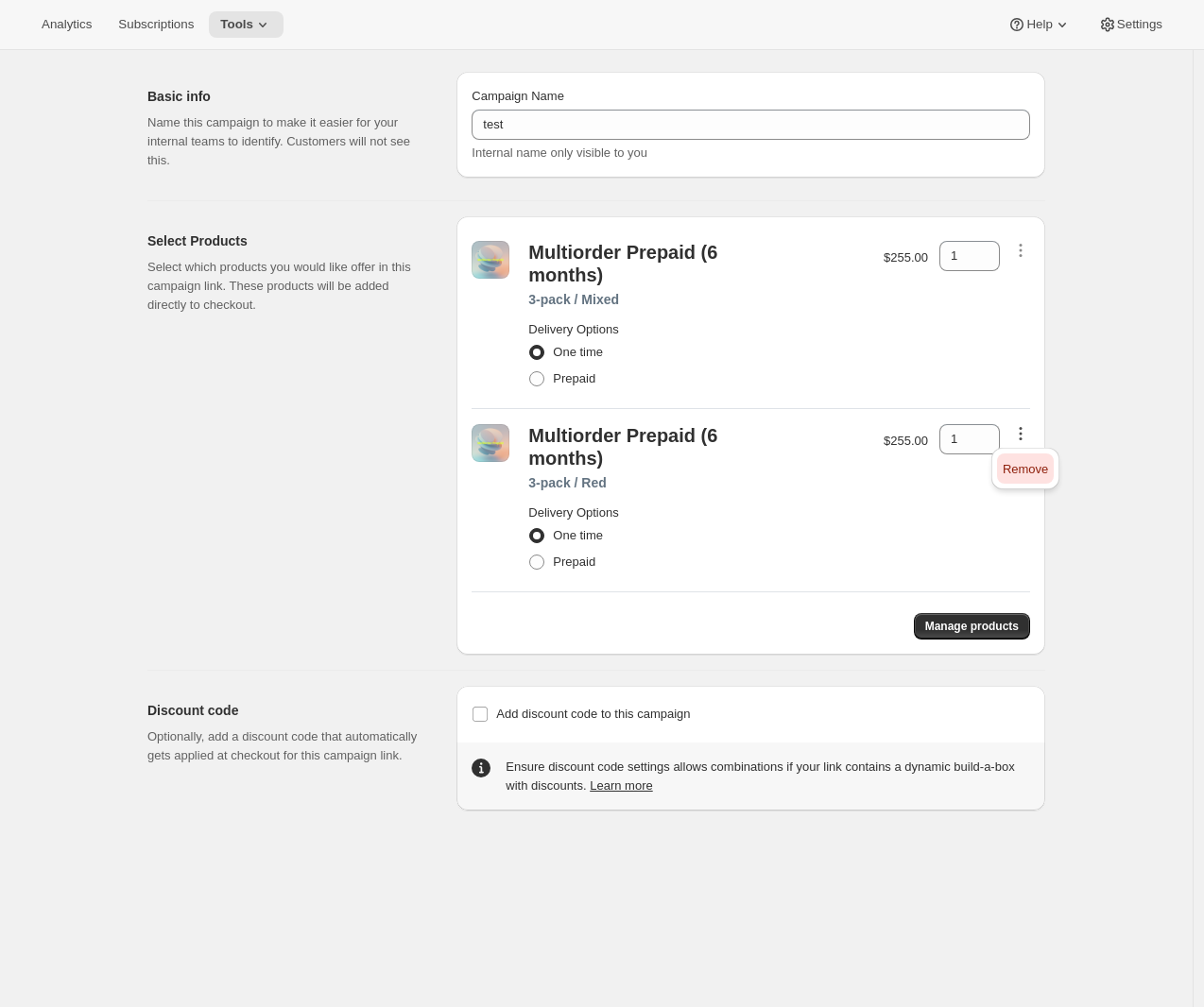 click on "Remove" at bounding box center [1025, 469] 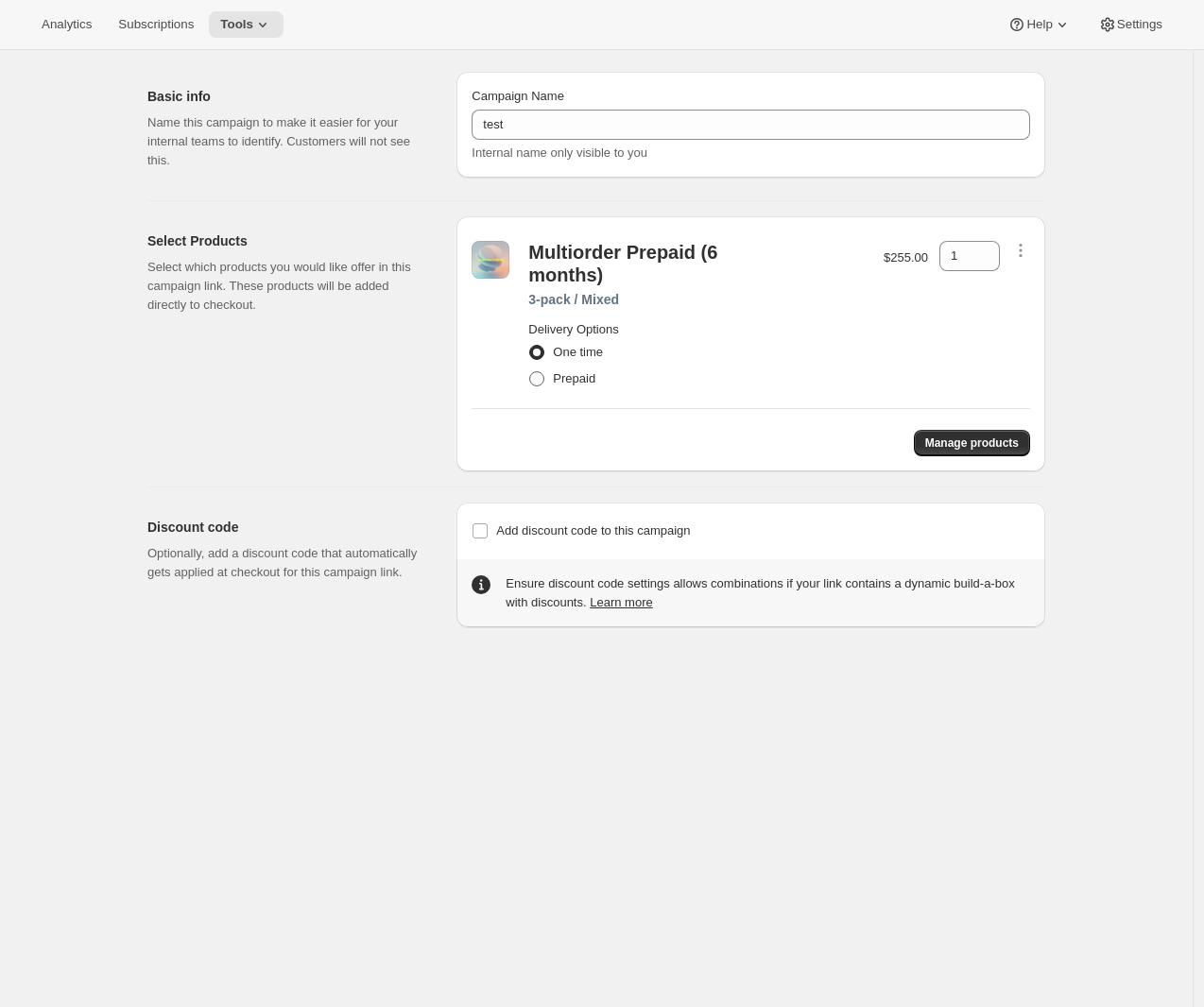 click on "Prepaid" at bounding box center (574, 378) 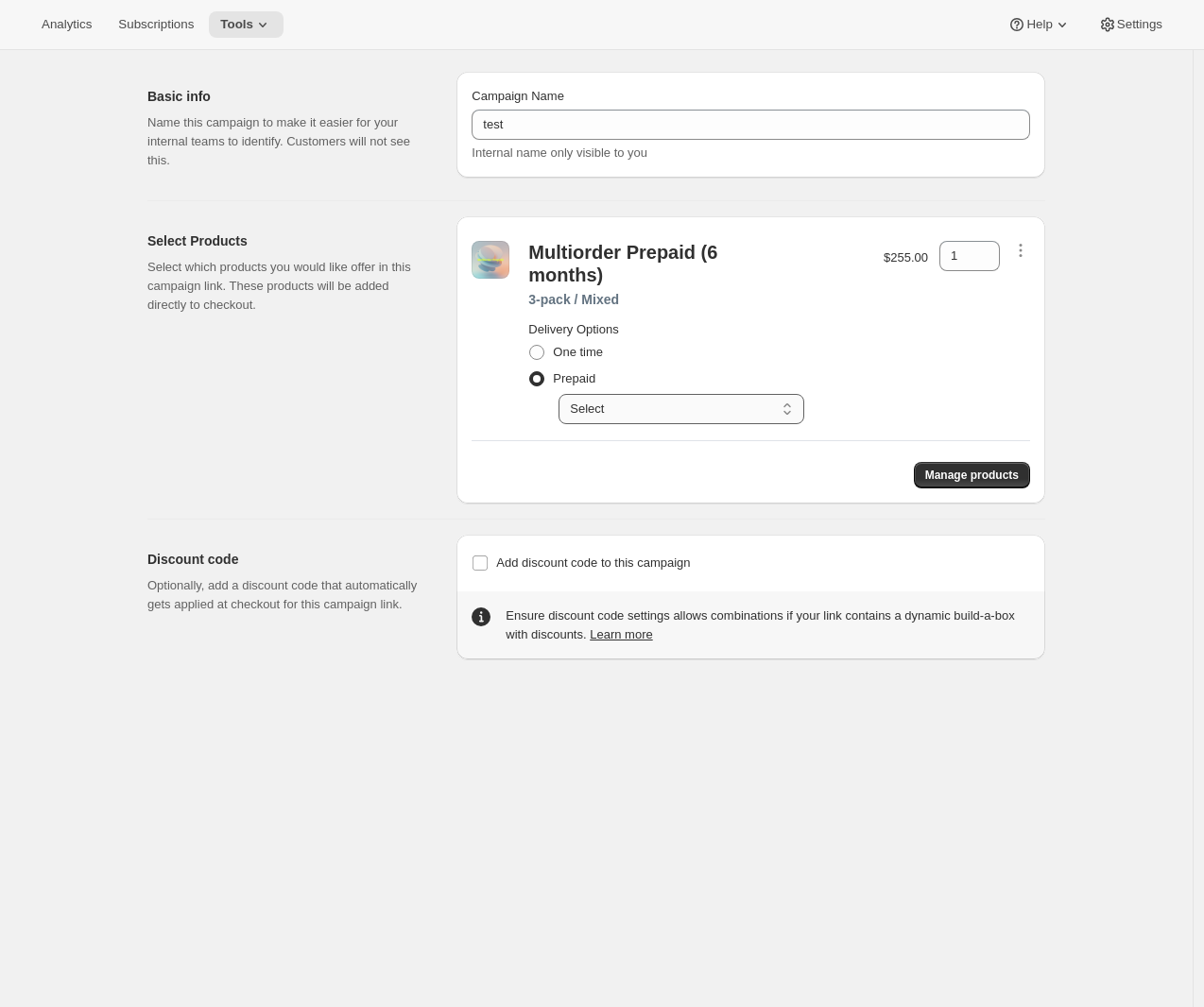 click on "Select Prepay for 6 monthly deliveries, Autorenews" at bounding box center (681, 409) 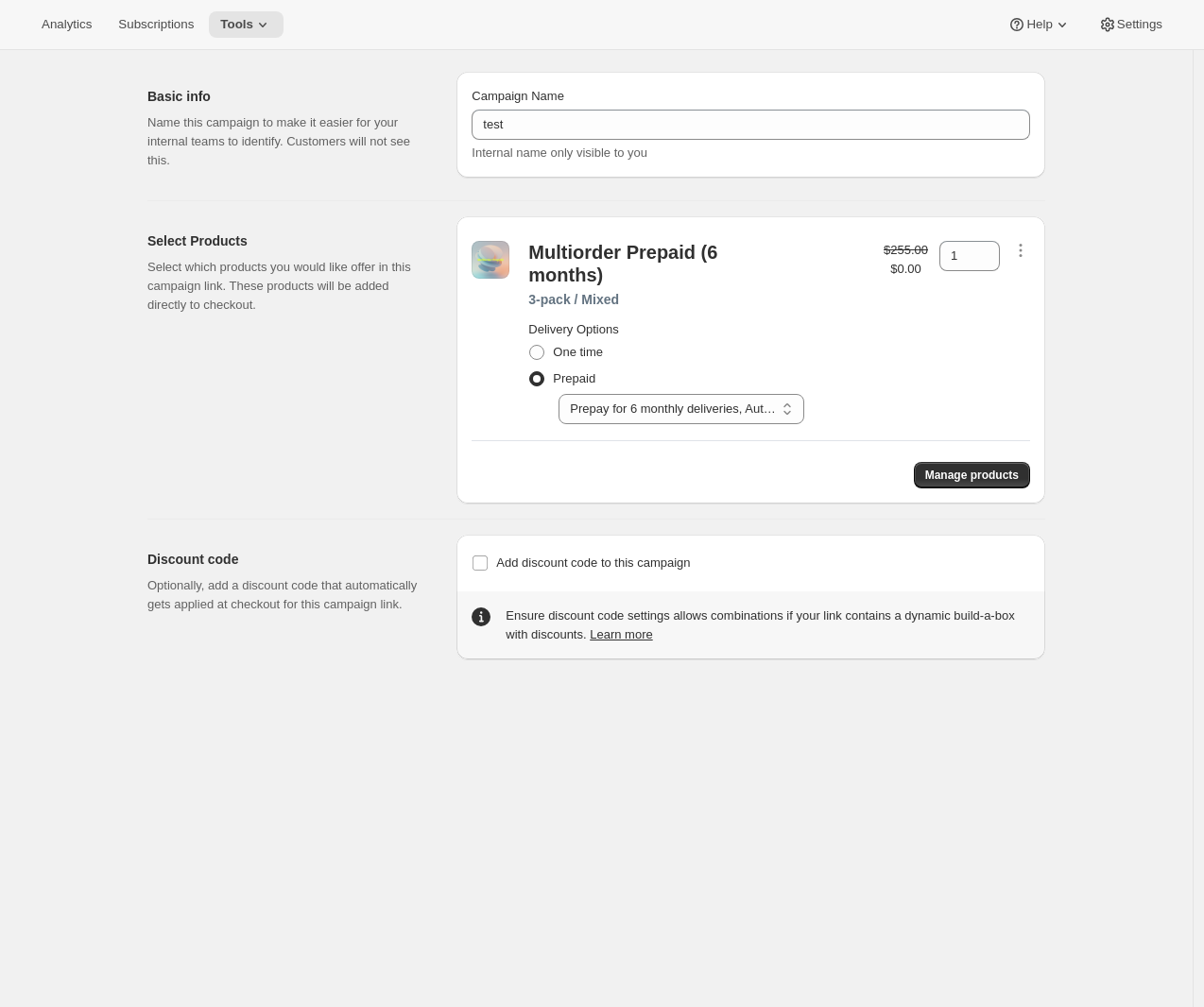 click on "Manage products" at bounding box center [750, 468] 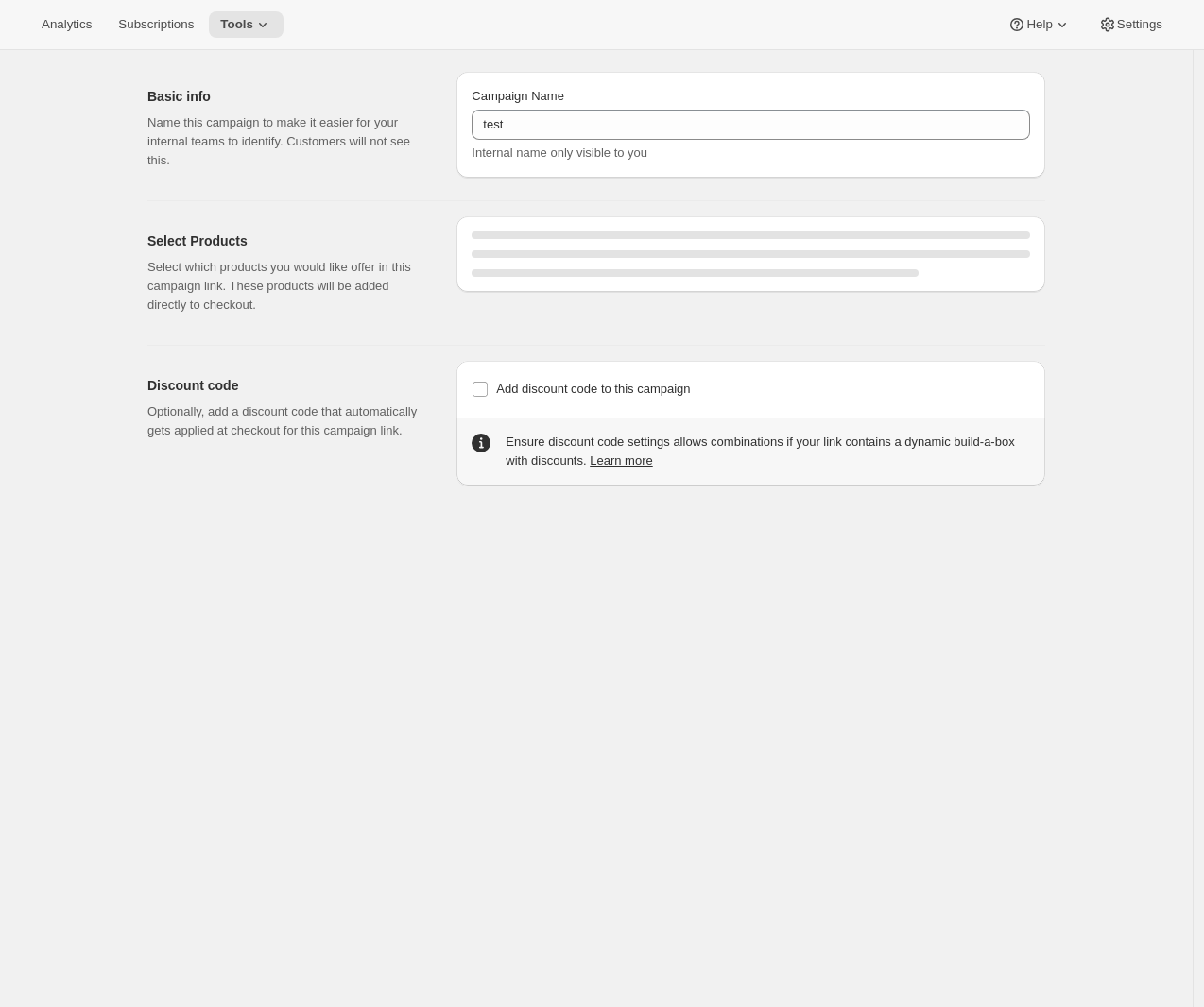 select on "gid://shopify/SellingPlan/2961604855" 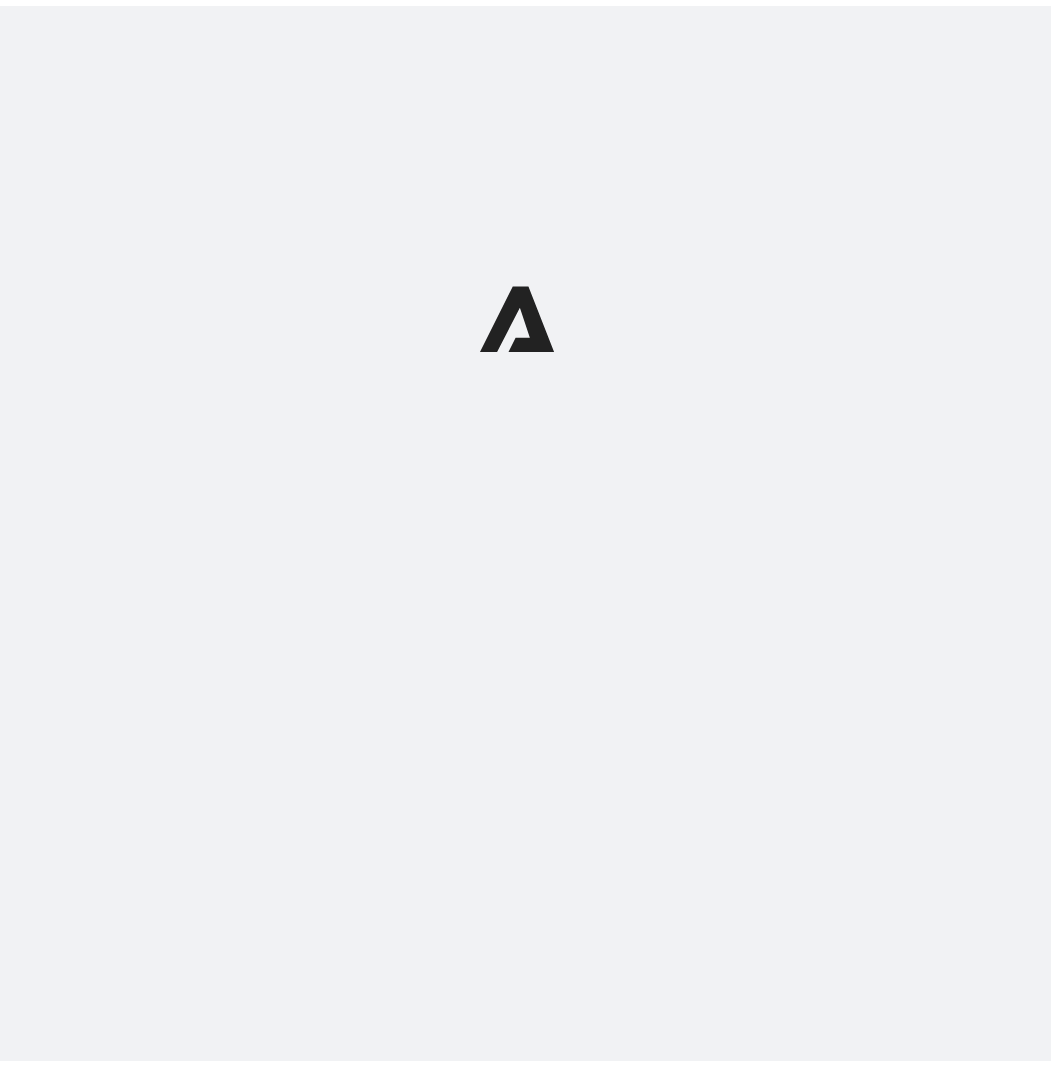 scroll, scrollTop: 0, scrollLeft: 0, axis: both 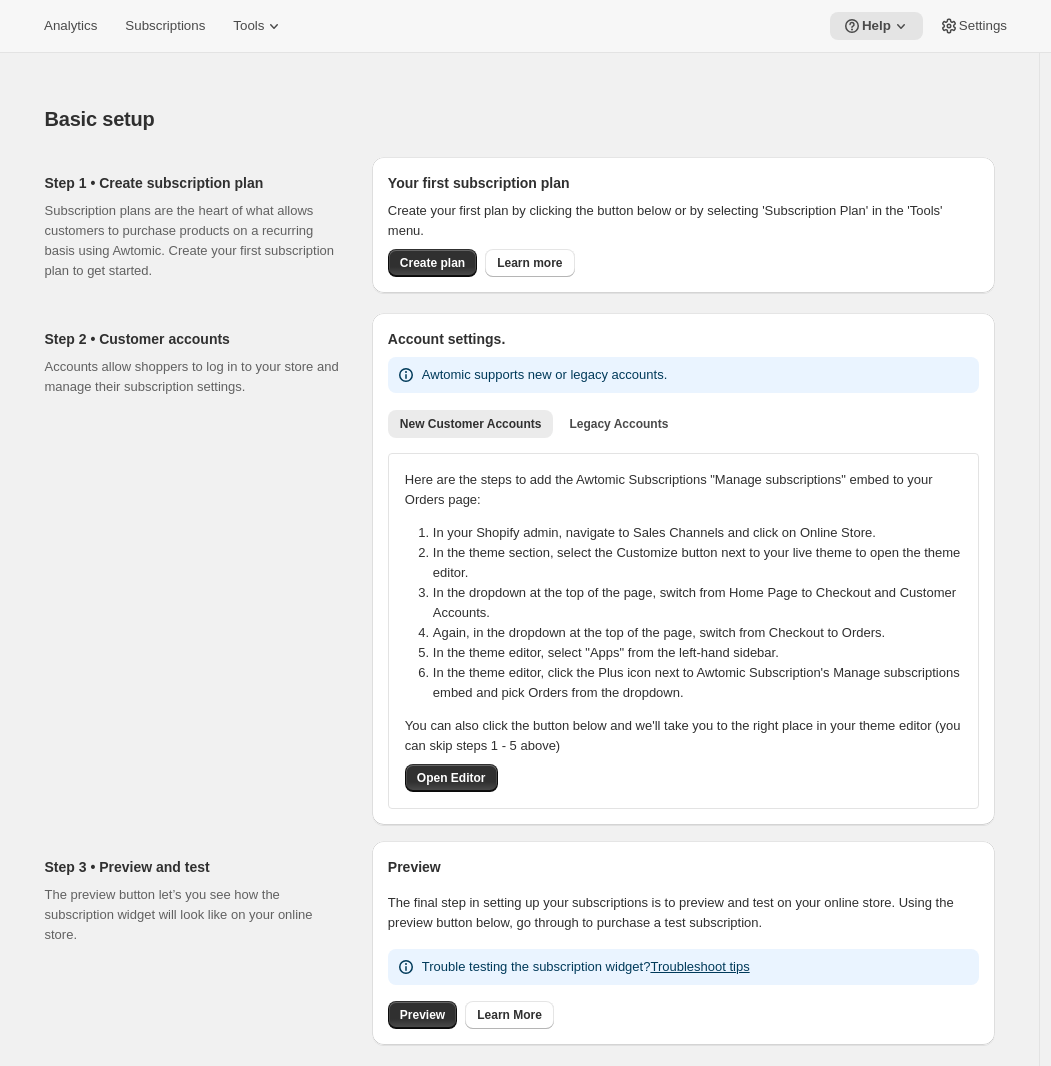 click on "Analytics Subscriptions Tools Help Settings" at bounding box center [525, 26] 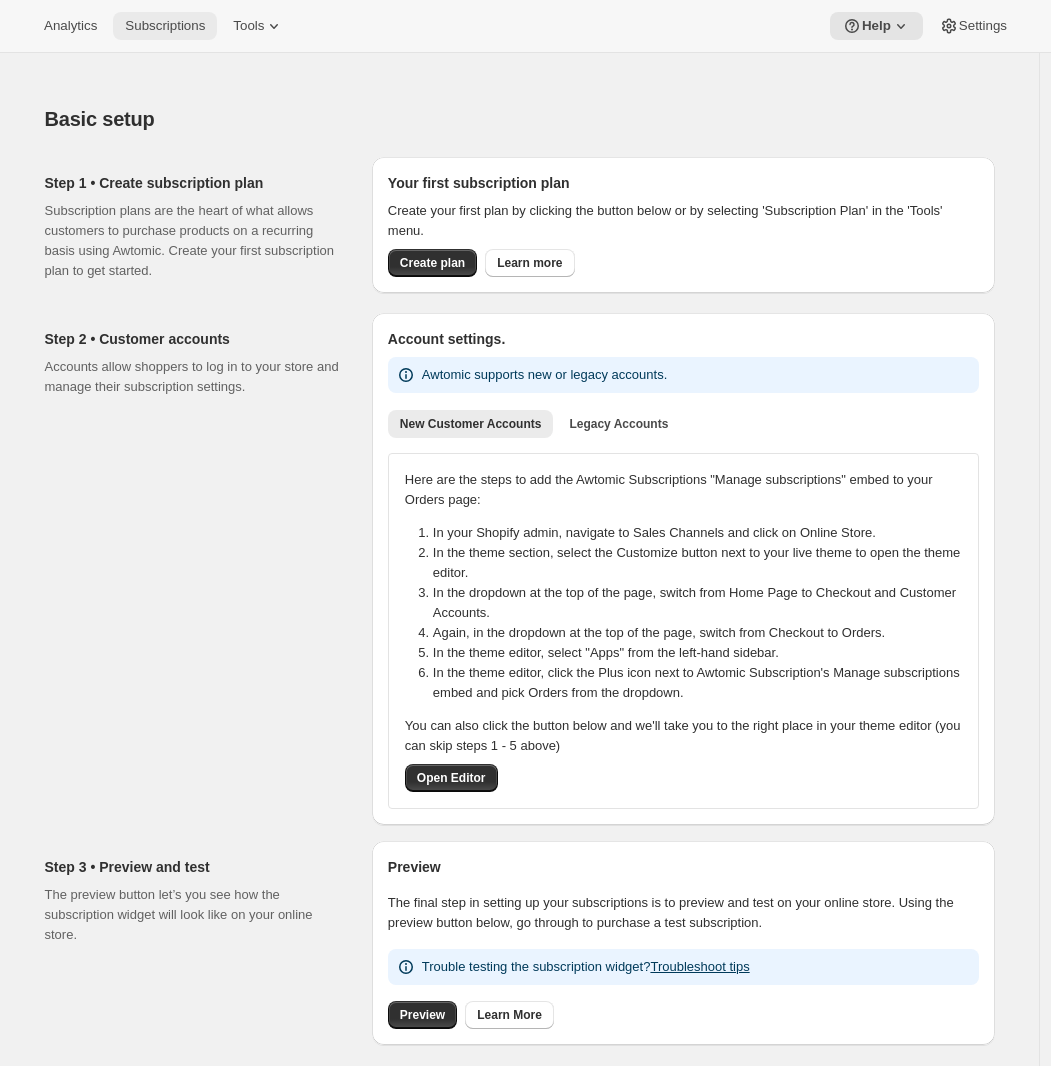 click on "Subscriptions" at bounding box center [165, 26] 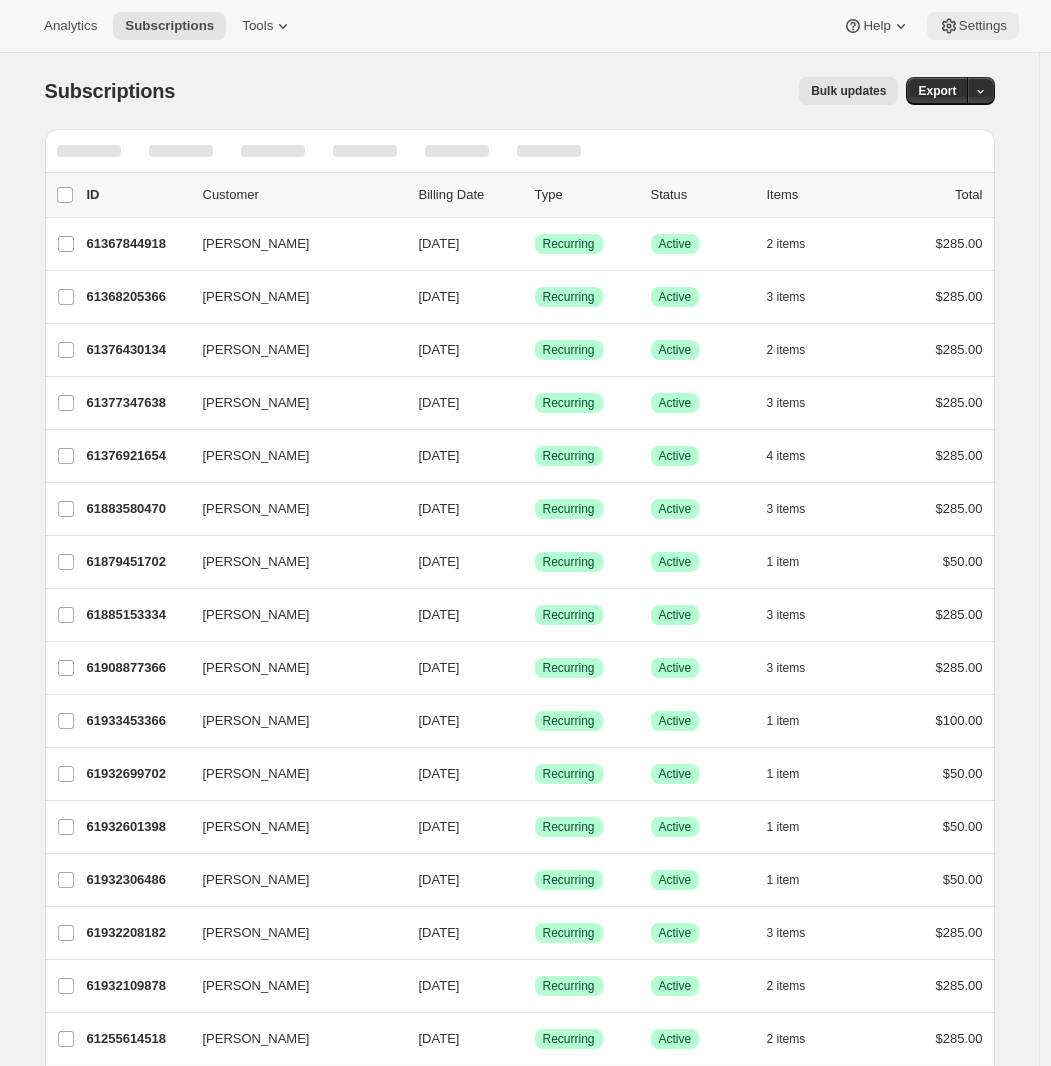 click on "Settings" at bounding box center [983, 26] 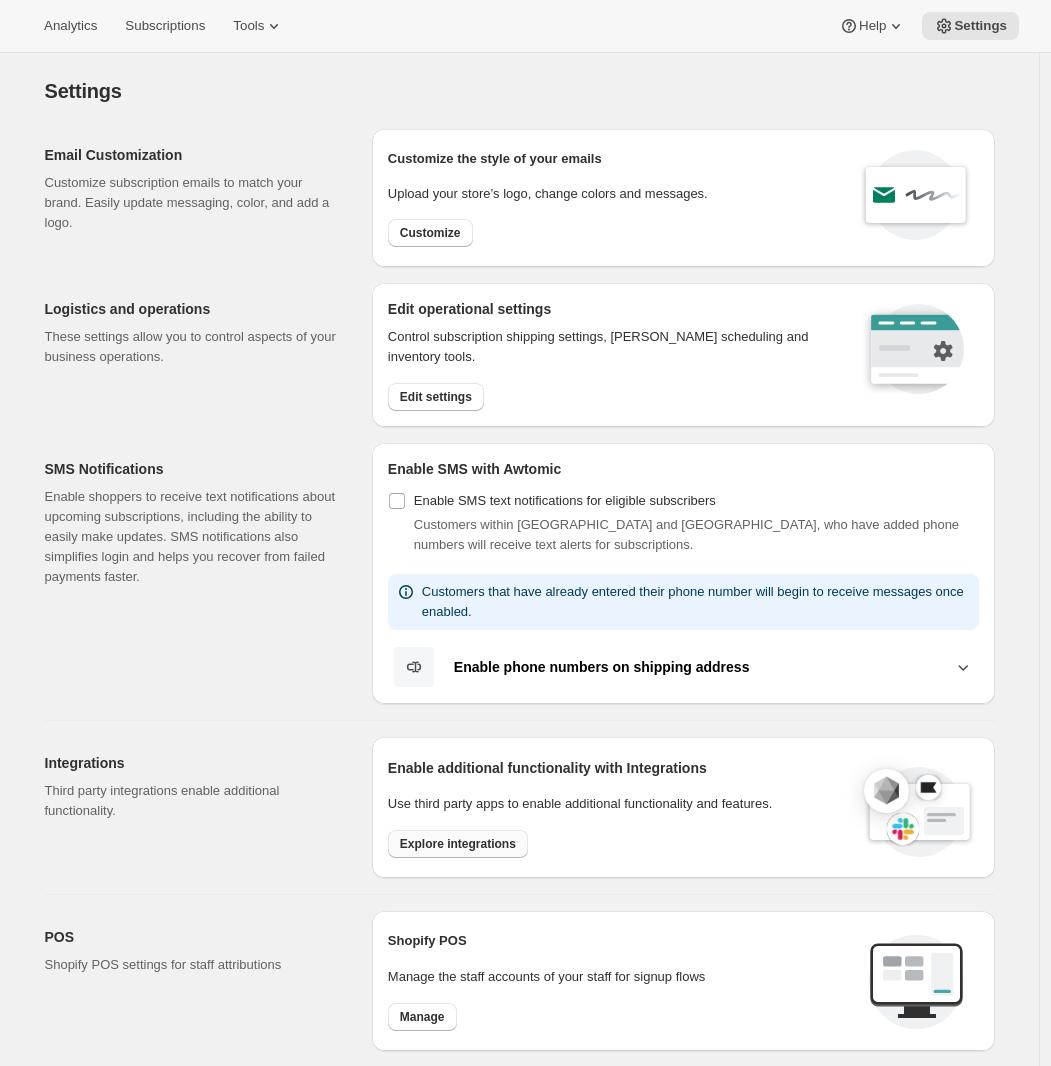 click on "Explore integrations" at bounding box center (458, 844) 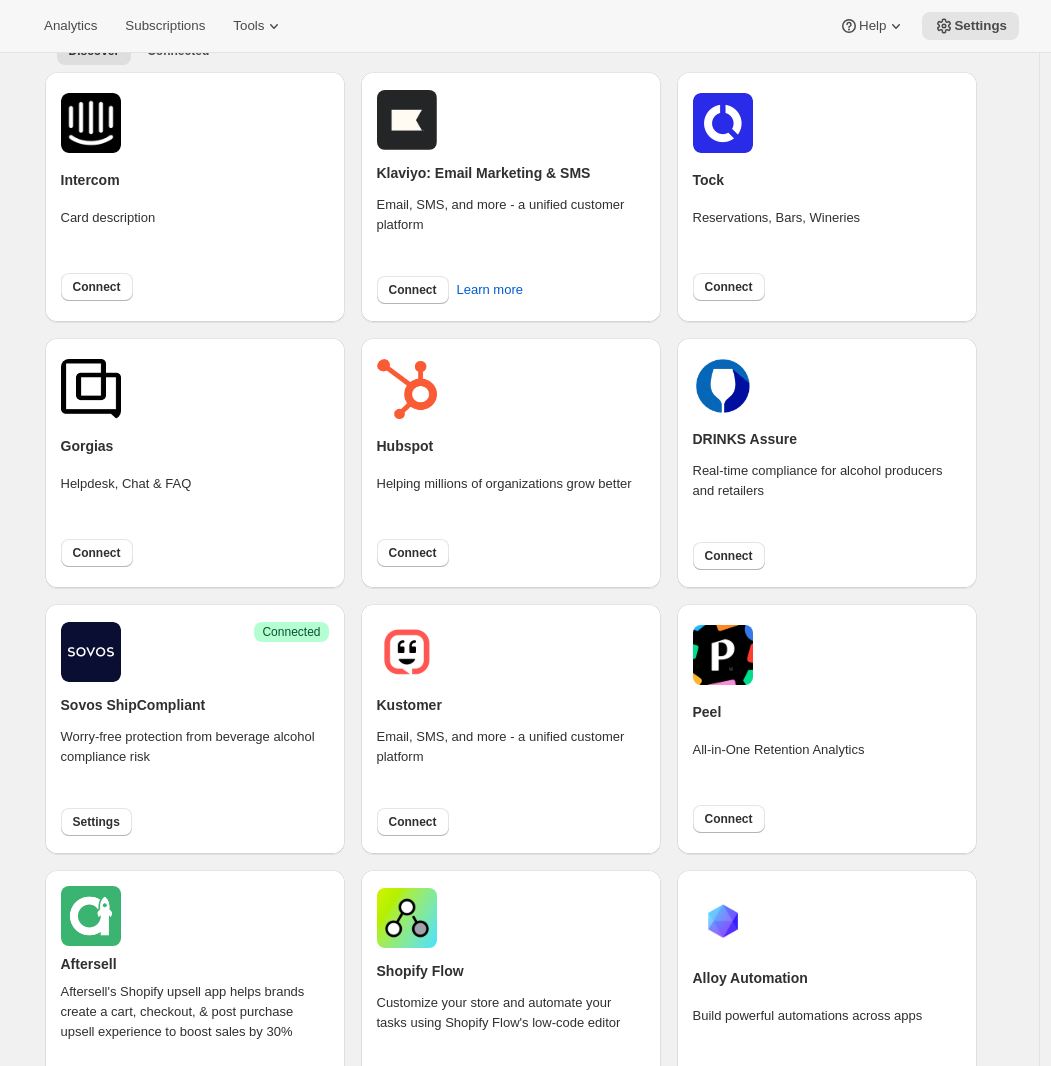scroll, scrollTop: 188, scrollLeft: 0, axis: vertical 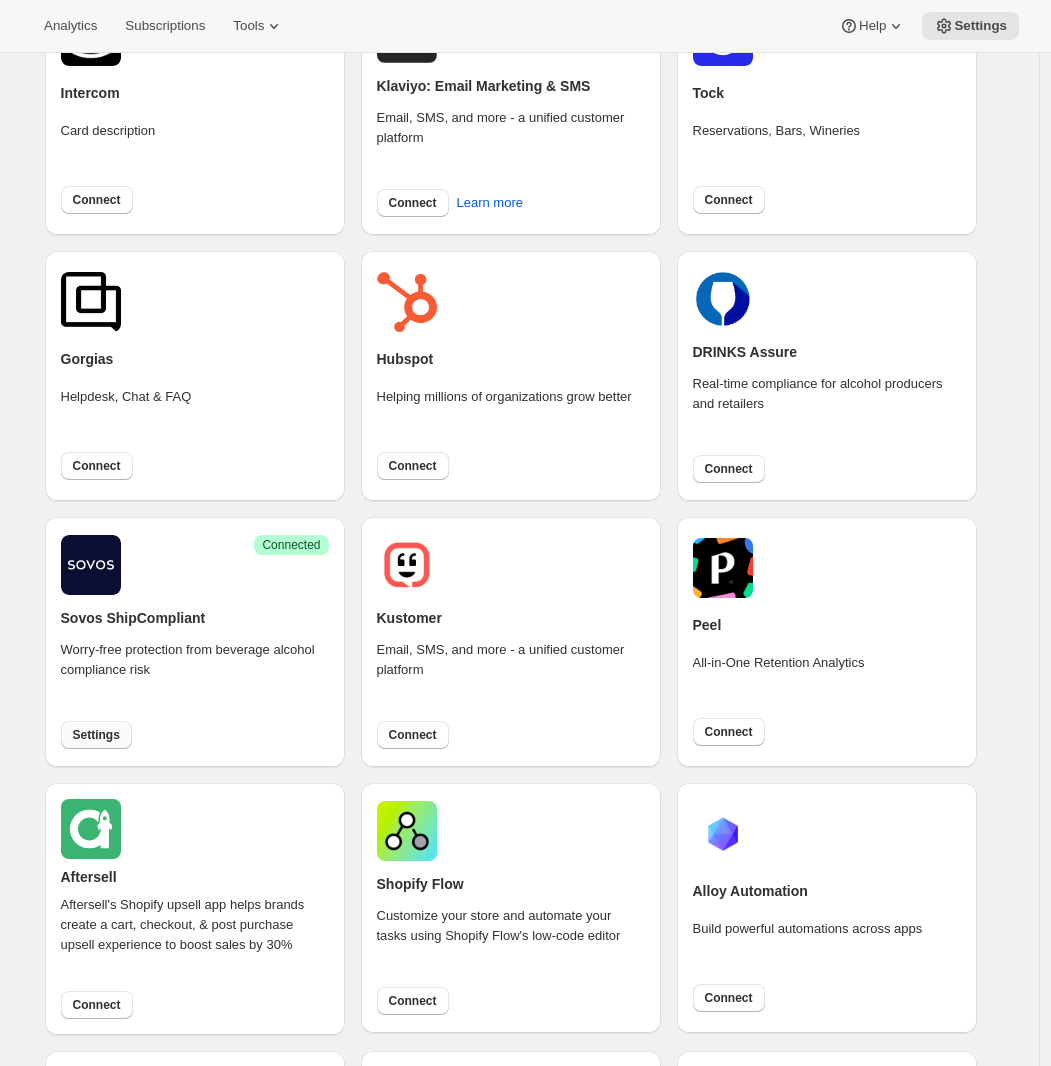 click on "Settings" at bounding box center (96, 735) 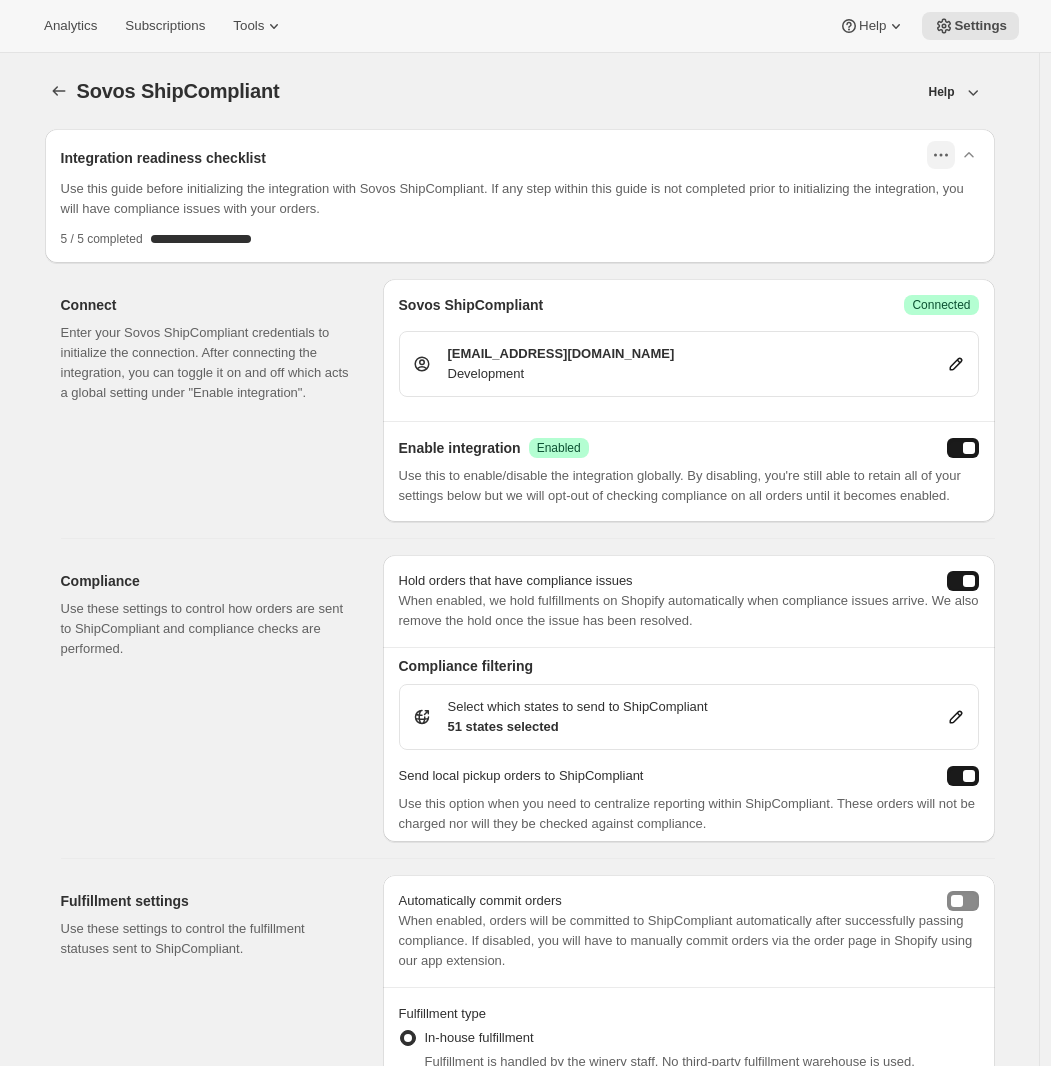 click 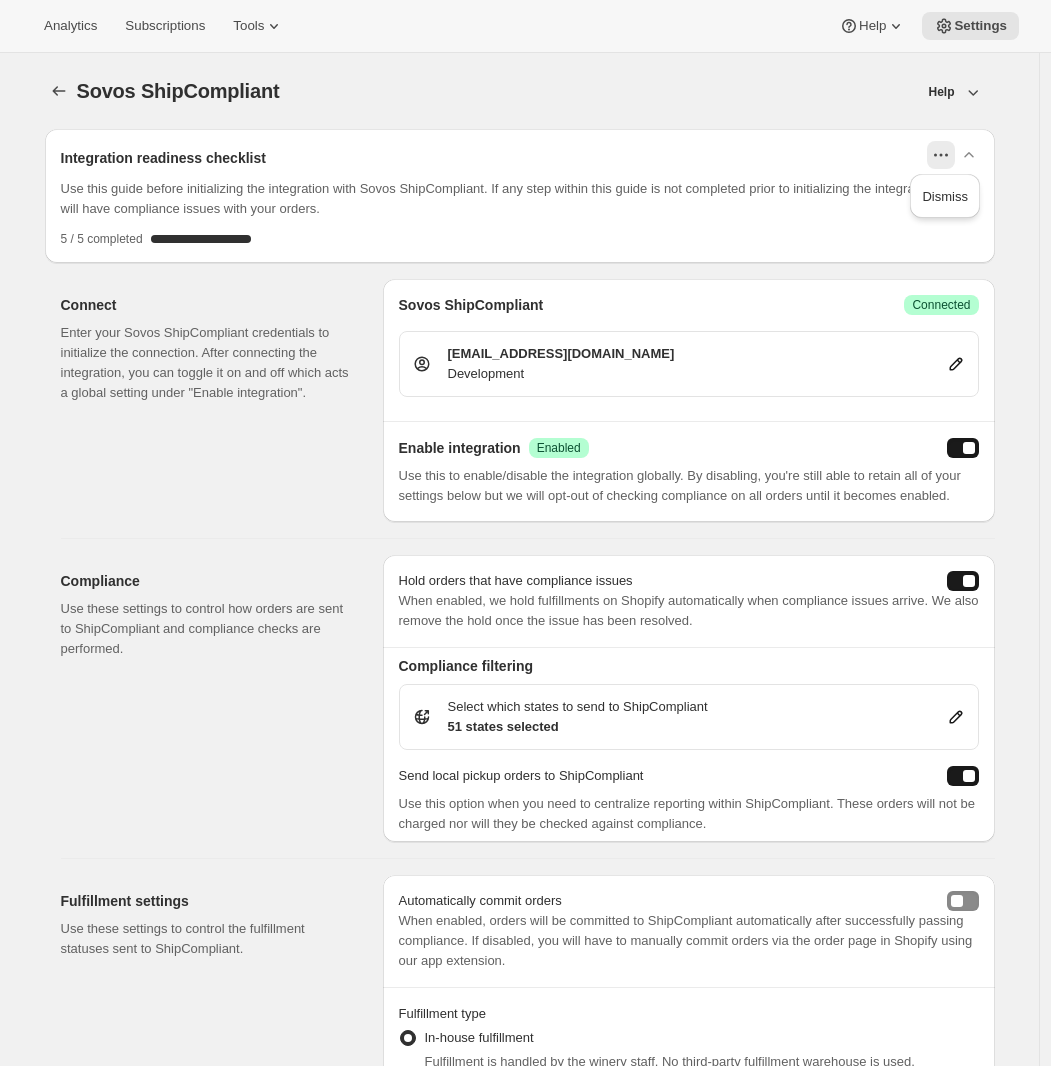 drag, startPoint x: 955, startPoint y: 201, endPoint x: 851, endPoint y: 129, distance: 126.491104 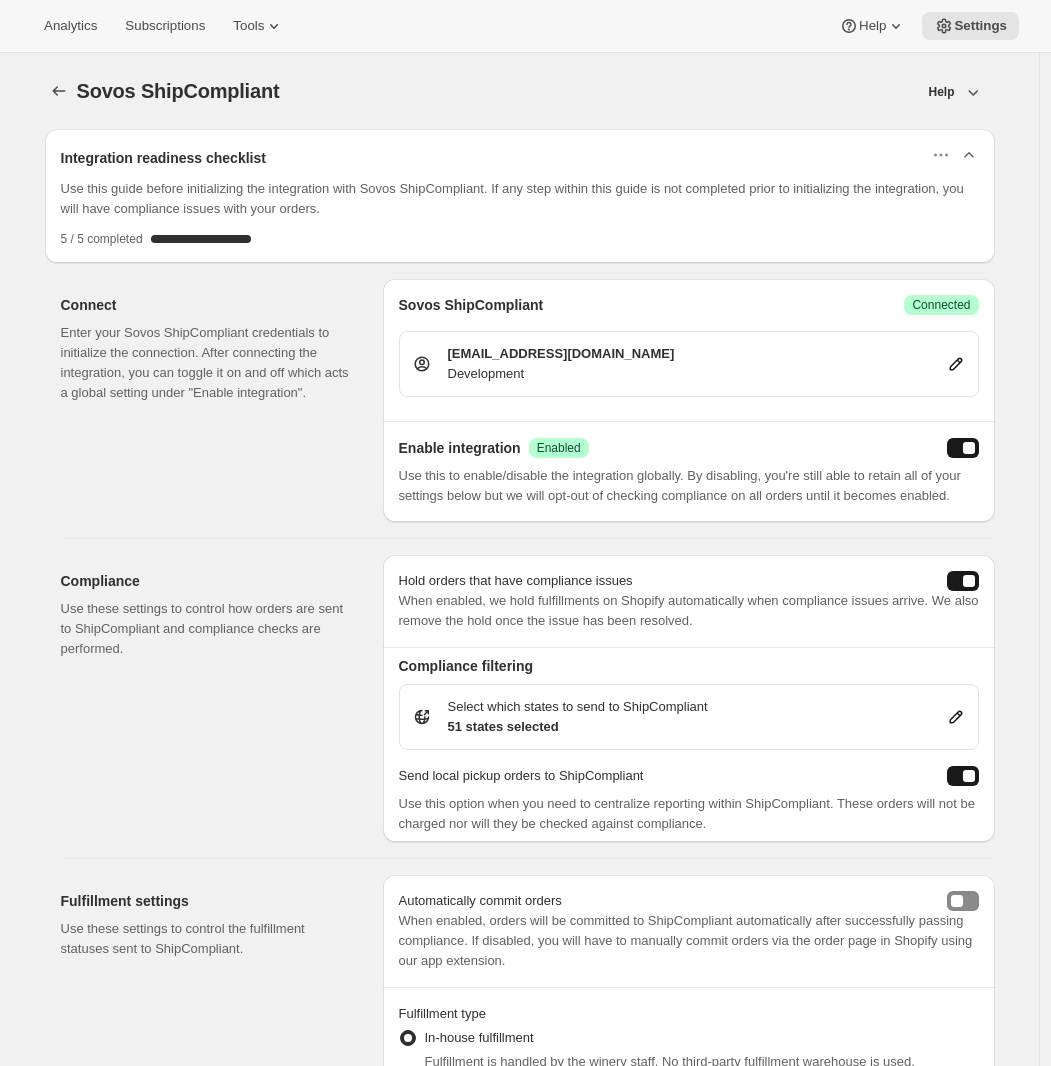 click 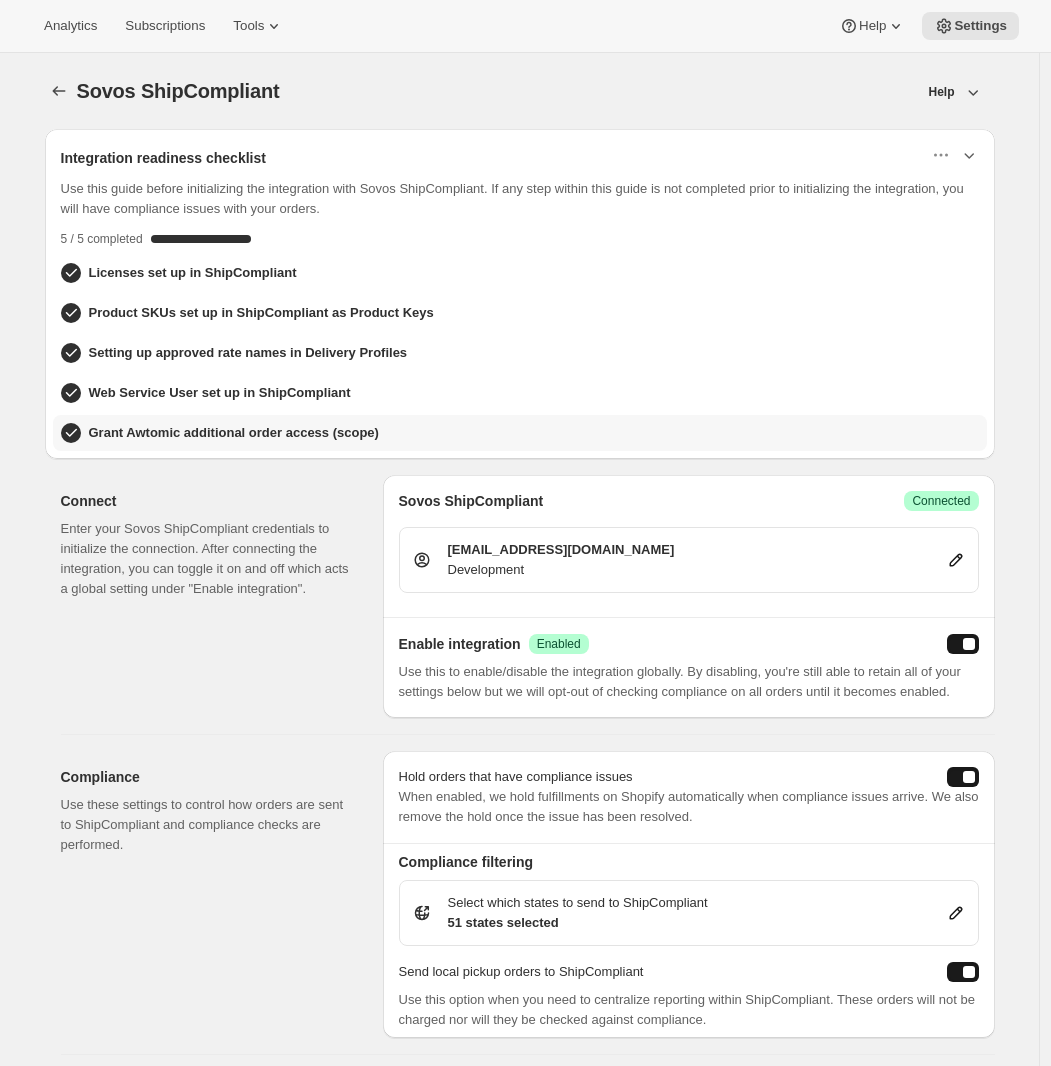 click on "Grant Awtomic additional order access (scope)" at bounding box center (234, 433) 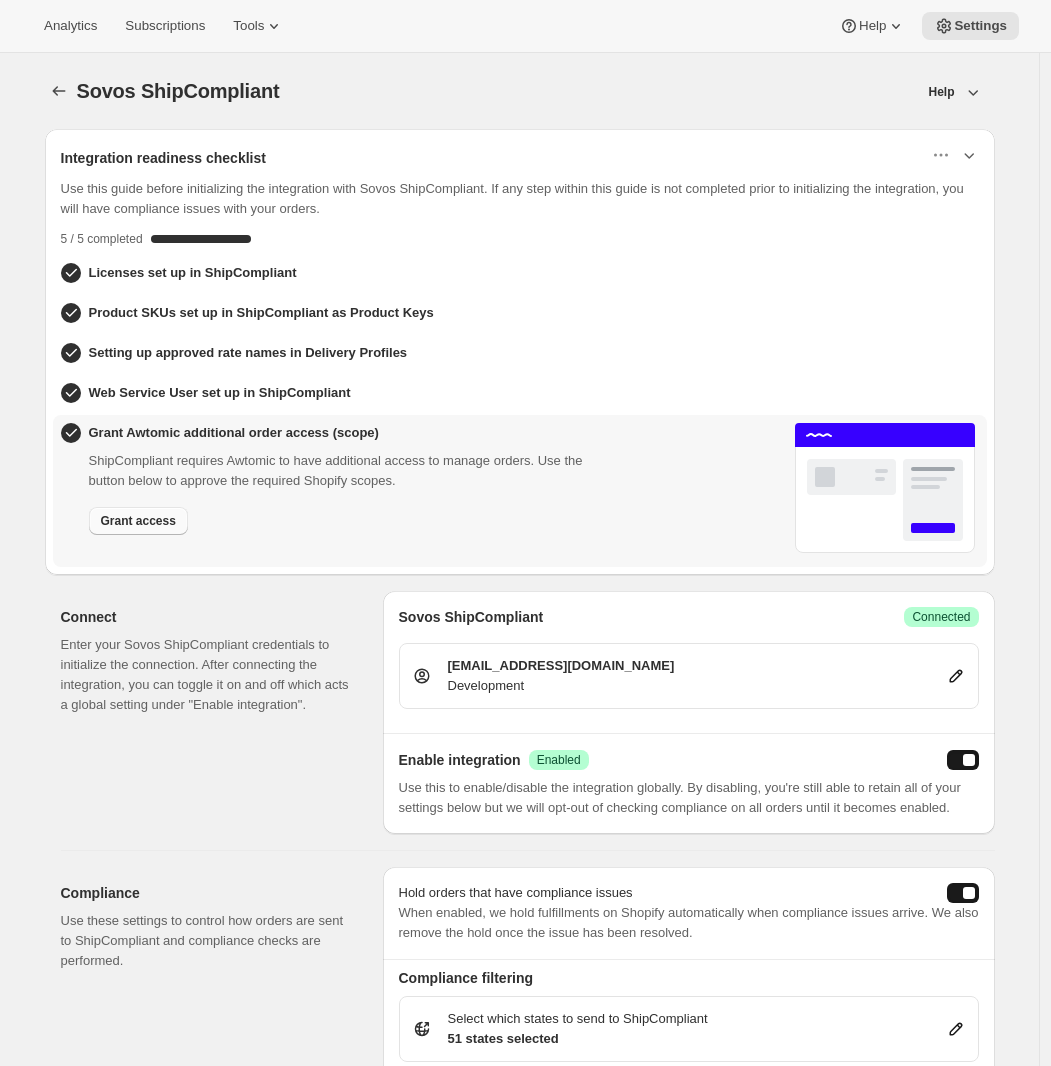 click on "Grant access" at bounding box center [138, 521] 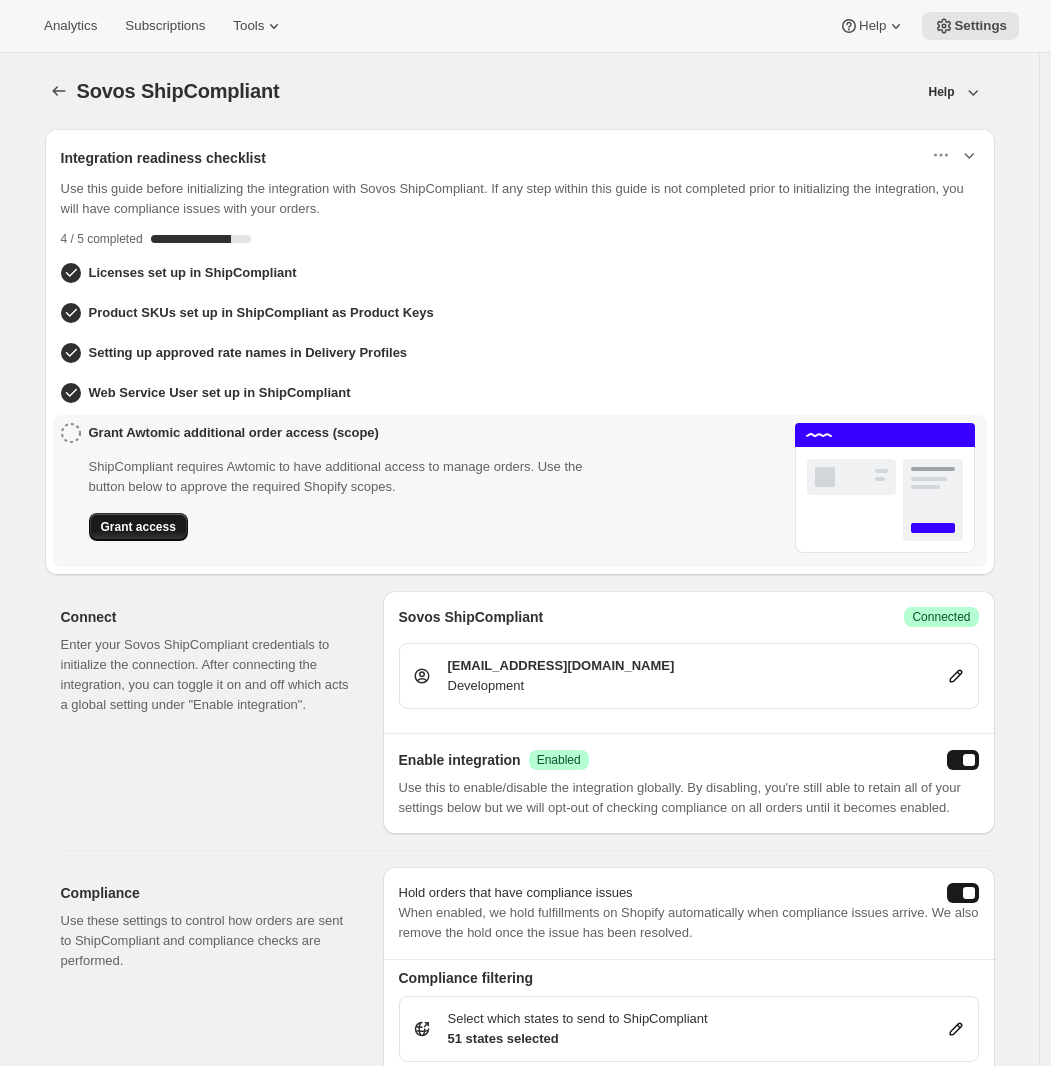 click on "Grant access" at bounding box center (138, 527) 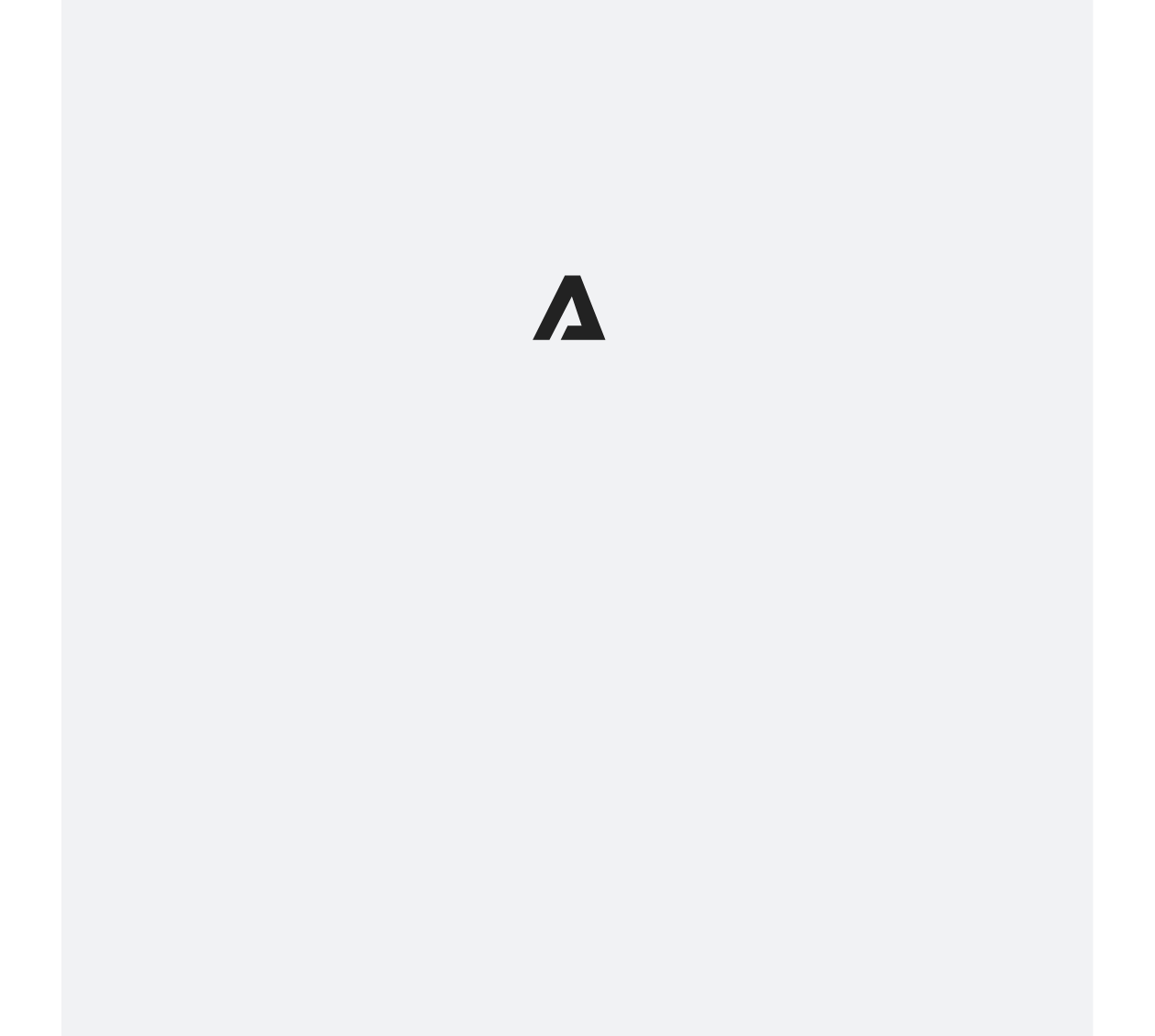 scroll, scrollTop: 0, scrollLeft: 0, axis: both 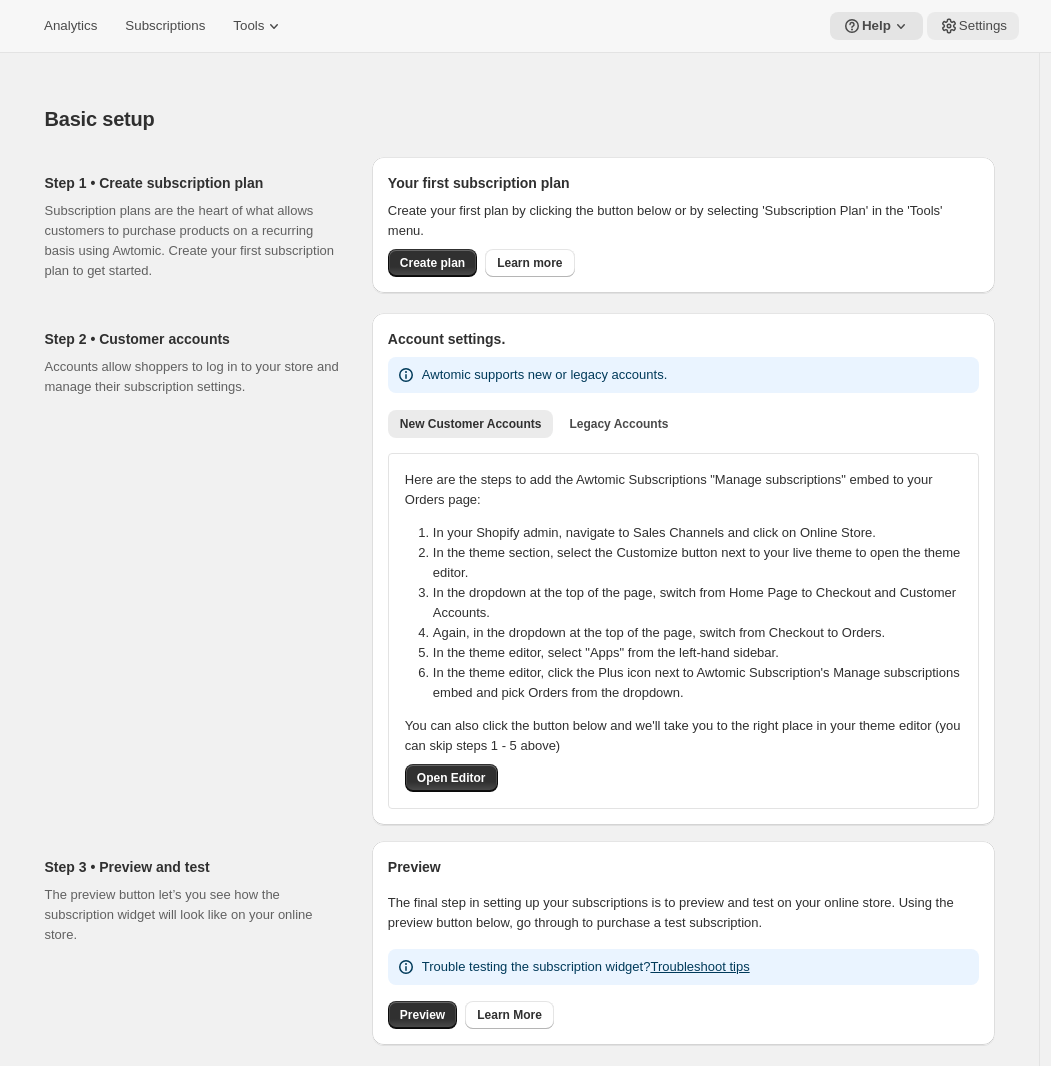 click on "Settings" at bounding box center (983, 26) 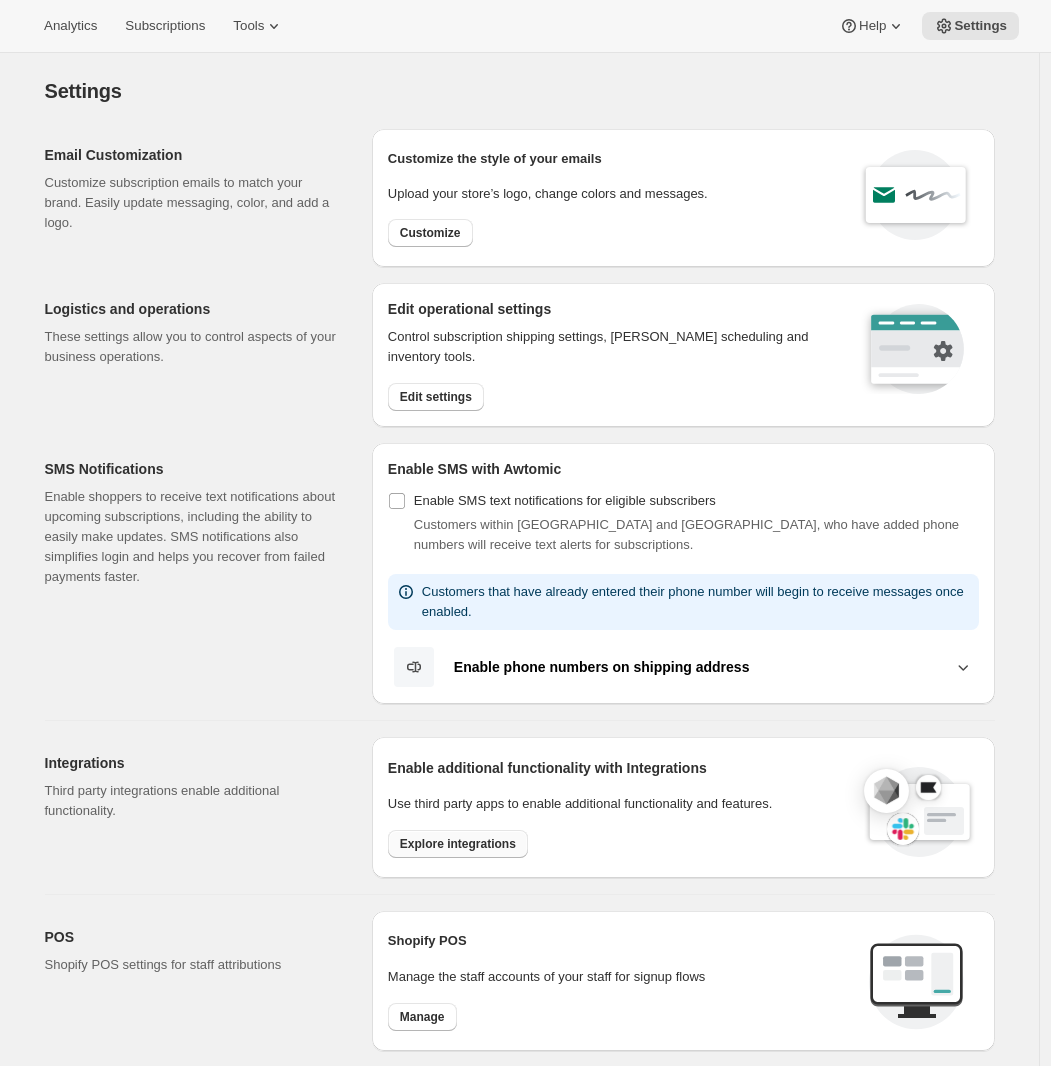 click on "Explore integrations" at bounding box center (458, 844) 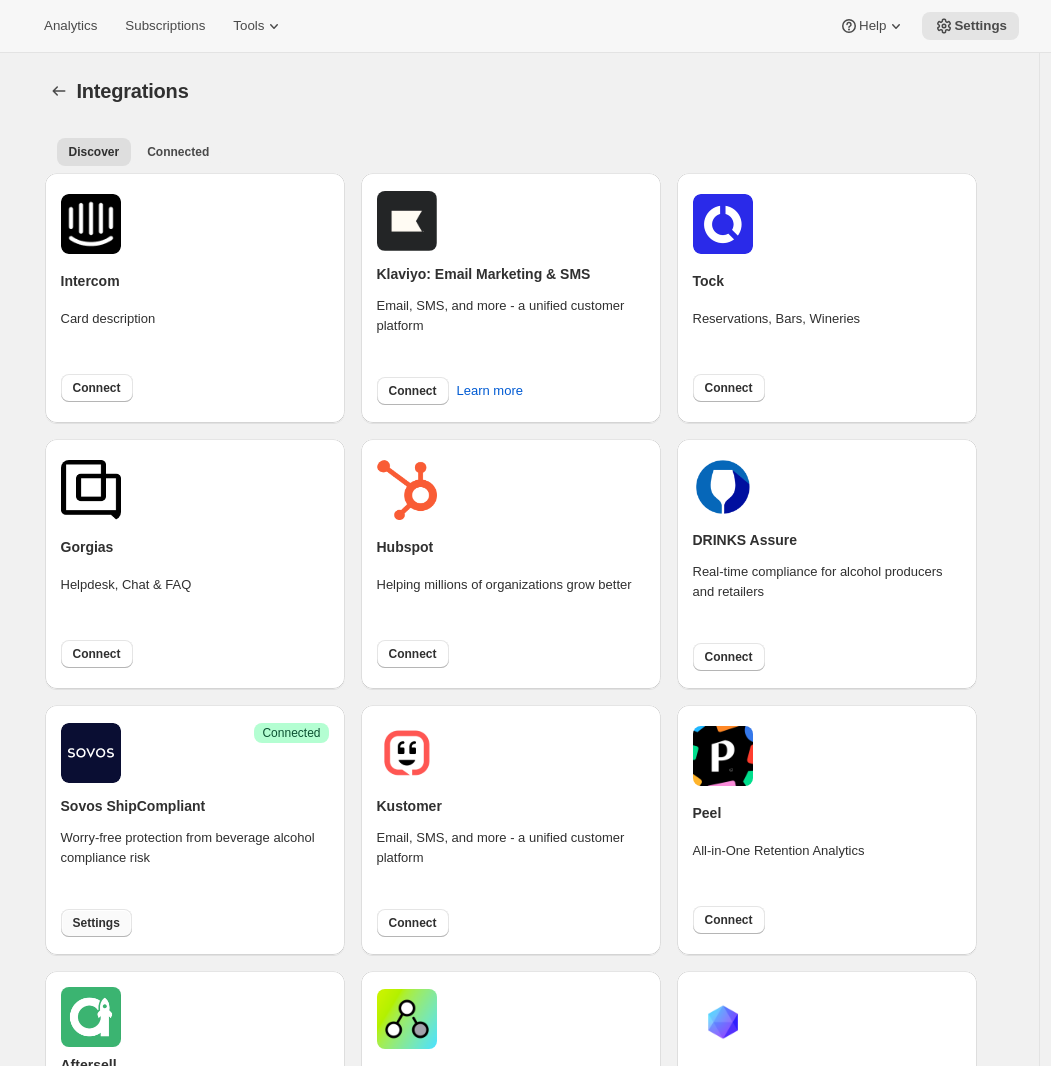 click on "Settings" at bounding box center [96, 923] 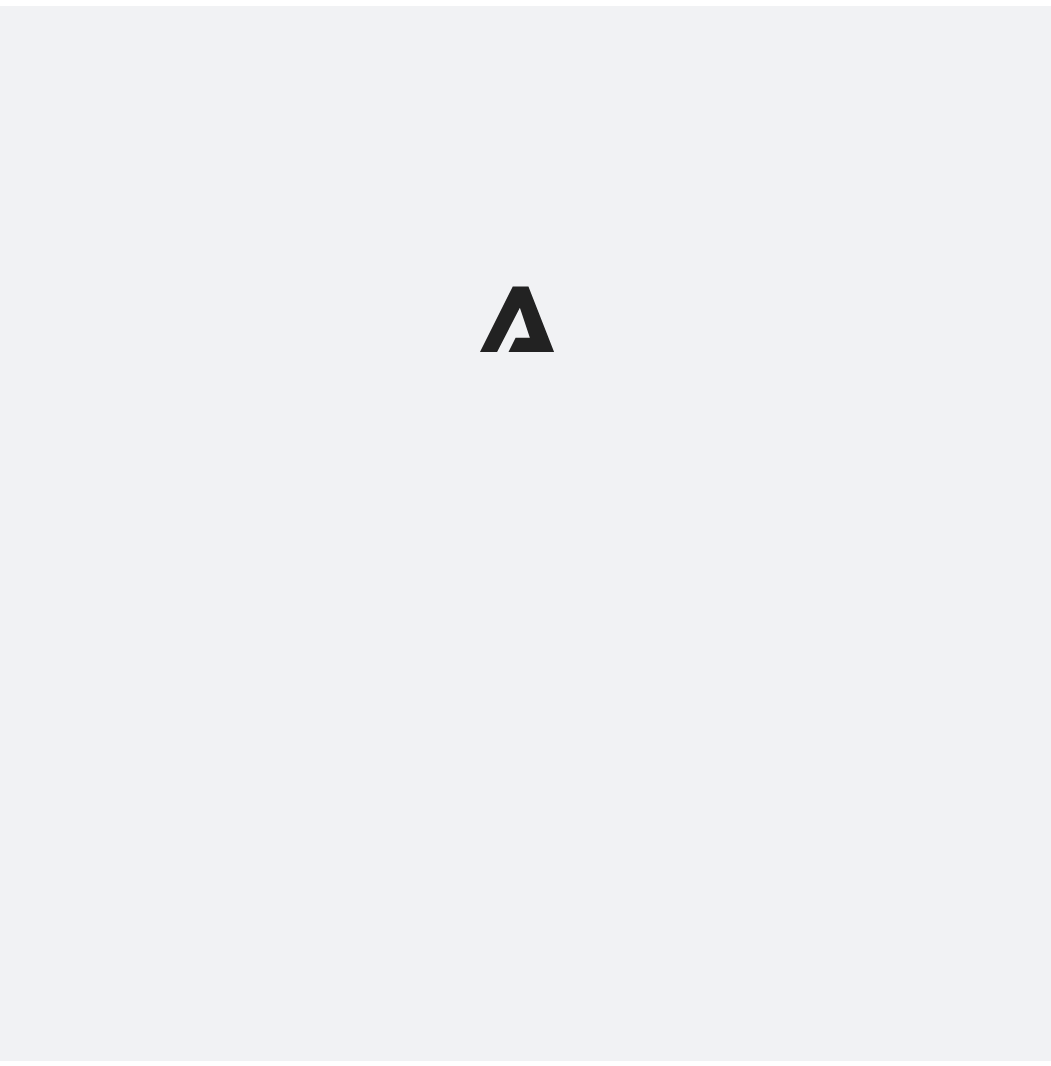 scroll, scrollTop: 0, scrollLeft: 0, axis: both 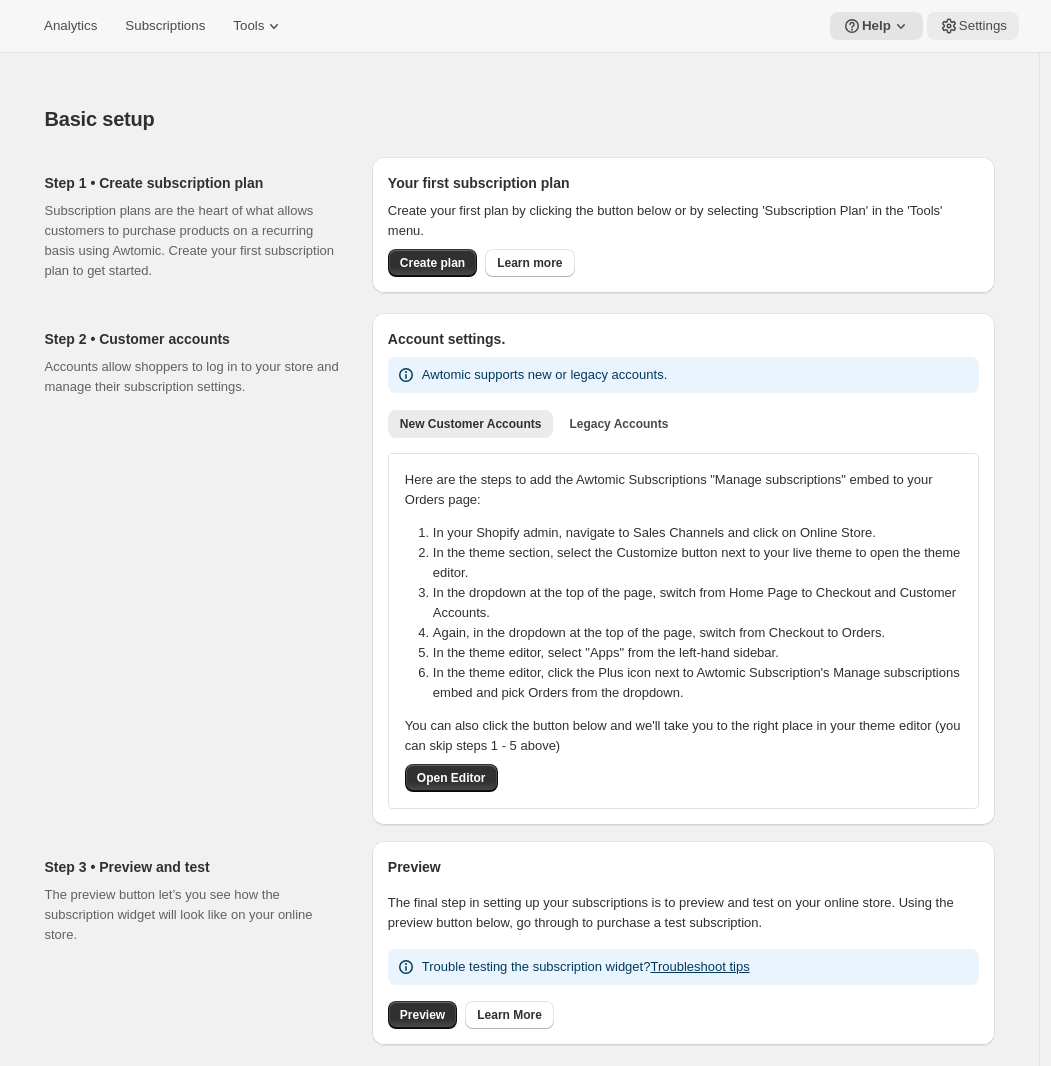 click on "Settings" at bounding box center [973, 26] 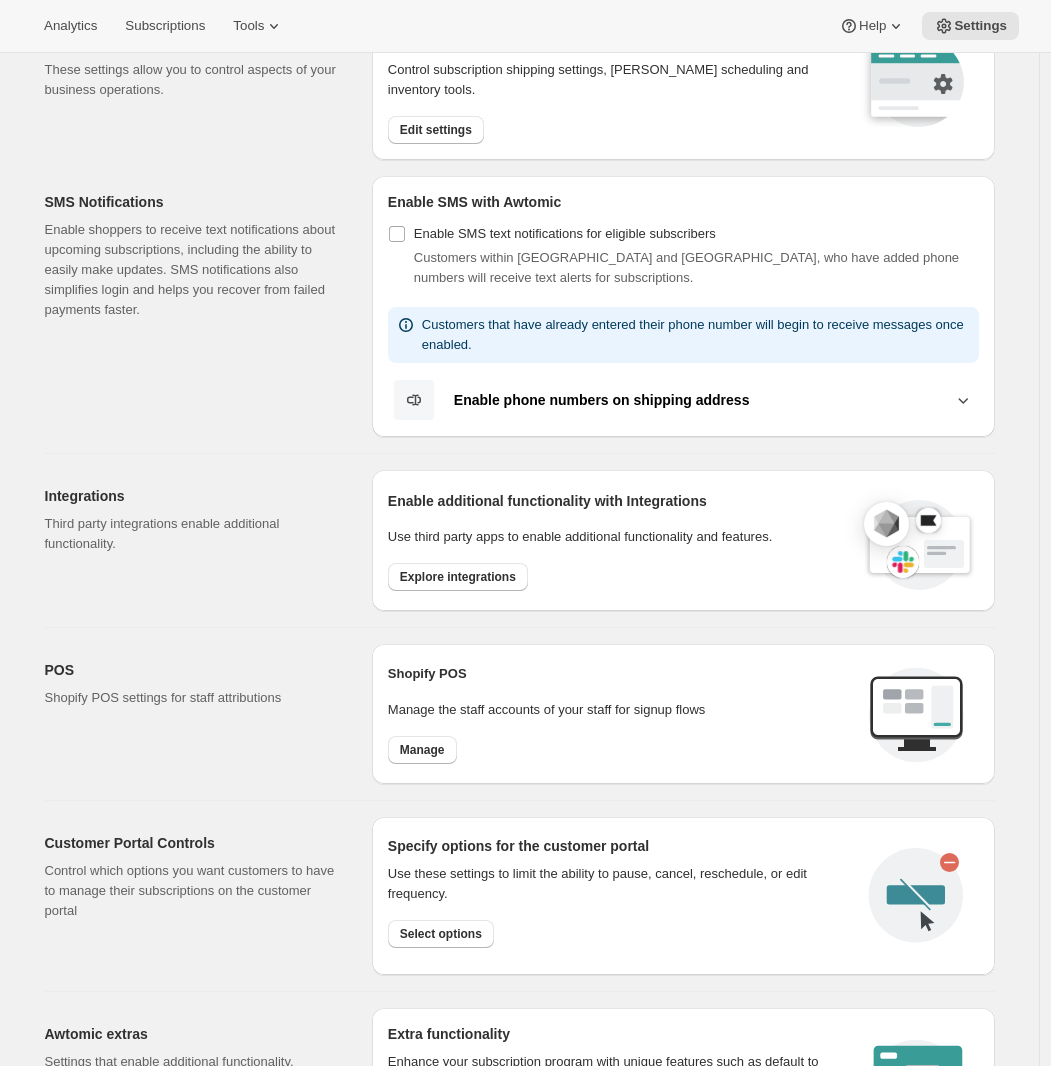 scroll, scrollTop: 62, scrollLeft: 0, axis: vertical 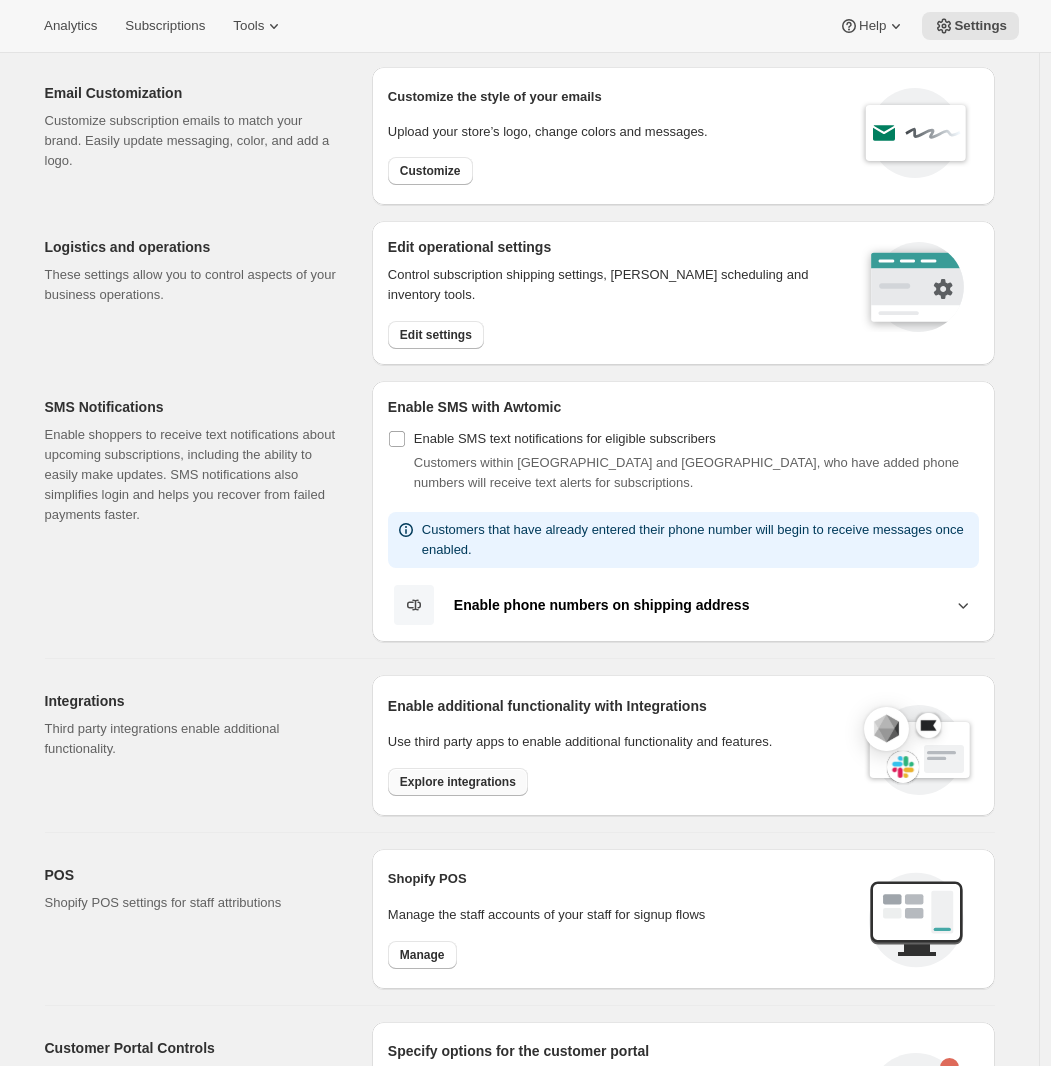 click on "Explore integrations" at bounding box center [458, 782] 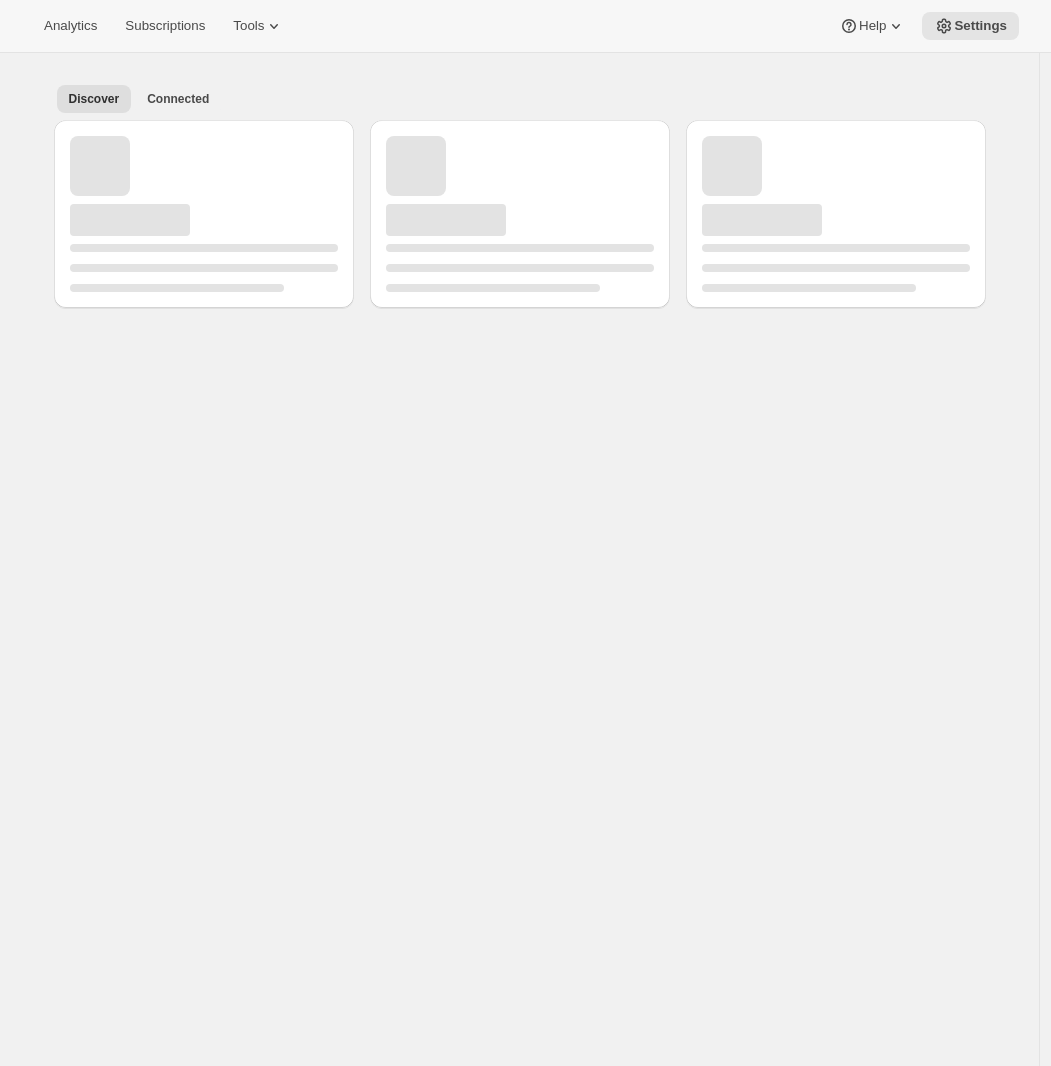 scroll, scrollTop: 0, scrollLeft: 0, axis: both 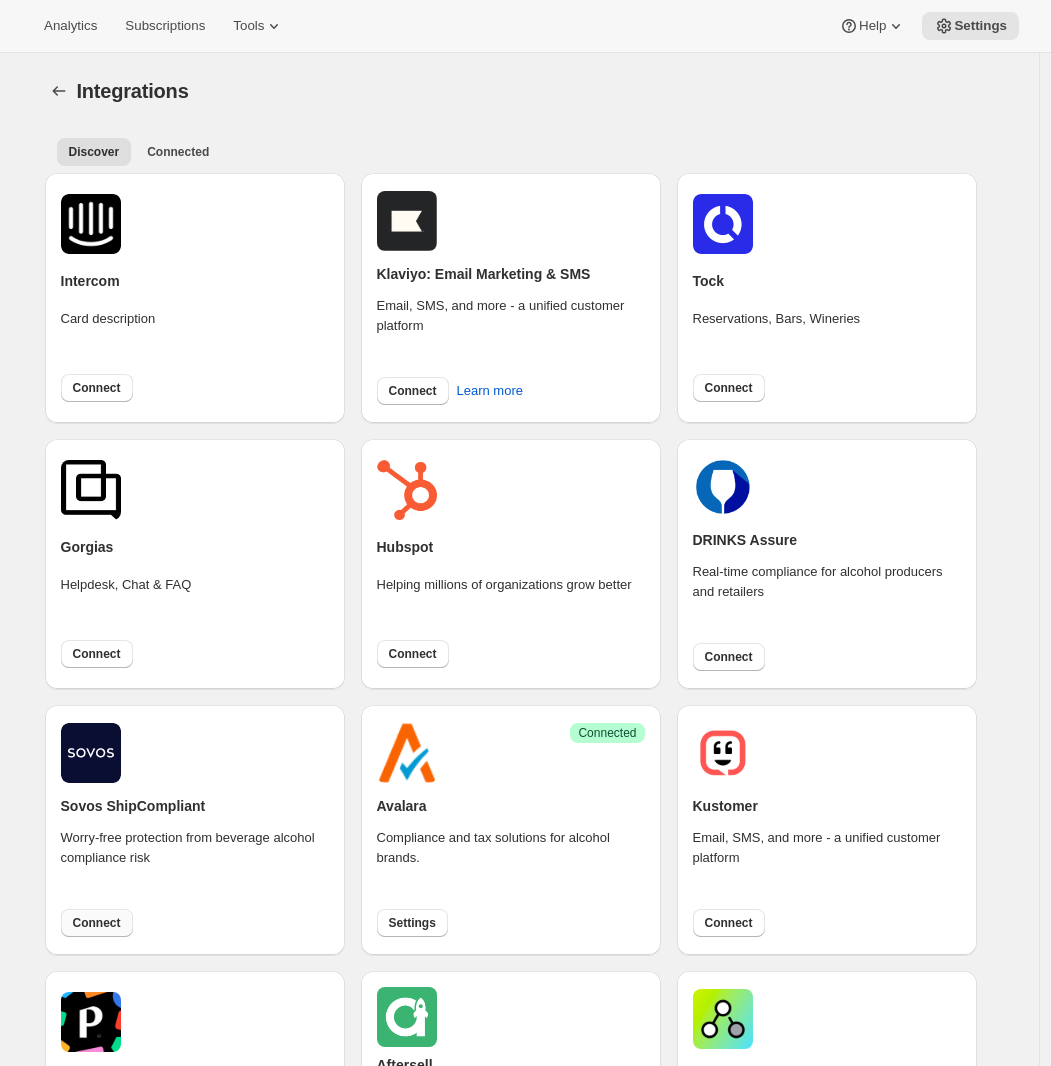 click on "Connect" at bounding box center (97, 923) 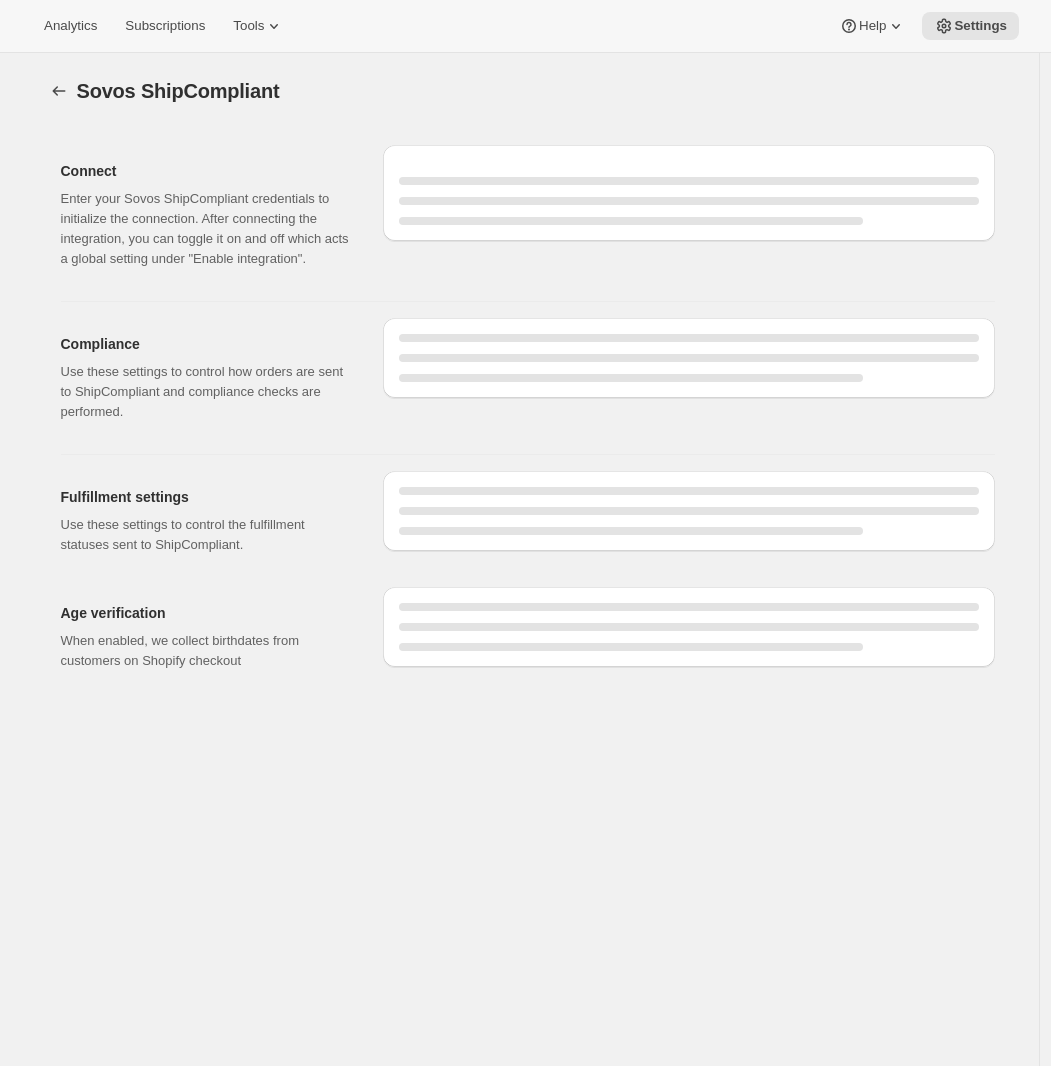select on "development" 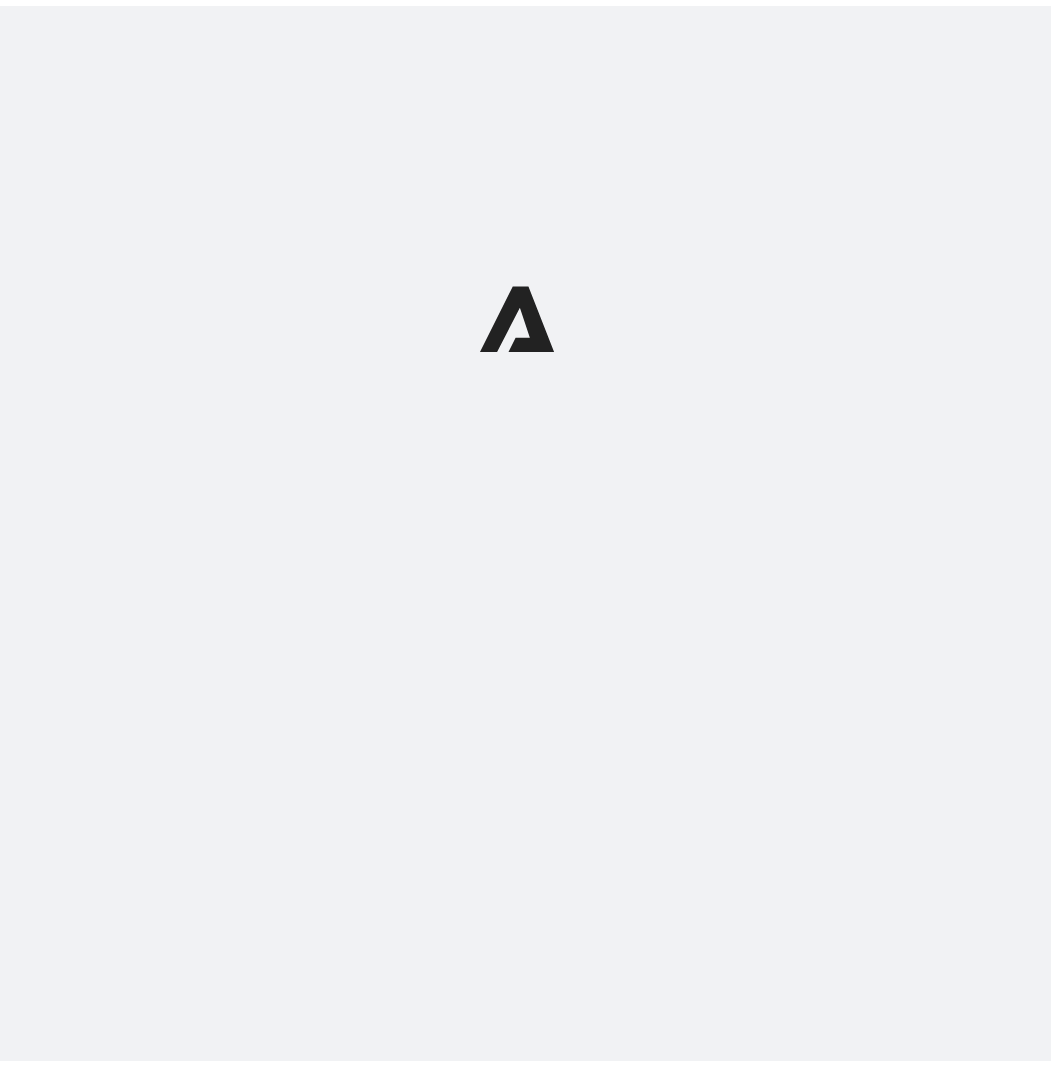 scroll, scrollTop: 0, scrollLeft: 0, axis: both 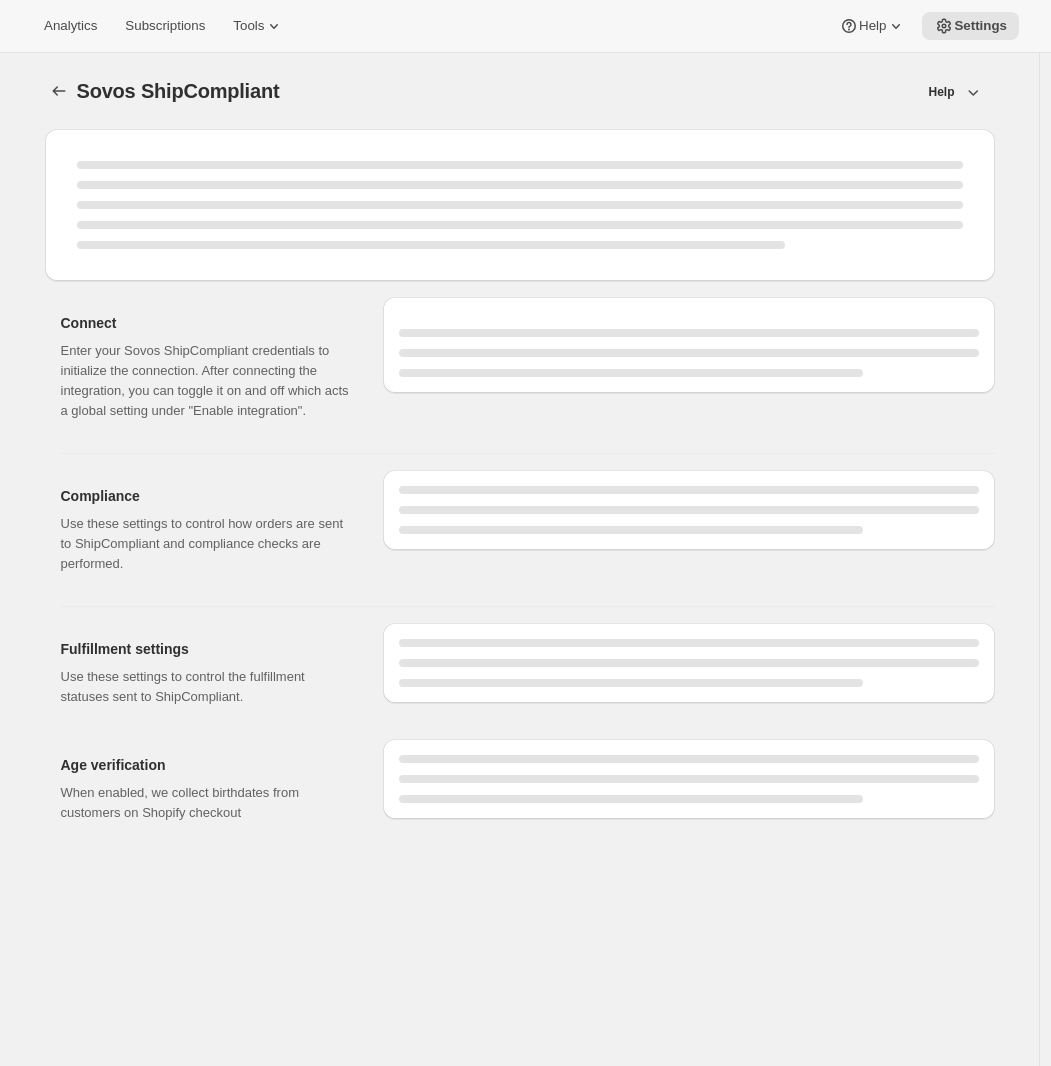 select on "development" 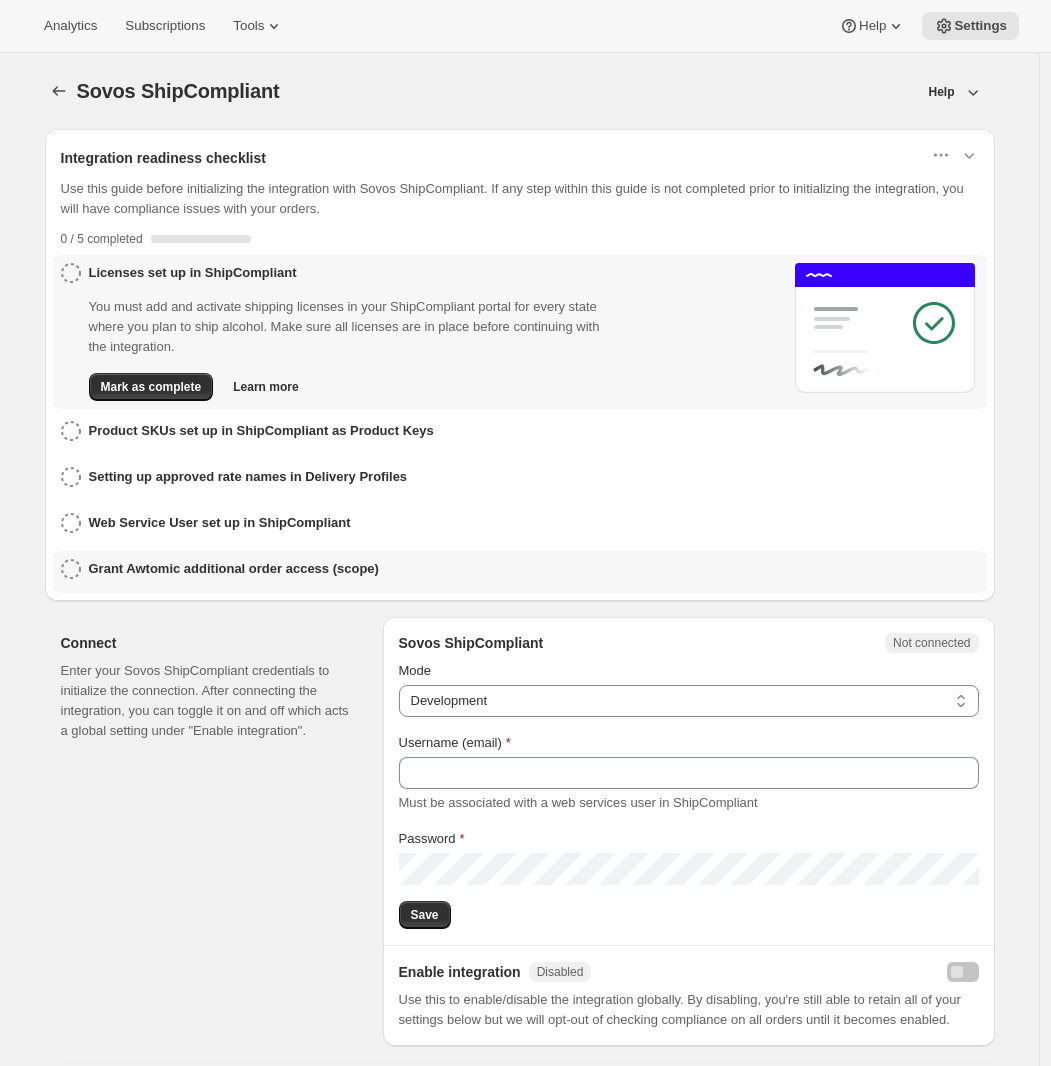 click on "Grant Awtomic additional order access (scope)" at bounding box center (234, 569) 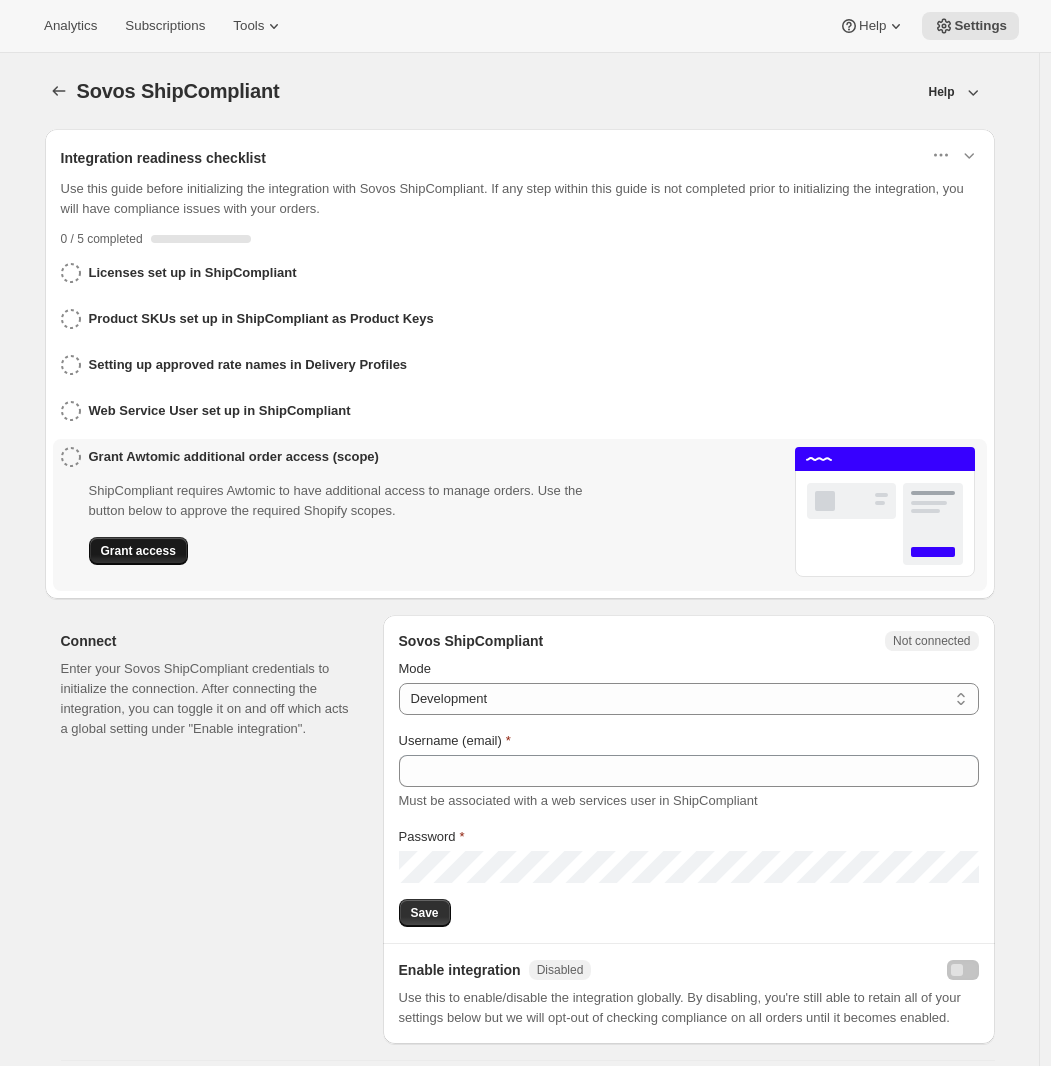 click on "Grant access" at bounding box center [138, 551] 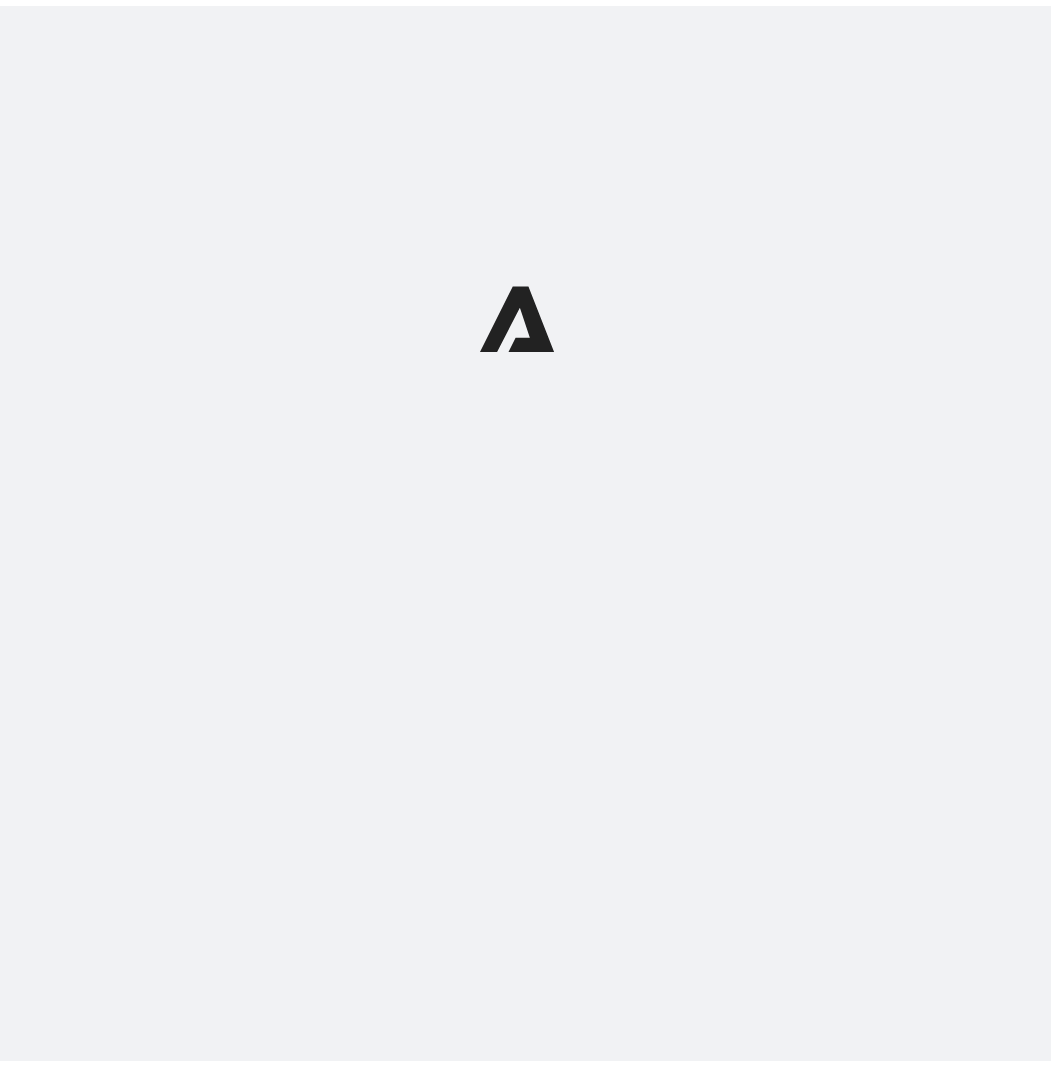 scroll, scrollTop: 0, scrollLeft: 0, axis: both 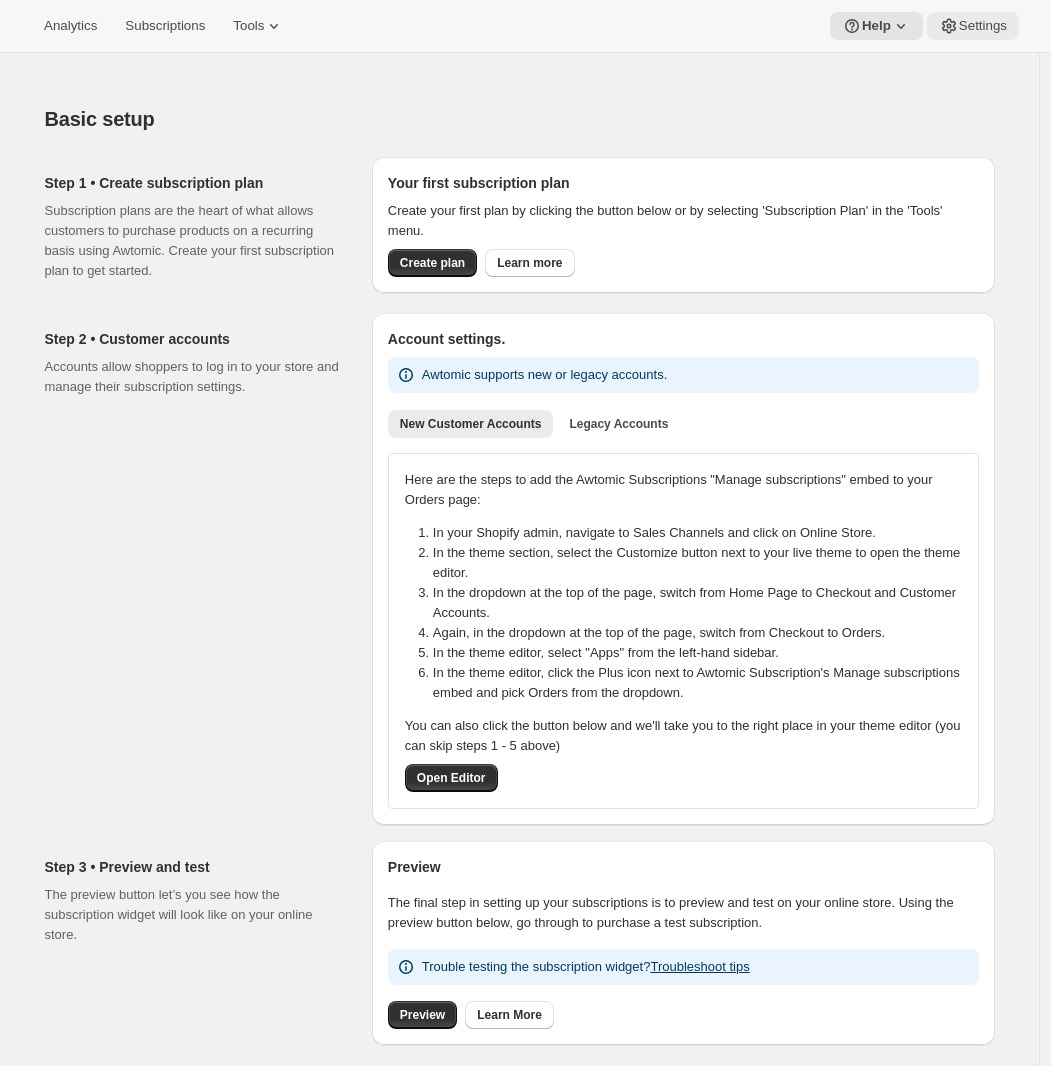 click on "Settings" at bounding box center (983, 26) 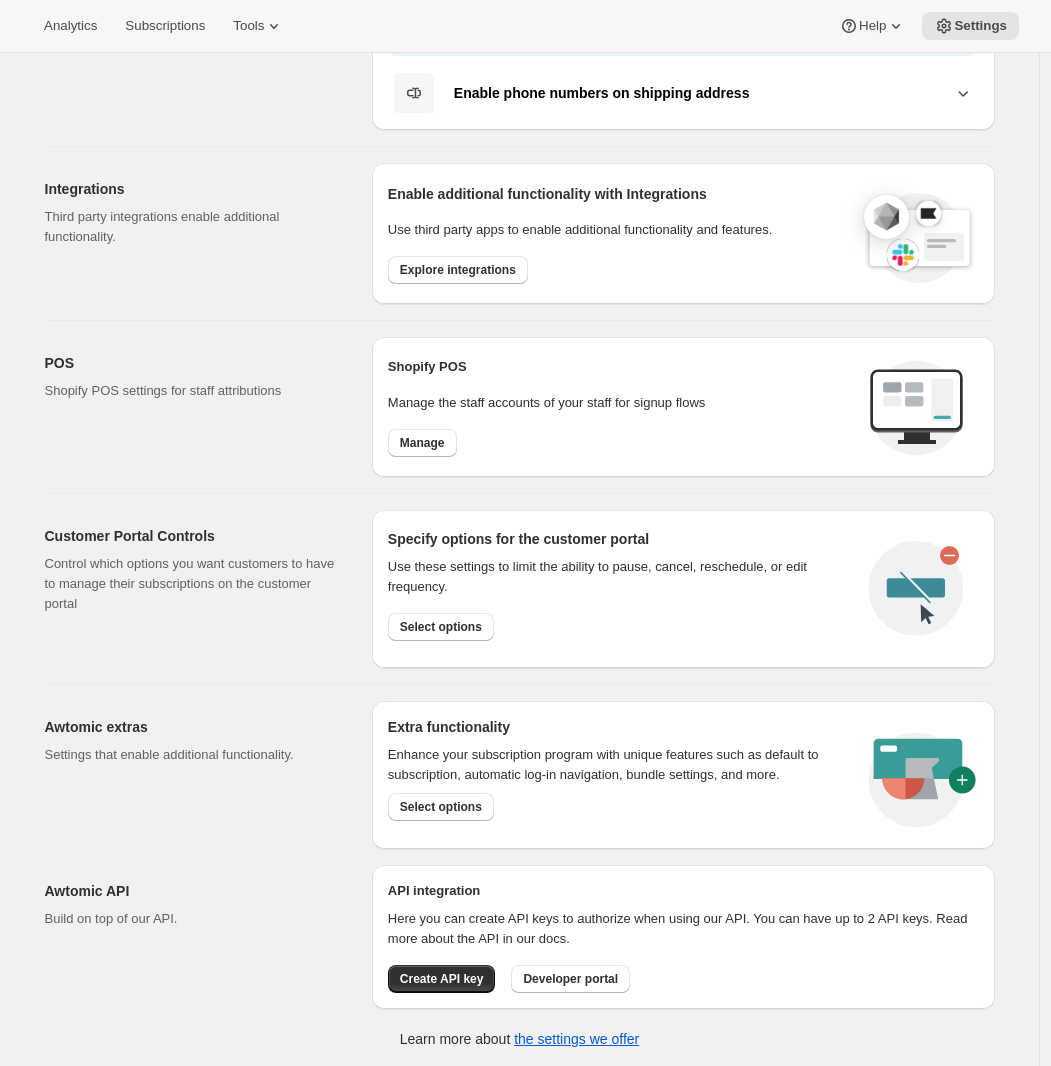 scroll, scrollTop: 128, scrollLeft: 0, axis: vertical 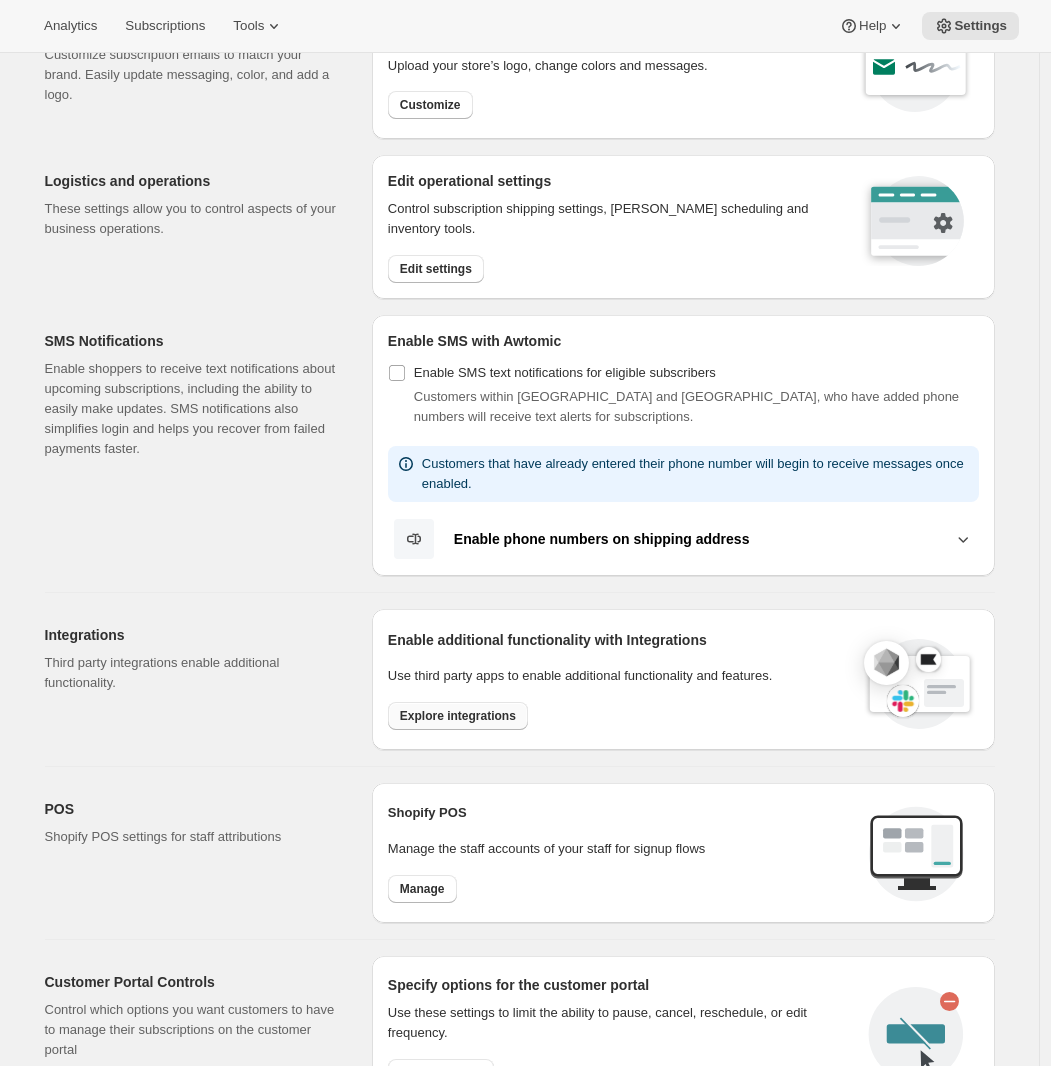 click on "Explore integrations" at bounding box center [458, 716] 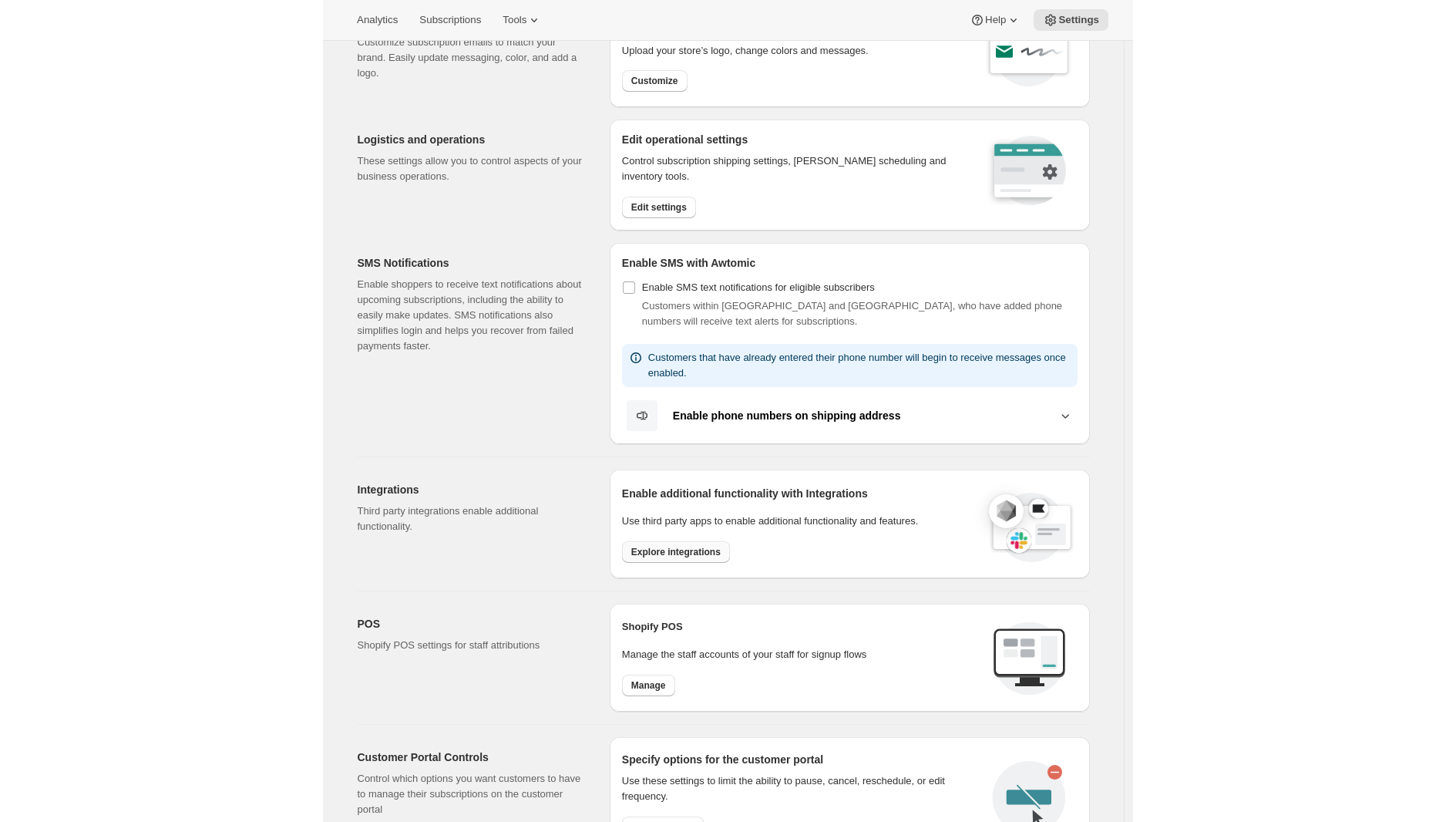 scroll, scrollTop: 0, scrollLeft: 0, axis: both 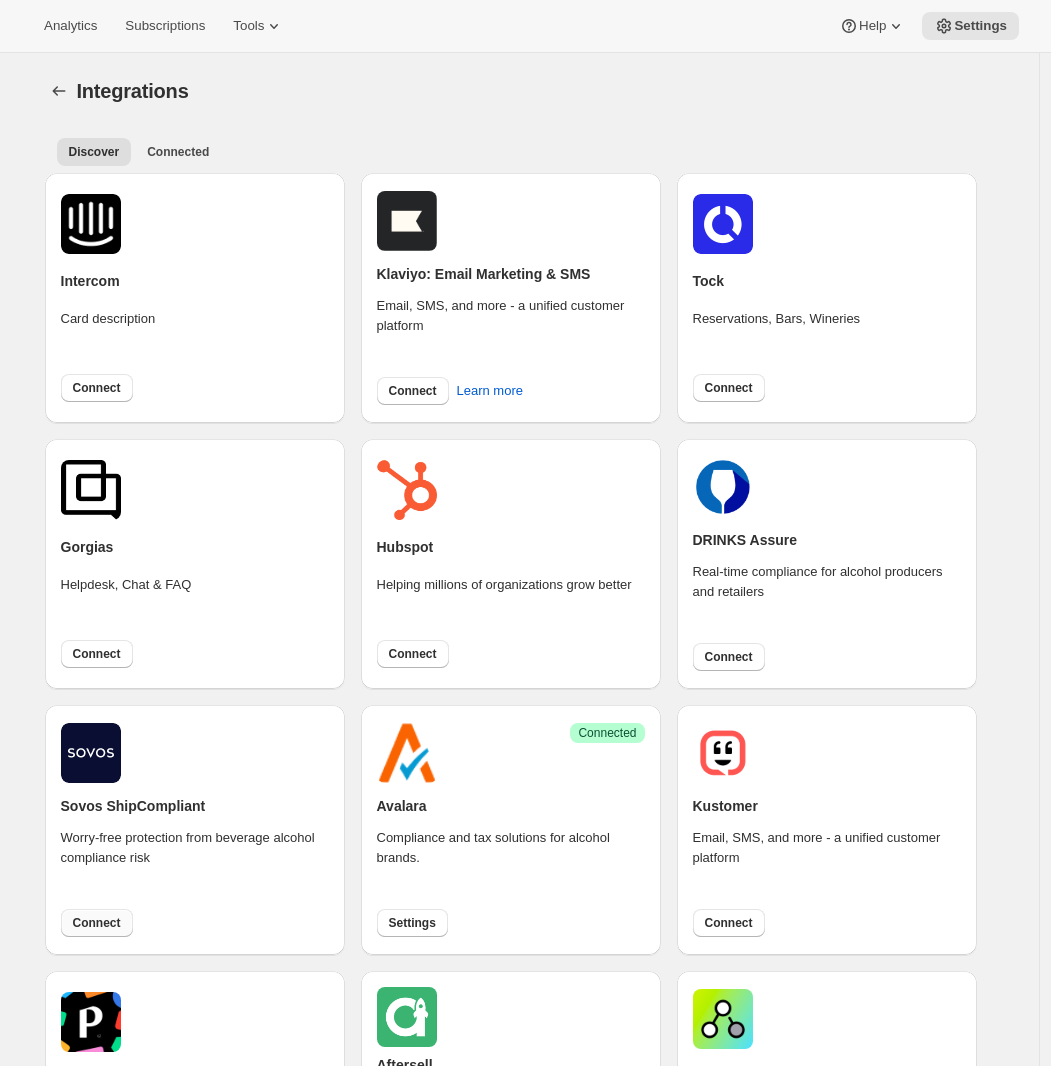 click on "Connect" at bounding box center [97, 923] 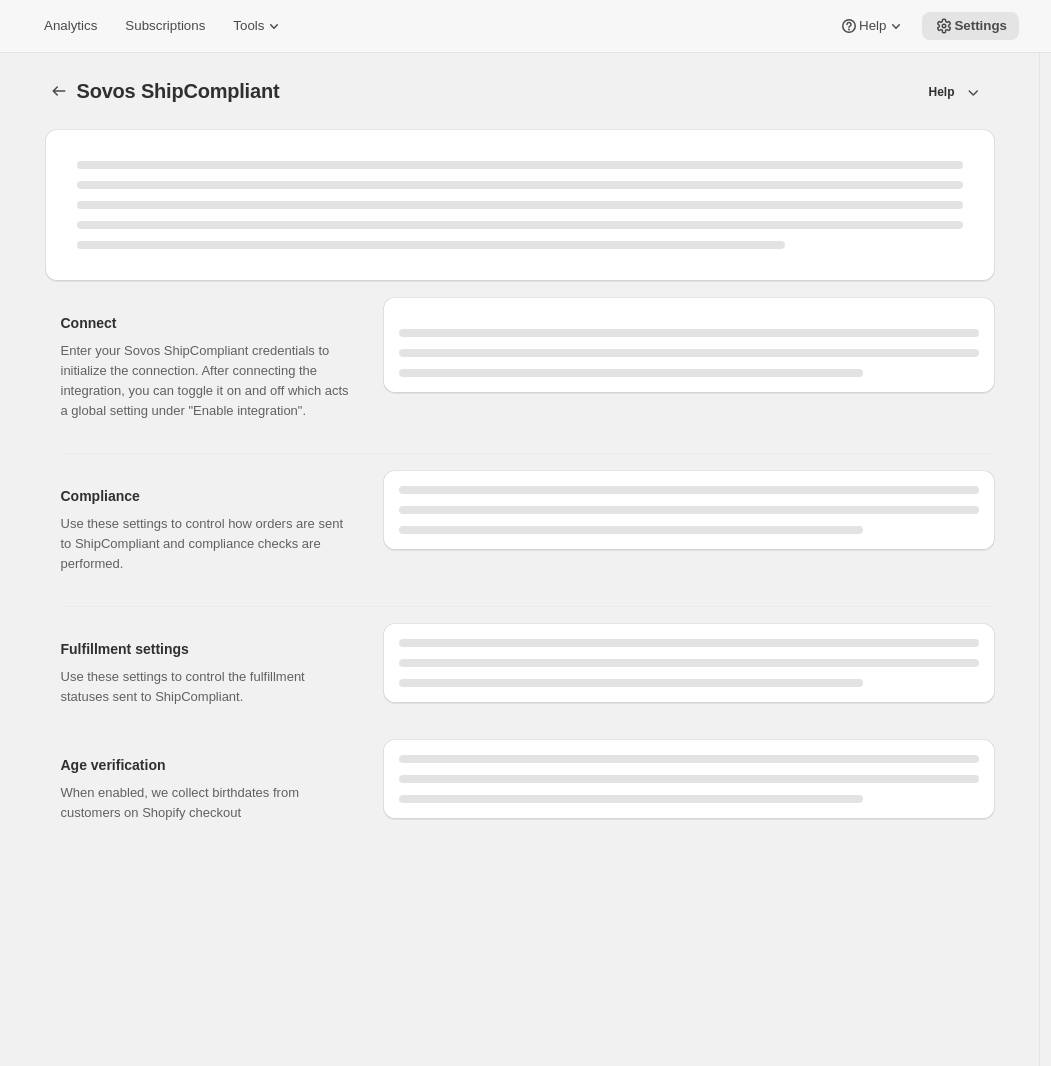 select on "development" 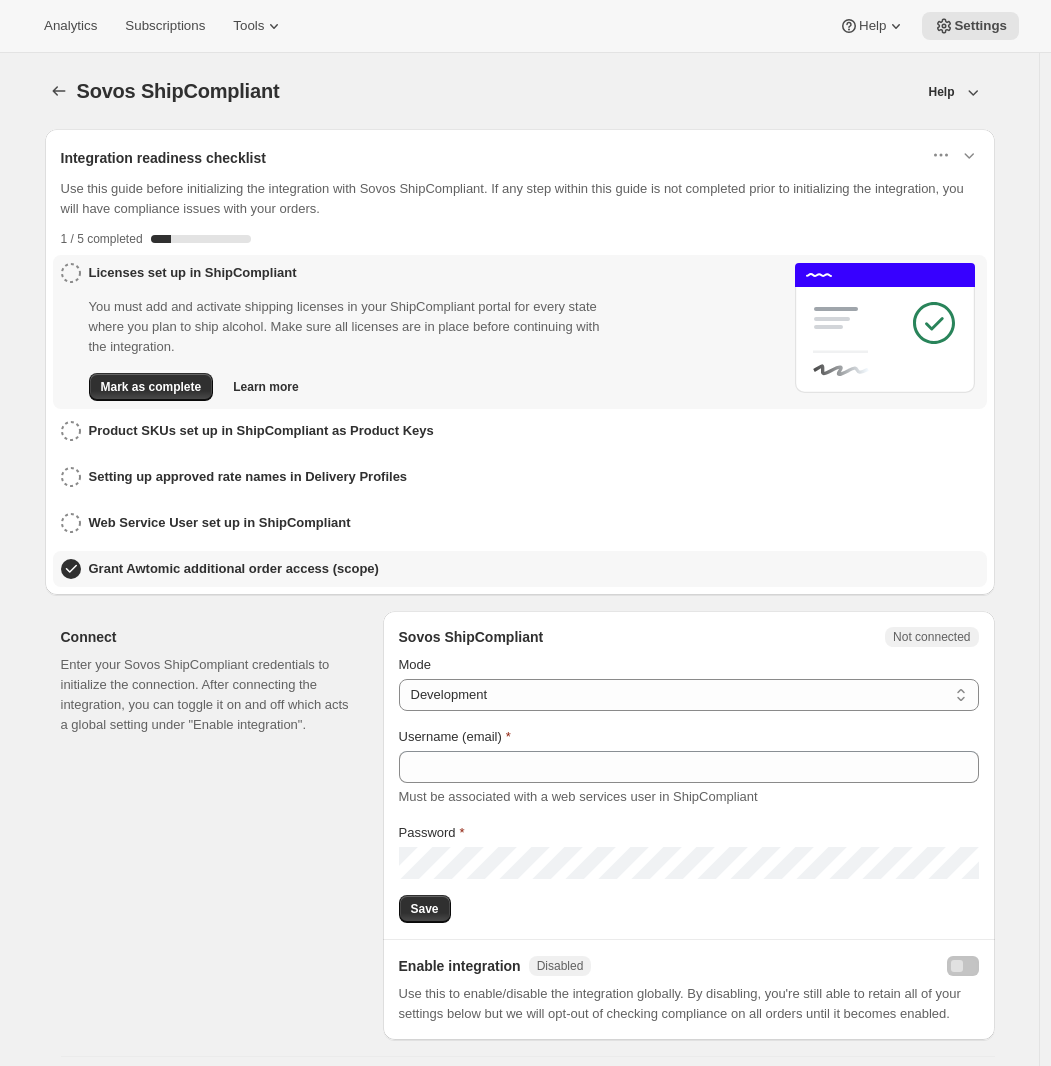 click on "Grant Awtomic additional order access (scope)" at bounding box center [520, 569] 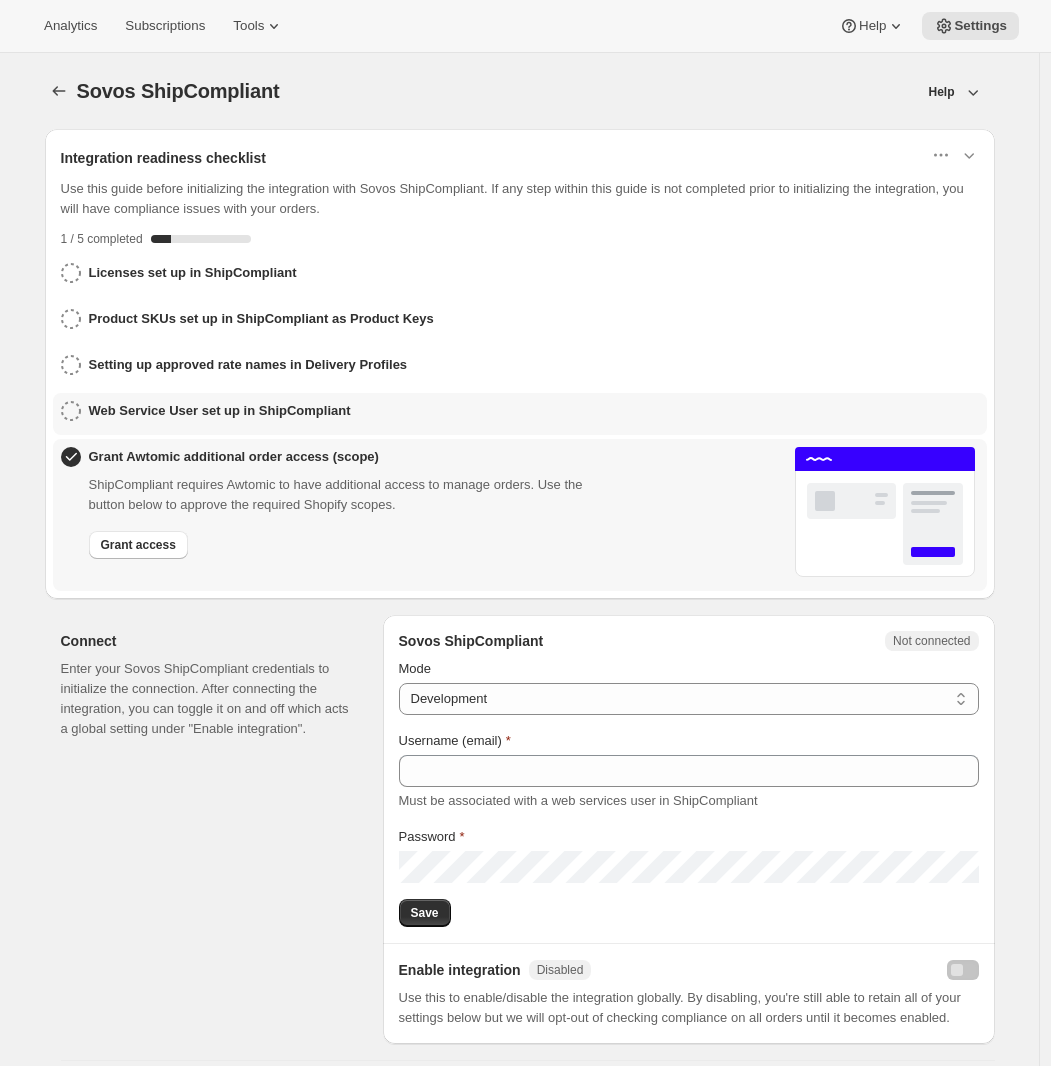click on "Web Service User set up in ShipCompliant" at bounding box center (220, 411) 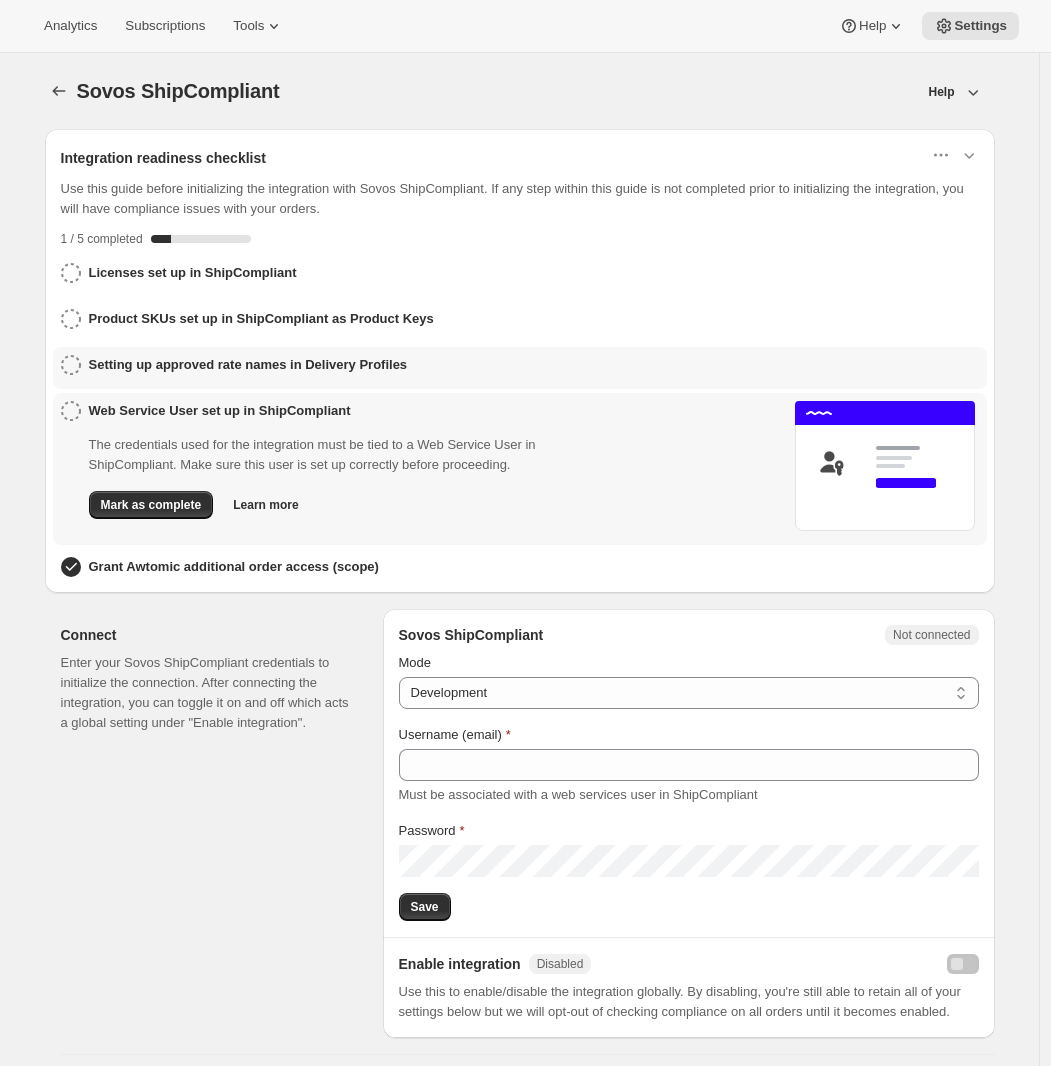 click on "Setting up approved rate names in Delivery Profiles" at bounding box center (248, 365) 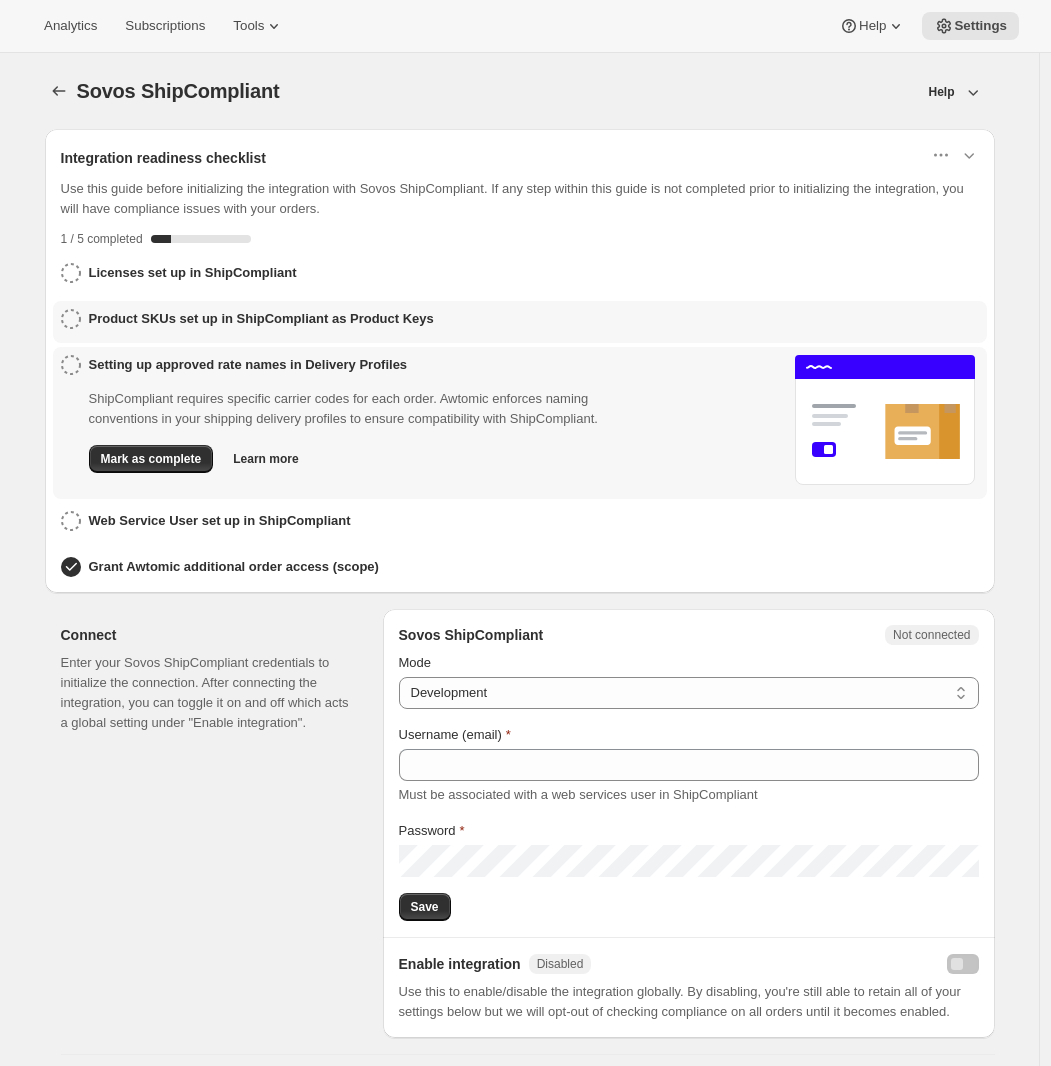 click on "Product SKUs set up in ShipCompliant as Product Keys" at bounding box center [247, 322] 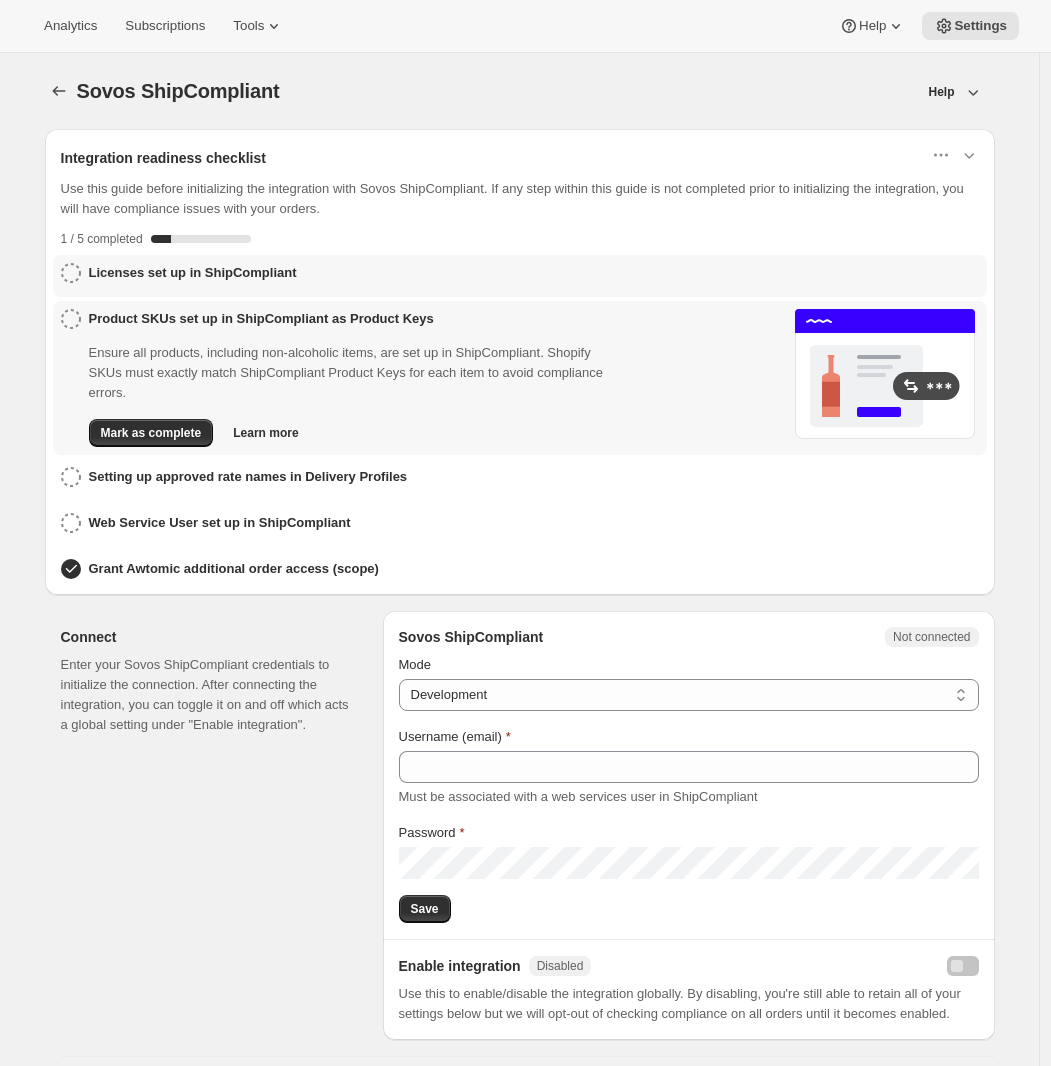 click on "Licenses set up in ShipCompliant" at bounding box center (193, 273) 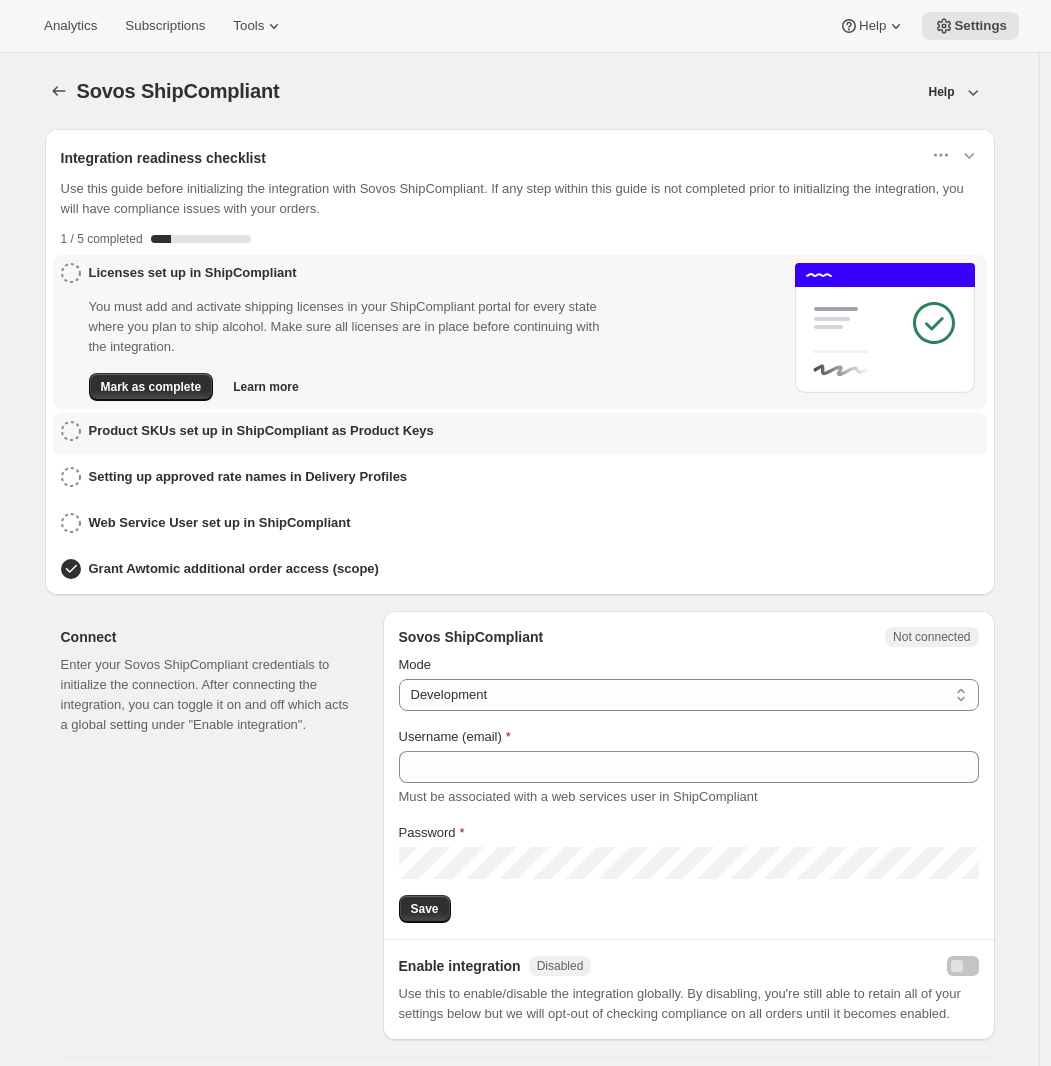 click on "Product SKUs set up in ShipCompliant as Product Keys" at bounding box center (247, 434) 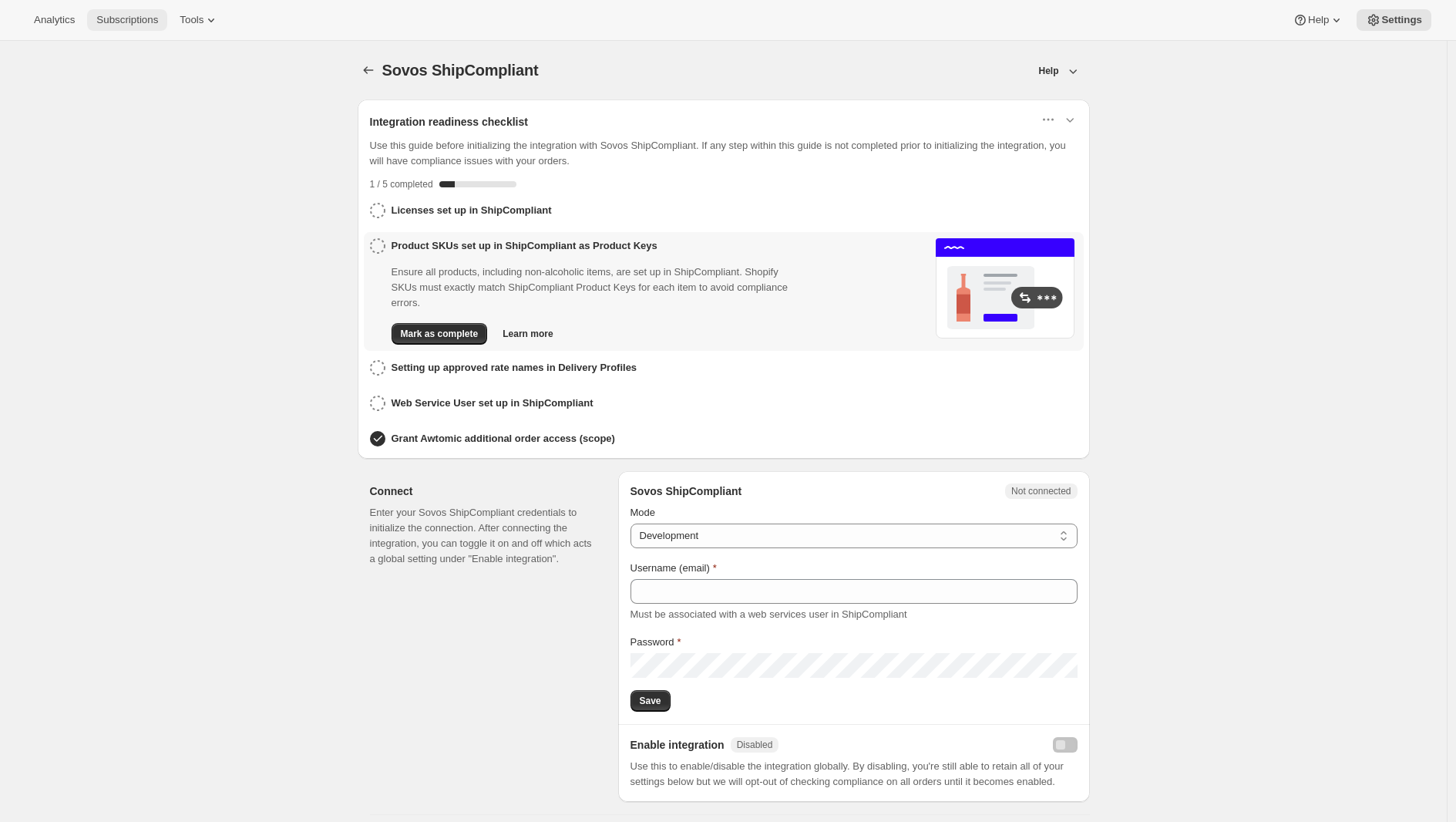 click on "Subscriptions" at bounding box center [127, 20] 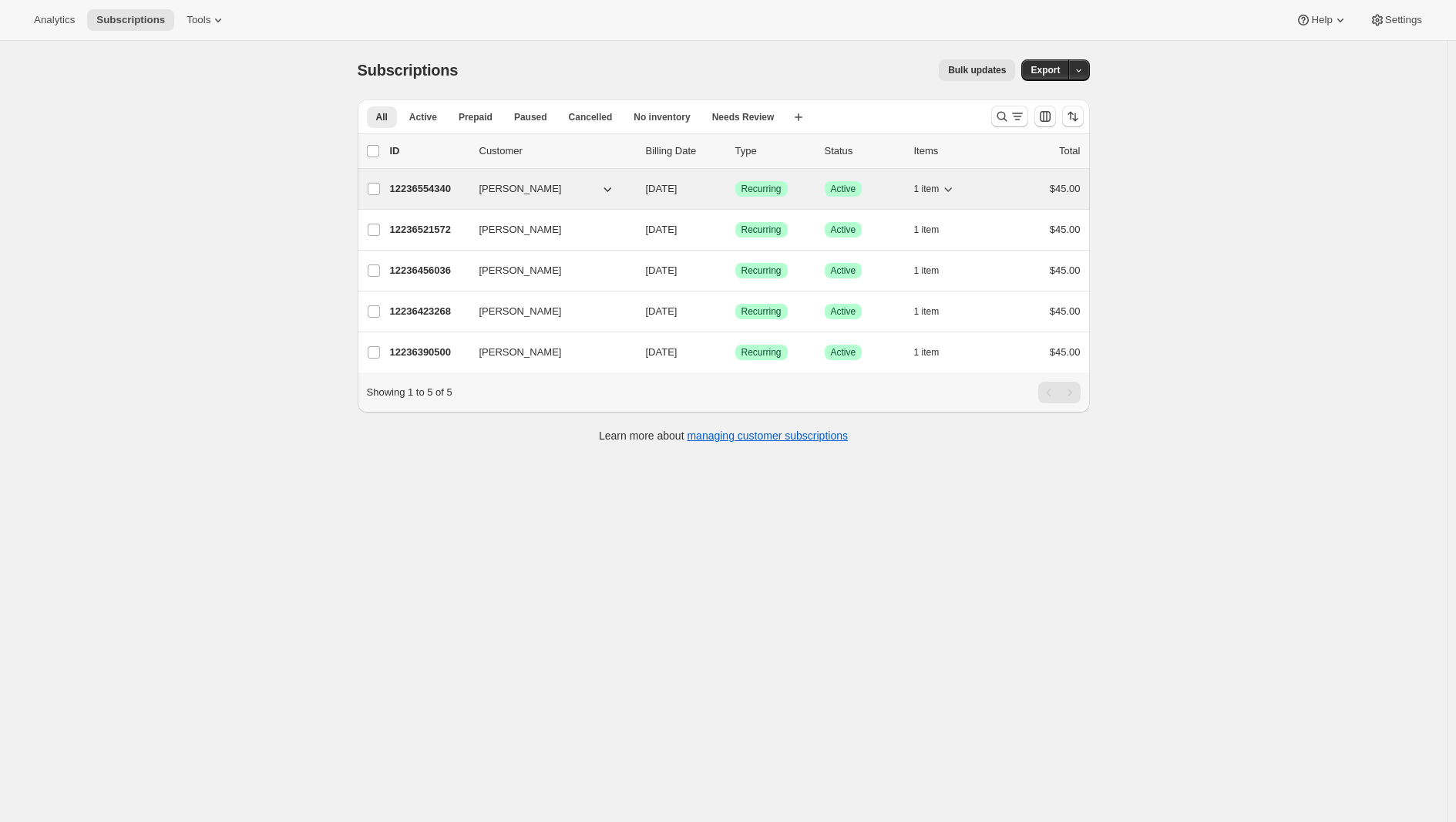 click on "12236554340" at bounding box center [429, 189] 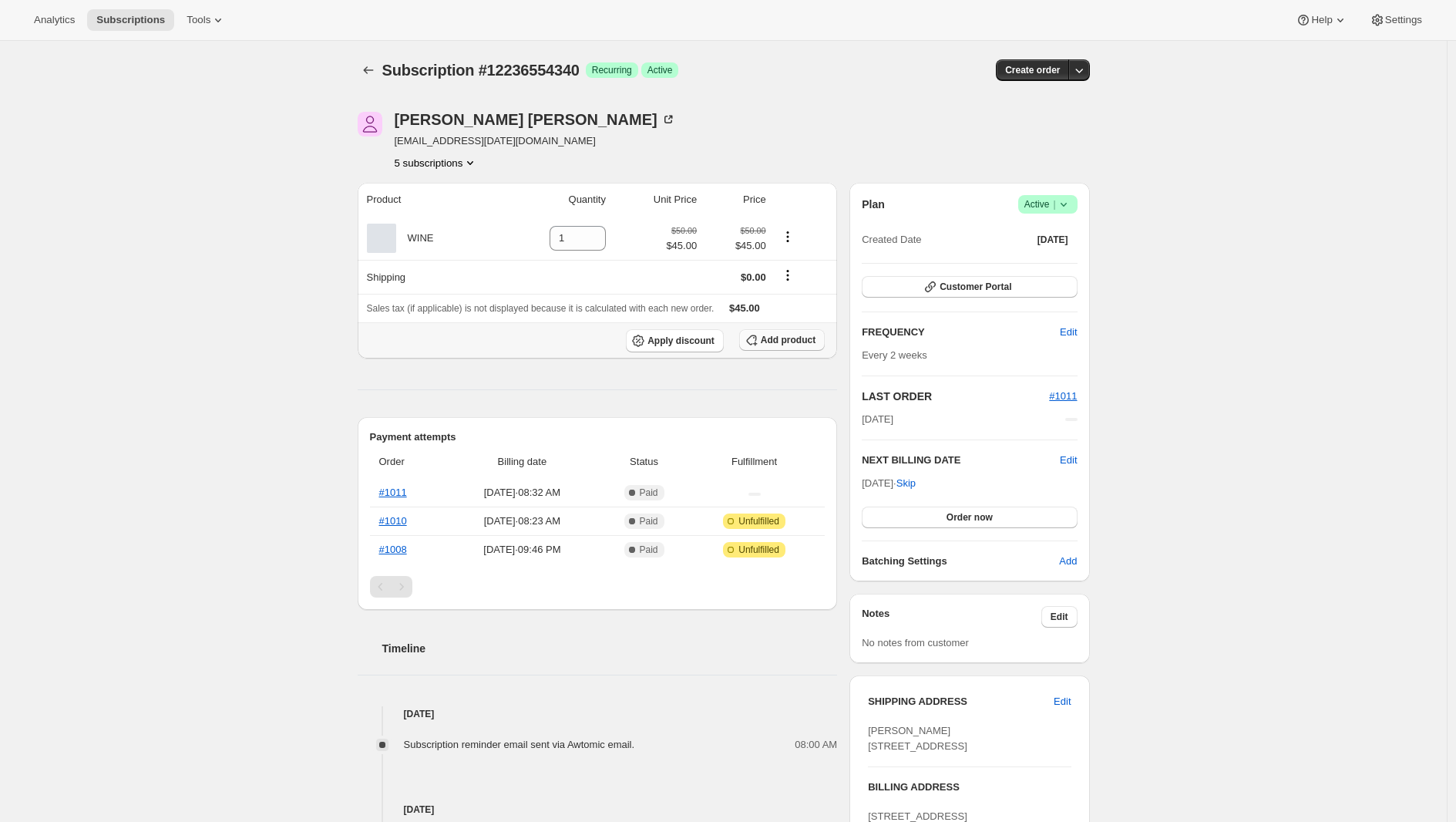 click on "Add product" at bounding box center (788, 340) 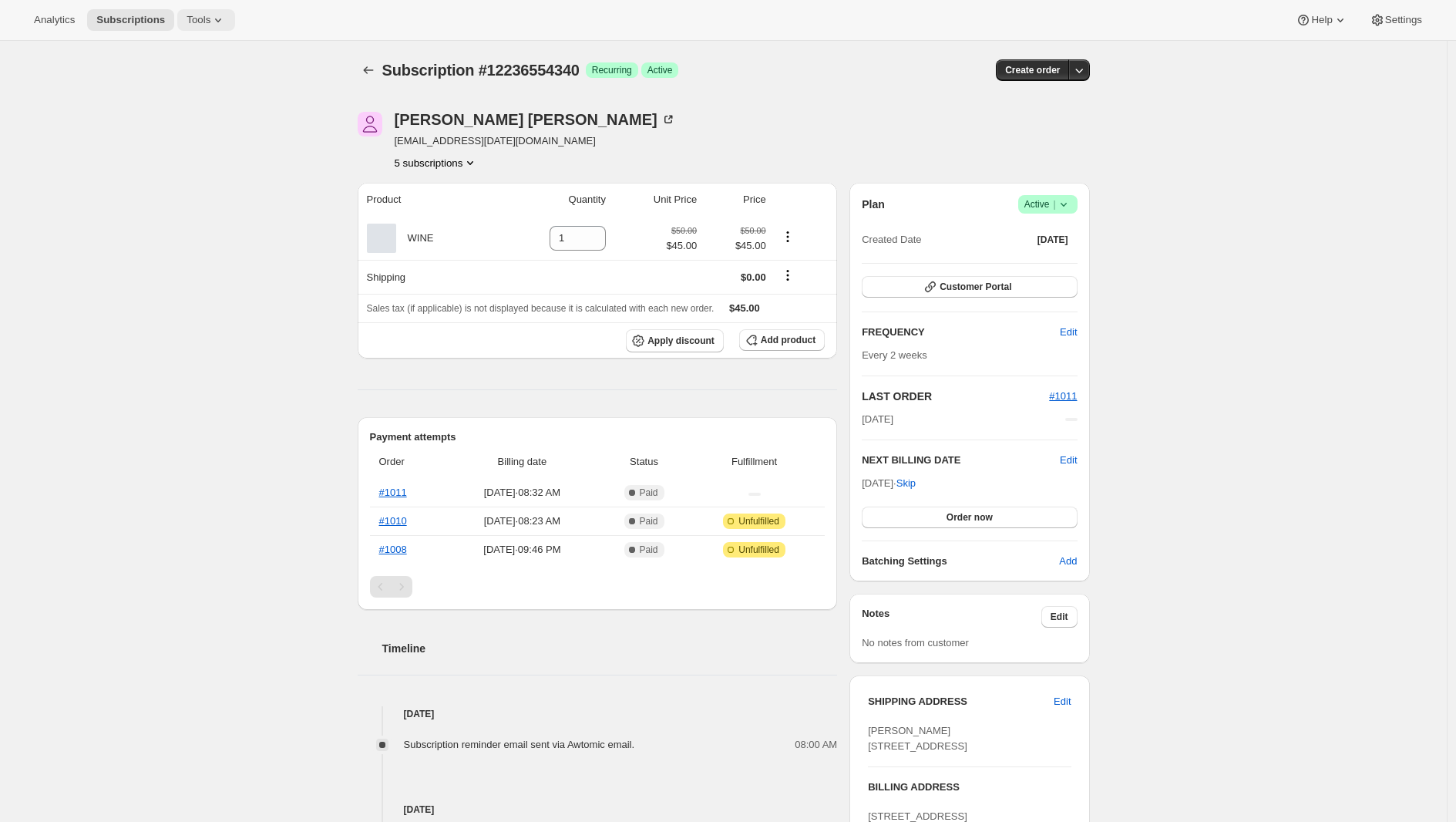 click 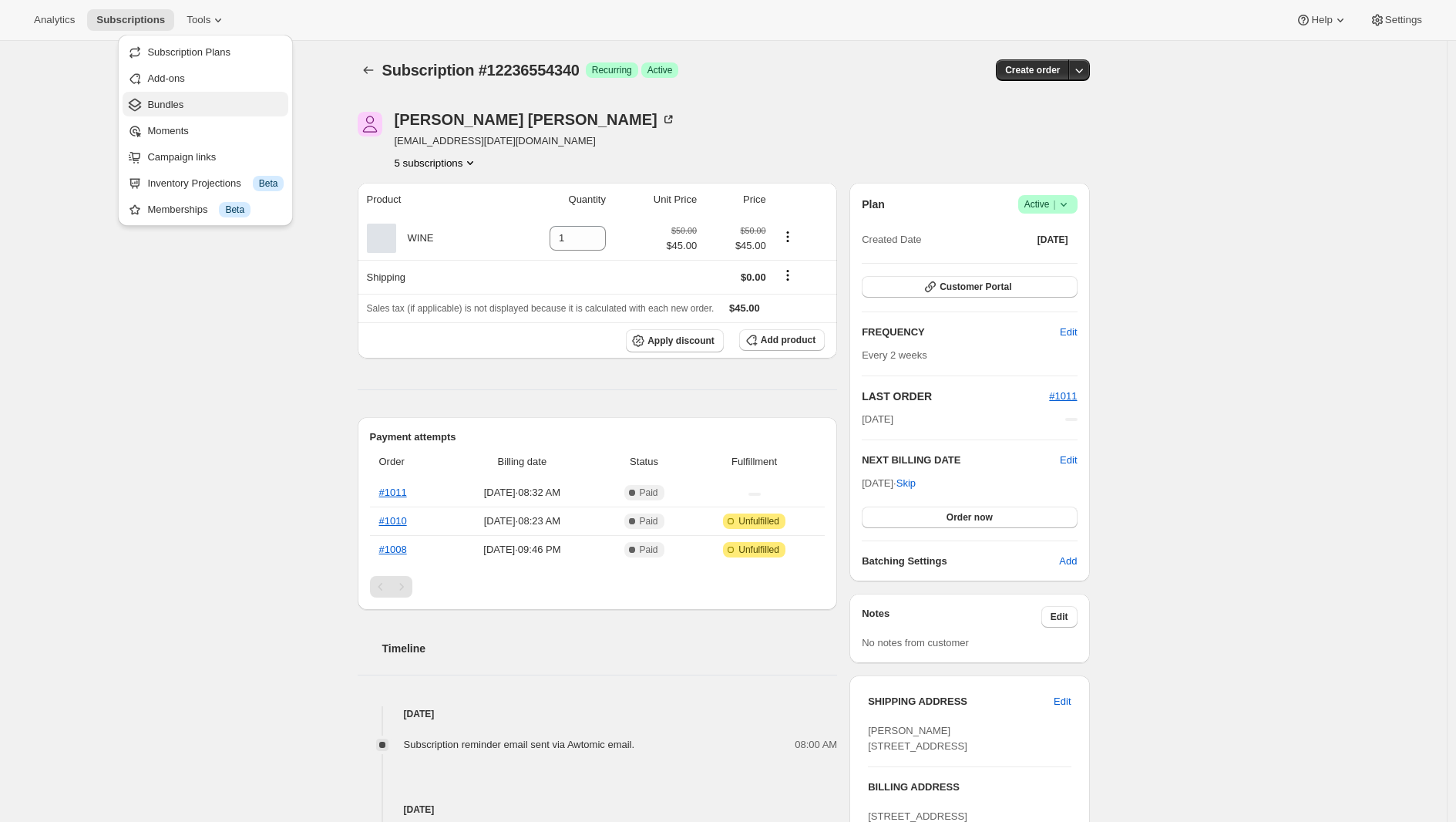 click on "Bundles" at bounding box center [215, 105] 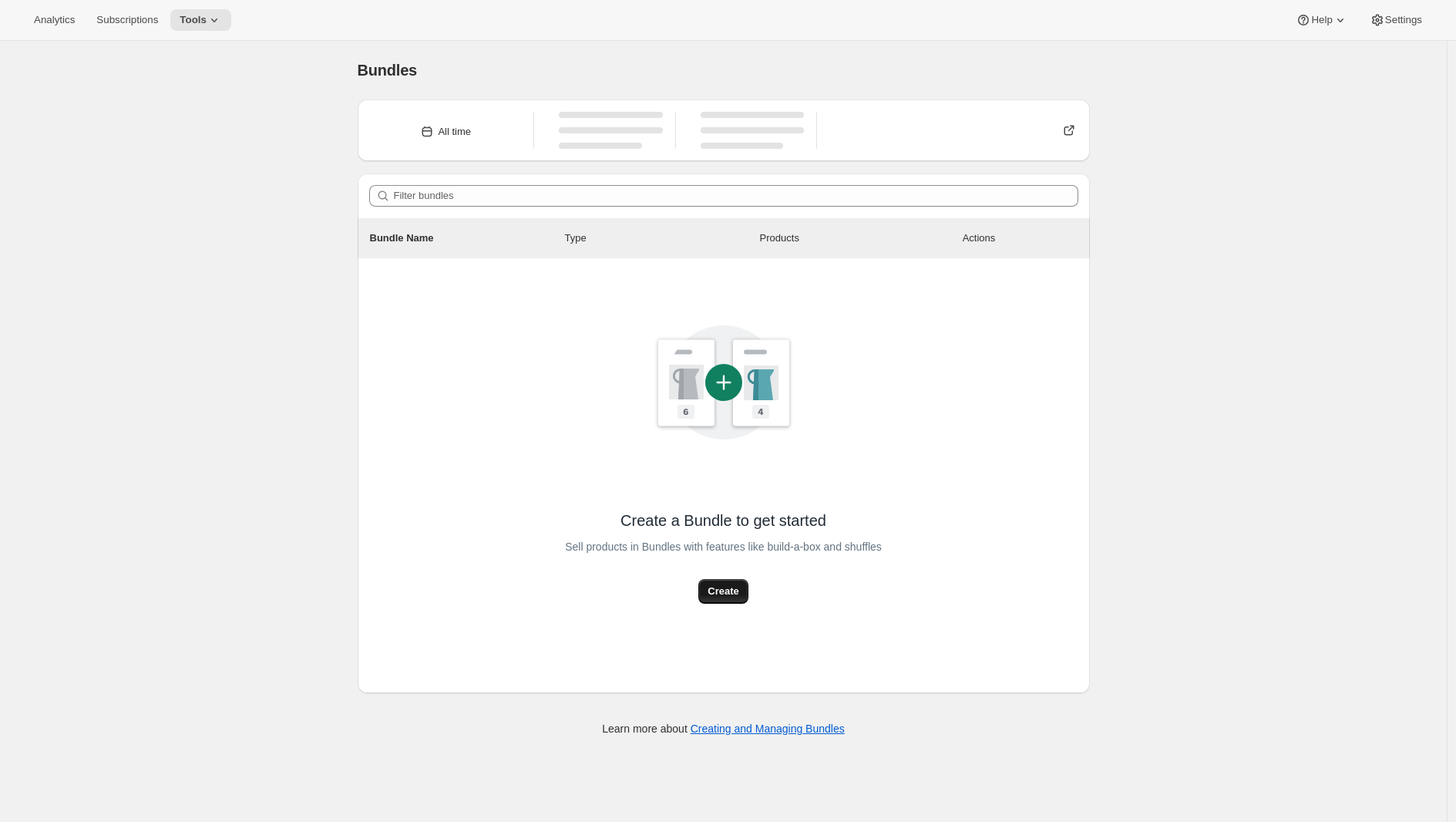 click on "Create" at bounding box center (723, 591) 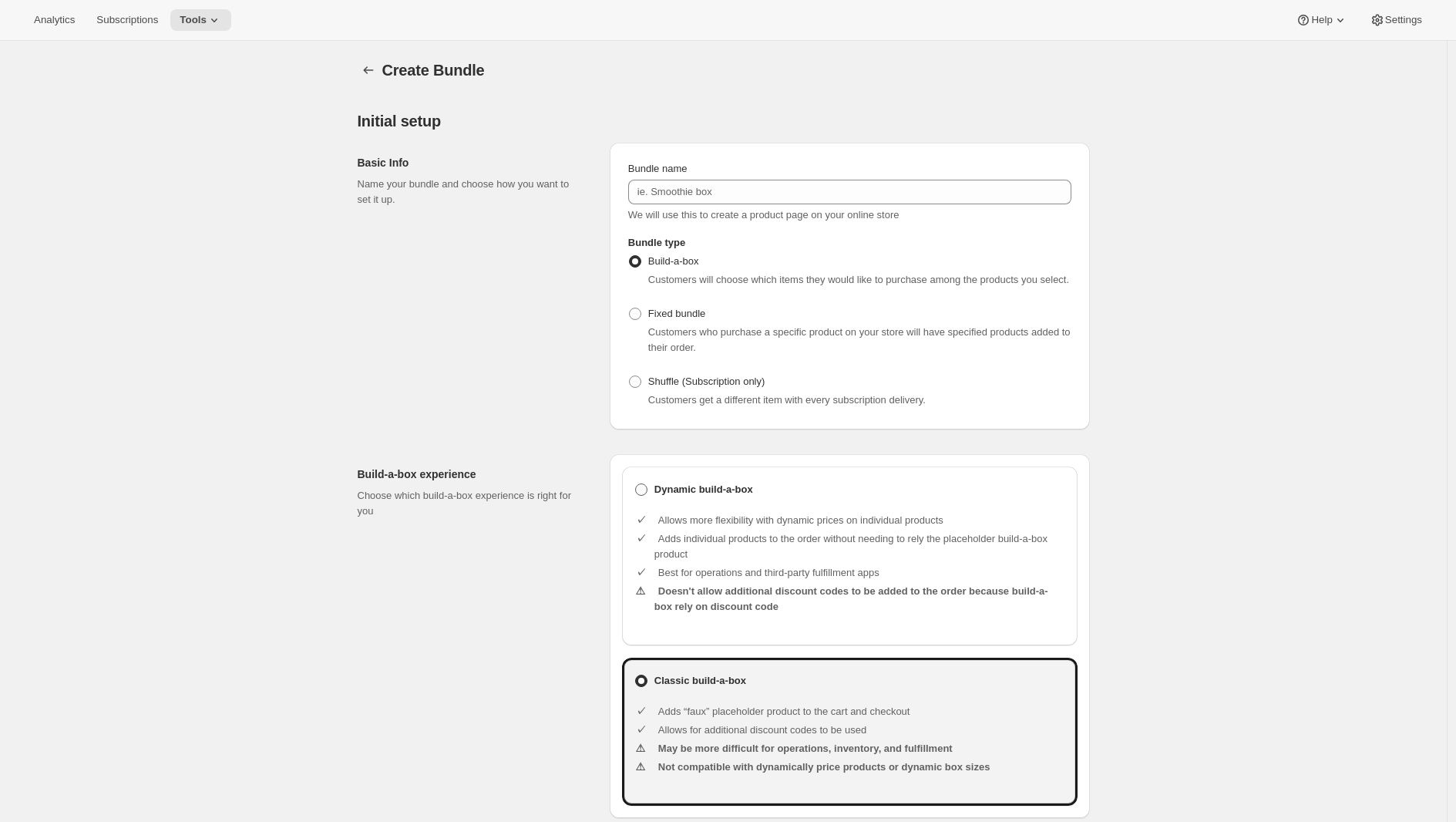 click on "Dynamic build-a-box" at bounding box center (704, 490) 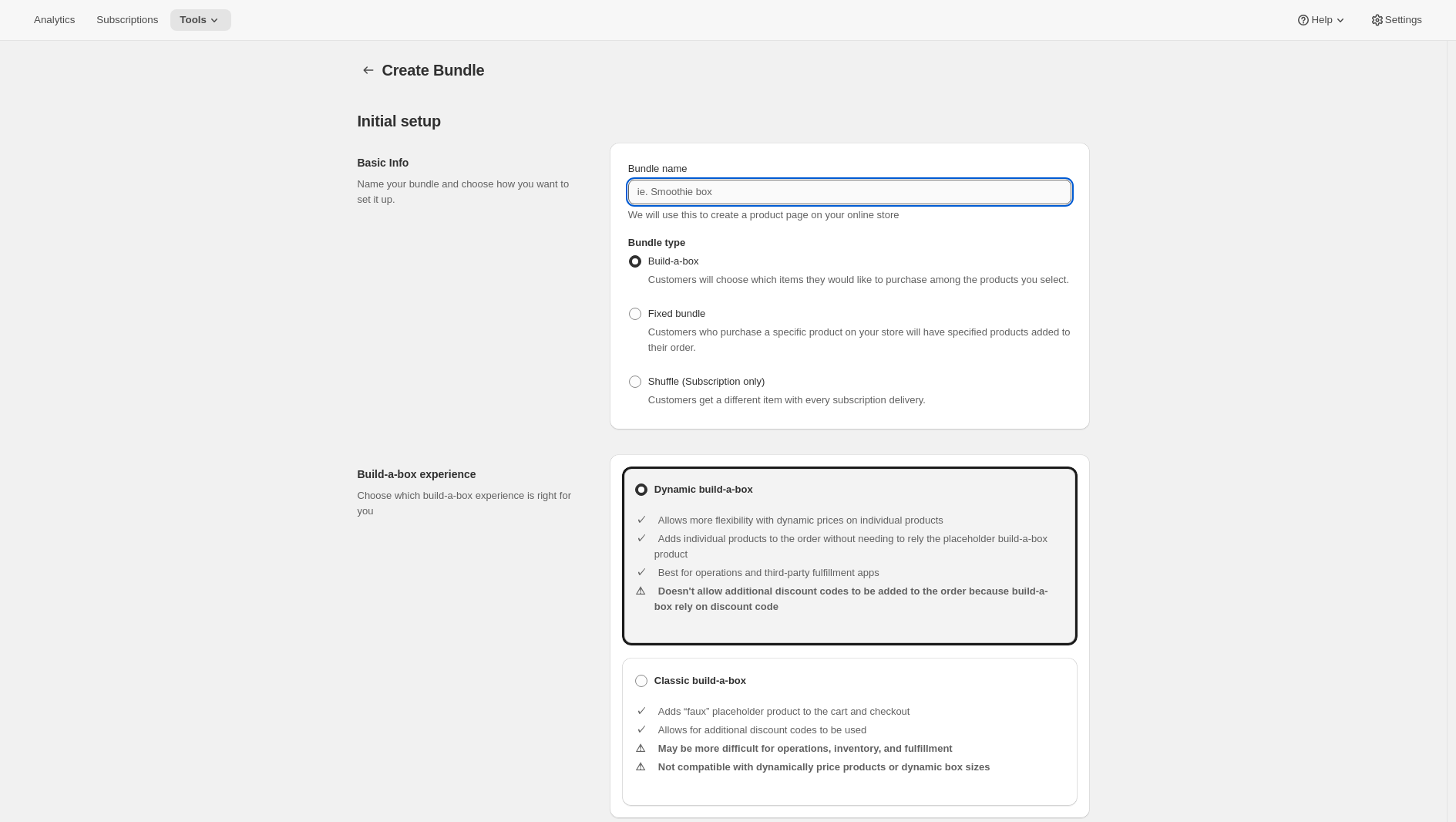 click on "Bundle name" at bounding box center [849, 192] 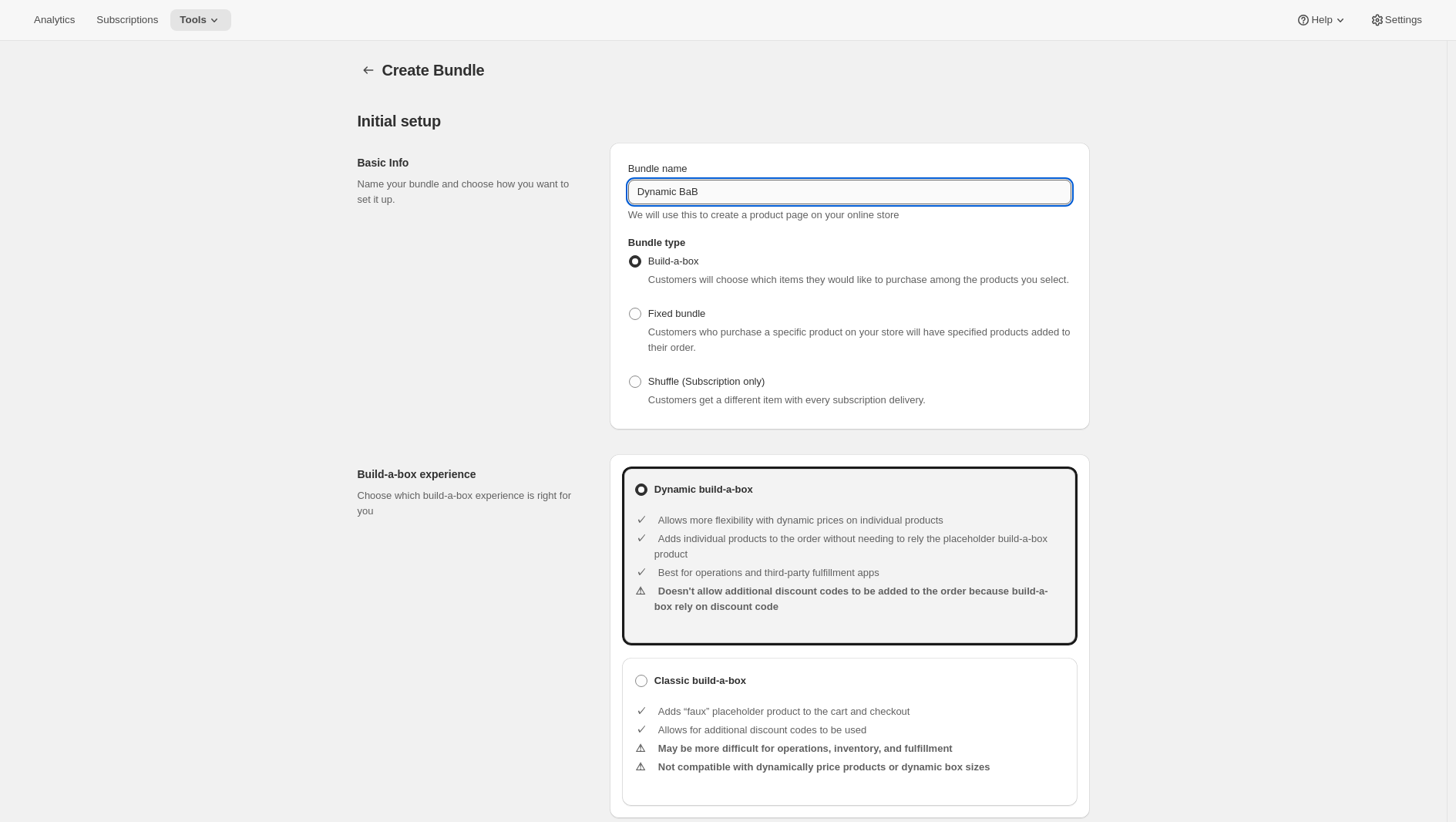 click on "Dynamic BaB" at bounding box center [849, 192] 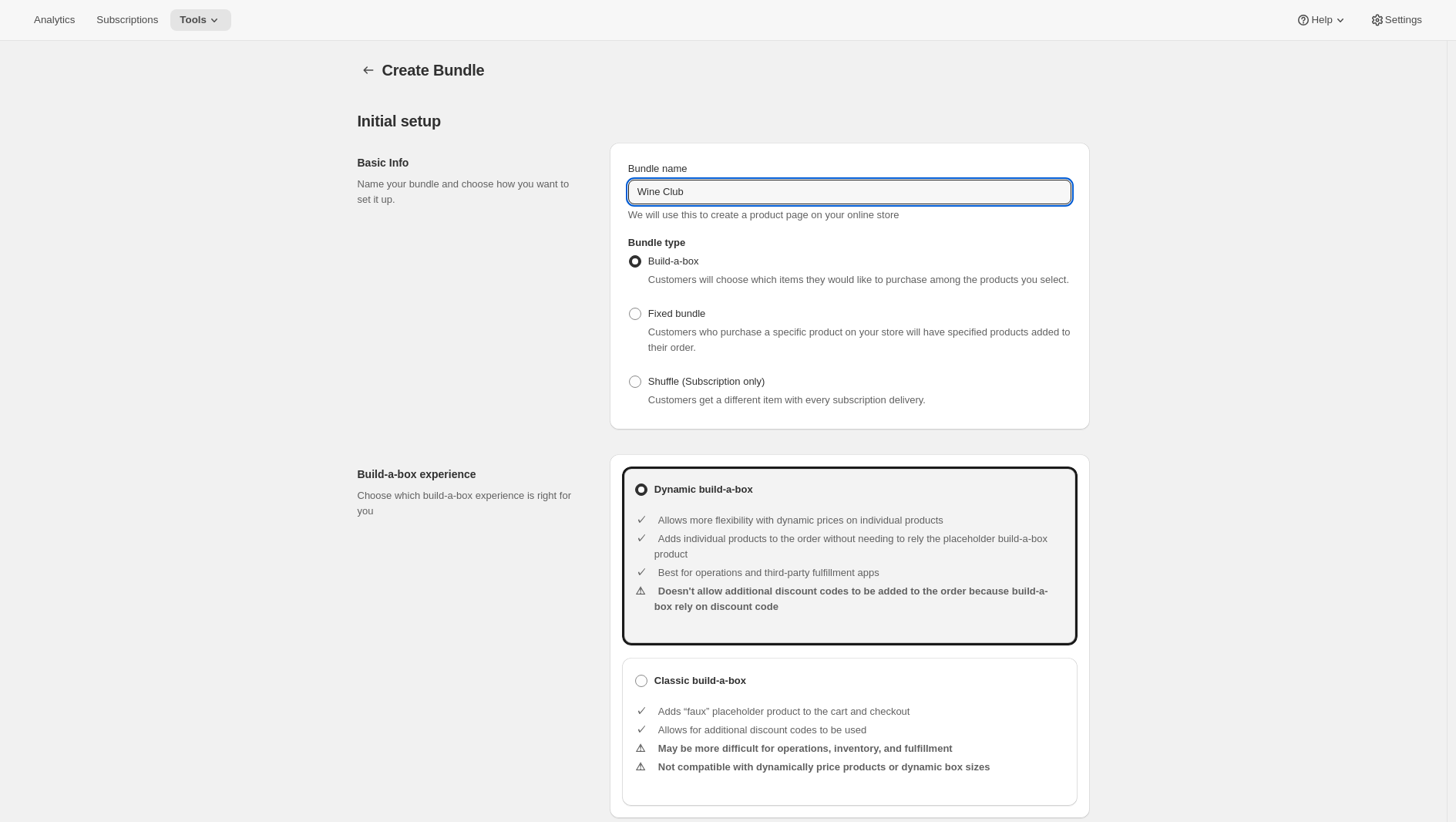 type on "Wine Club" 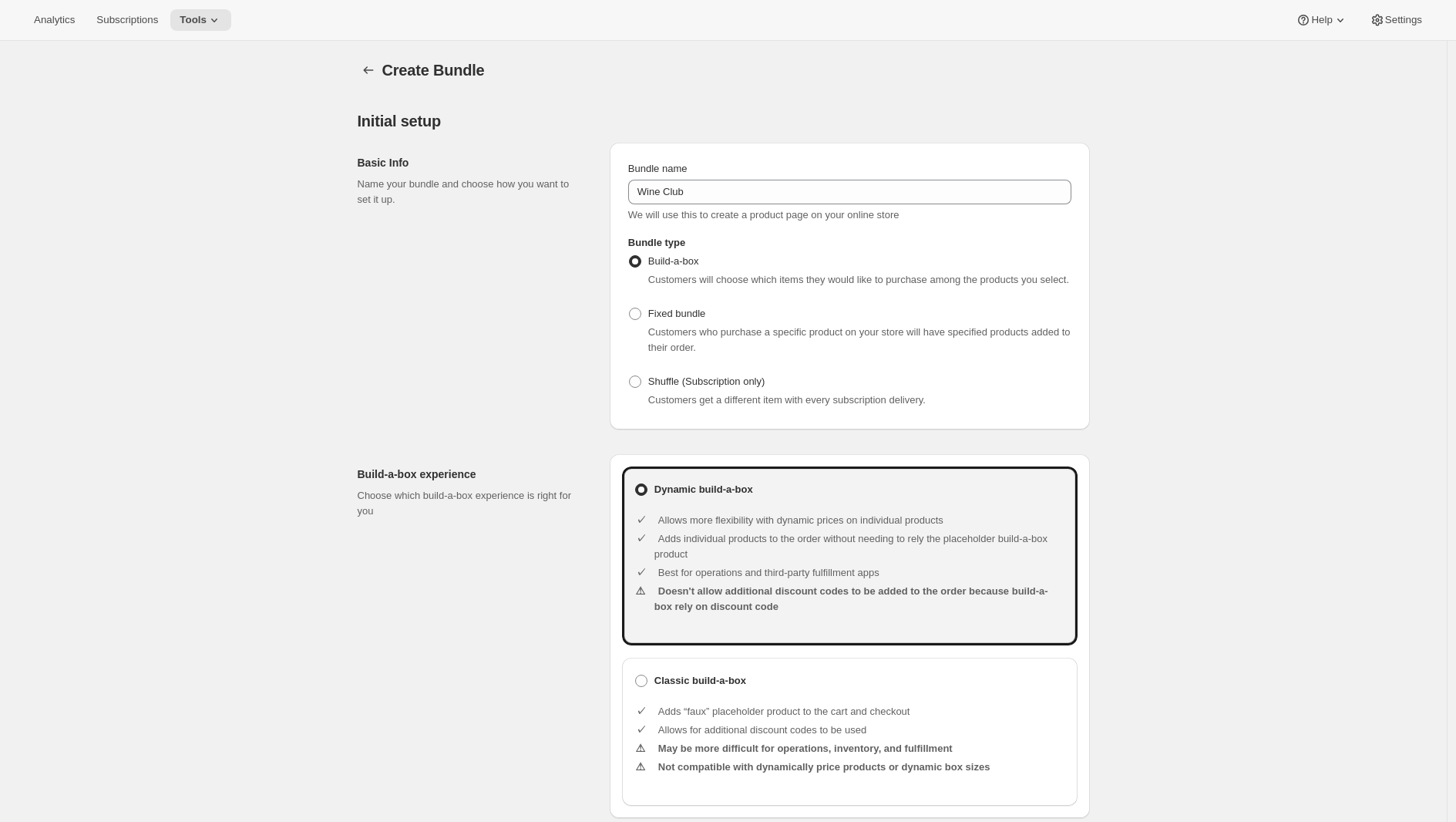 scroll, scrollTop: 478, scrollLeft: 0, axis: vertical 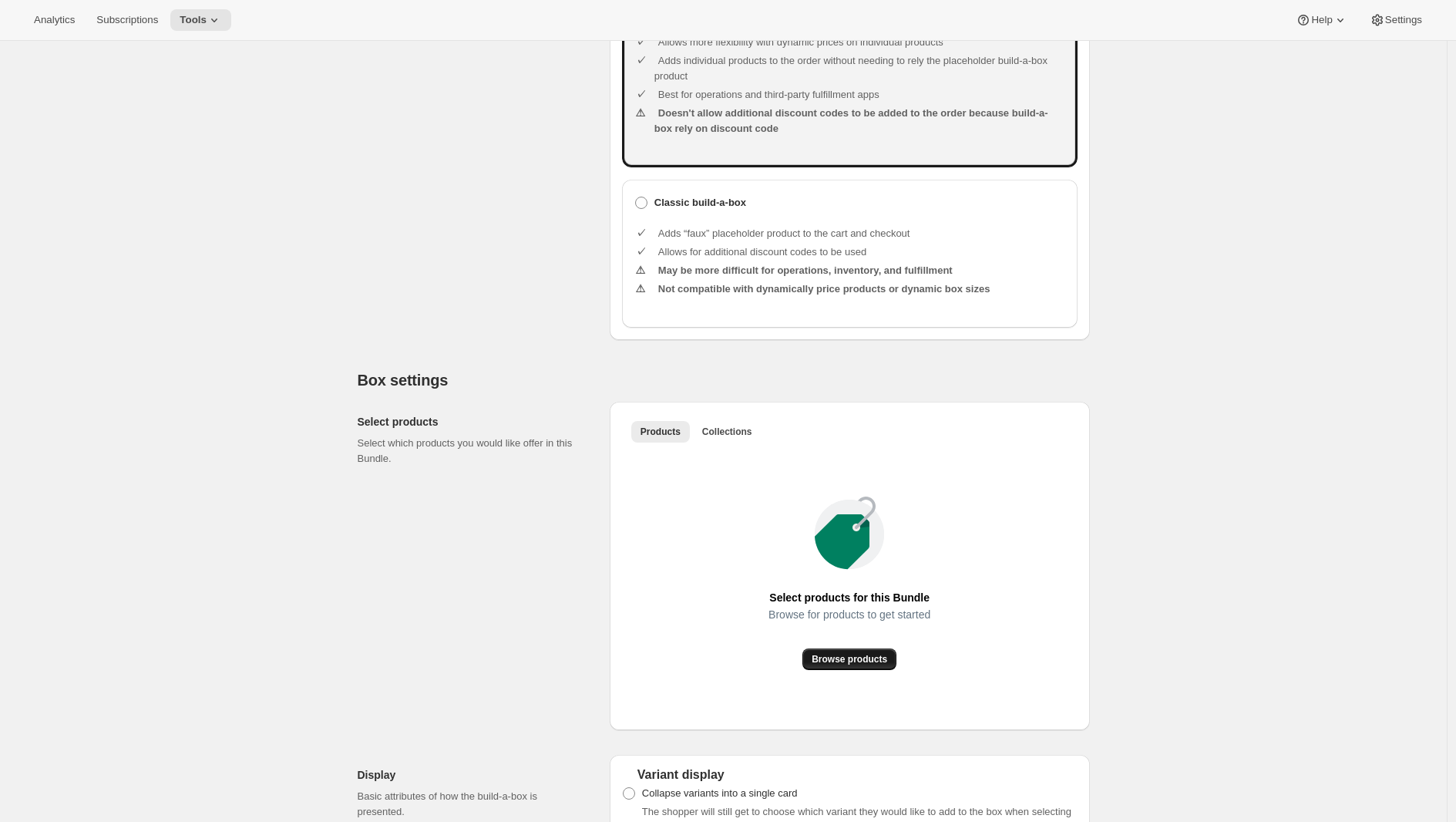 click on "Browse products" at bounding box center (849, 659) 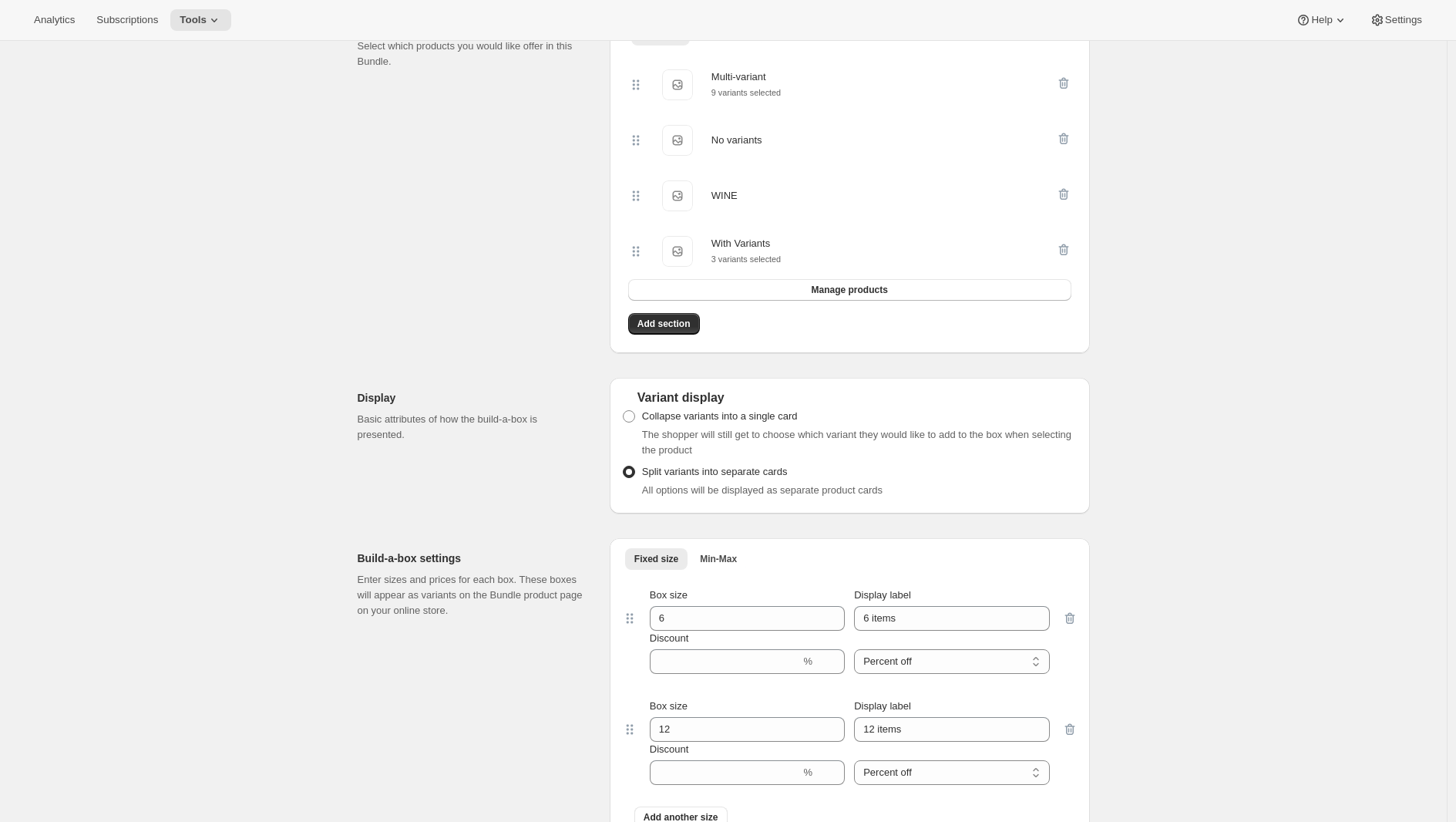 scroll, scrollTop: 935, scrollLeft: 0, axis: vertical 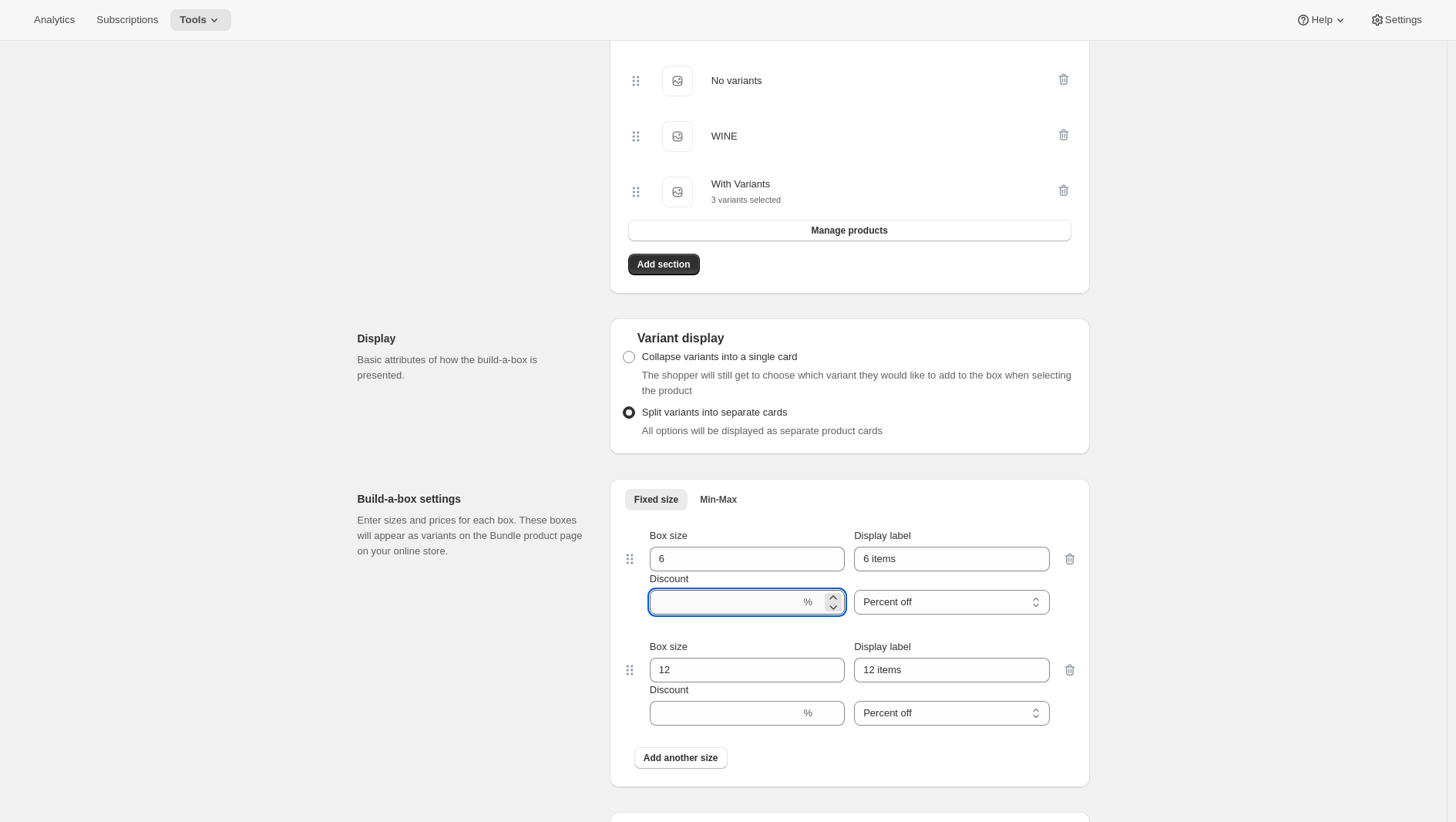 click on "Discount" at bounding box center [725, 602] 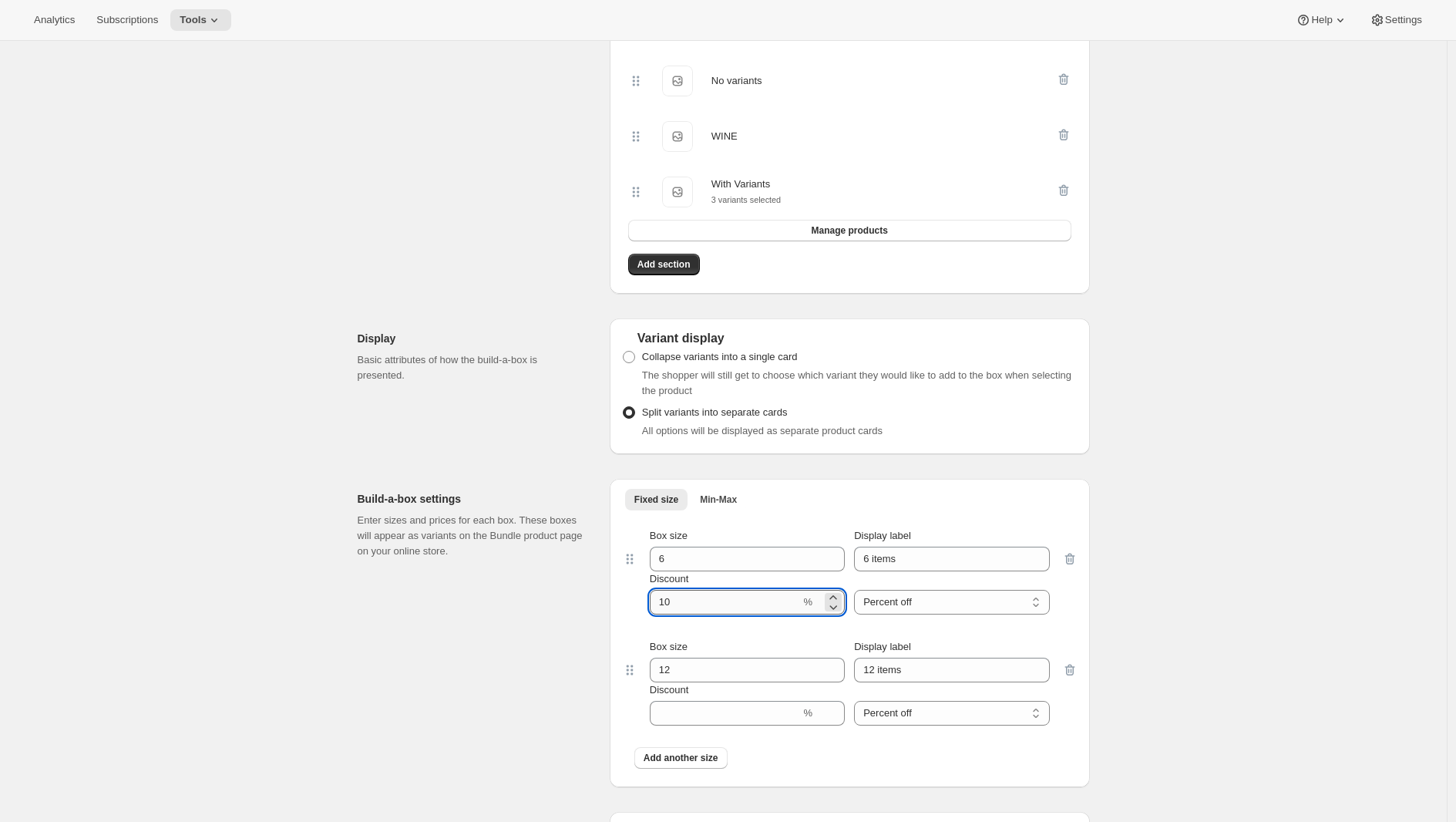 type on "10" 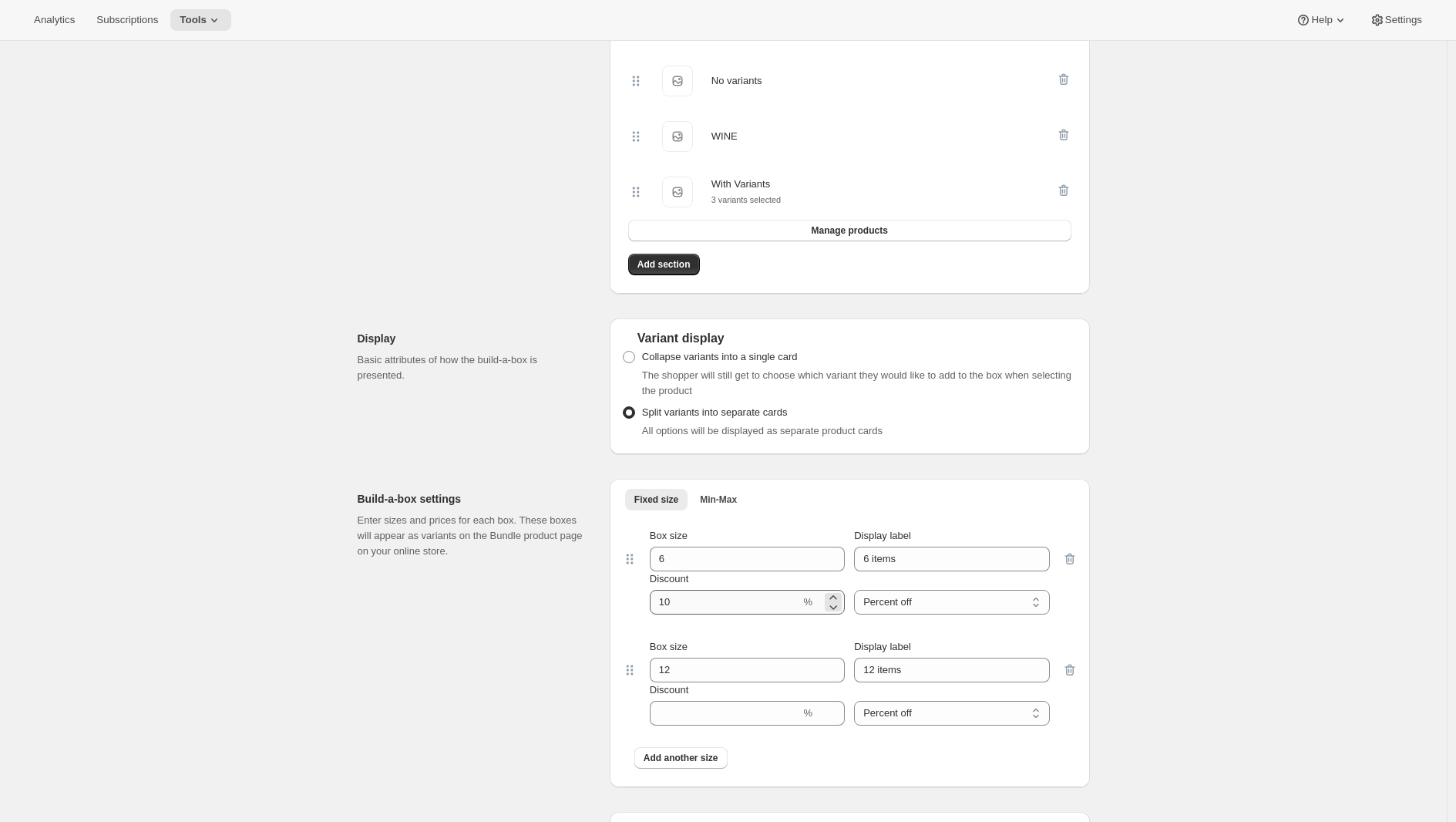 type 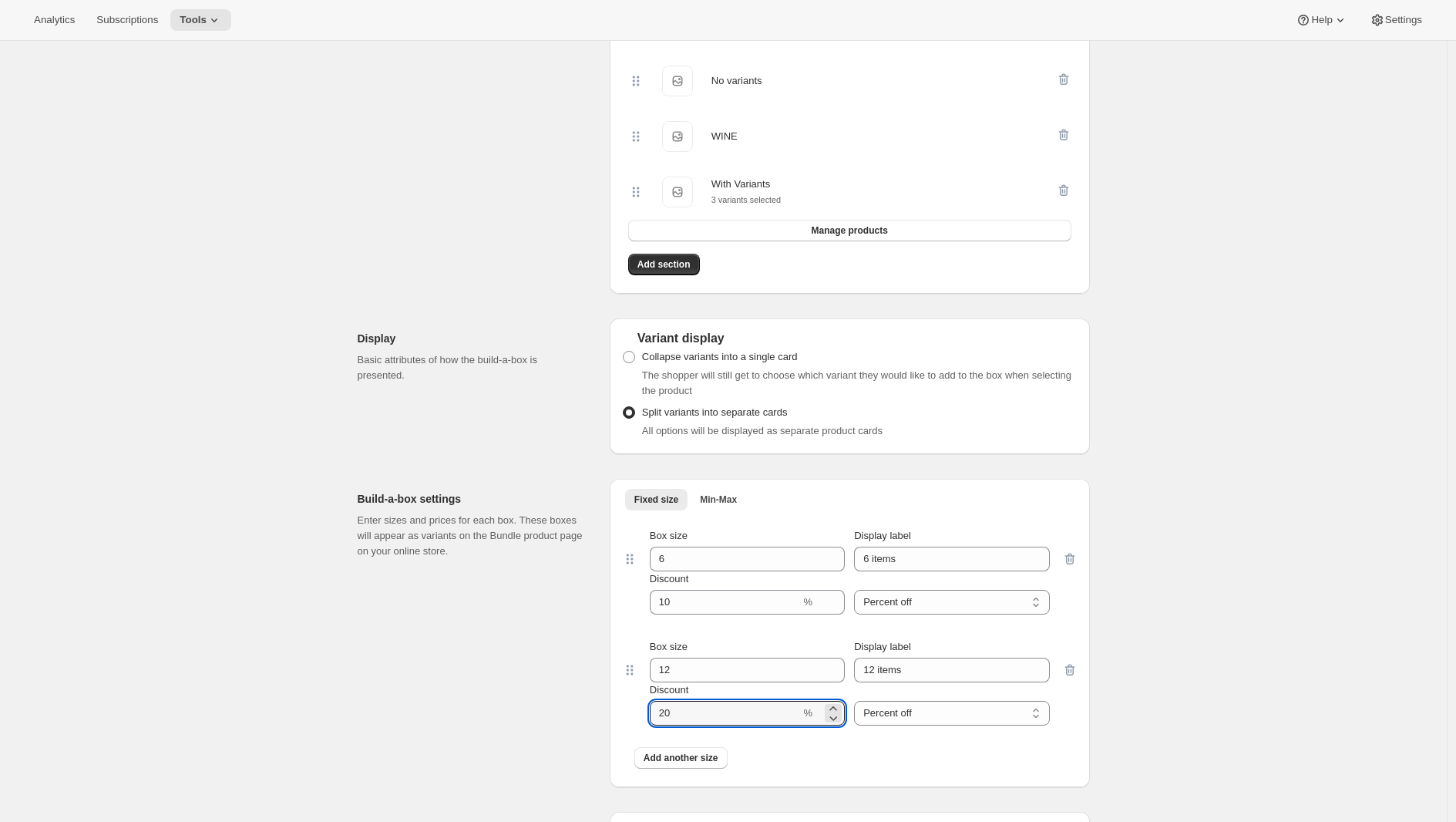 type on "20" 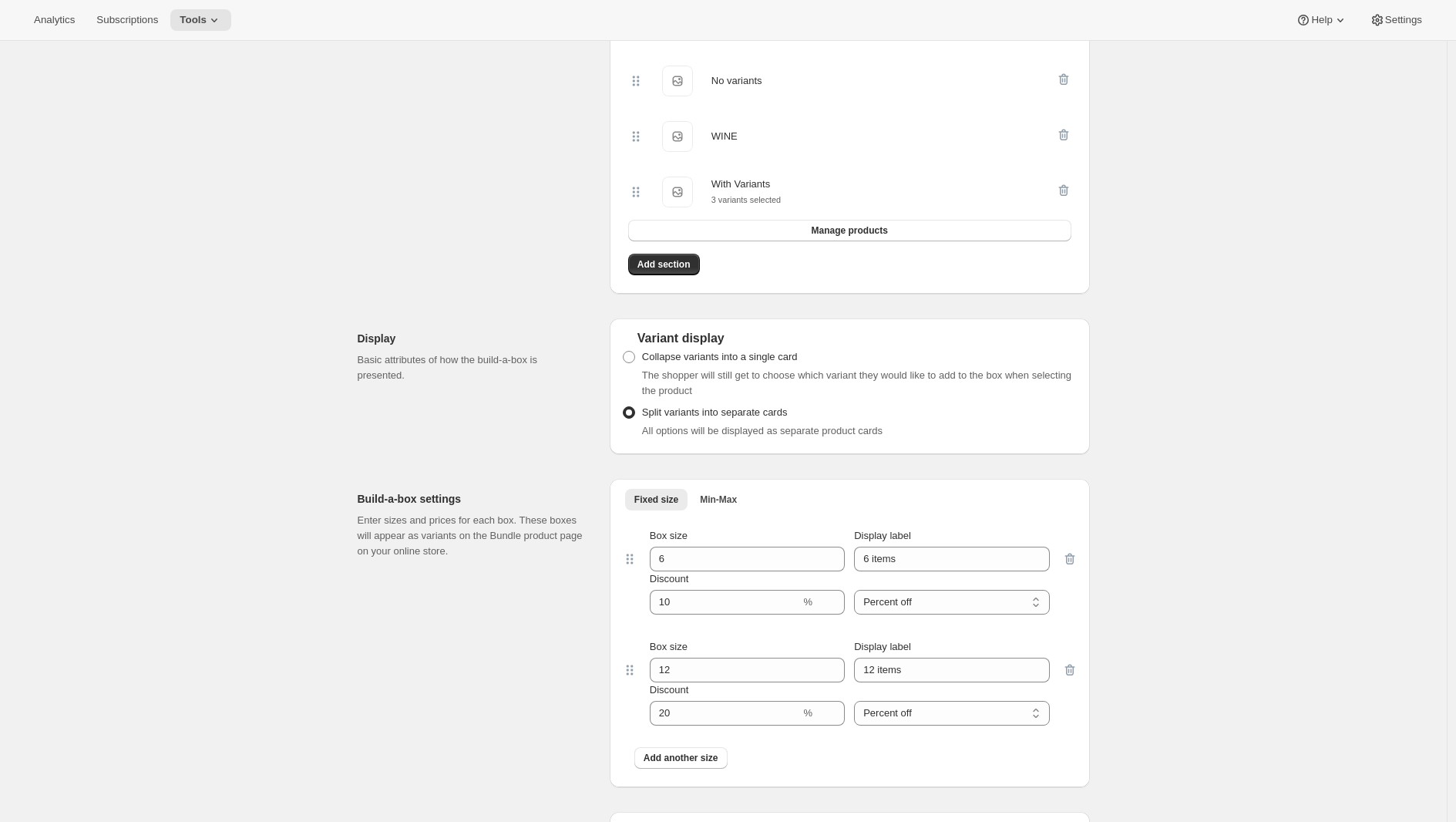 click on "Create Bundle. This page is ready Create Bundle Initial setup Basic Info Name your bundle and choose how you want to set it up. Bundle name Wine Club We will use this to create a product page on your online store Bundle type Build-a-box Customers will choose which items they would like to purchase among the products you select. Fixed bundle Customers who purchase a specific product on your store will have specified products added to their order. Shuffle (Subscription only) Customers get a different item with every subscription delivery. Build-a-box experience Choose which build-a-box experience is right for you Dynamic build-a-box Allows more flexibility with dynamic prices on individual products Adds individual products to the order without needing to rely the placeholder build-a-box product Best for operations and third-party fulfillment apps Doesn't allow additional discount codes to be added to the order because build-a-box rely on discount code Classic build-a-box Box settings Select products Products 6" at bounding box center (723, 249) 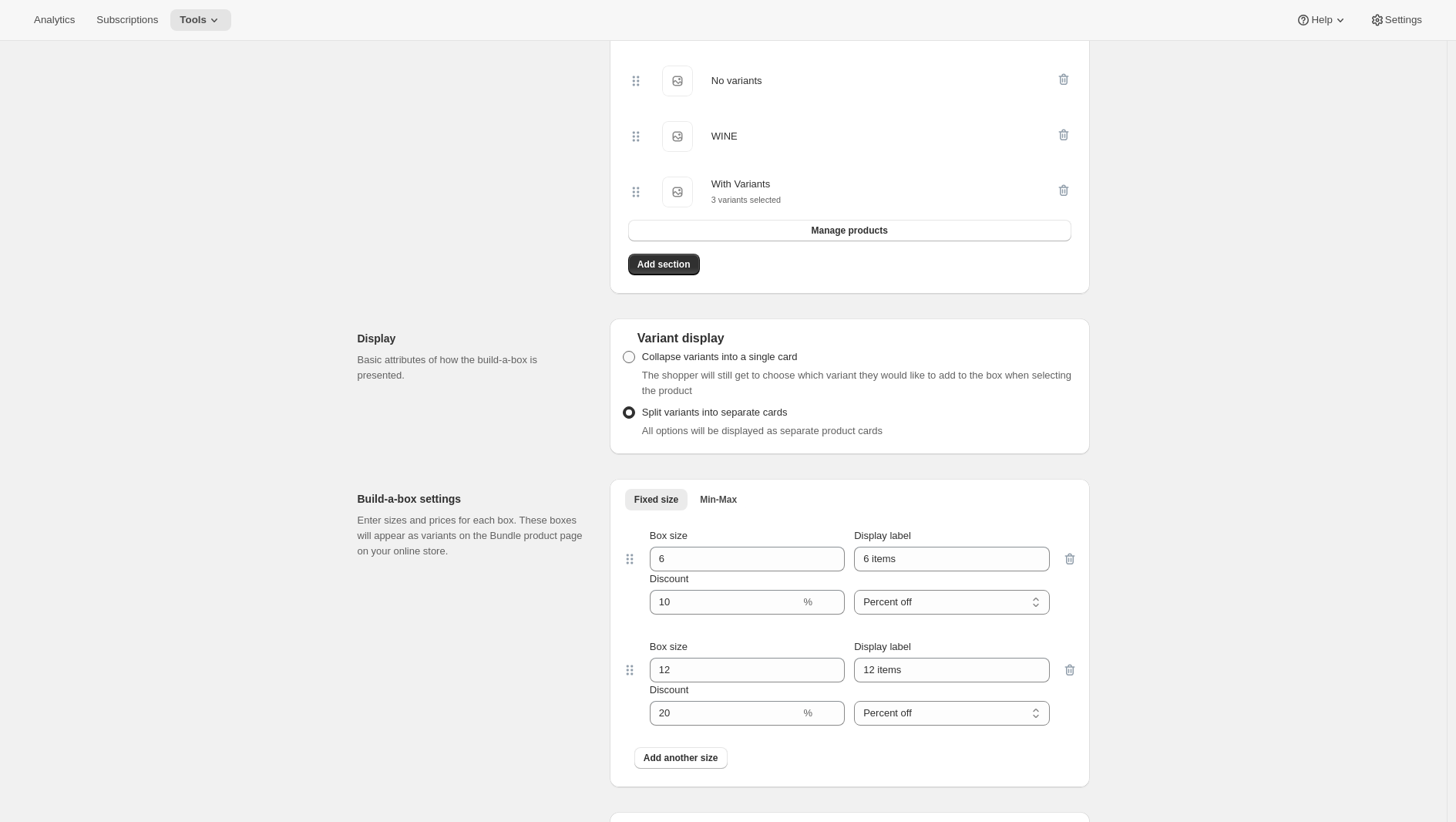 click on "Collapse variants into a single card" at bounding box center [720, 356] 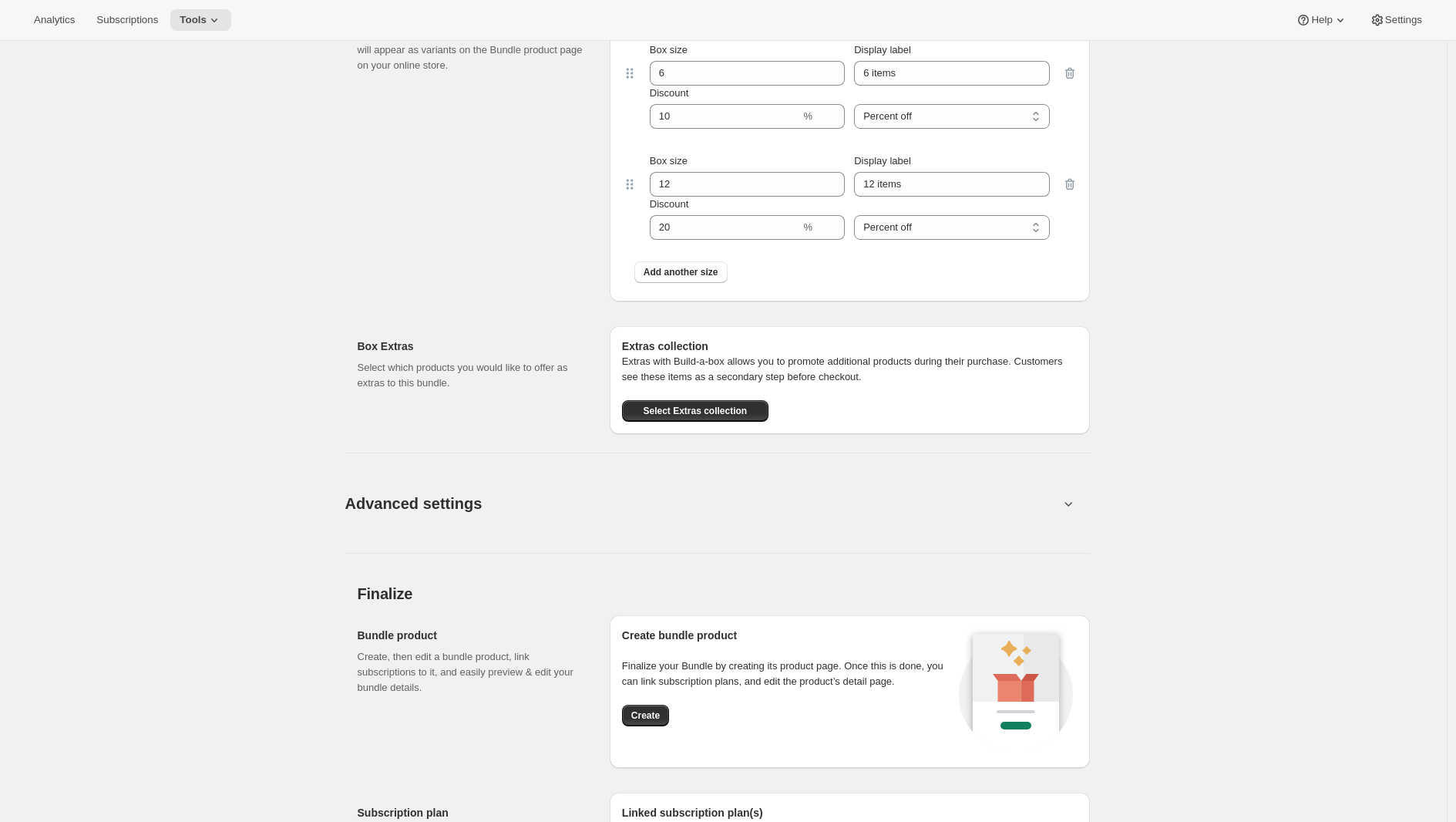 scroll, scrollTop: 1569, scrollLeft: 0, axis: vertical 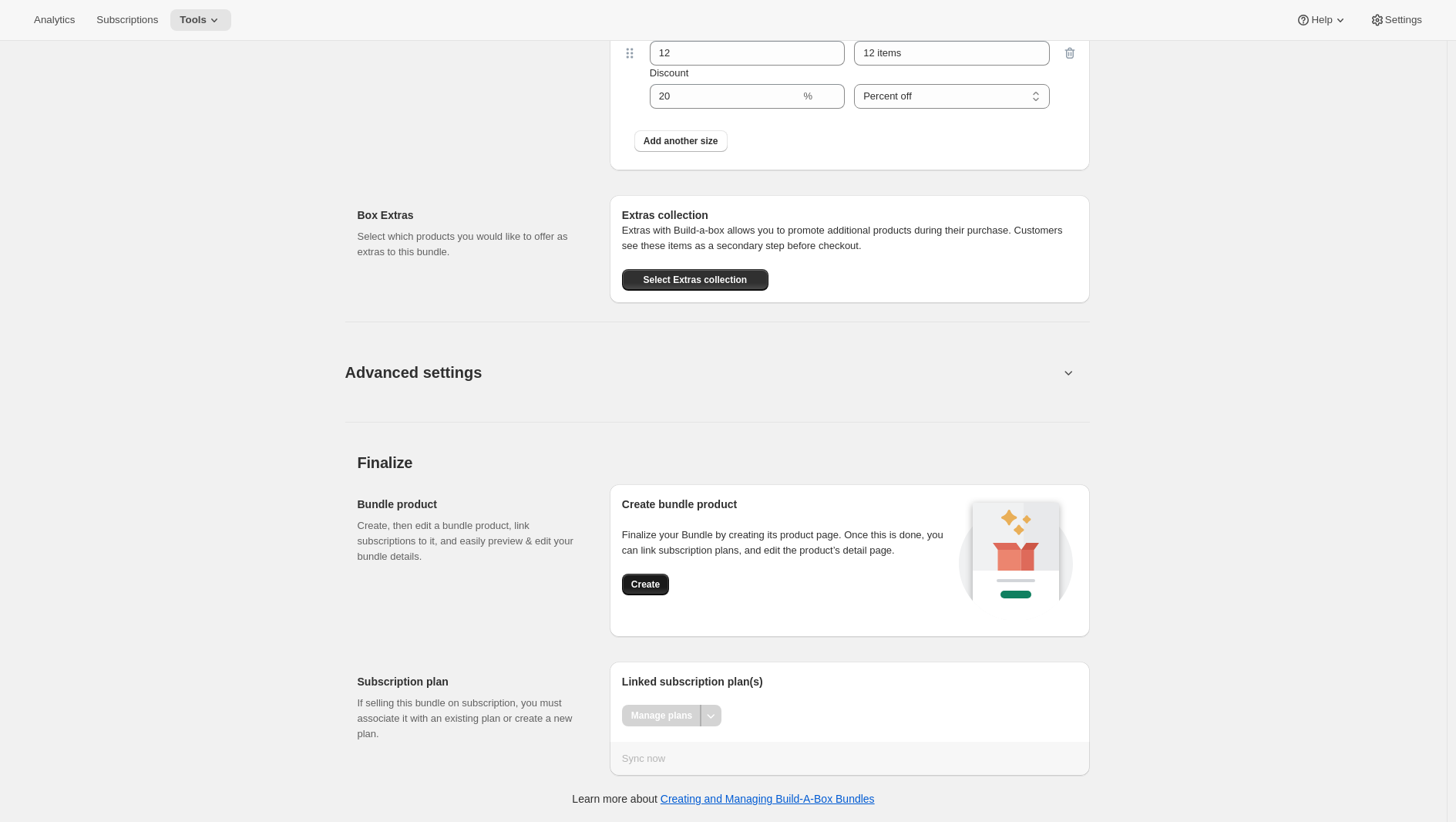 click on "Create" at bounding box center (645, 584) 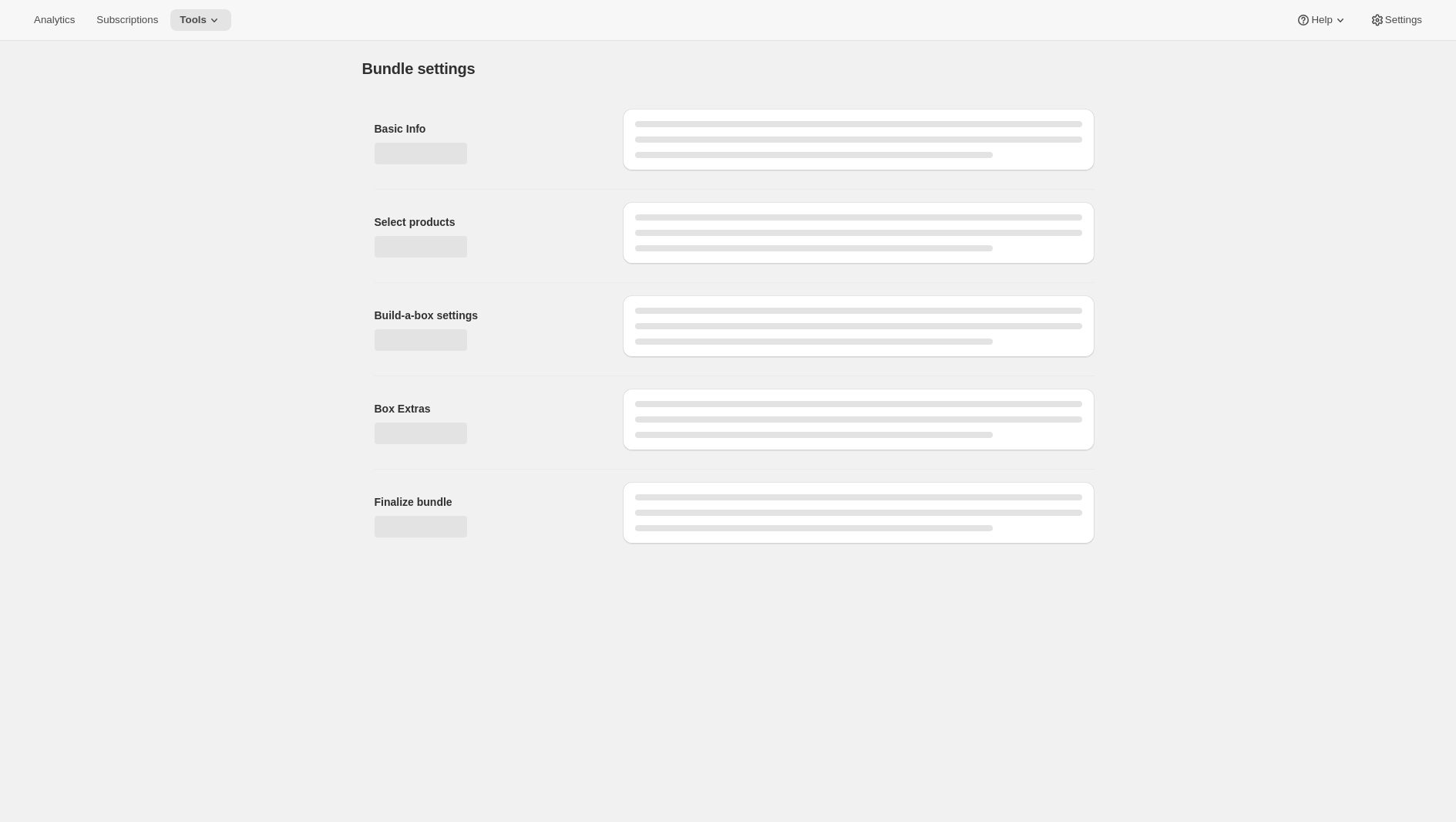 scroll, scrollTop: 0, scrollLeft: 0, axis: both 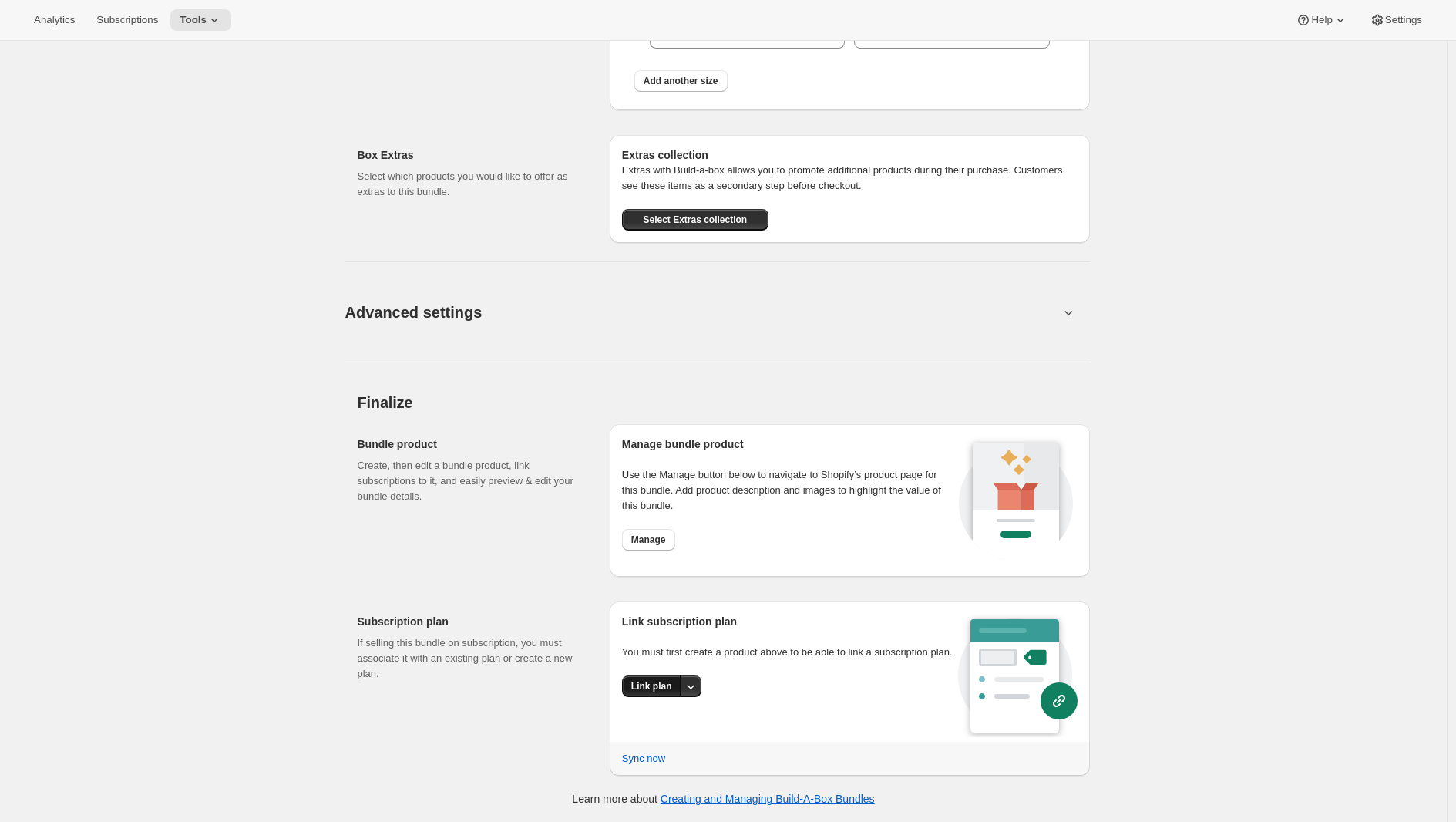 click on "Link plan" at bounding box center [651, 686] 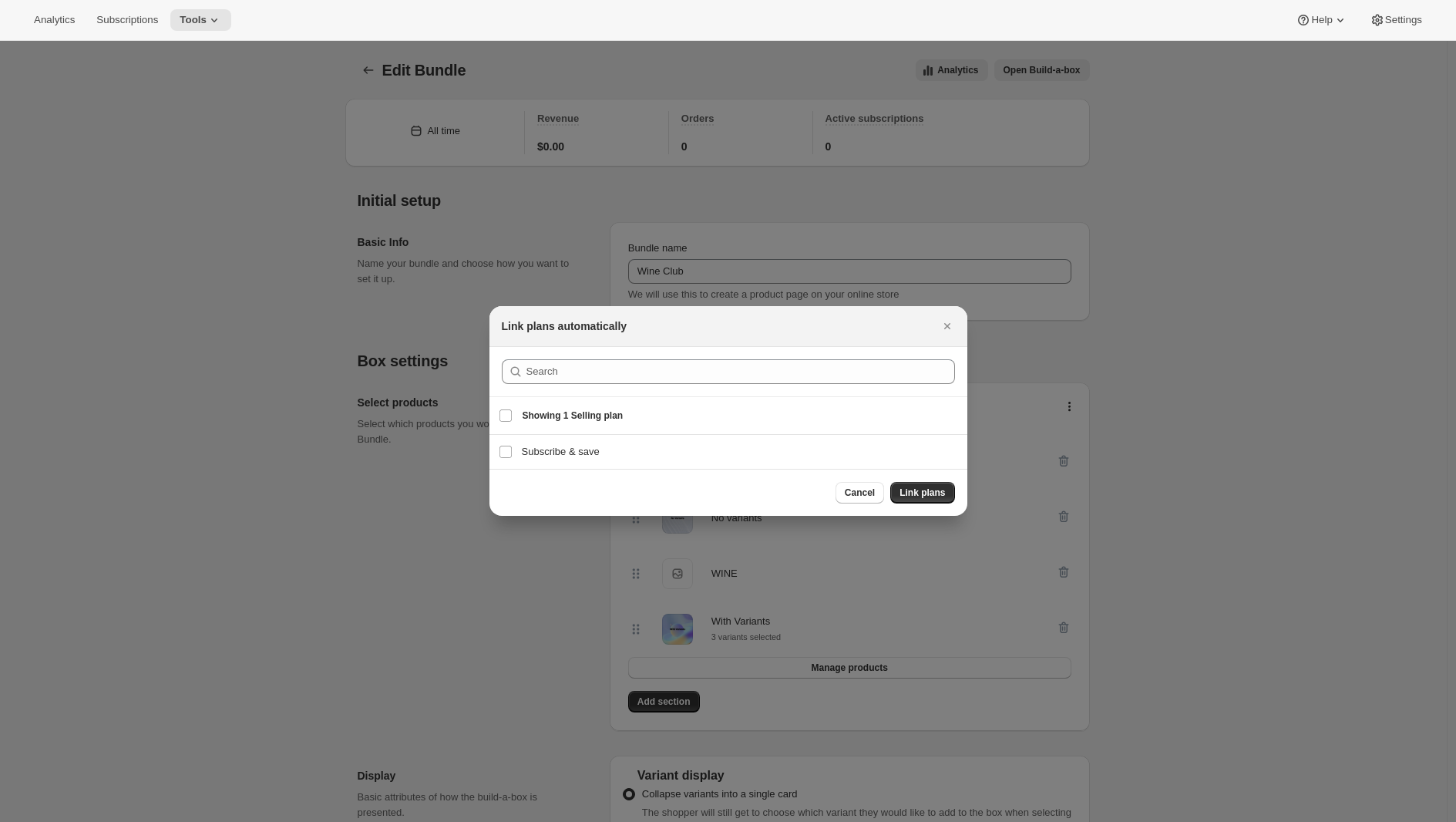 scroll, scrollTop: 1116, scrollLeft: 0, axis: vertical 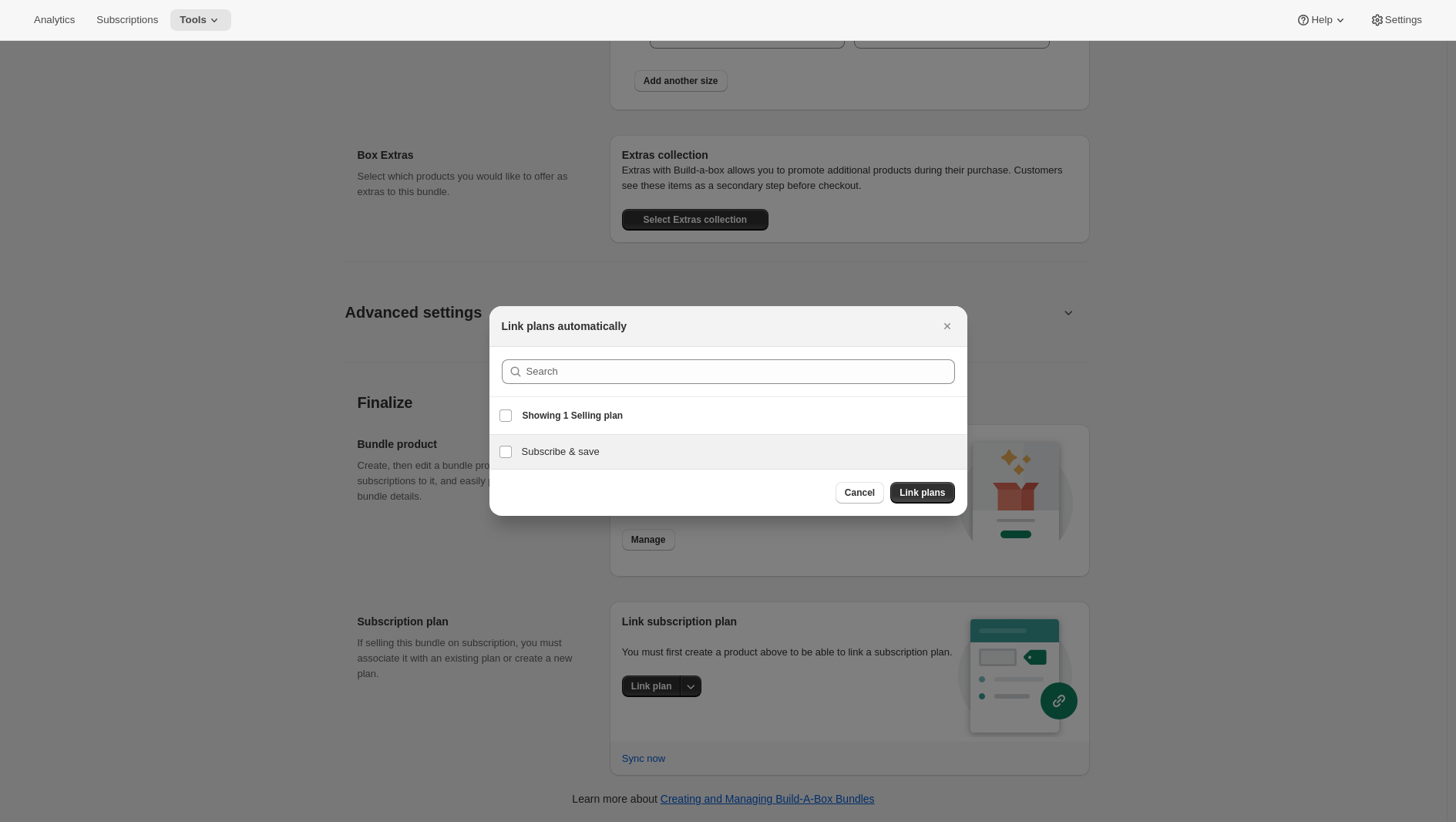 click on "Subscribe & save" at bounding box center (740, 452) 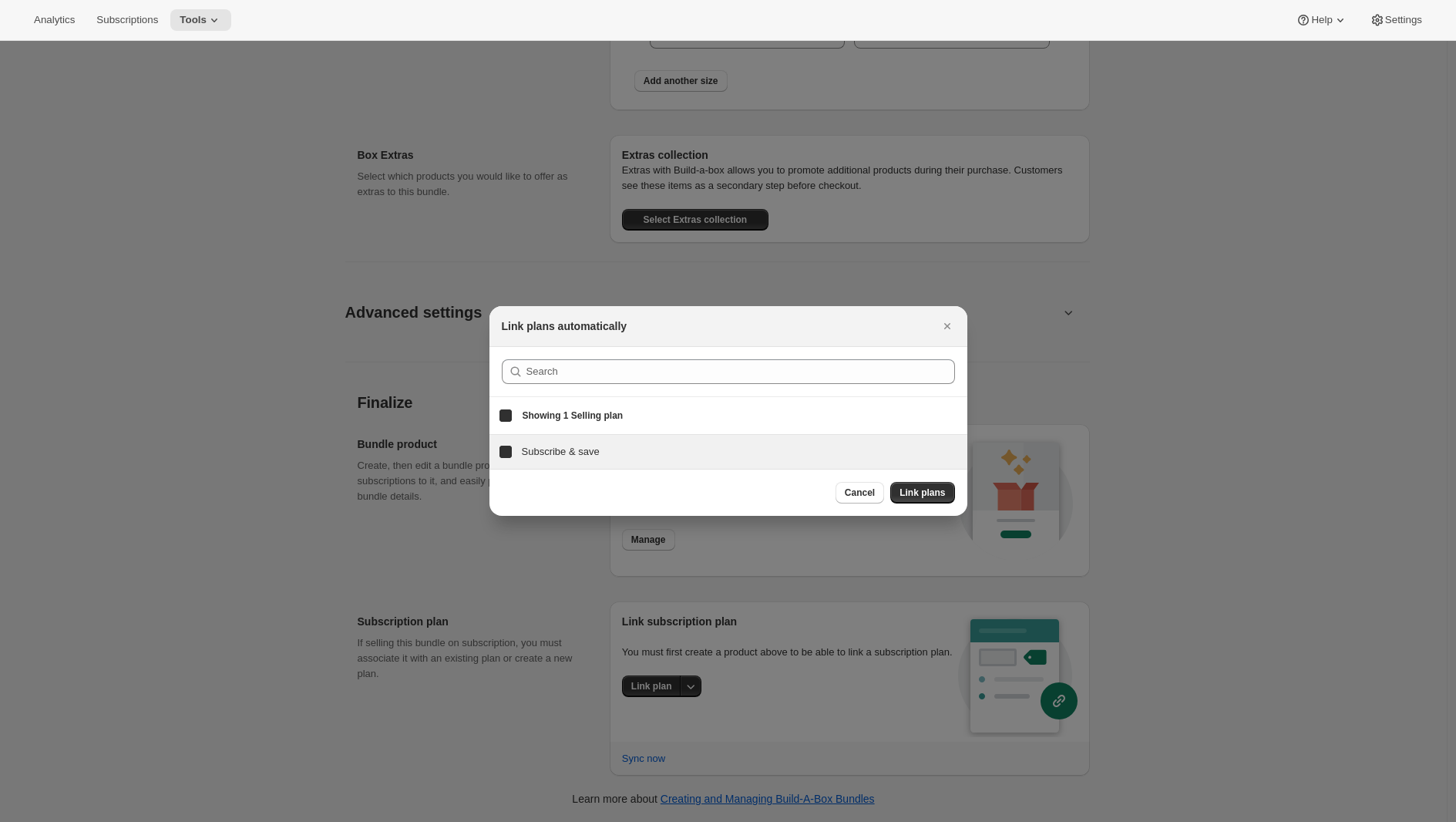 checkbox on "true" 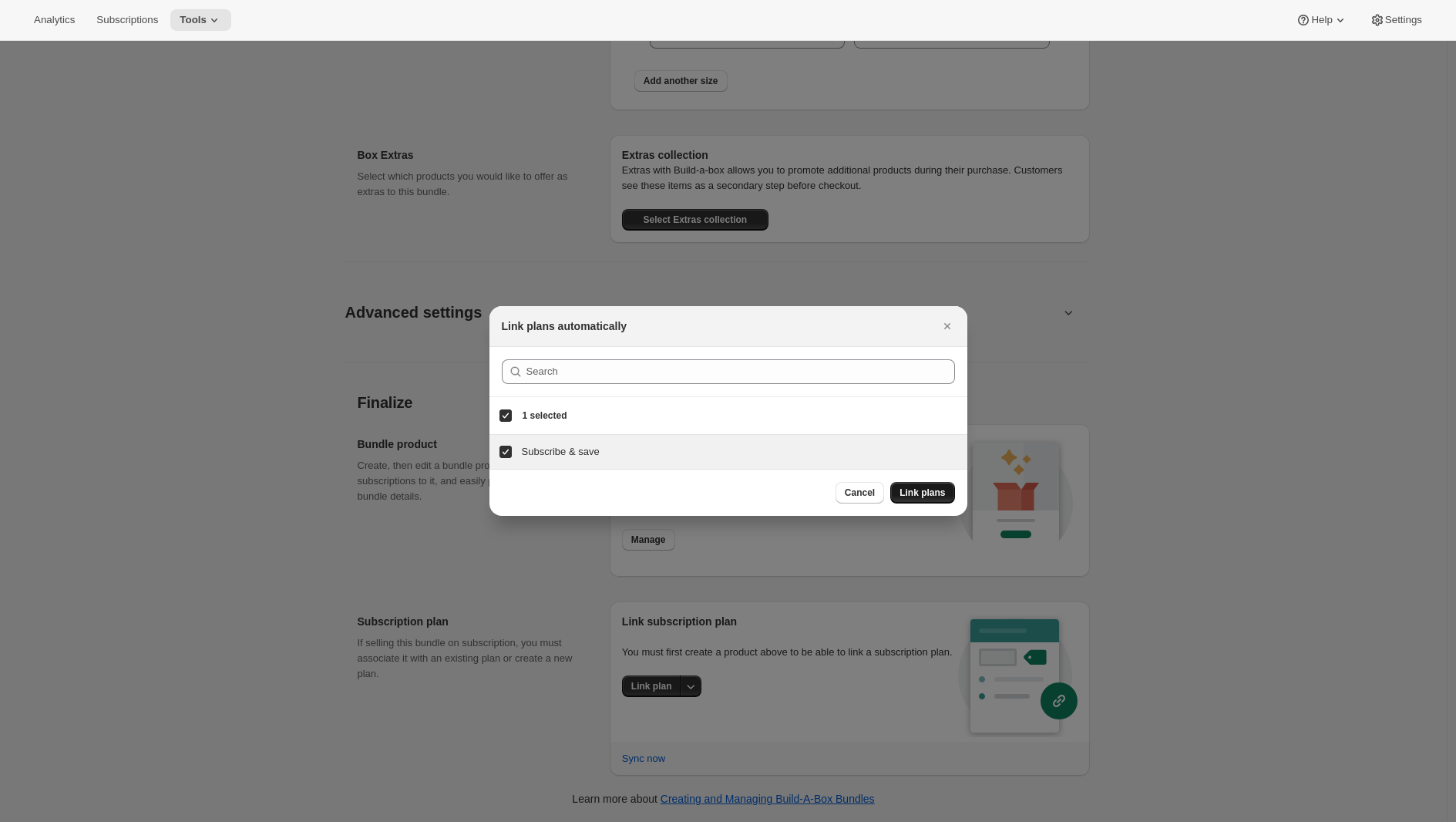 click on "Link plans" at bounding box center [922, 493] 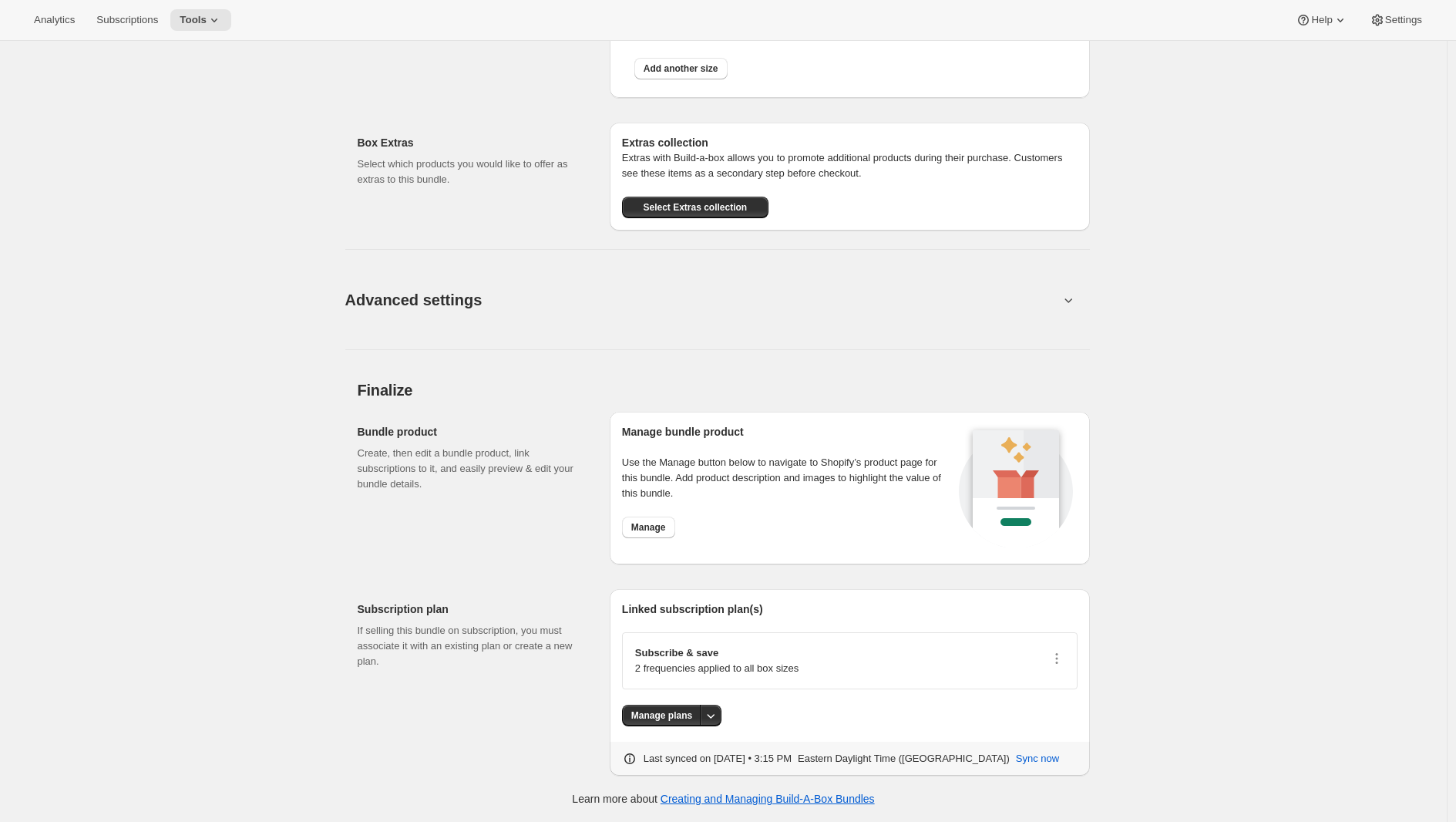 scroll, scrollTop: 0, scrollLeft: 0, axis: both 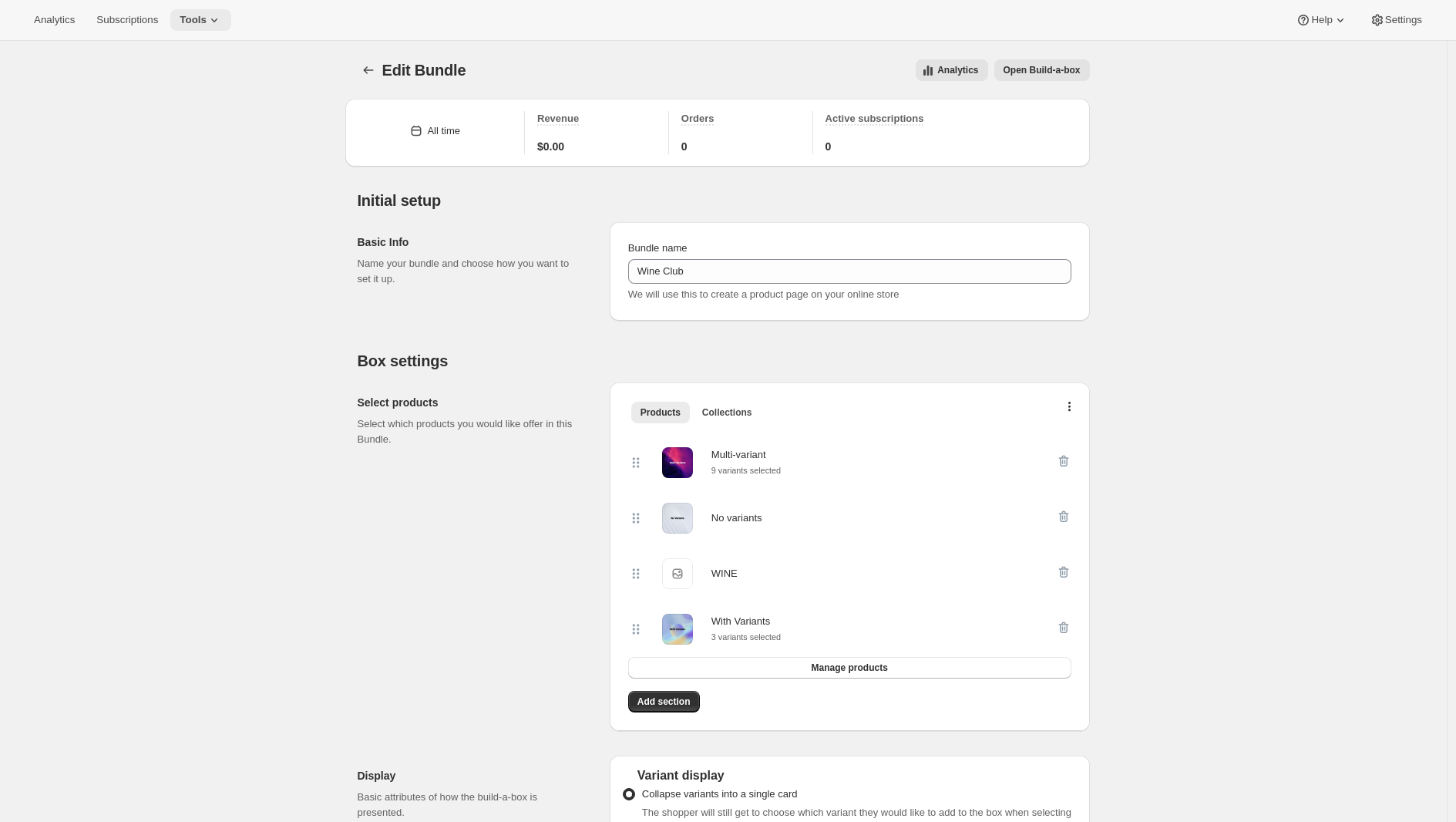 click on "Tools" at bounding box center (193, 20) 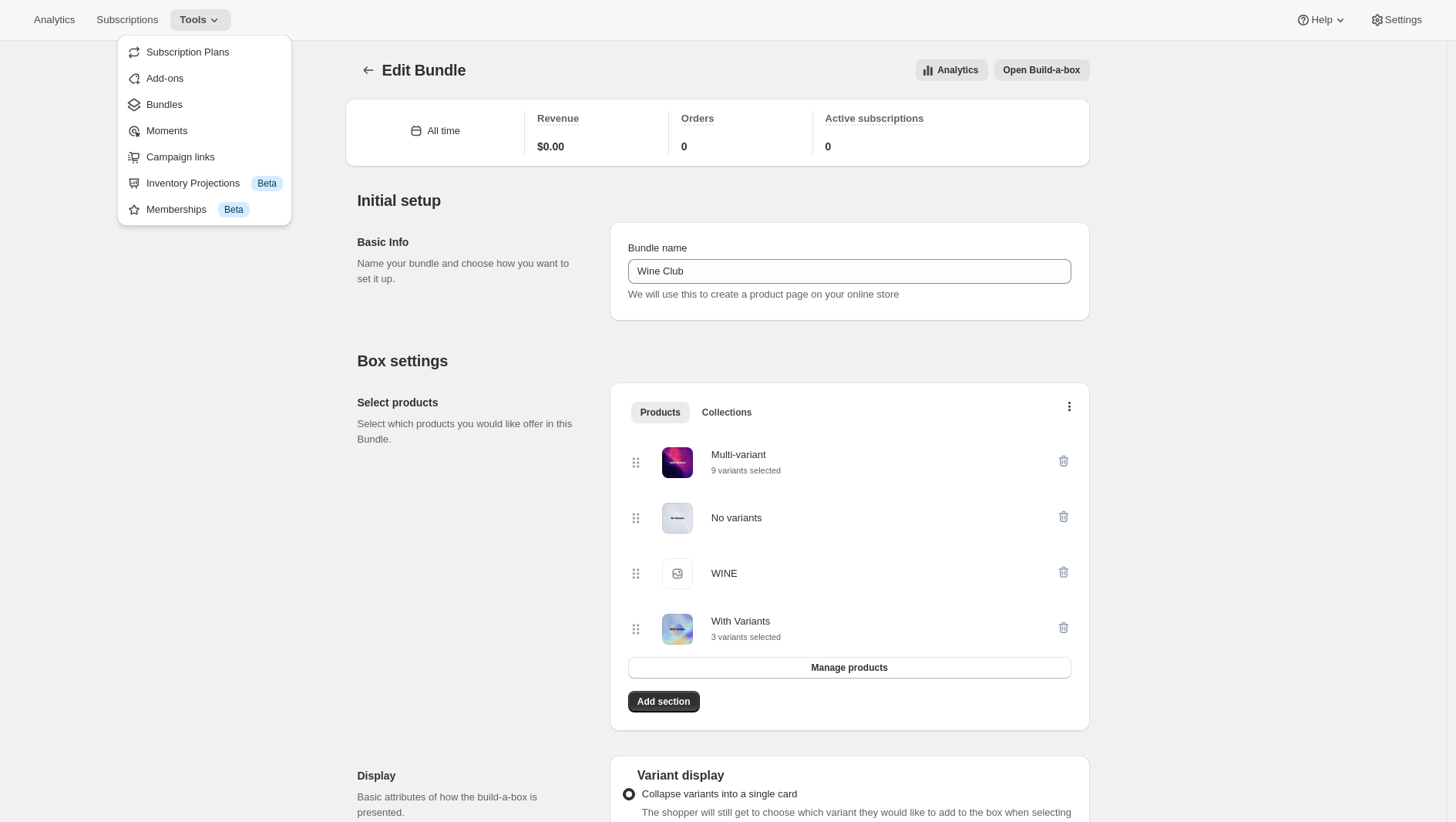 click on "Edit Bundle. This page is ready Edit Bundle Analytics Open Build-a-box More actions Analytics Open Build-a-box All time Revenue $0.00 Orders 0 Active subscriptions 0 Initial setup Basic Info Name your bundle and choose how you want to set it up. Bundle name Wine Club We will use this to create a product page on your online store Box settings Select products Select which products you would like offer in this Bundle. Products Collections More views Products Collections More views Multi-variant 9 variants selected No variants WINE WINE With Variants 3 variants selected Manage products Add section Display Basic attributes of how the build-a-box is presented. Variant display Collapse variants into a single card The shopper will still get to choose which variant they would like to add to the box when selecting the product Split variants into separate cards All options will be displayed as separate product cards Build-a-box settings Fixed size Min-Max More views Fixed size More views Box size 6 Display label 6 items" at bounding box center (723, 972) 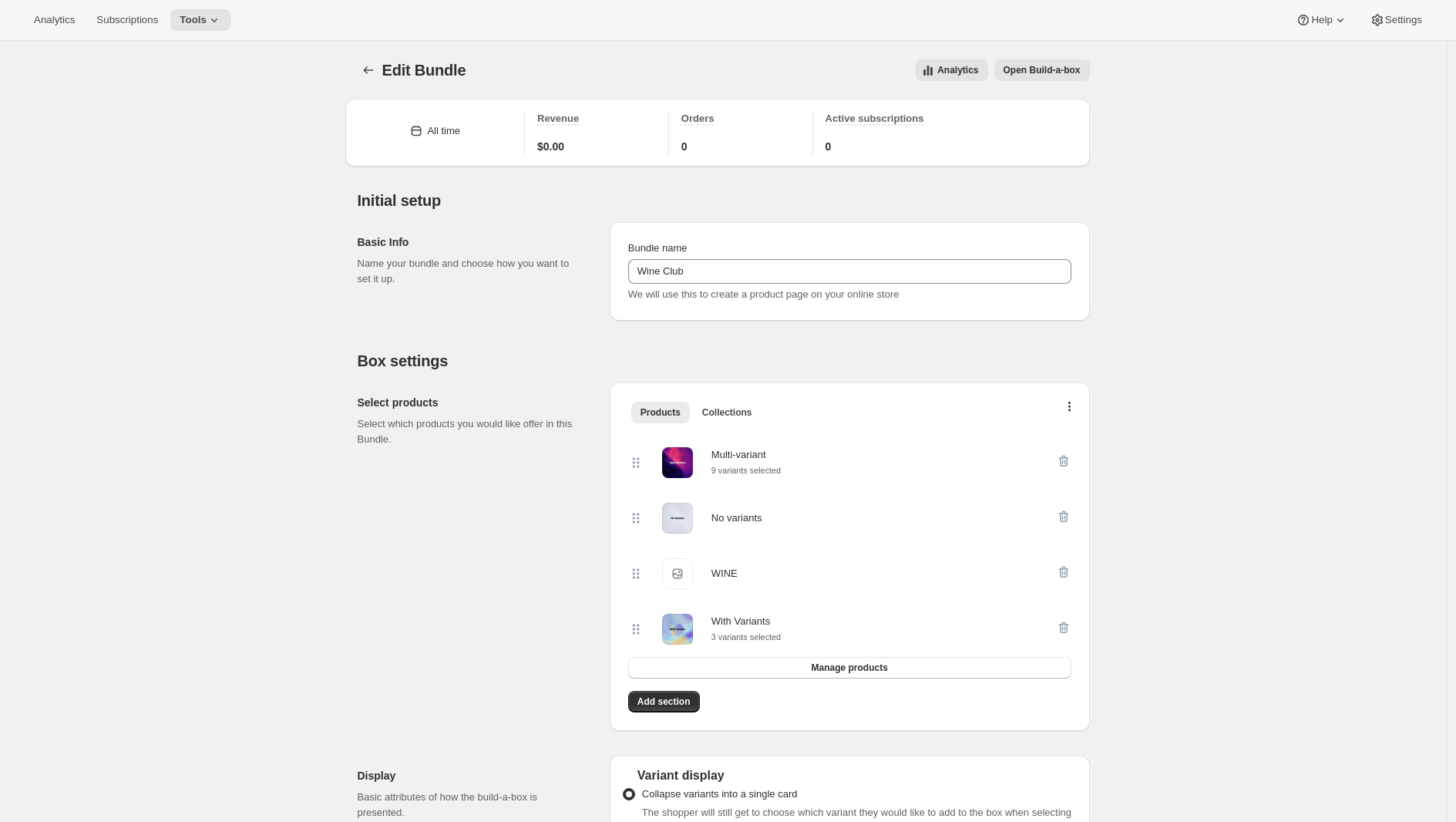 click on "Edit Bundle. This page is ready Edit Bundle Analytics Open Build-a-box More actions Analytics Open Build-a-box All time Revenue $0.00 Orders 0 Active subscriptions 0 Initial setup Basic Info Name your bundle and choose how you want to set it up. Bundle name Wine Club We will use this to create a product page on your online store Box settings Select products Select which products you would like offer in this Bundle. Products Collections More views Products Collections More views Multi-variant 9 variants selected No variants WINE WINE With Variants 3 variants selected Manage products Add section Display Basic attributes of how the build-a-box is presented. Variant display Collapse variants into a single card The shopper will still get to choose which variant they would like to add to the box when selecting the product Split variants into separate cards All options will be displayed as separate product cards Build-a-box settings Fixed size Min-Max More views Fixed size More views Box size 6 Display label 6 items" at bounding box center [723, 972] 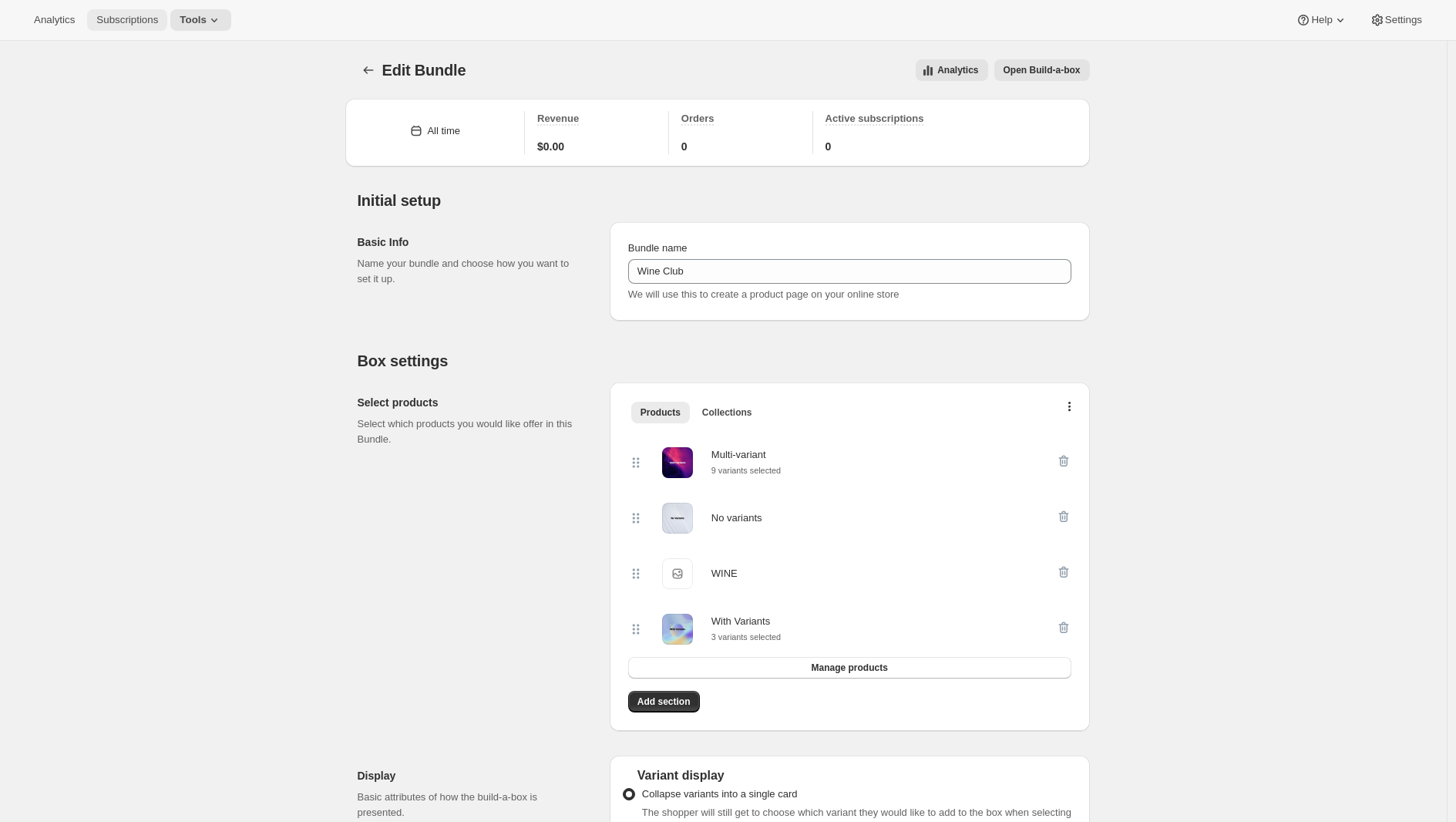 click on "Subscriptions" at bounding box center (127, 20) 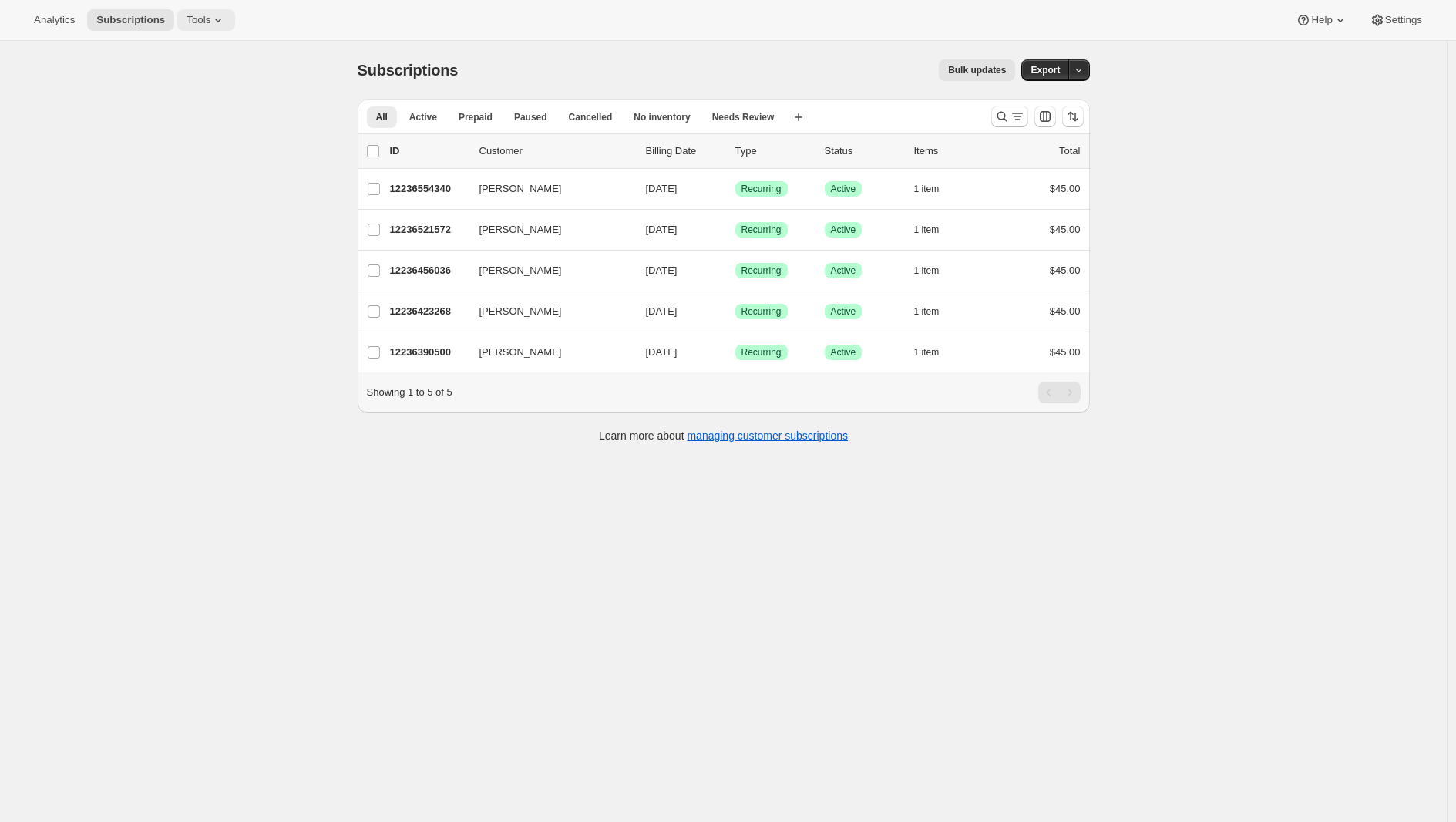 click on "Tools" at bounding box center [198, 20] 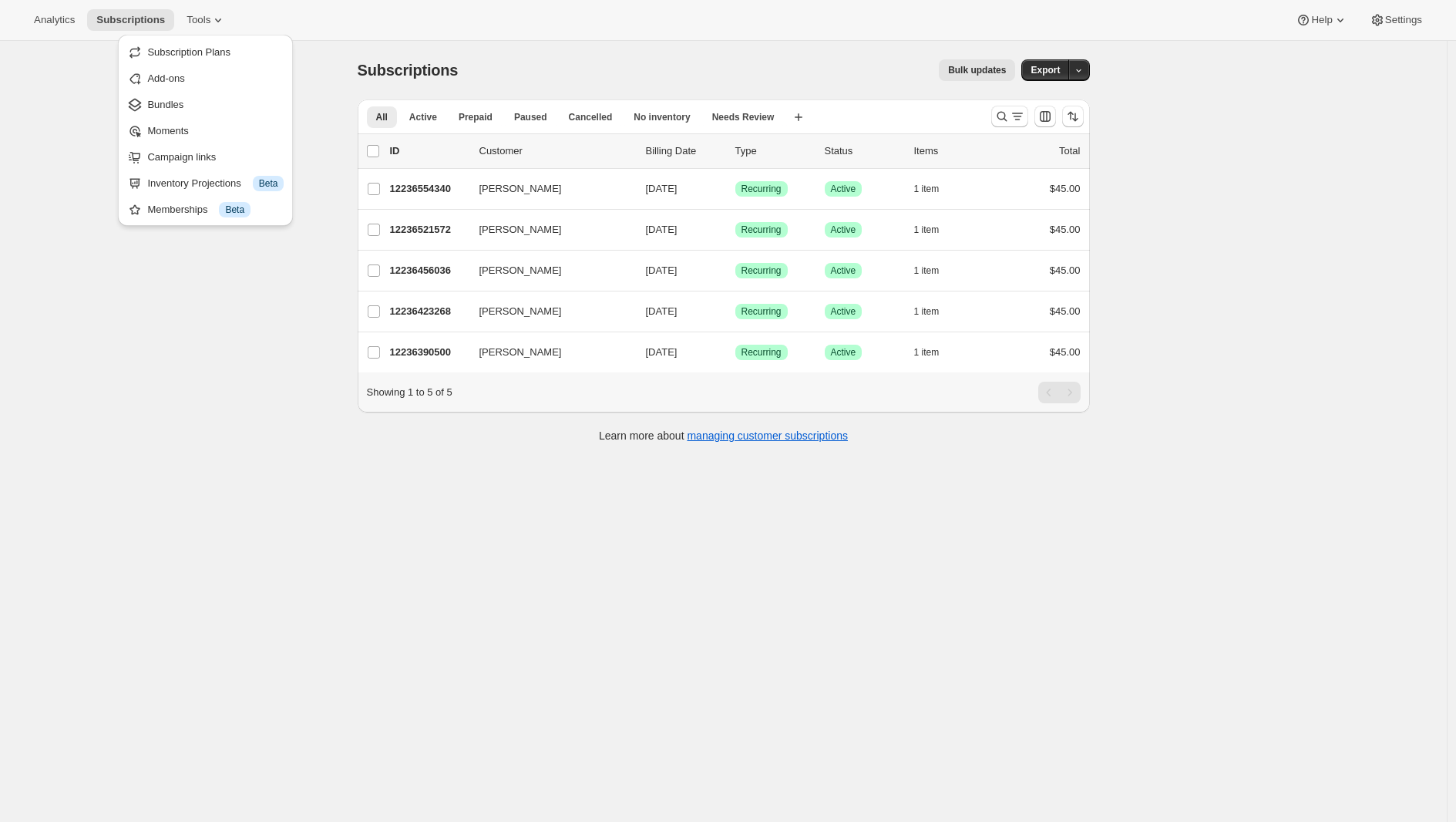 click on "Subscriptions. This page is ready Subscriptions Bulk updates More actions Bulk updates Export All Active Prepaid Paused Cancelled No inventory Needs Review More views All Active Prepaid Paused Cancelled No inventory Needs Review More views Create new view 0 selected Update next billing date Change status Showing 6 subscriptions Select all 6 subscriptions Showing 6 subscriptions Select Select all 6 subscriptions 0 selected list header ID Customer Billing Date Type Status Items Total Adrian Andrade 12236554340 Adrian Andrade 07/31/2025 Success Recurring Success Active 1   item $45.00 Adrian Andrade 12236521572 Adrian Andrade 08/10/2025 Success Recurring Success Active 1   item $45.00 Adrian Andrade 12236456036 Adrian Andrade 08/10/2025 Success Recurring Success Active 1   item $45.00 Adrian Andrade 12236423268 Adrian Andrade 08/10/2025 Success Recurring Success Active 1   item $45.00 Adrian Andrade 12236390500 Adrian Andrade 08/10/2025 Success Recurring Success Active 1   item $45.00 Showing 1 to 5 of 5" at bounding box center [723, 452] 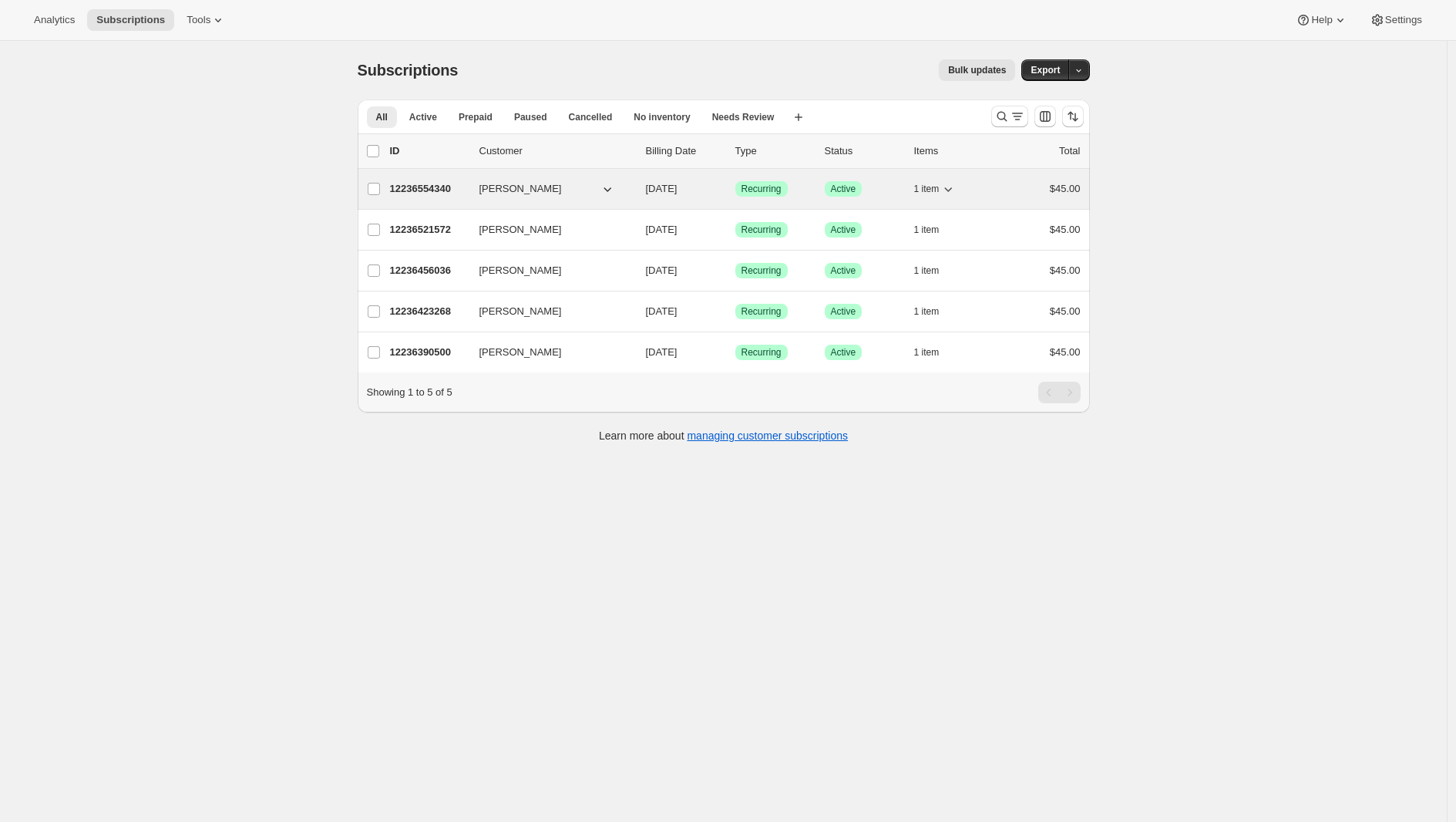 click on "12236554340" at bounding box center [429, 189] 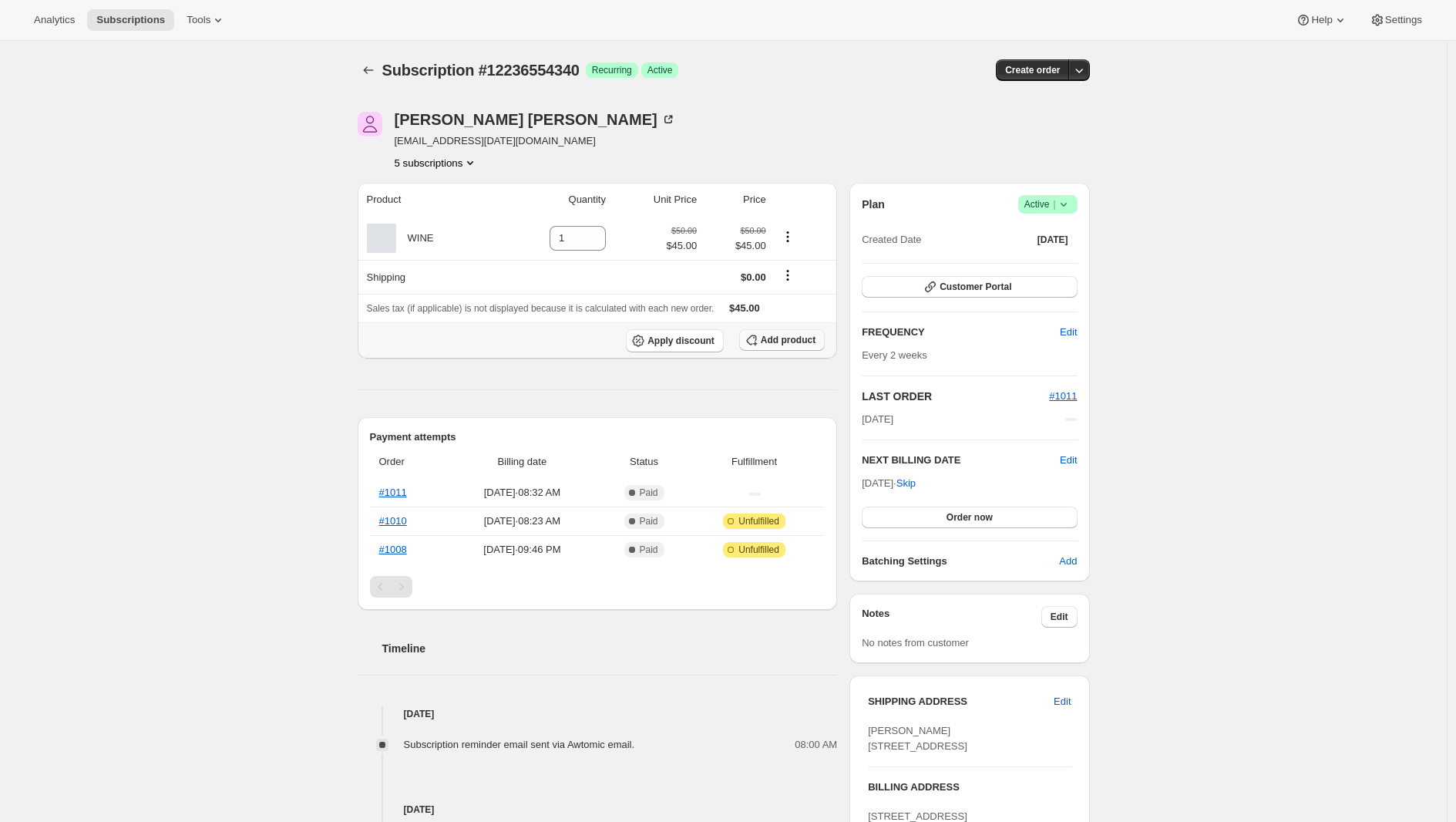 click on "Add product" at bounding box center (788, 340) 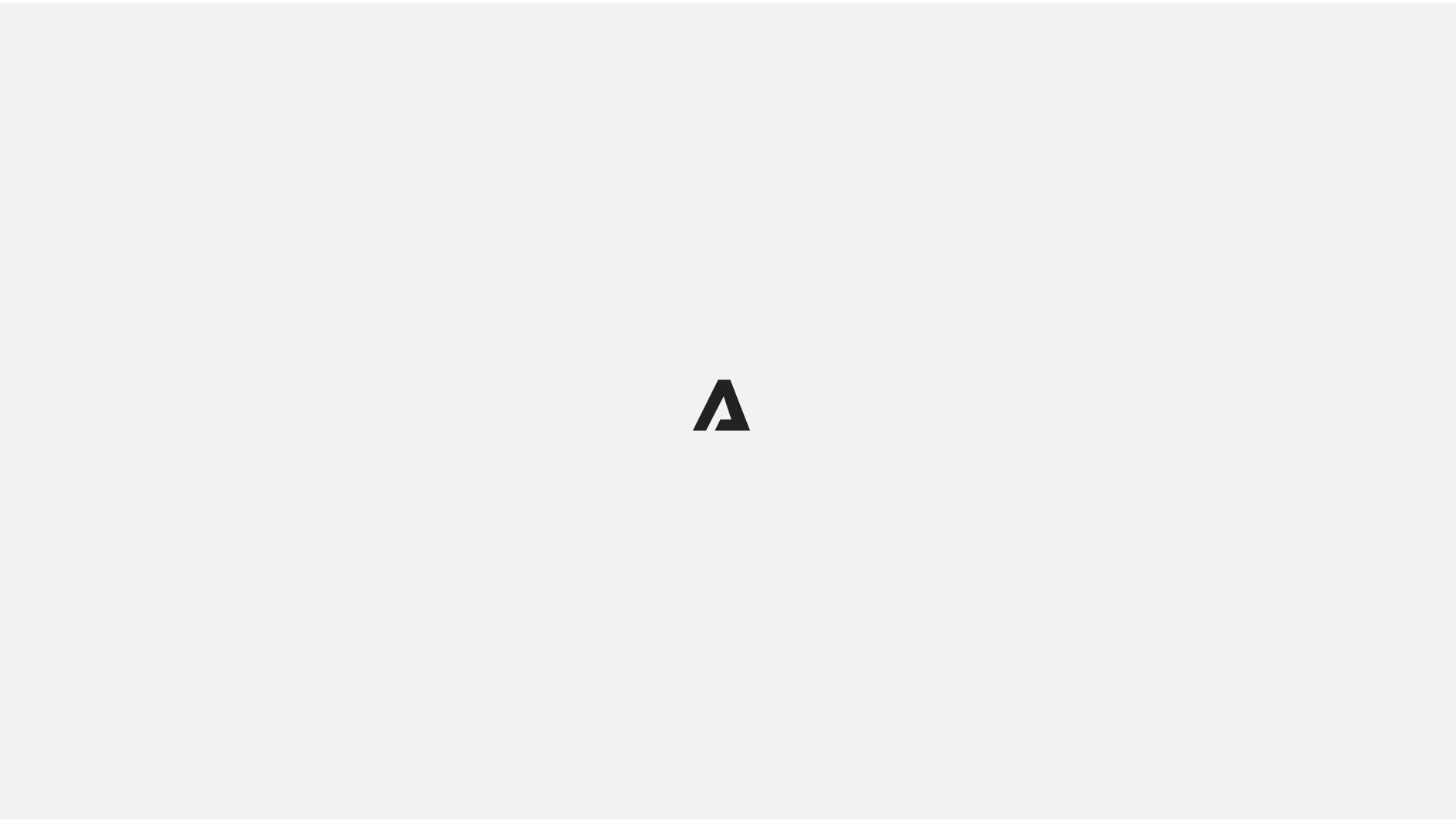 scroll, scrollTop: 0, scrollLeft: 0, axis: both 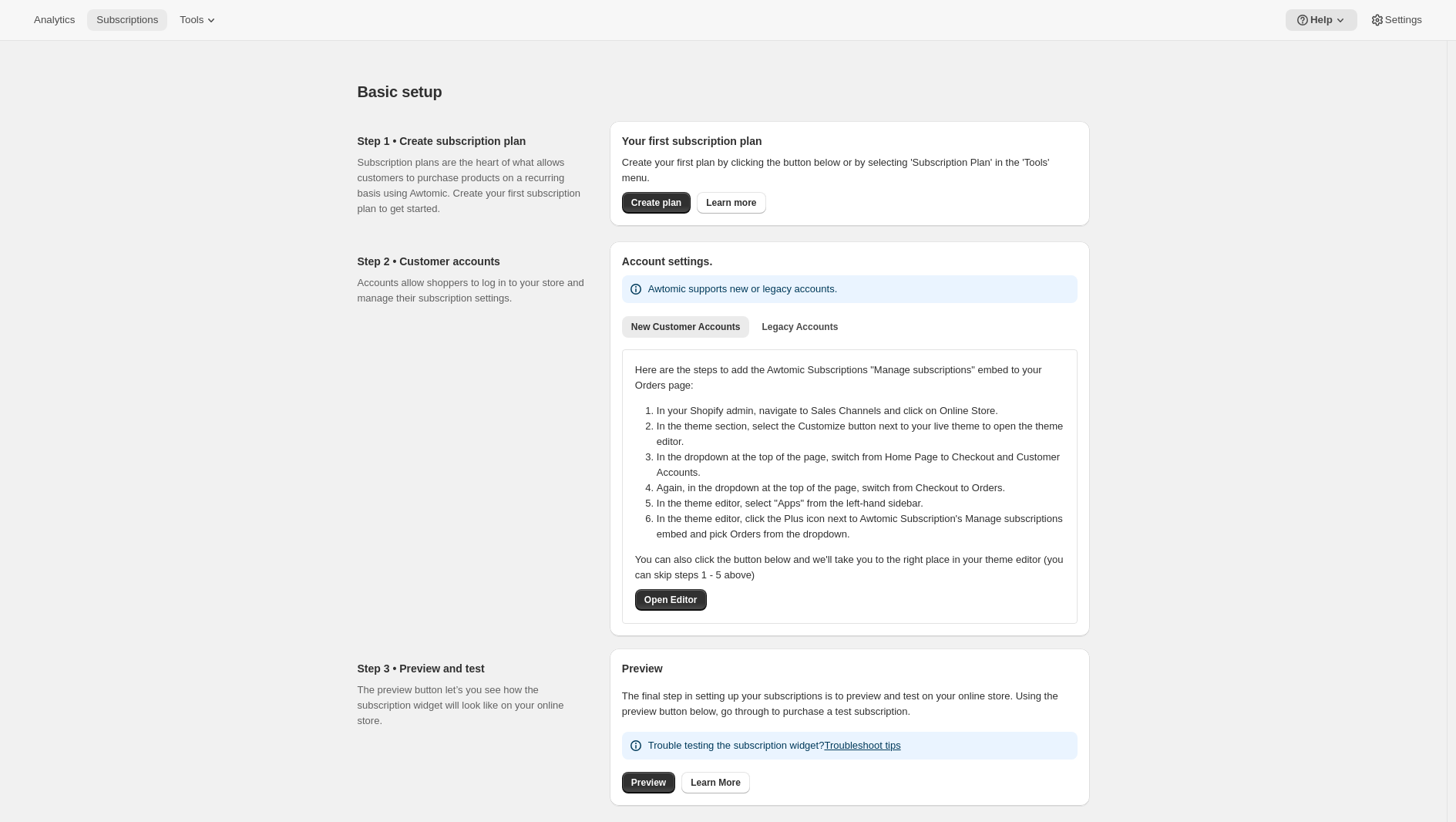 click on "Subscriptions" at bounding box center (127, 20) 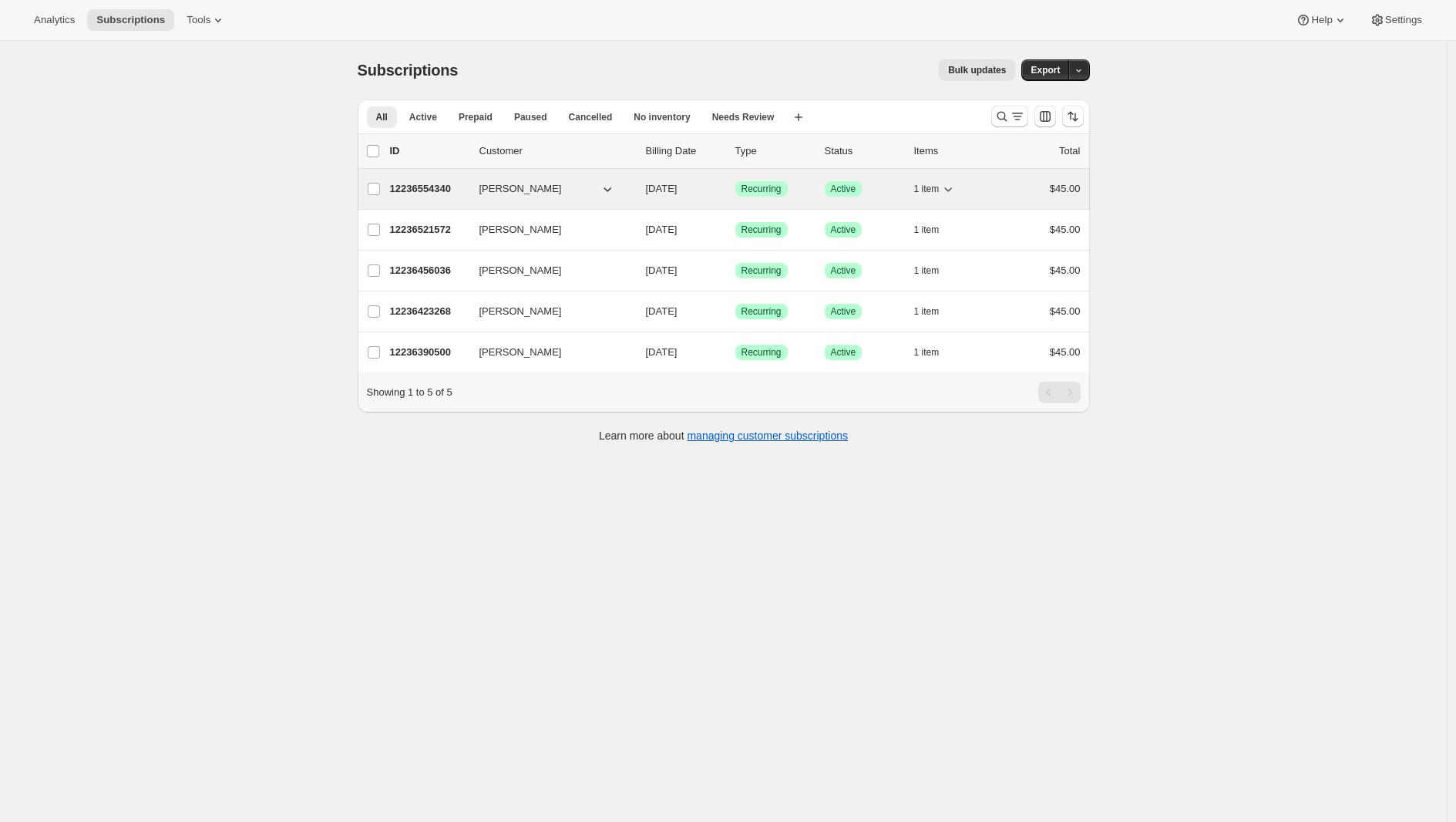 click on "12236554340" at bounding box center (429, 189) 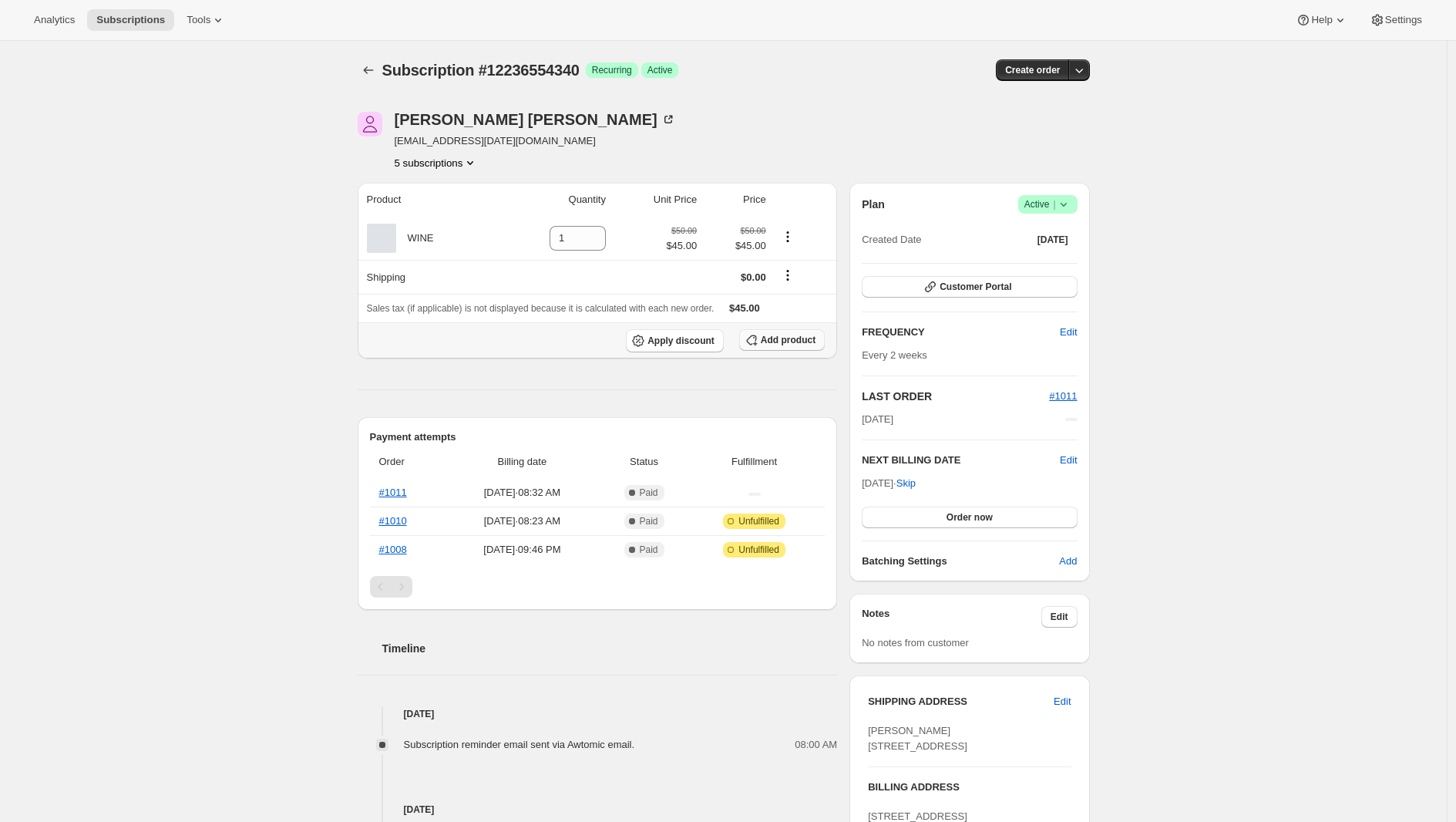 click on "Add product" at bounding box center (788, 340) 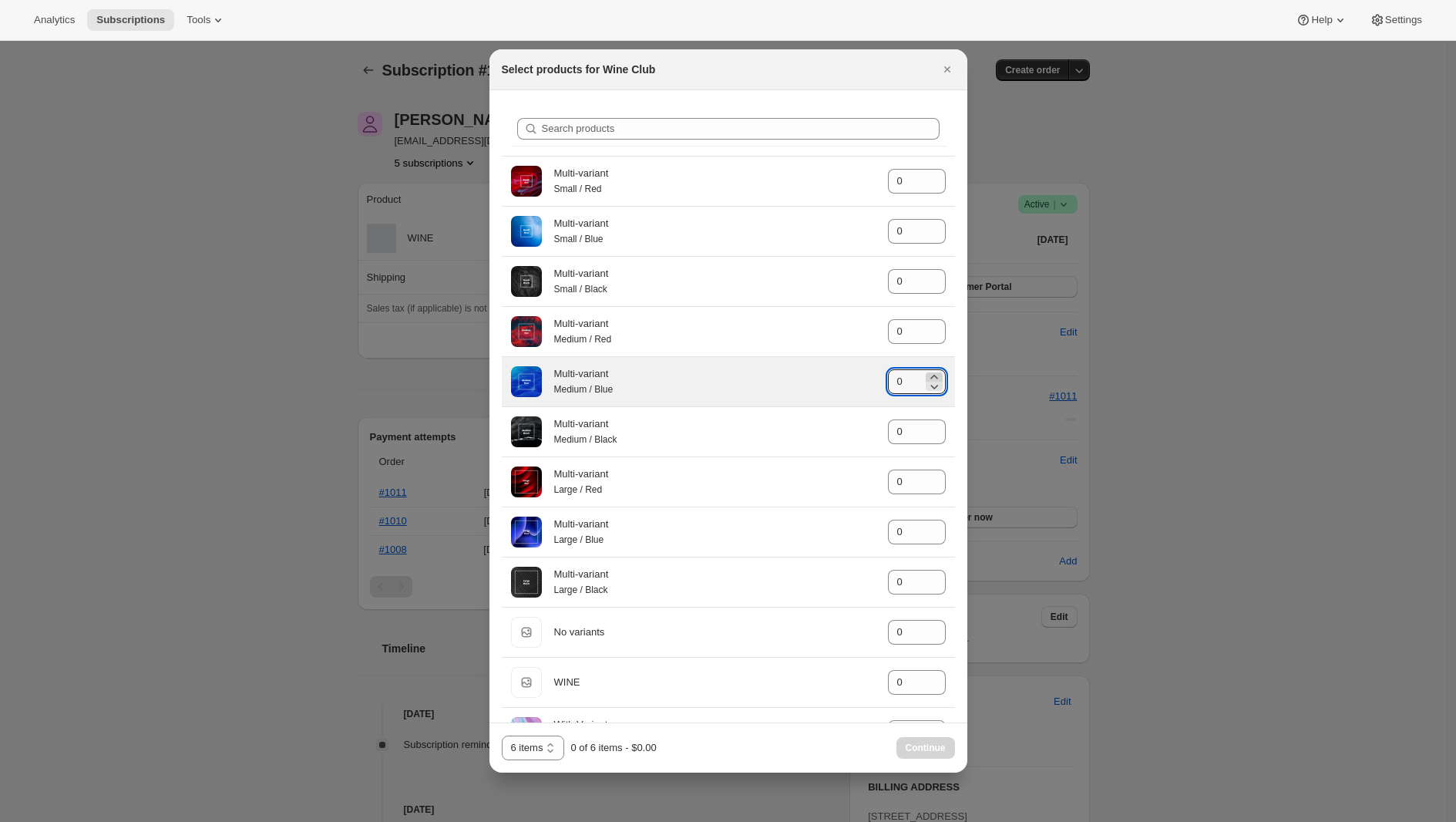 click 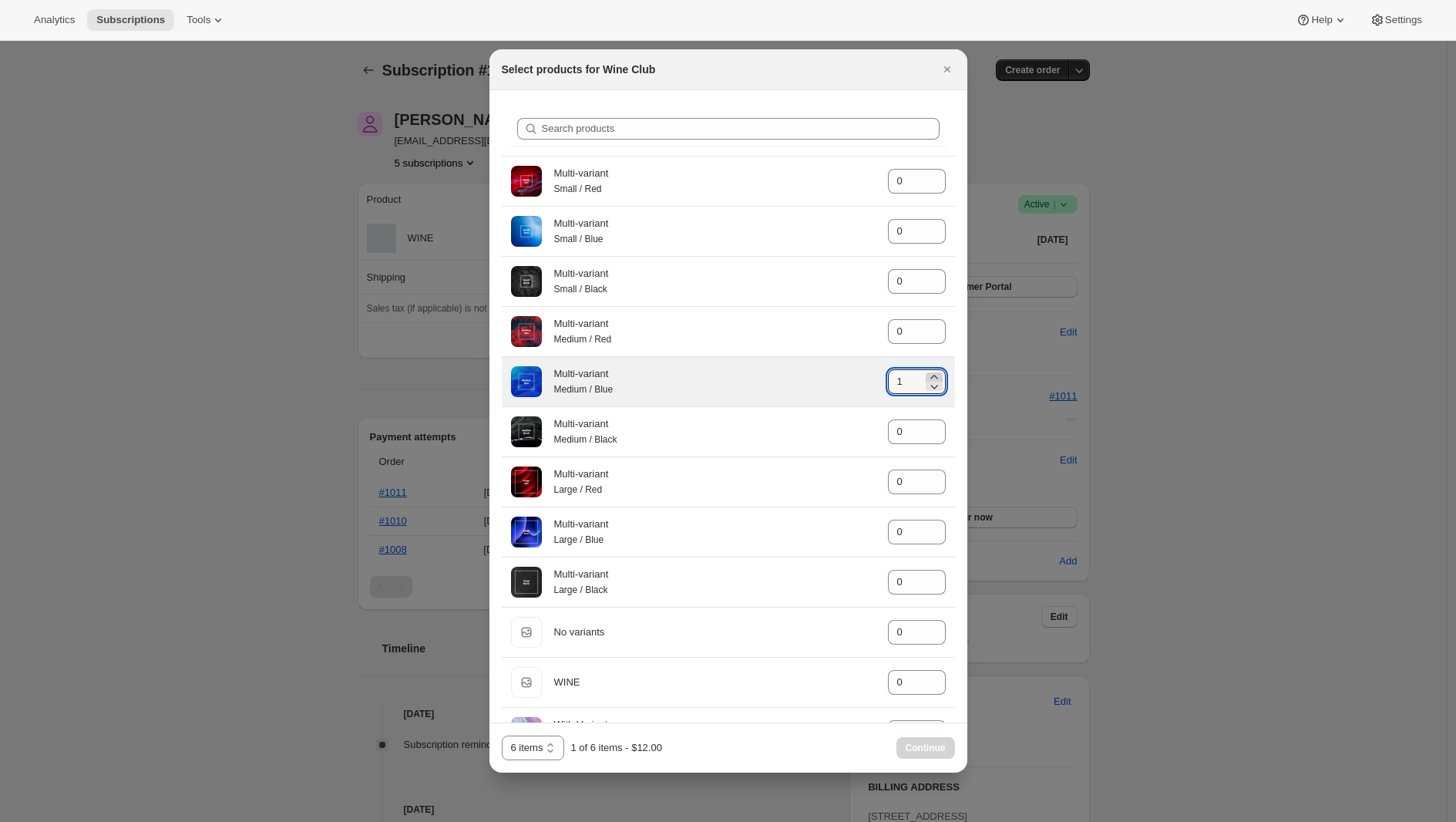 click 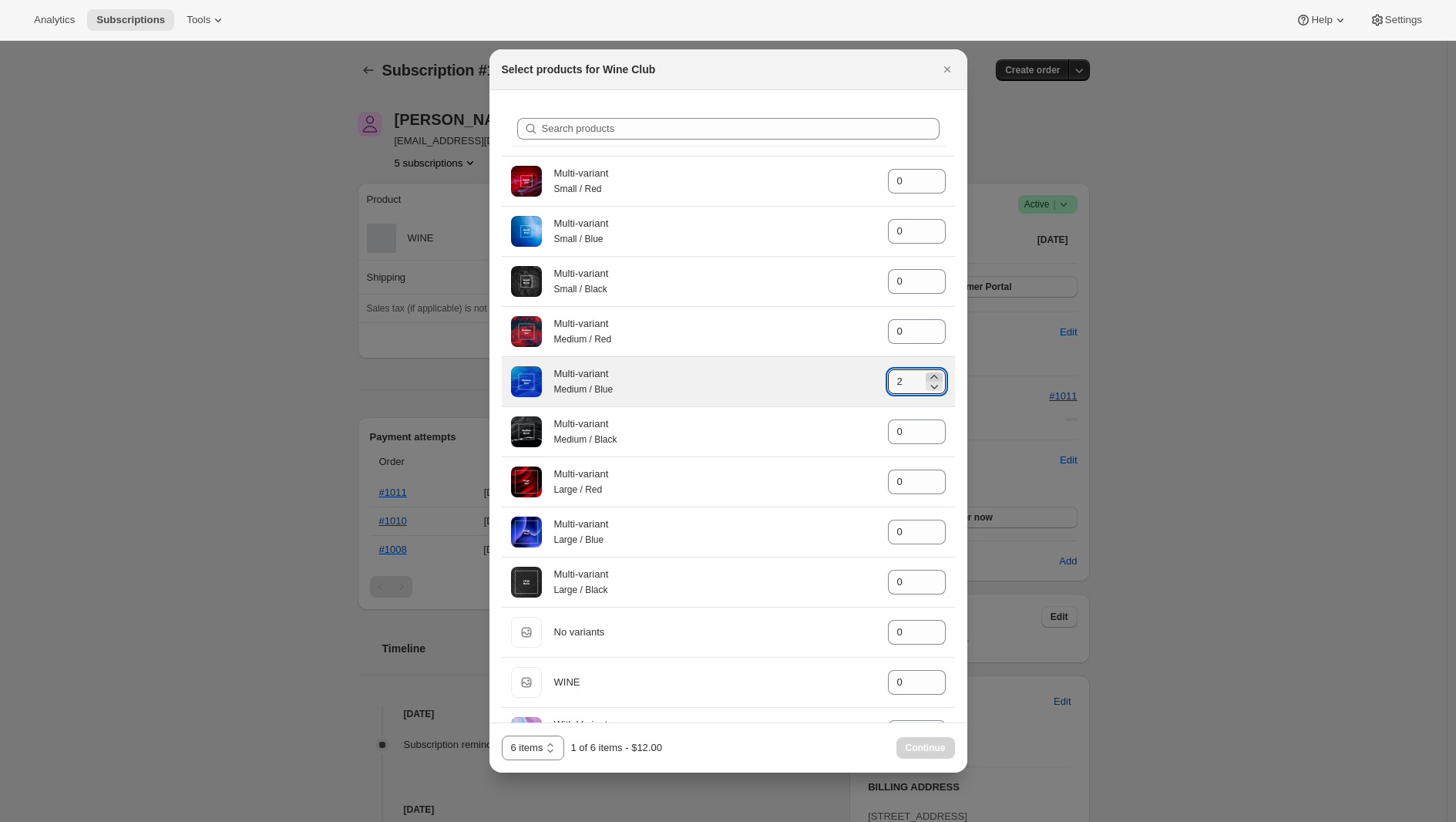 click 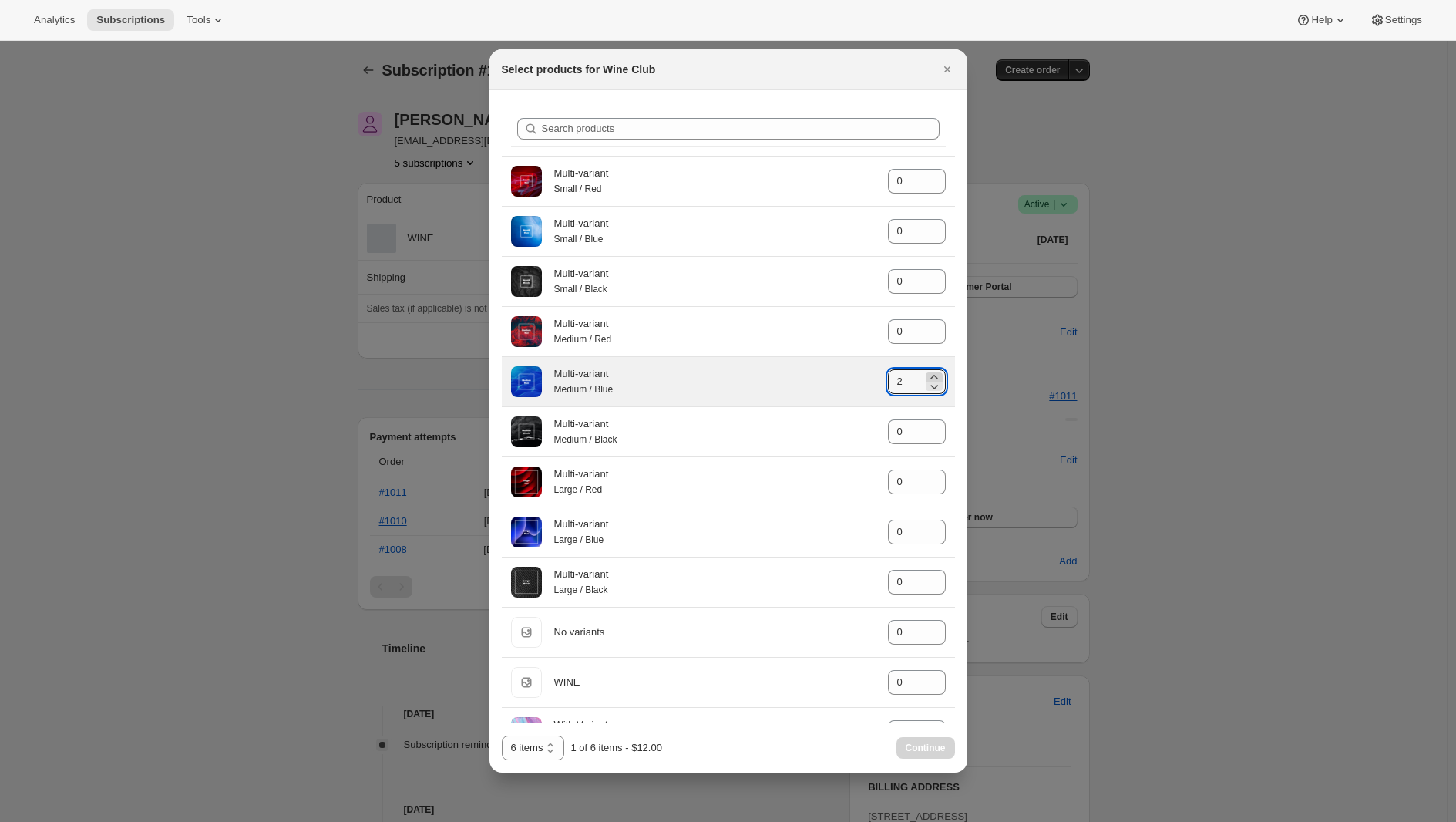 type on "3" 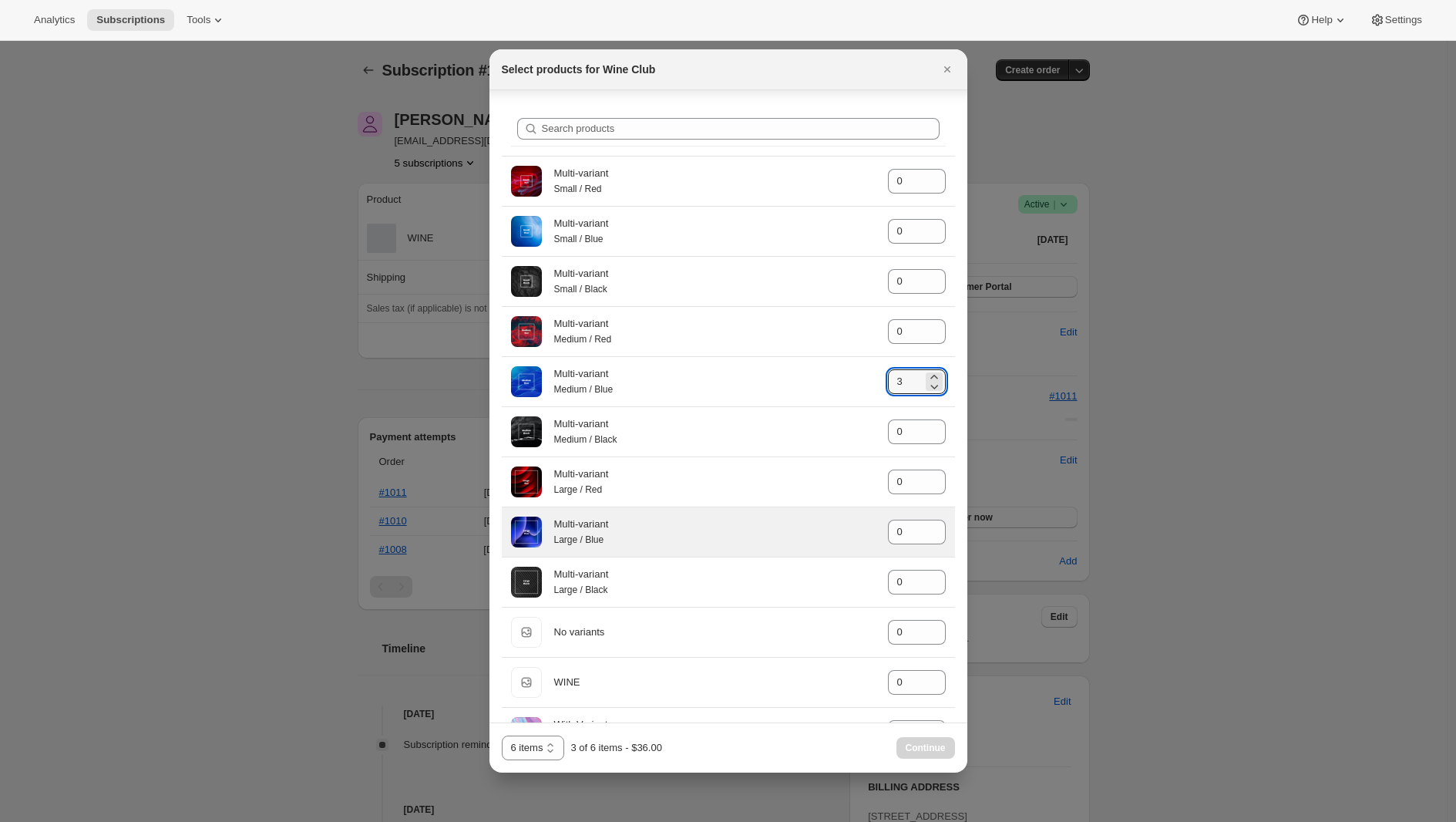 scroll, scrollTop: 157, scrollLeft: 0, axis: vertical 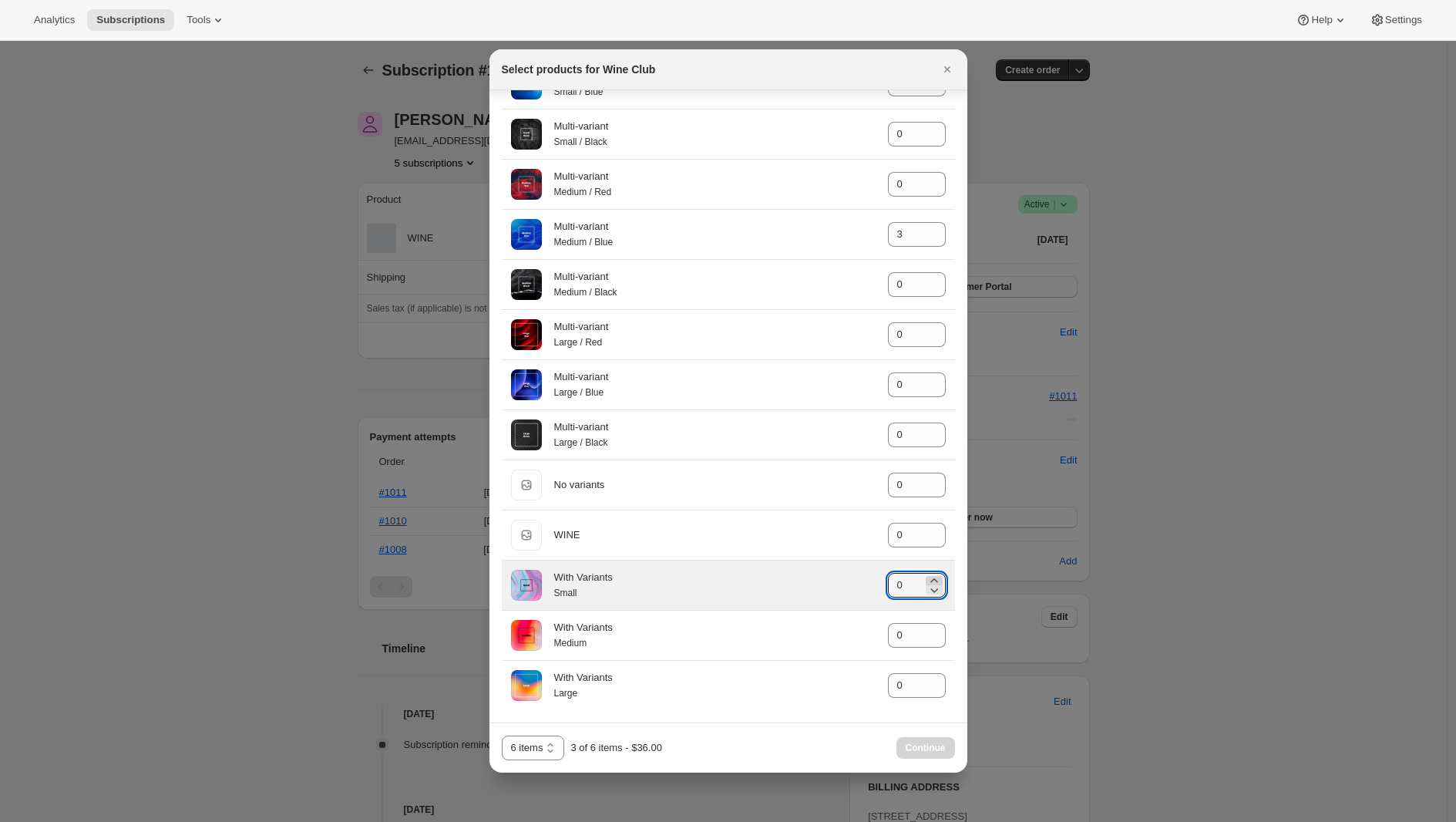 click 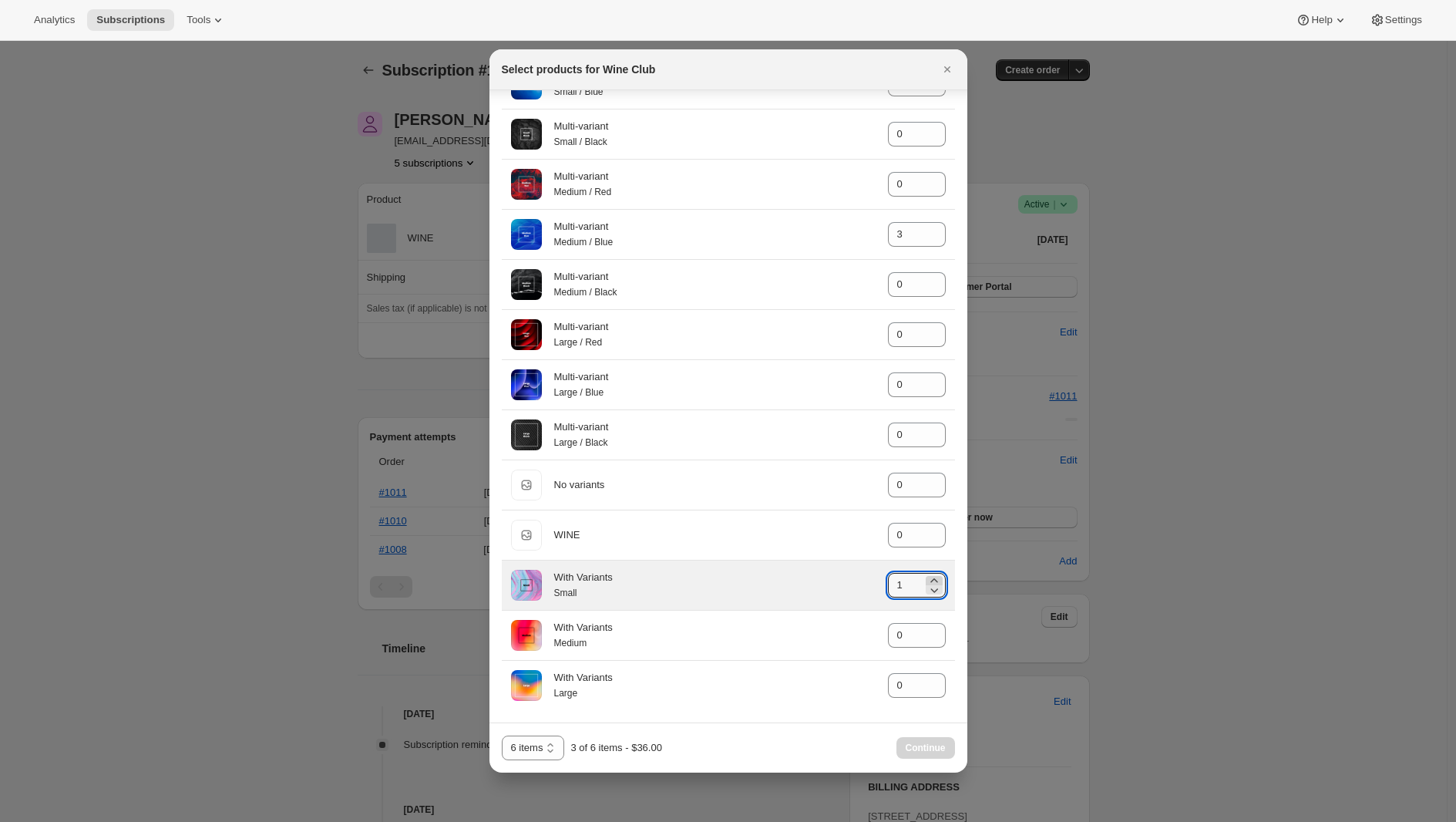 click 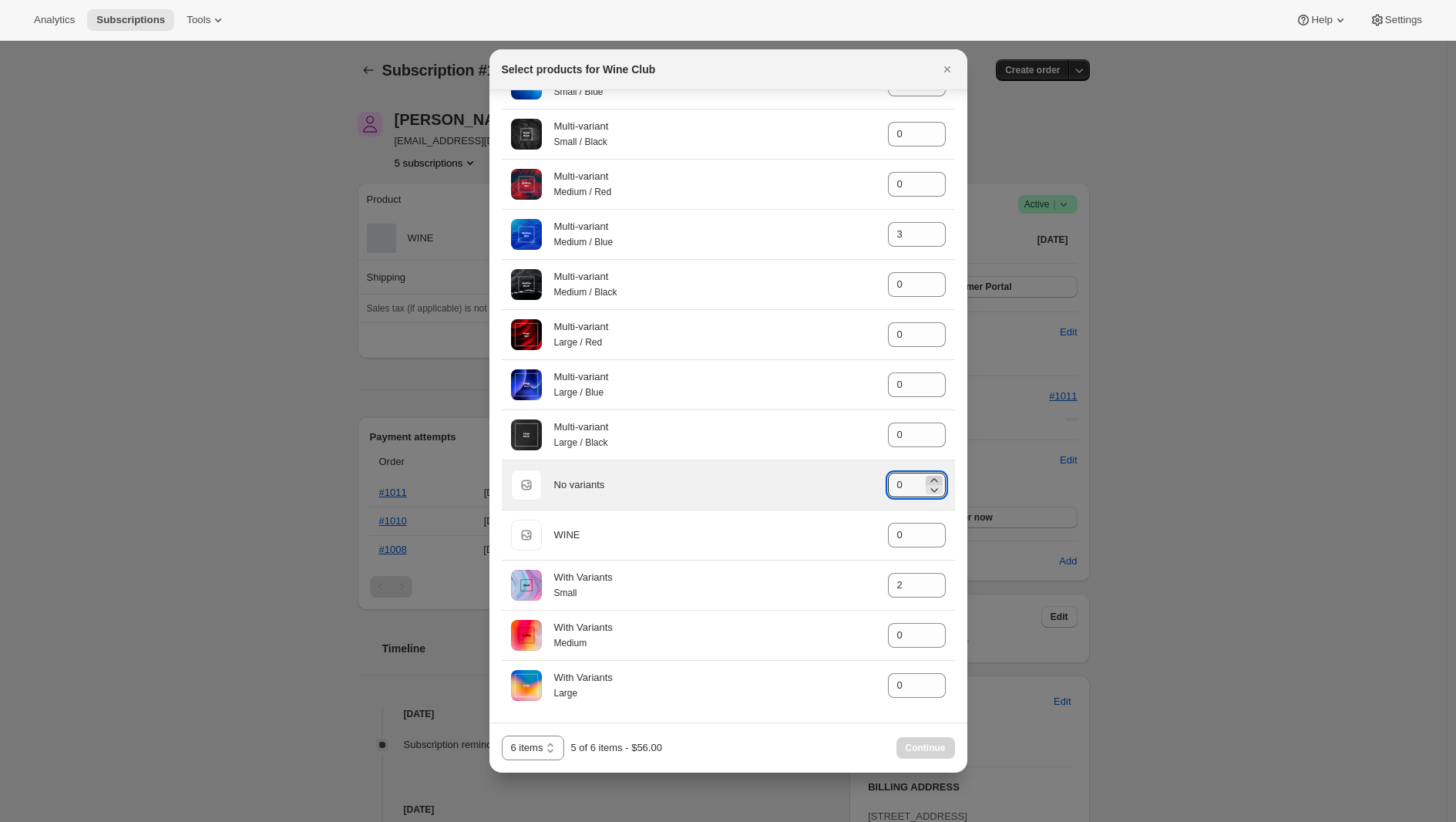 click 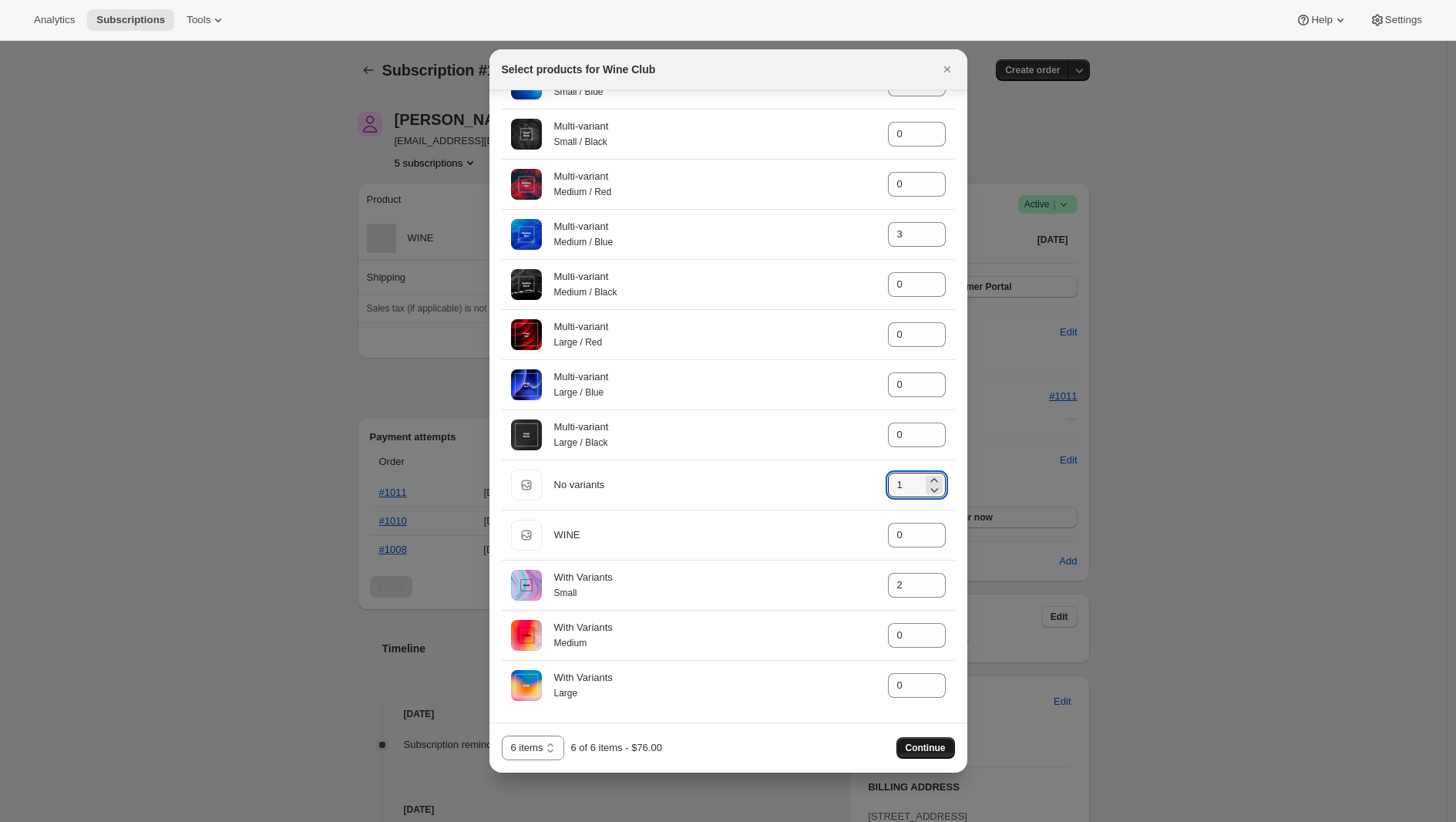 click on "Continue" at bounding box center [926, 748] 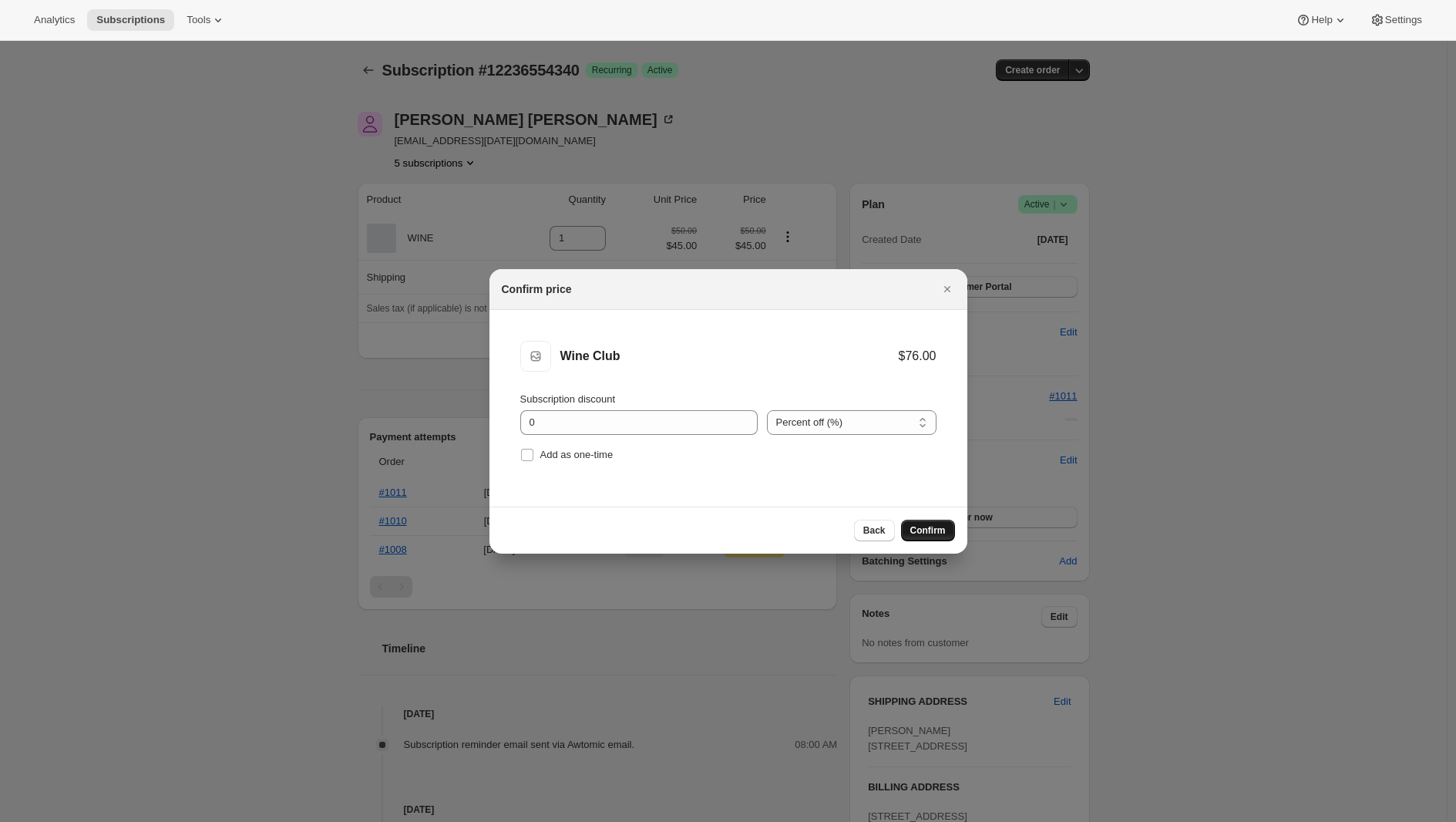 click on "Confirm" at bounding box center (928, 531) 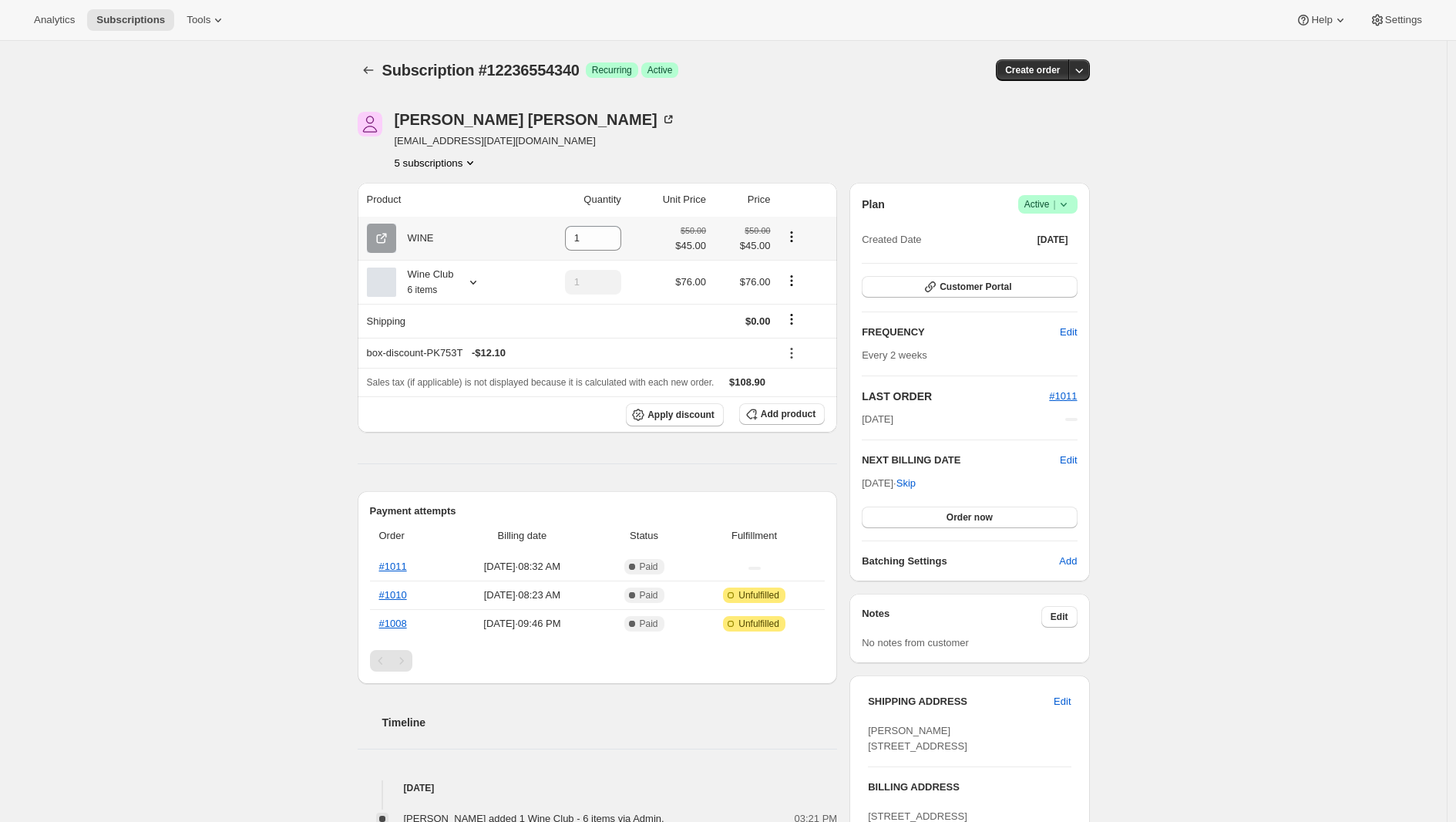 click 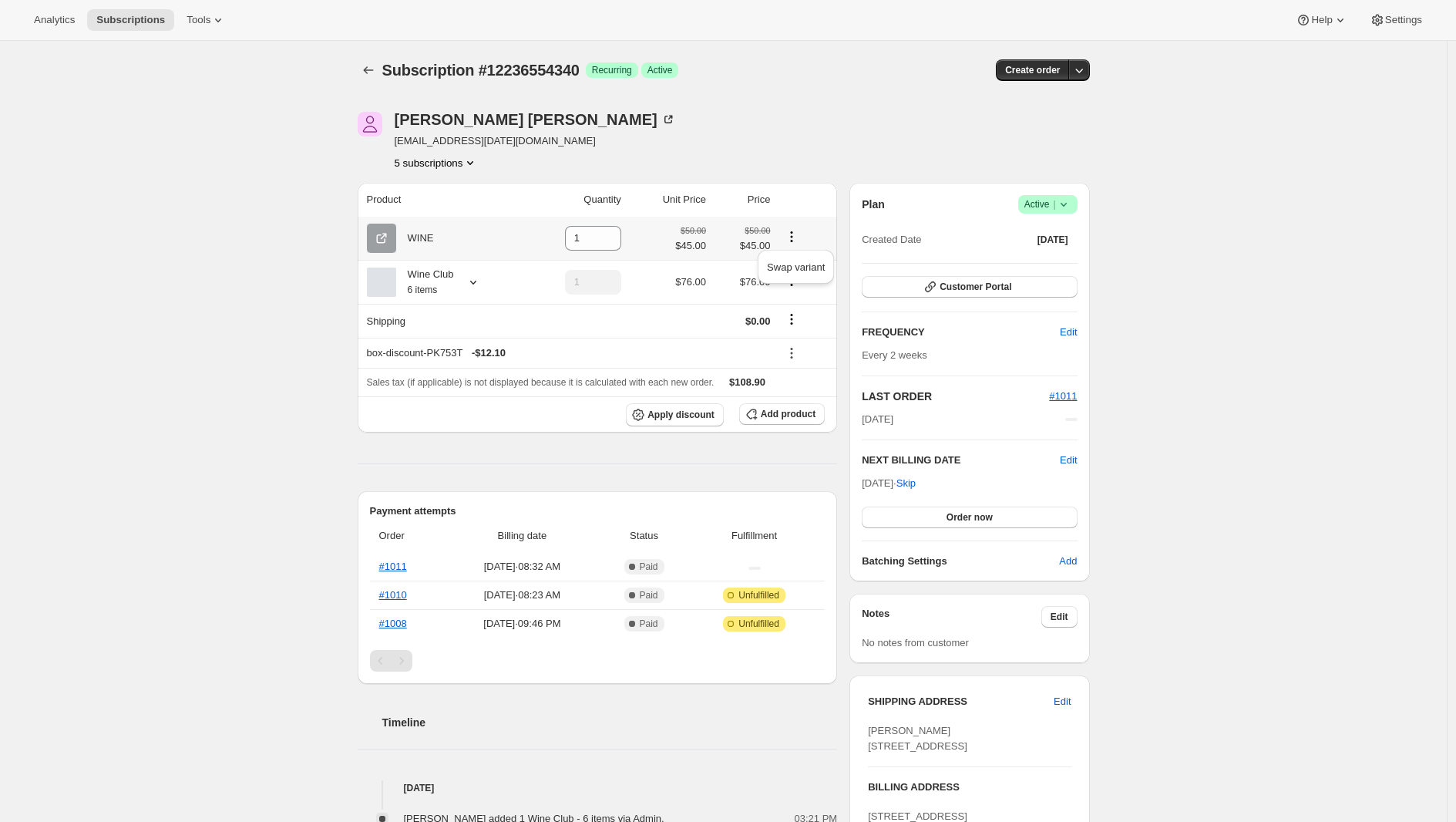 click 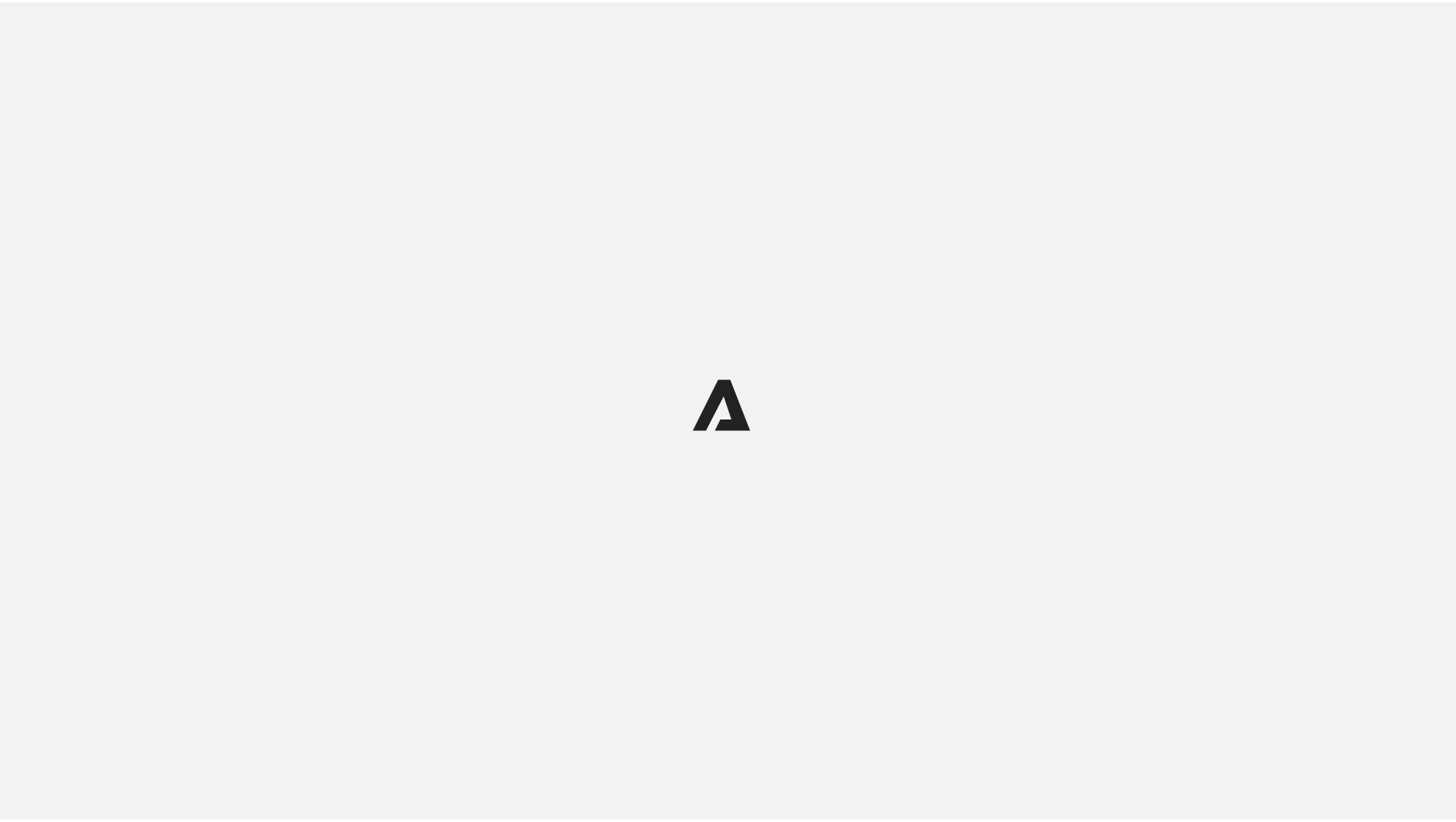 scroll, scrollTop: 0, scrollLeft: 0, axis: both 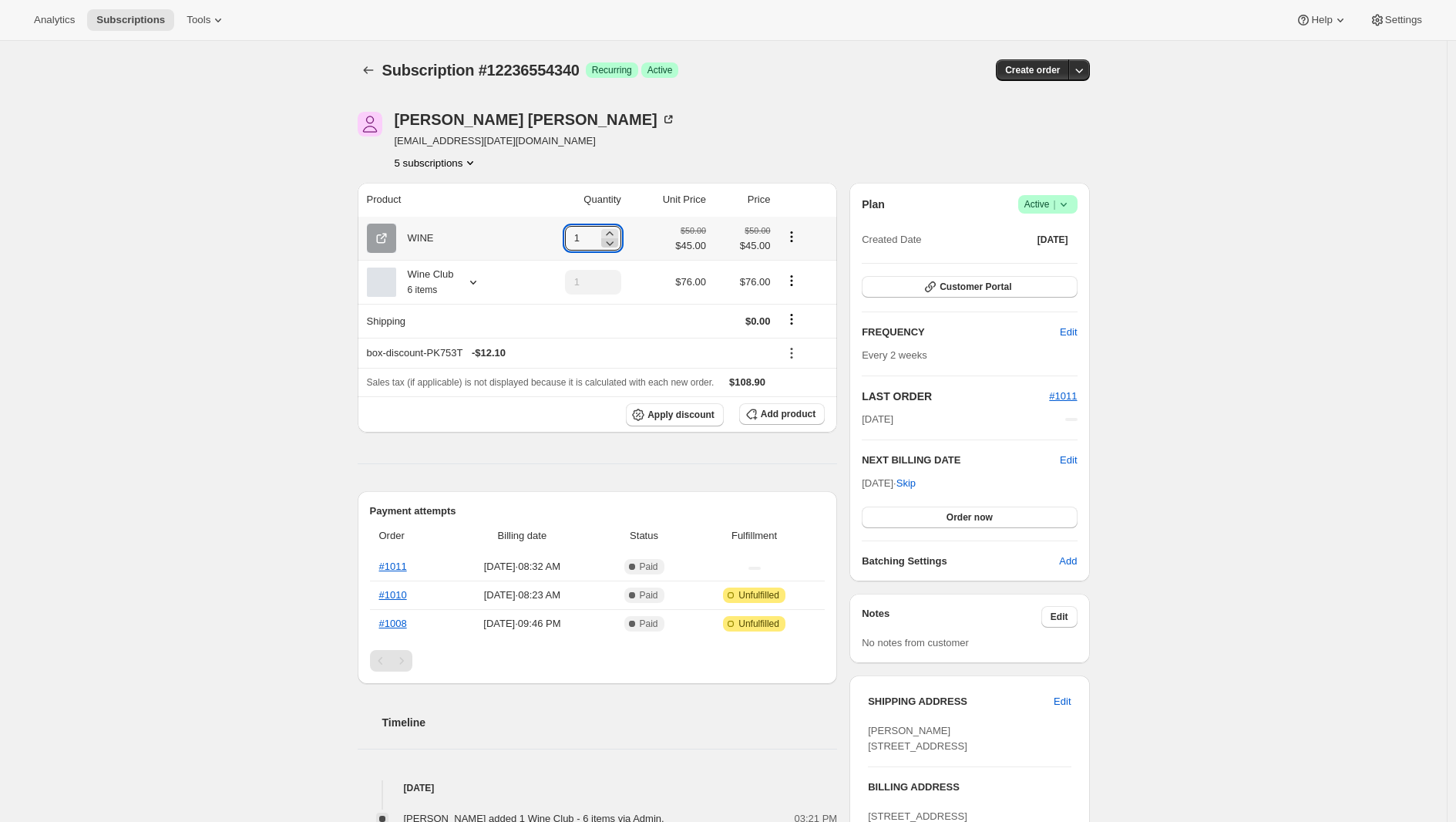 click 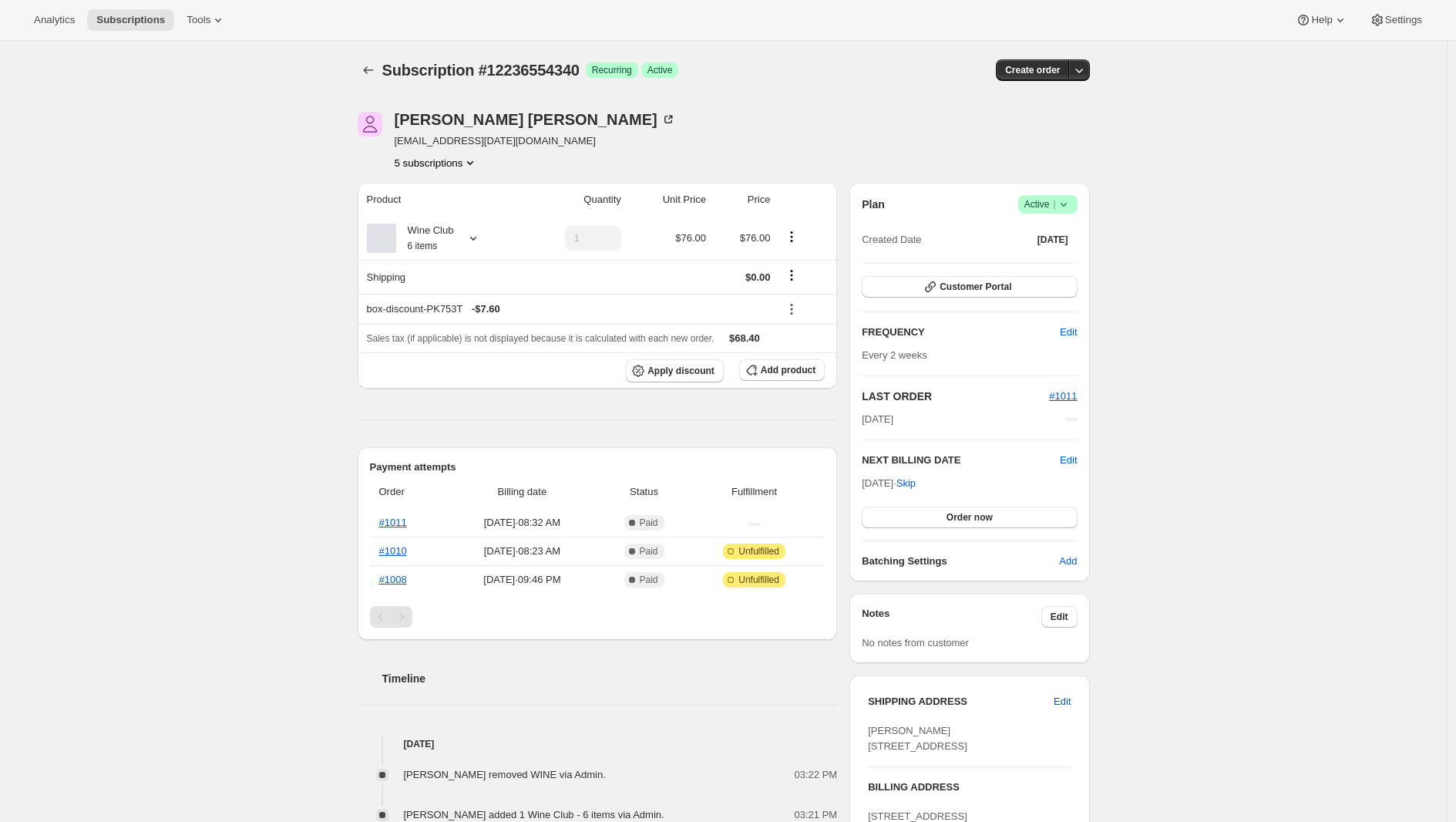 click on "Subscription #12236554340. This page is ready Subscription #12236554340 Success Recurring Success Active Create order [PERSON_NAME] [EMAIL_ADDRESS][DATE][DOMAIN_NAME] 5 subscriptions Product Quantity Unit Price Price Wine Club 6 items 1 $76.00 $76.00 Shipping $0.00 box-discount-PK753T   - $7.60 Sales tax (if applicable) is not displayed because it is calculated with each new order.   $68.40 Apply discount Add product Payment attempts Order Billing date Status Fulfillment #1011 [DATE]  ·  08:32 AM  Complete Paid #1010 [DATE]  ·  08:23 AM  Complete Paid Attention Incomplete Unfulfilled #1008 [DATE]  ·  09:46 PM  Complete Paid Attention Incomplete Unfulfilled Timeline [DATE] [PERSON_NAME] removed WINE via Admin.  03:22 PM [PERSON_NAME] added 1 Wine Club - 6 items via Admin.  03:21 PM [DATE] Subscription reminder email sent via Awtomic email. 08:00 AM [DATE] Order processed successfully.  View order 08:32 AM [PERSON_NAME] initiated an order with "Order now" from Admin. |" at bounding box center (723, 659) 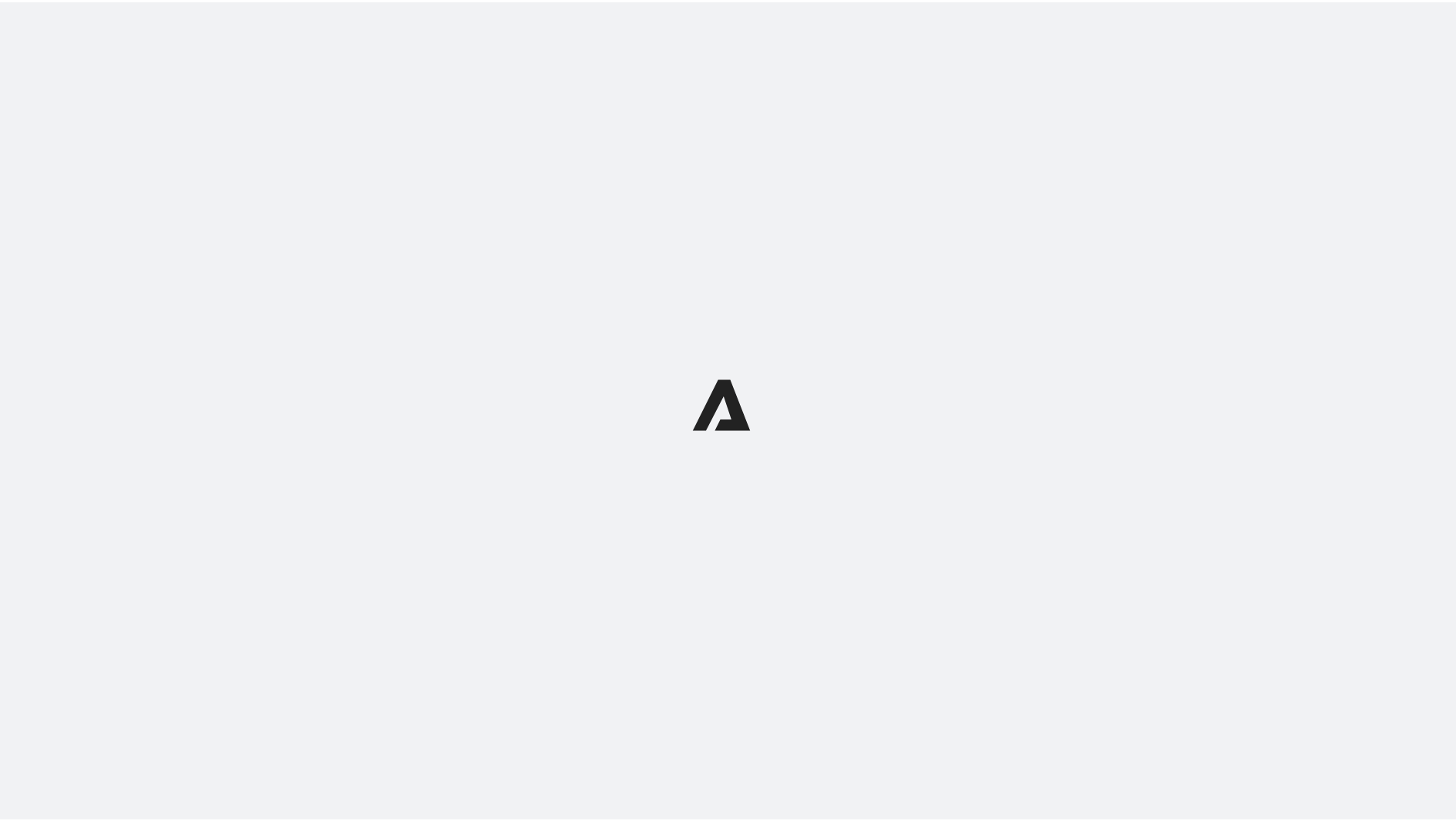 scroll, scrollTop: 0, scrollLeft: 0, axis: both 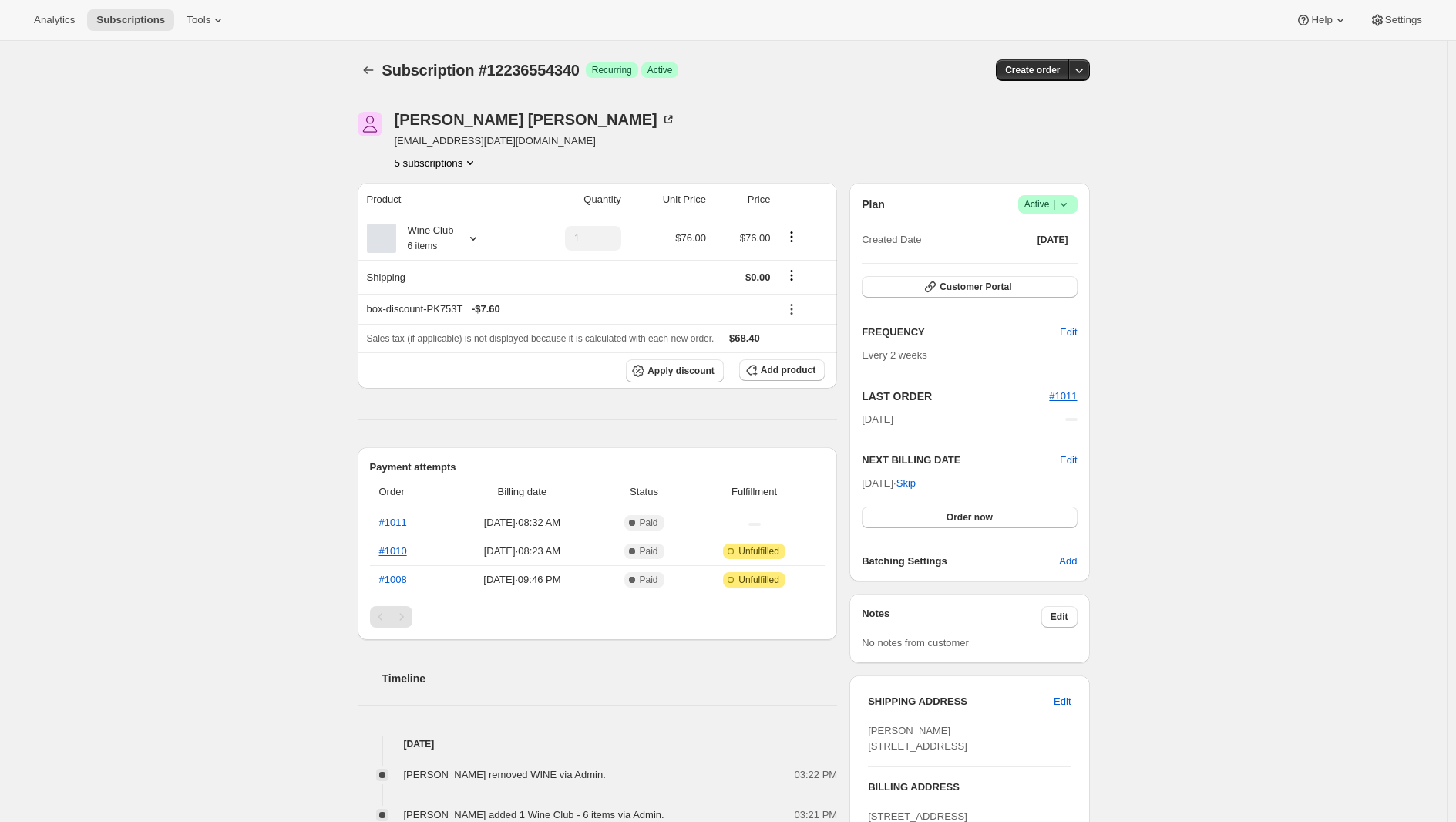 click on "Subscription #12236554340. This page is ready Subscription #12236554340 Success Recurring Success Active Create order Adrian   Andrade awtomictester+jul13@gmail.com 5 subscriptions Product Quantity Unit Price Price Wine Club 6 items 1 $76.00 $76.00 Shipping $0.00 box-discount-PK753T   - $7.60 Sales tax (if applicable) is not displayed because it is calculated with each new order.   $68.40 Apply discount Add product Payment attempts Order Billing date Status Fulfillment #1011 Jul 17, 2025  ·  08:32 AM  Complete Paid #1010 Jul 17, 2025  ·  08:23 AM  Complete Paid Attention Incomplete Unfulfilled #1008 Jul 13, 2025  ·  09:46 PM  Complete Paid Attention Incomplete Unfulfilled Timeline Jul 28, 2025 Adrian Andrade removed WINE via Admin.  03:22 PM Adrian Andrade added 1 Wine Club - 6 items via Admin.  03:21 PM Jul 26, 2025 Subscription reminder email sent via Awtomic email. 08:00 AM Jul 17, 2025 Order processed successfully.  View order 08:32 AM Adrian Andrade initiated an order with "Order now" from Admin. |" at bounding box center (723, 659) 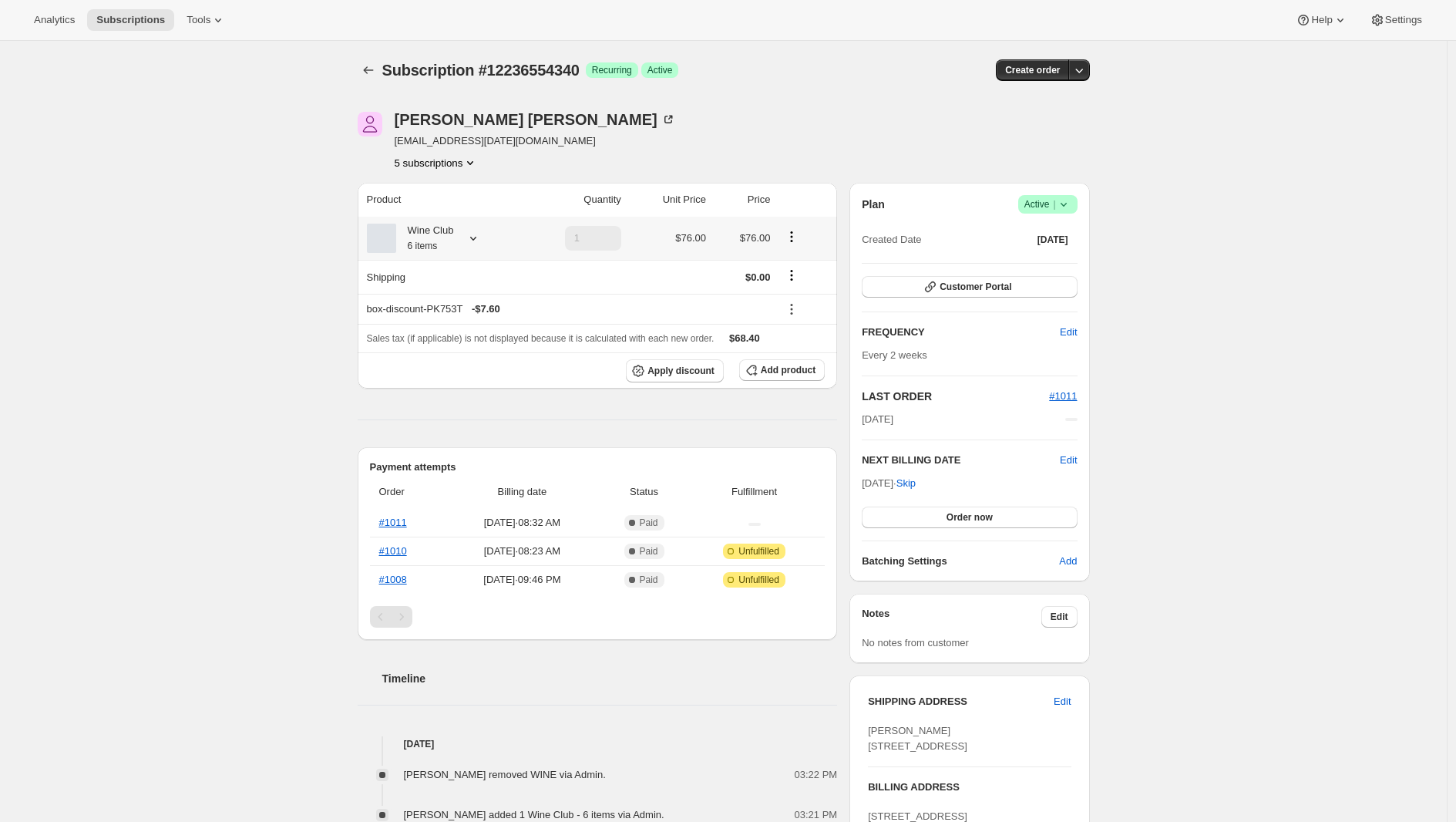 click 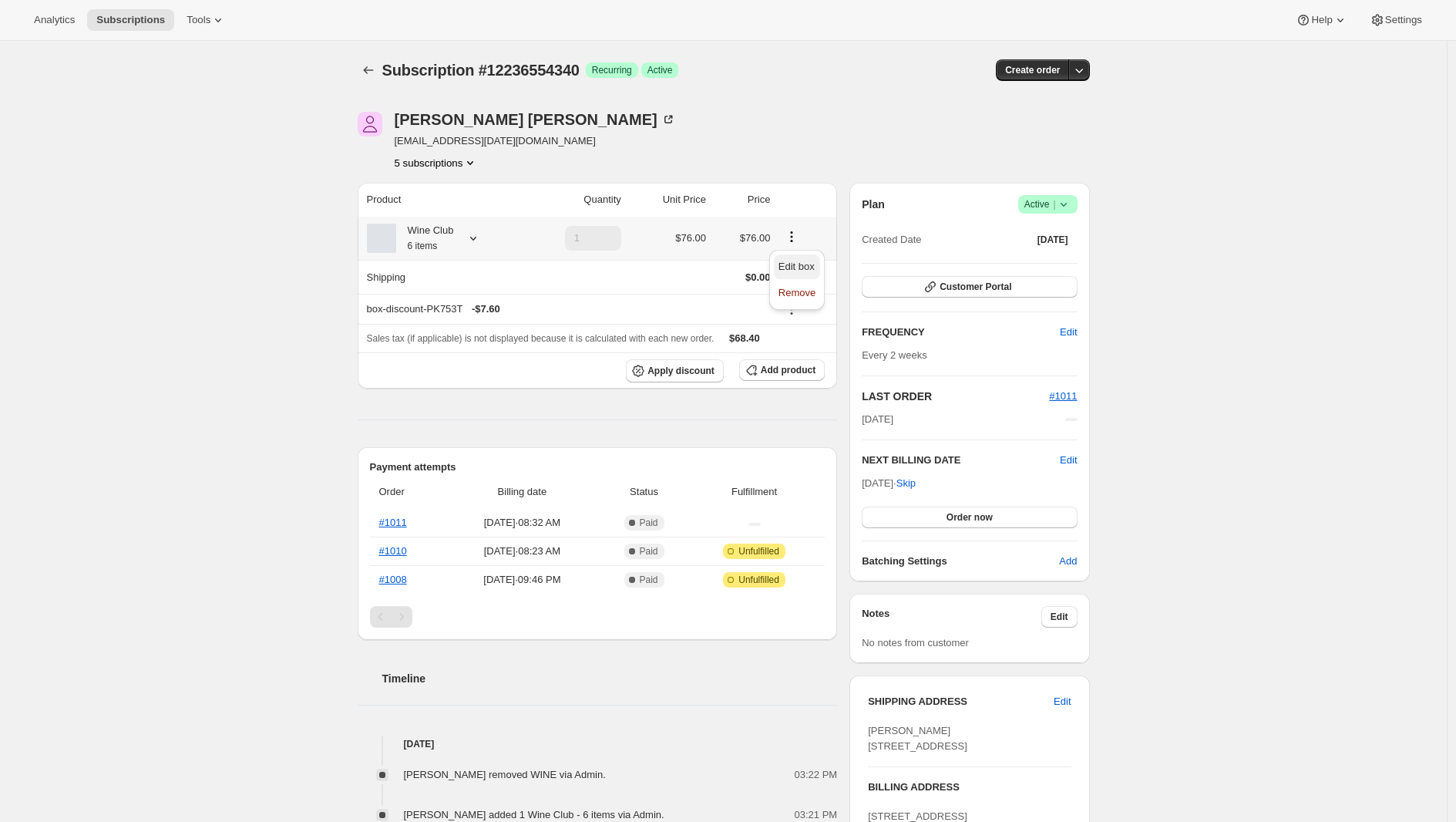 click on "Edit box" at bounding box center (796, 266) 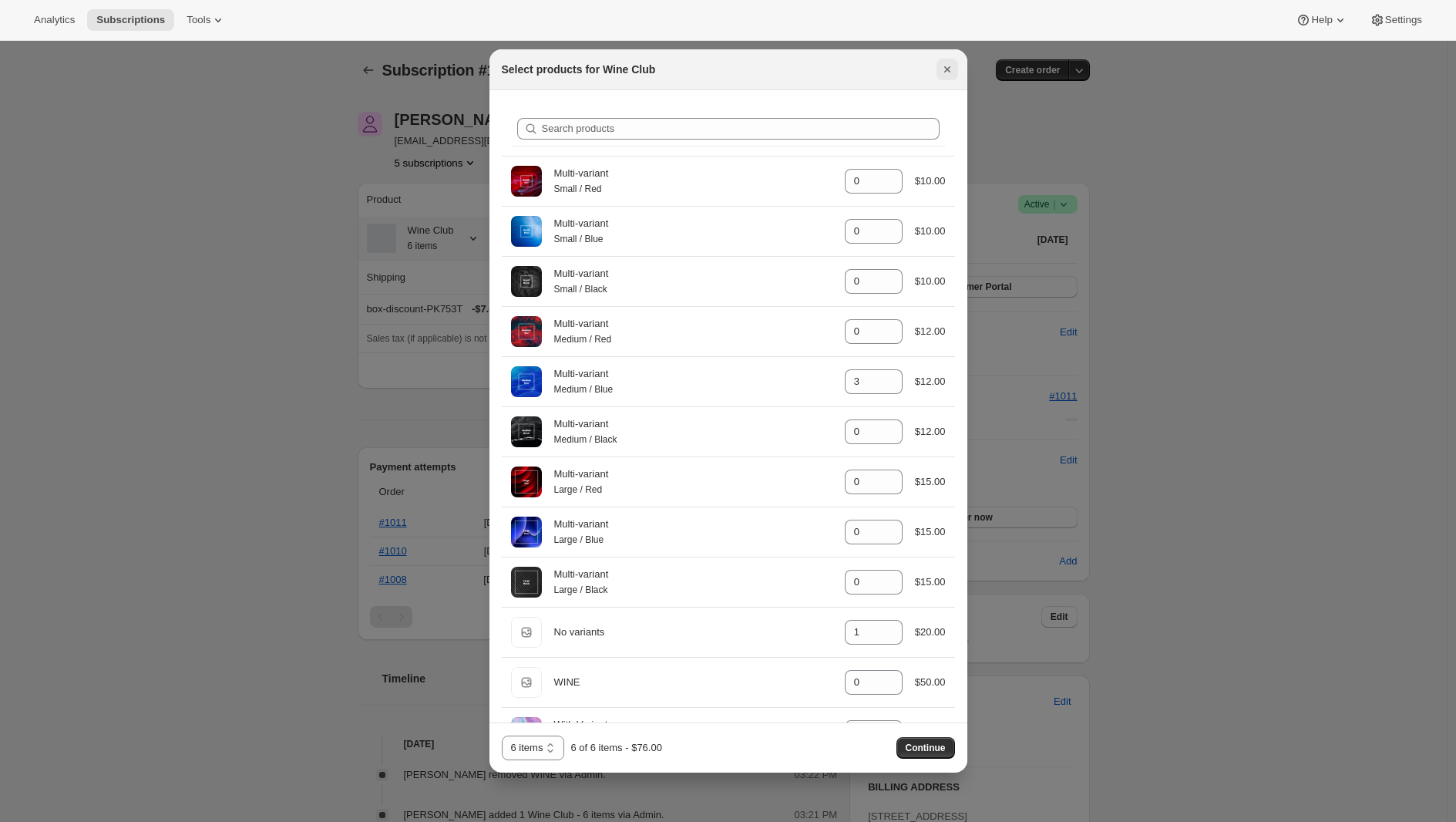 click 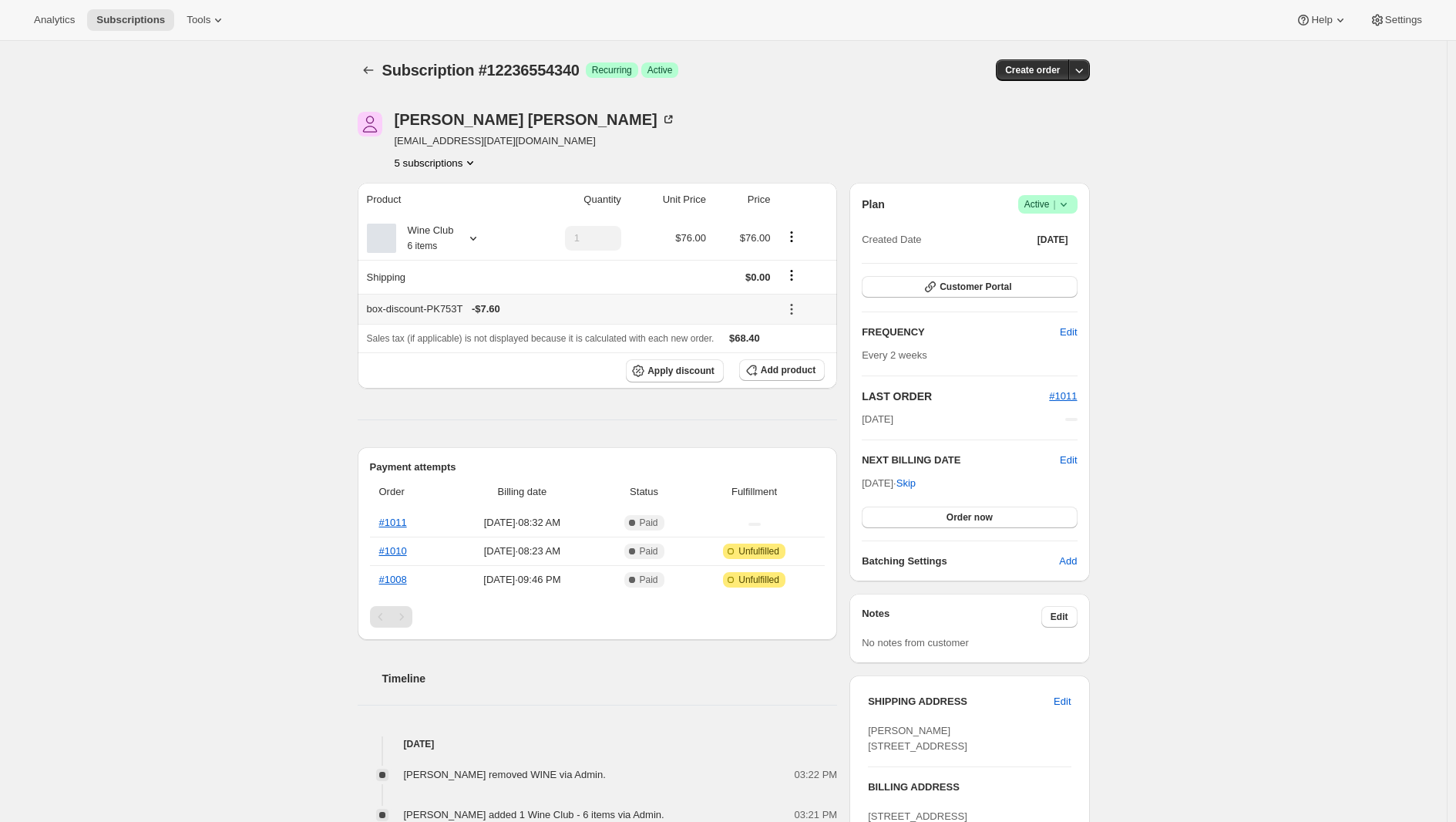 click 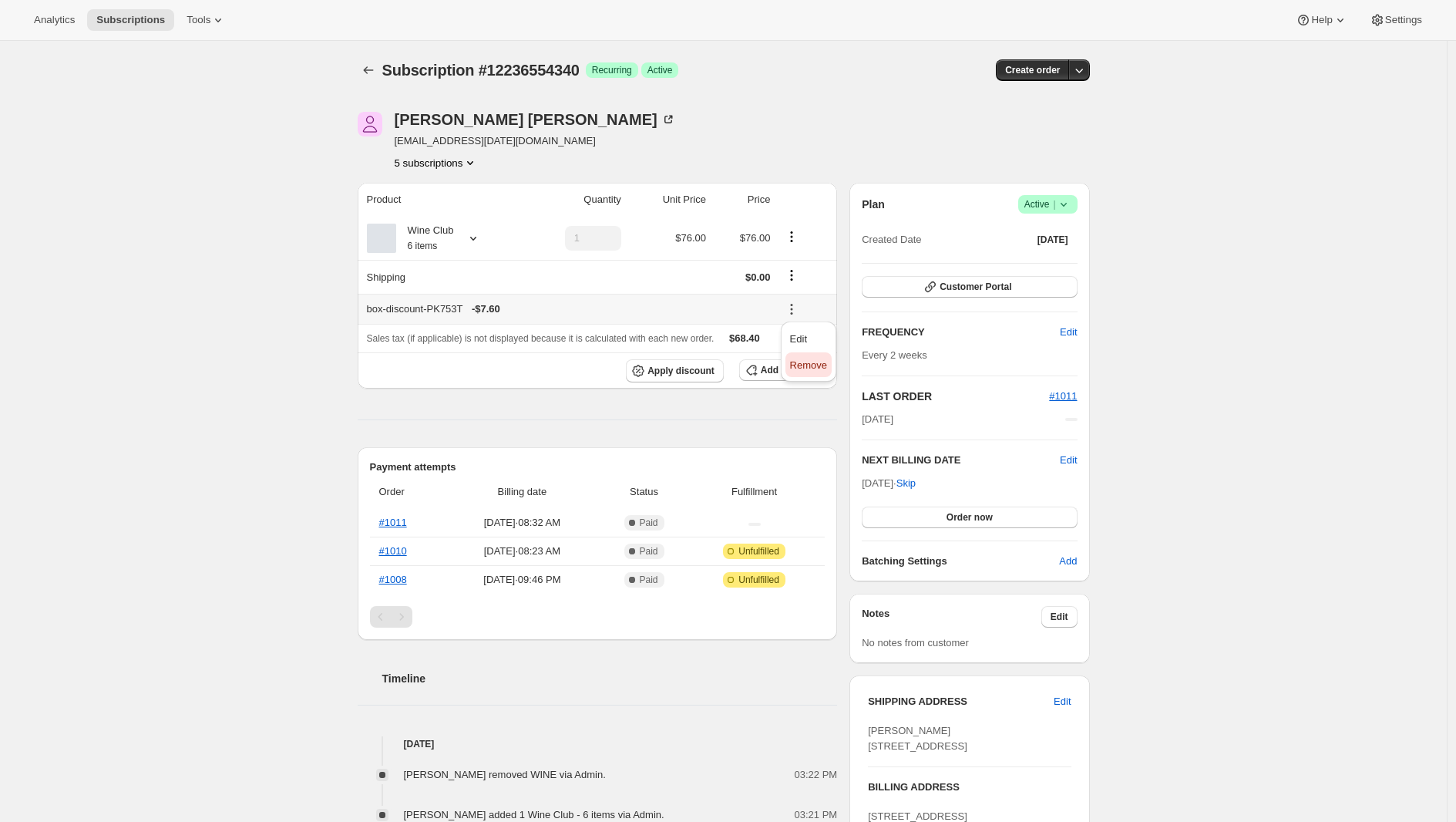 click on "Remove" at bounding box center (809, 366) 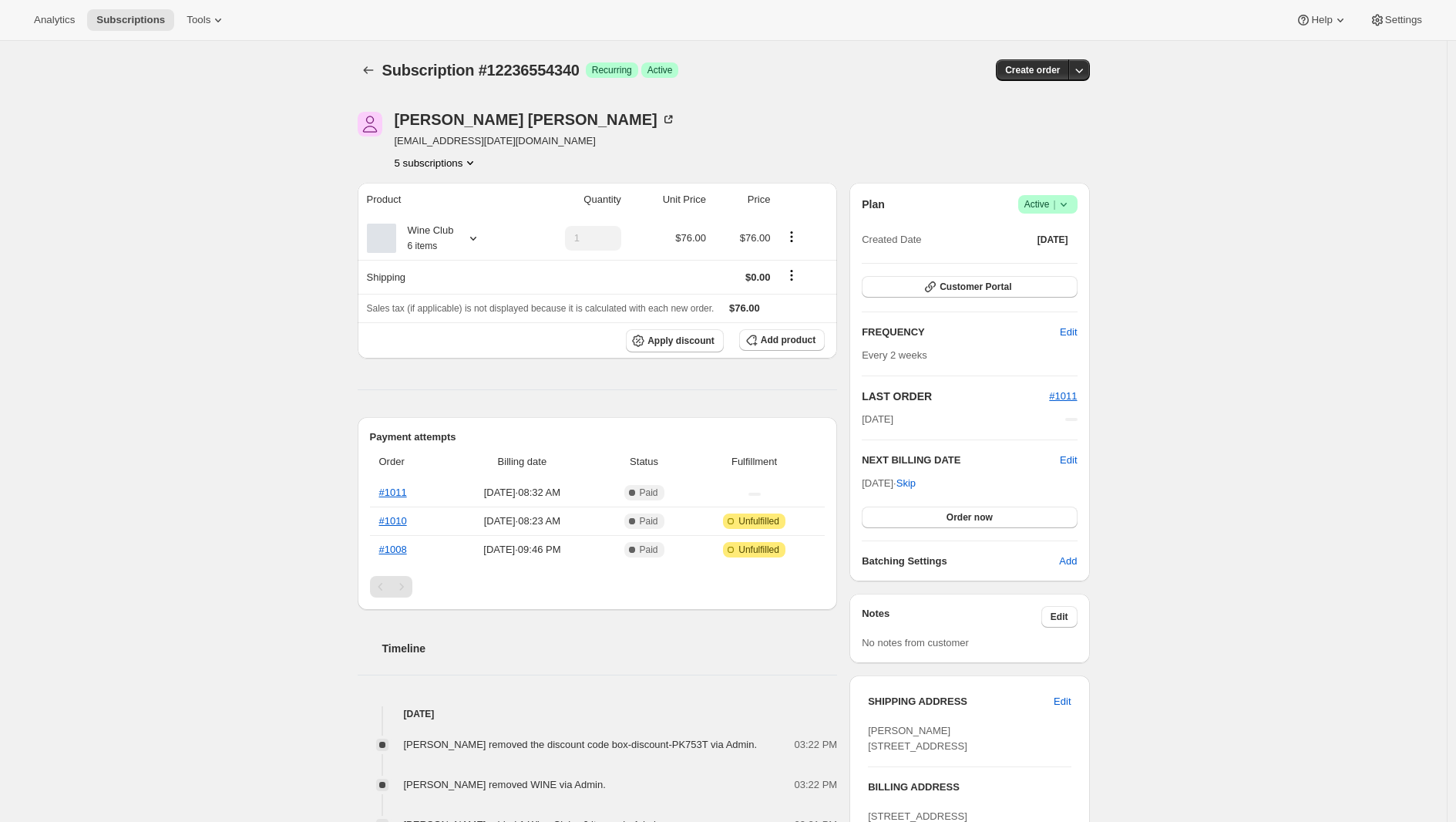 click on "Subscription #12236554340. This page is ready Subscription #12236554340 Success Recurring Success Active Create order Adrian   Andrade awtomictester+jul13@gmail.com 5 subscriptions Product Quantity Unit Price Price Wine Club 6 items 1 $76.00 $76.00 Shipping $0.00 Sales tax (if applicable) is not displayed because it is calculated with each new order.   $76.00 Apply discount Add product Payment attempts Order Billing date Status Fulfillment #1011 Jul 17, 2025  ·  08:32 AM  Complete Paid #1010 Jul 17, 2025  ·  08:23 AM  Complete Paid Attention Incomplete Unfulfilled #1008 Jul 13, 2025  ·  09:46 PM  Complete Paid Attention Incomplete Unfulfilled Timeline Jul 28, 2025 Adrian Andrade removed the discount code box-discount-PK753T via Admin.  03:22 PM Adrian Andrade removed WINE via Admin.  03:22 PM Adrian Andrade added 1 Wine Club - 6 items via Admin.  03:21 PM Jul 26, 2025 Subscription reminder email sent via Awtomic email. 08:00 AM Jul 17, 2025 Order processed successfully.  View order 08:32 AM 08:32 AM Plan" at bounding box center (723, 663) 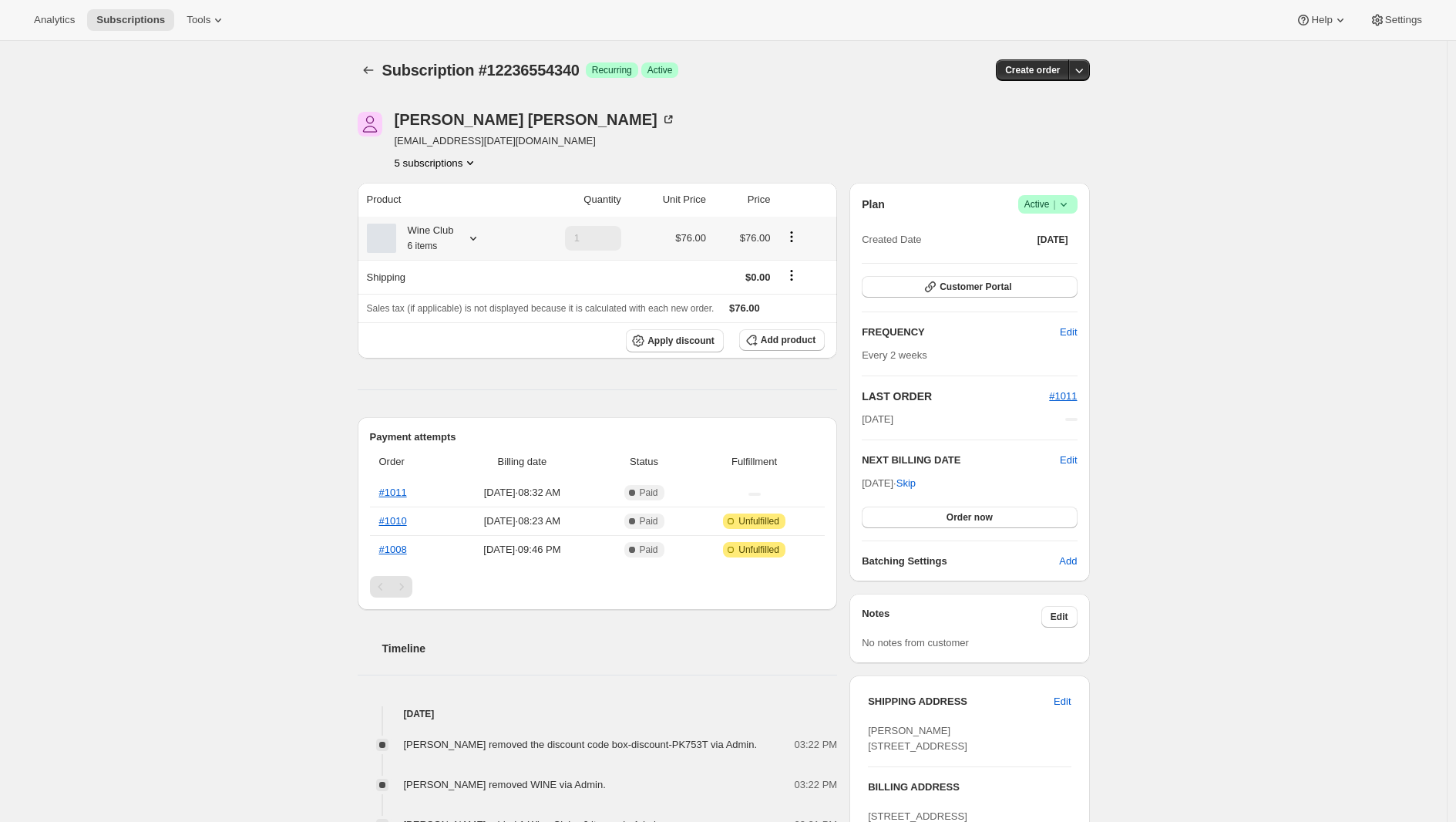 click 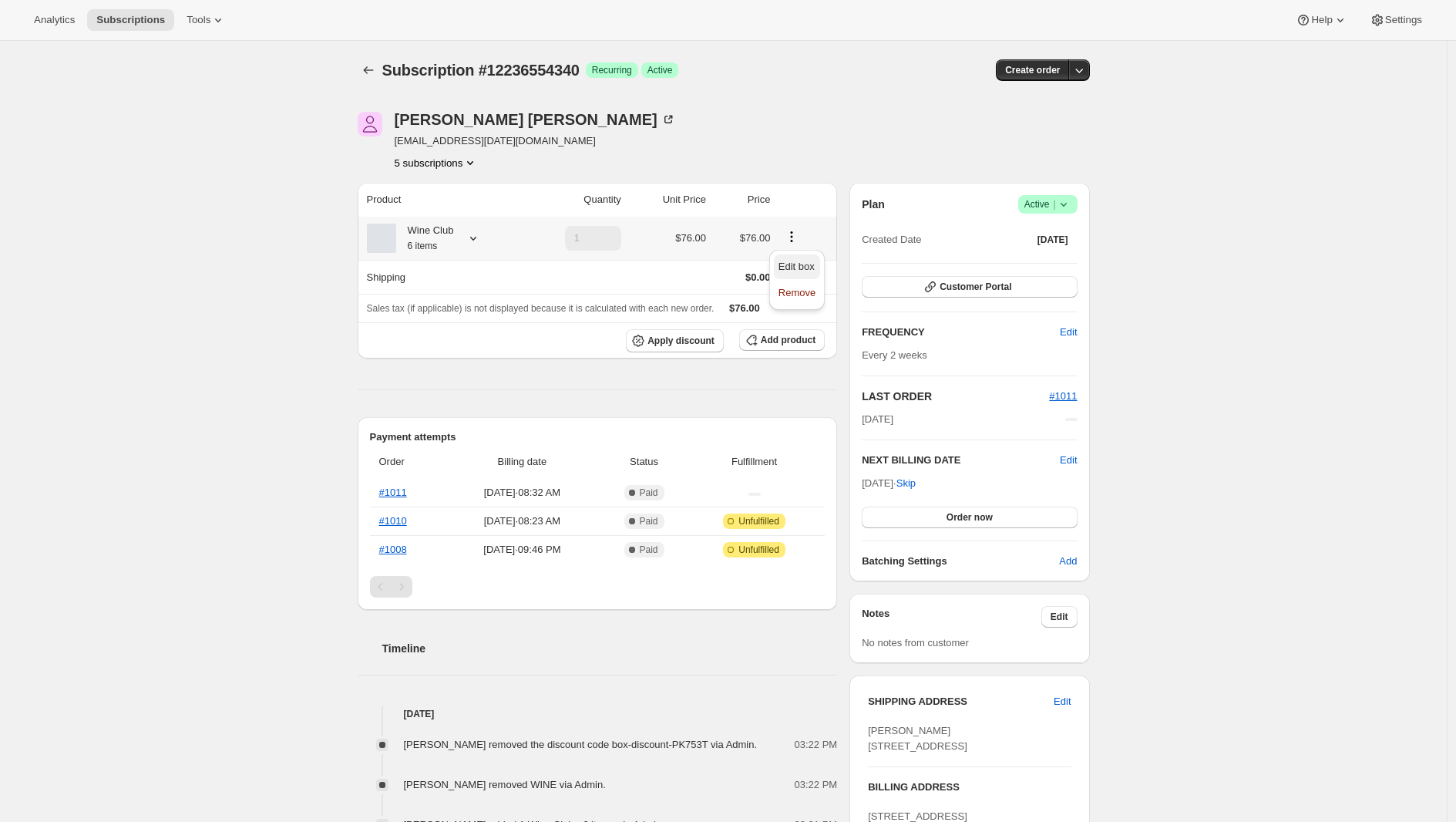 click on "Edit box" at bounding box center (796, 266) 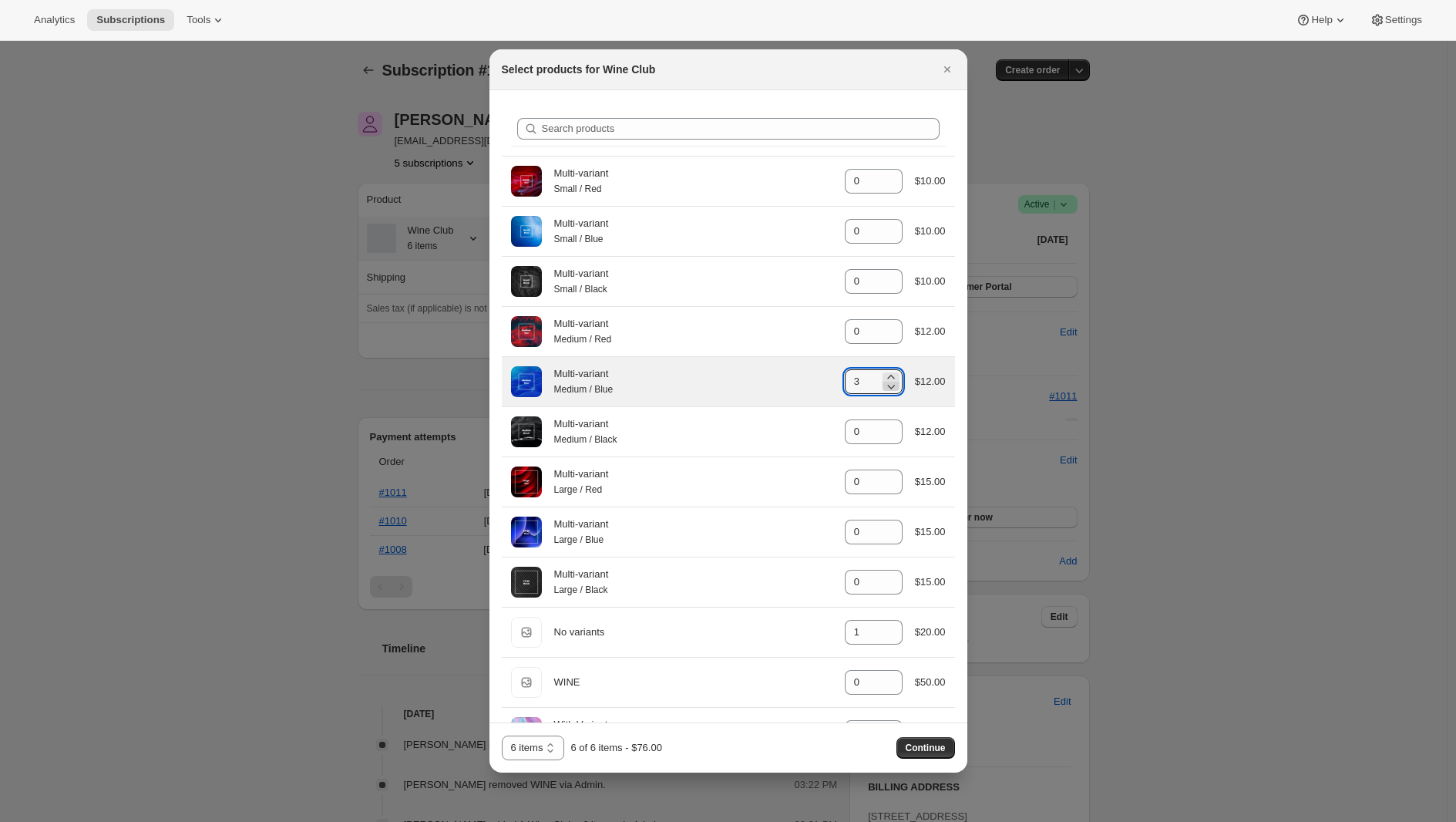 click 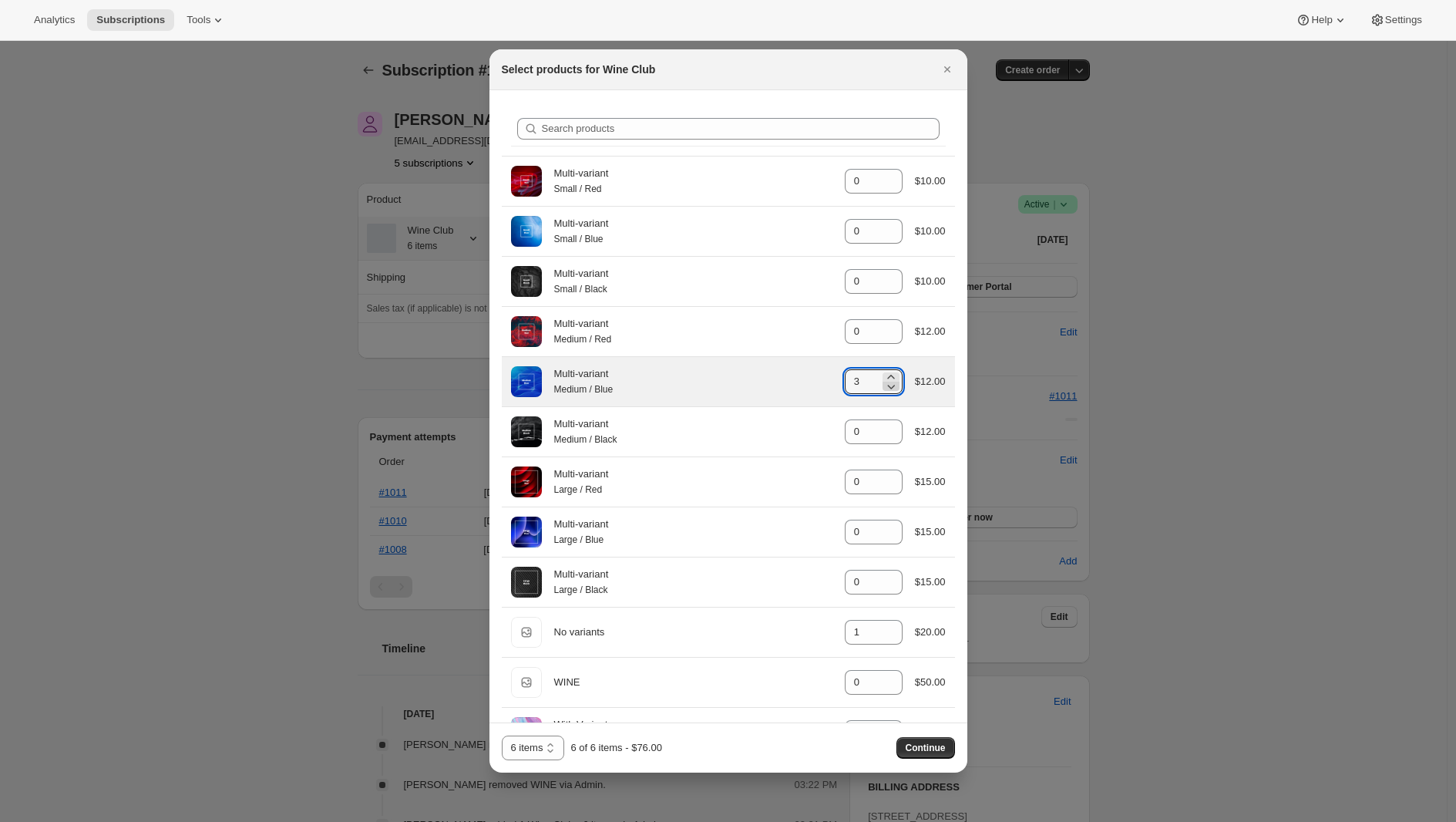 type on "2" 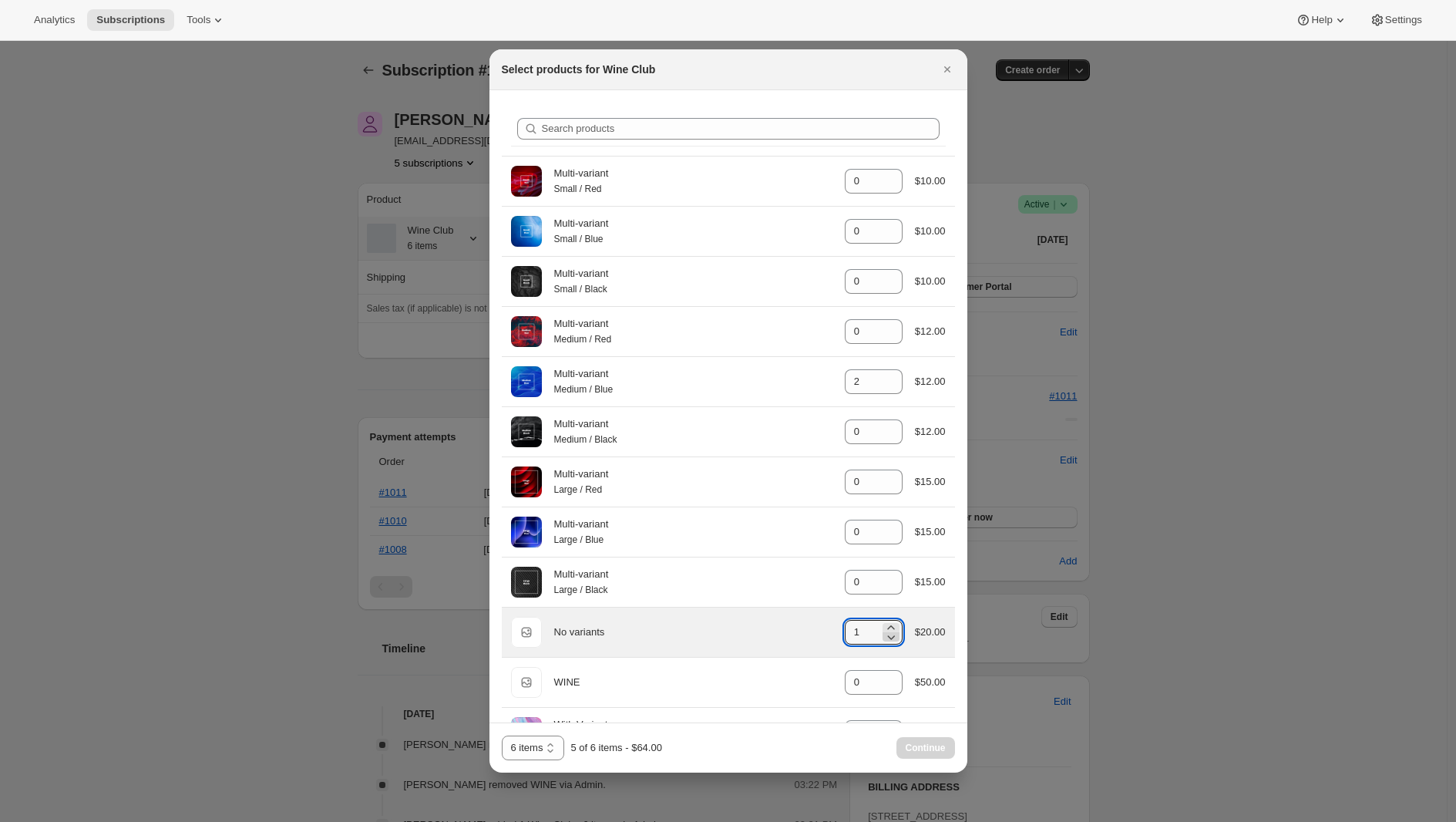 click 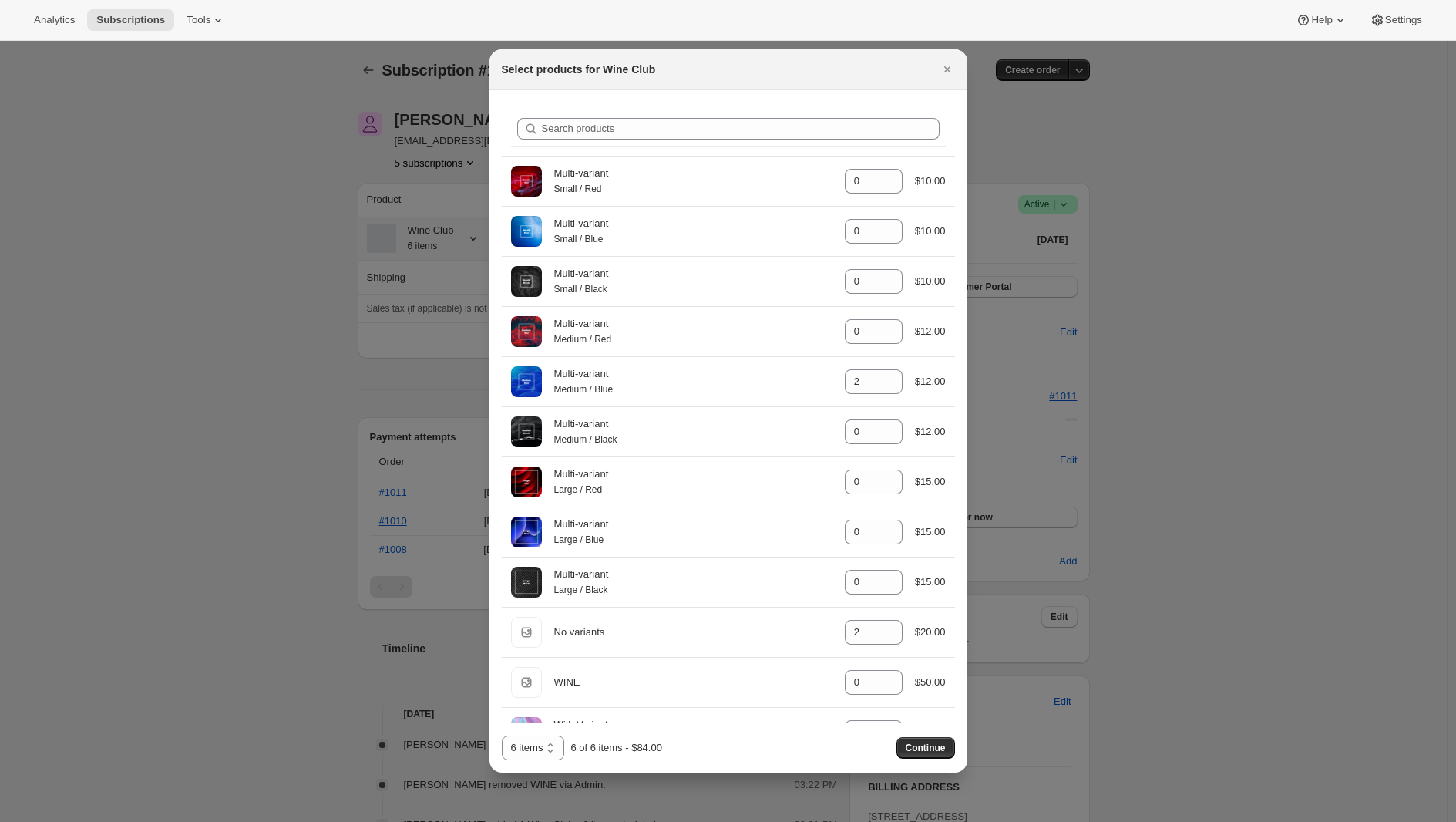 click on "Continue" at bounding box center [926, 748] 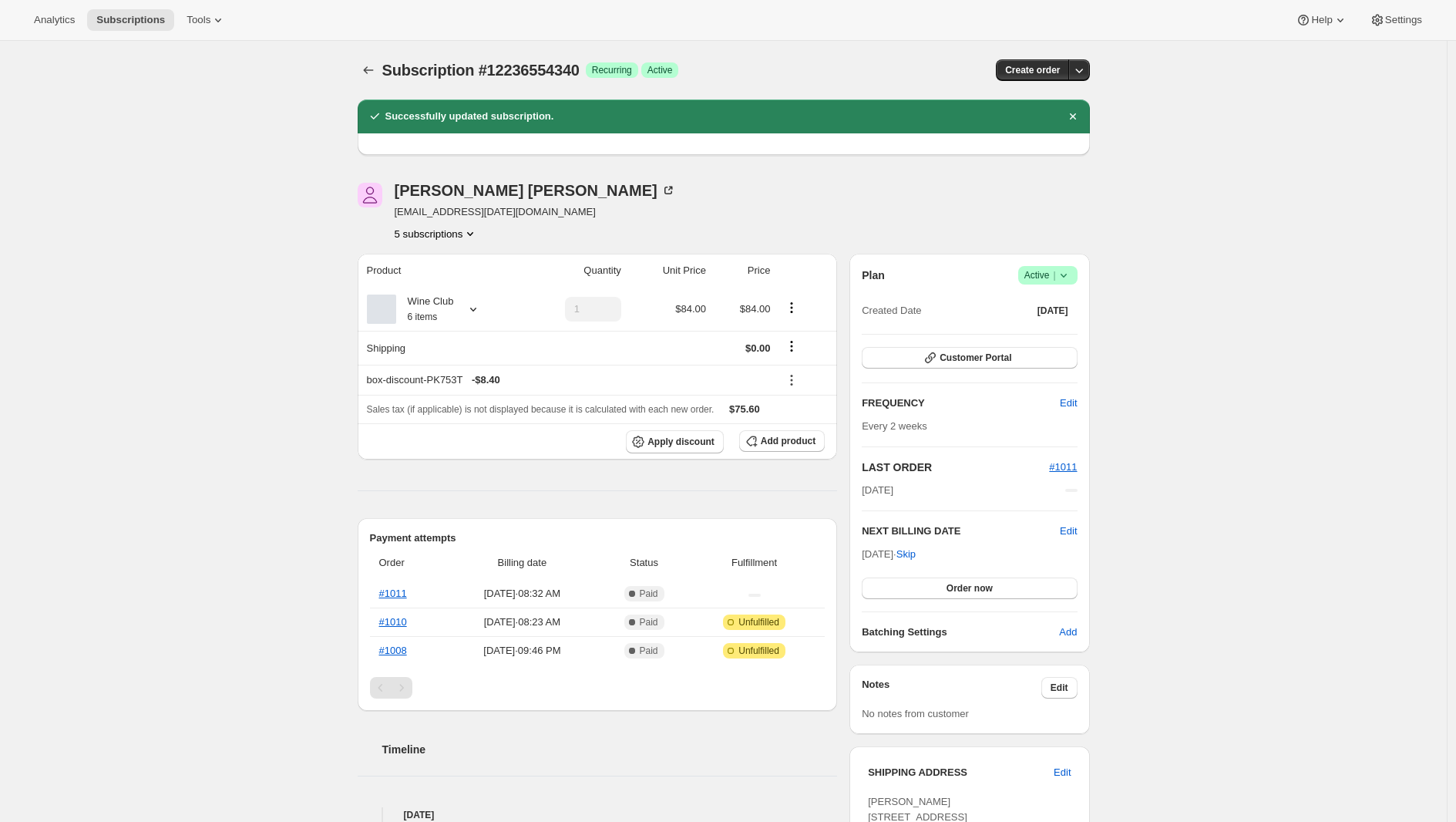 click on "Subscription #12236554340. This page is ready Subscription #12236554340 Success Recurring Success Active Create order Successfully updated subscription. Adrian   Andrade awtomictester+jul13@gmail.com 5 subscriptions Product Quantity Unit Price Price Wine Club 6 items 1 $84.00 $84.00 Shipping $0.00 box-discount-PK753T   - $8.40 Sales tax (if applicable) is not displayed because it is calculated with each new order.   $75.60 Apply discount Add product Payment attempts Order Billing date Status Fulfillment #1011 Jul 17, 2025  ·  08:32 AM  Complete Paid #1010 Jul 17, 2025  ·  08:23 AM  Complete Paid Attention Incomplete Unfulfilled #1008 Jul 13, 2025  ·  09:46 PM  Complete Paid Attention Incomplete Unfulfilled Timeline Jul 28, 2025 Adrian Andrade updated box contents via Admin 03:22 PM New box selection 2 - With Variants - Small 2 - No variants 2 - Multi-variant - Medium / Blue Previous box selection 2 - With Variants - Small 1 - No variants 3 - Multi-variant - Medium / Blue 03:22 PM 03:22 PM 03:21 PM Plan |" at bounding box center [723, 734] 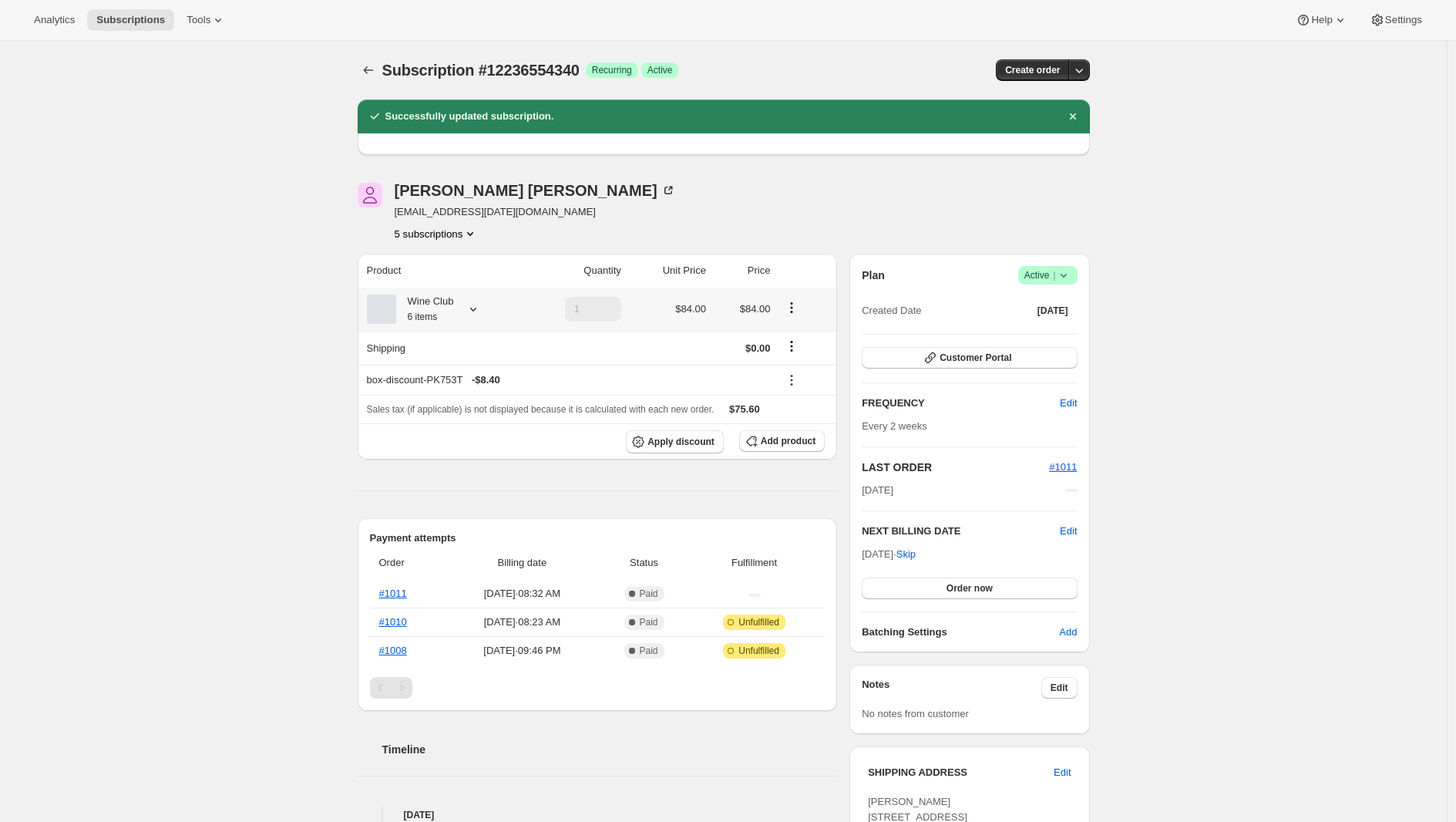 click 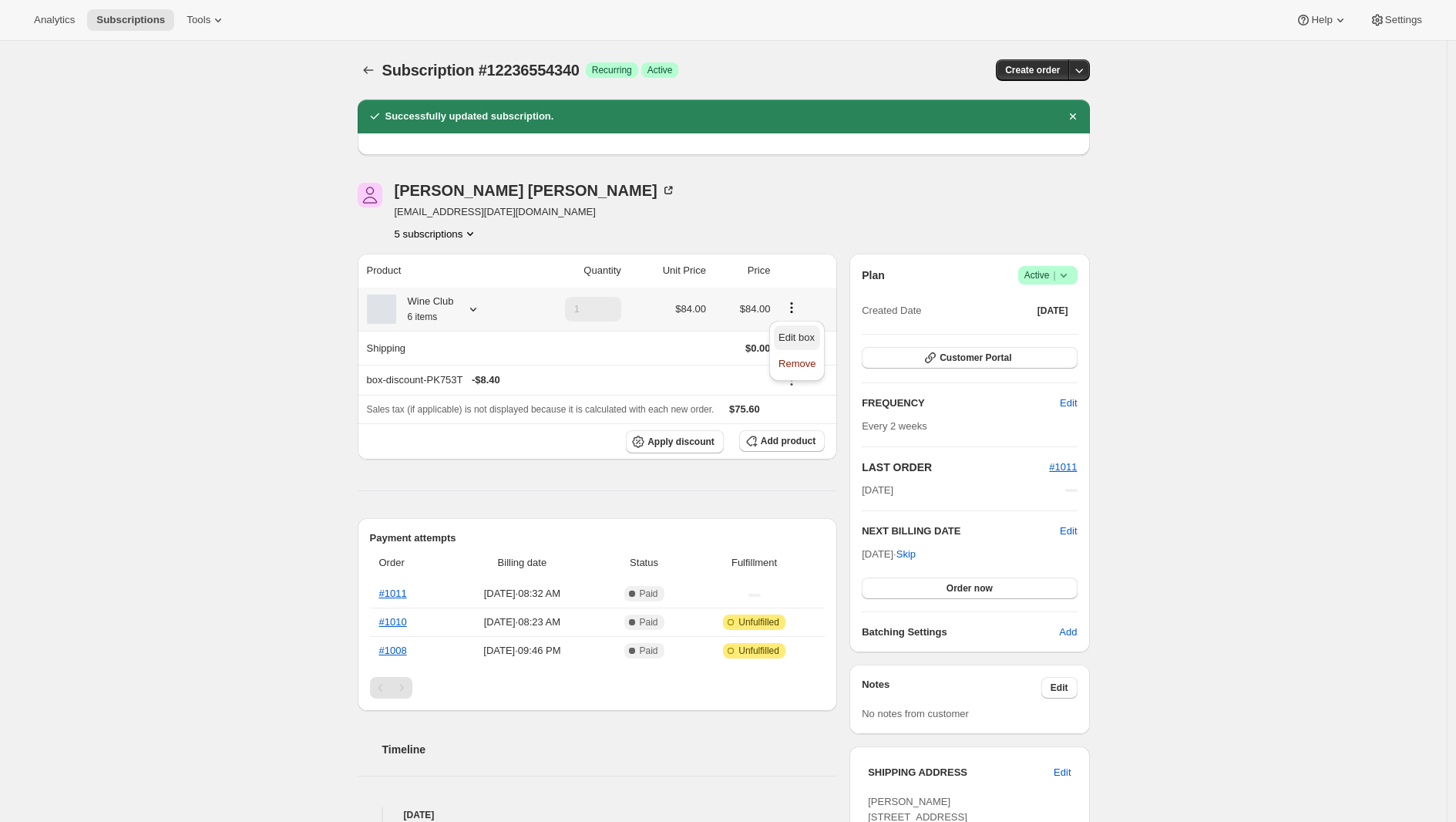 click on "Edit box" at bounding box center [796, 337] 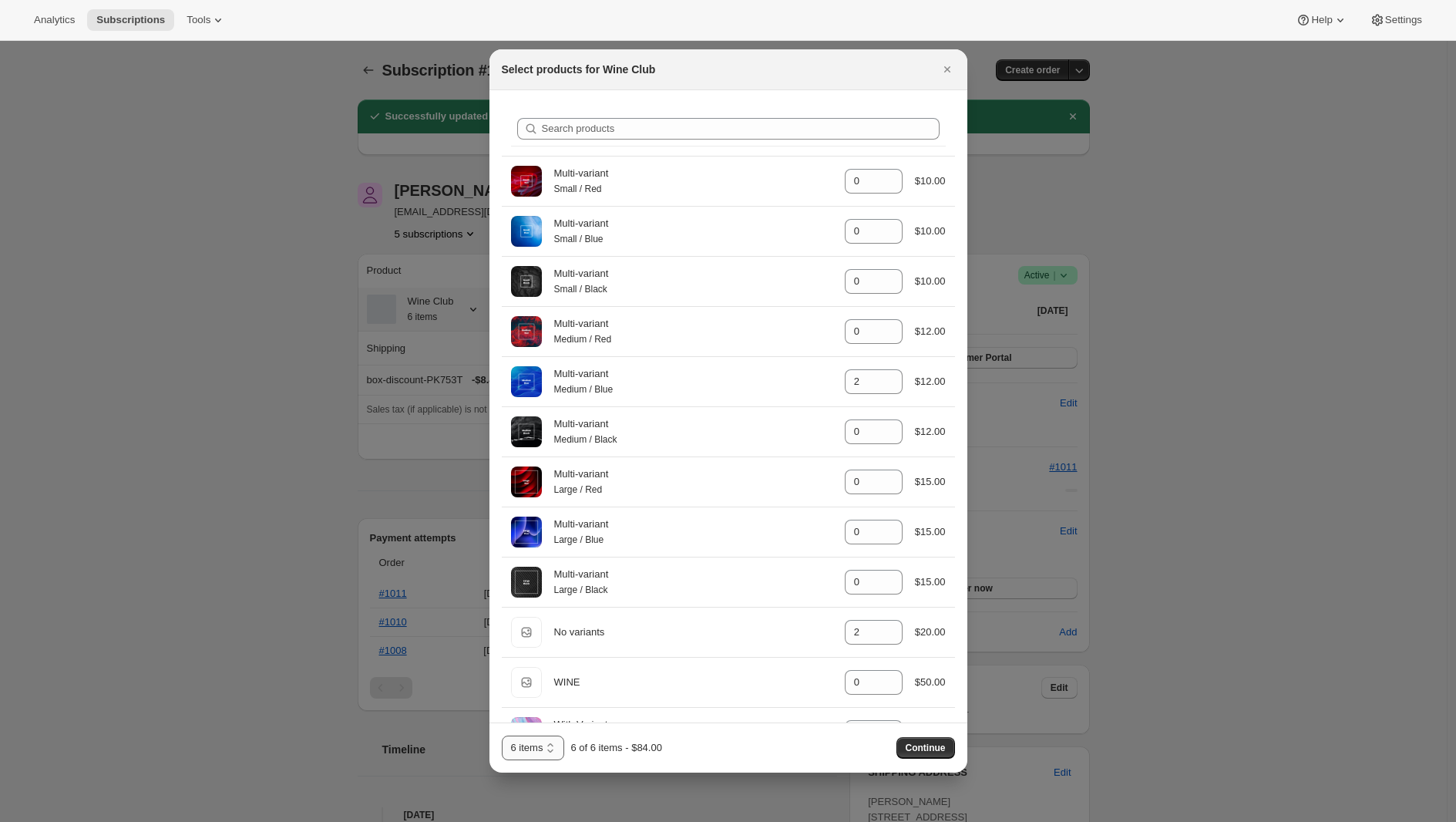 click on "6 items 12 items" at bounding box center (533, 748) 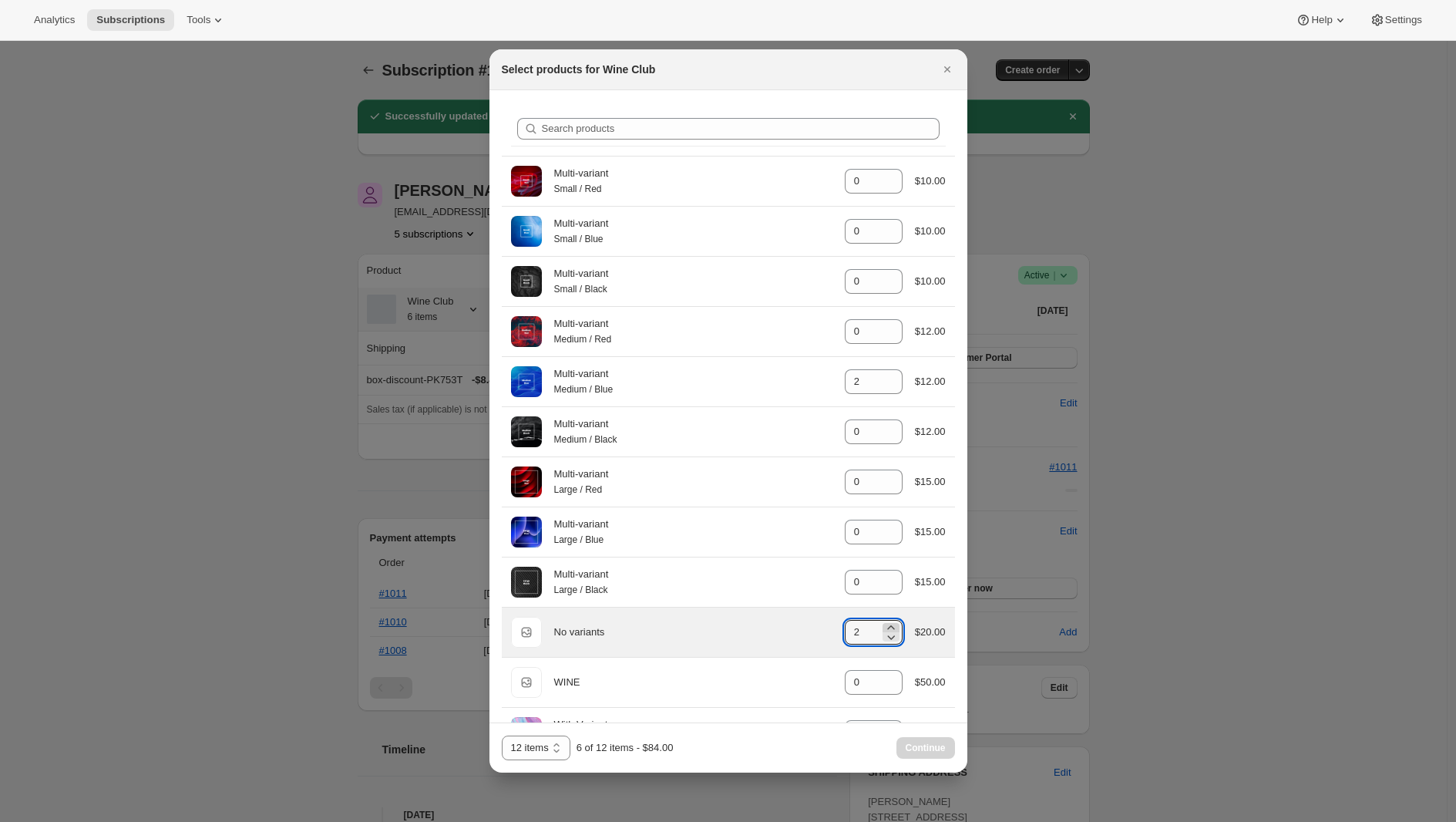 click 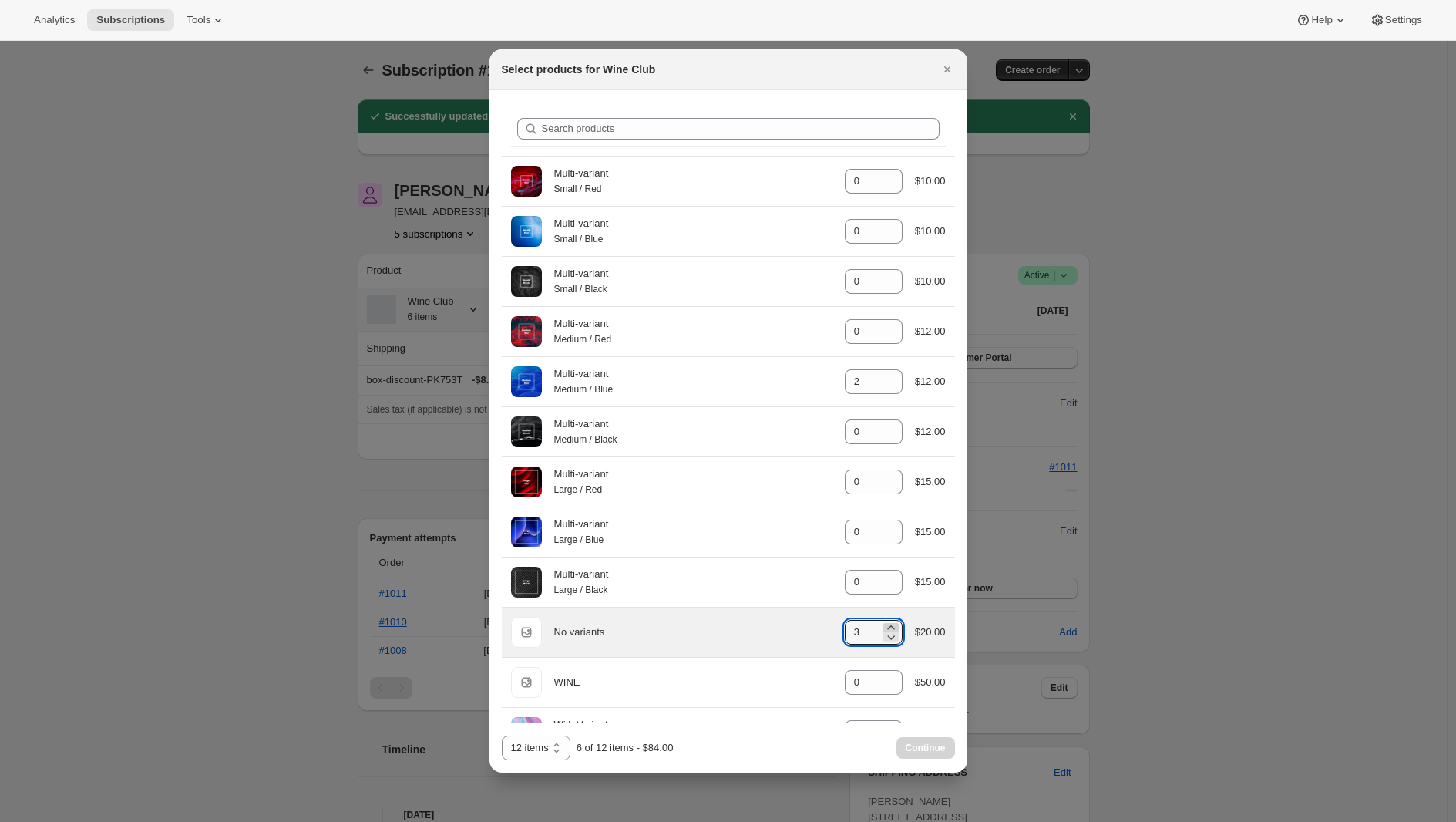 click 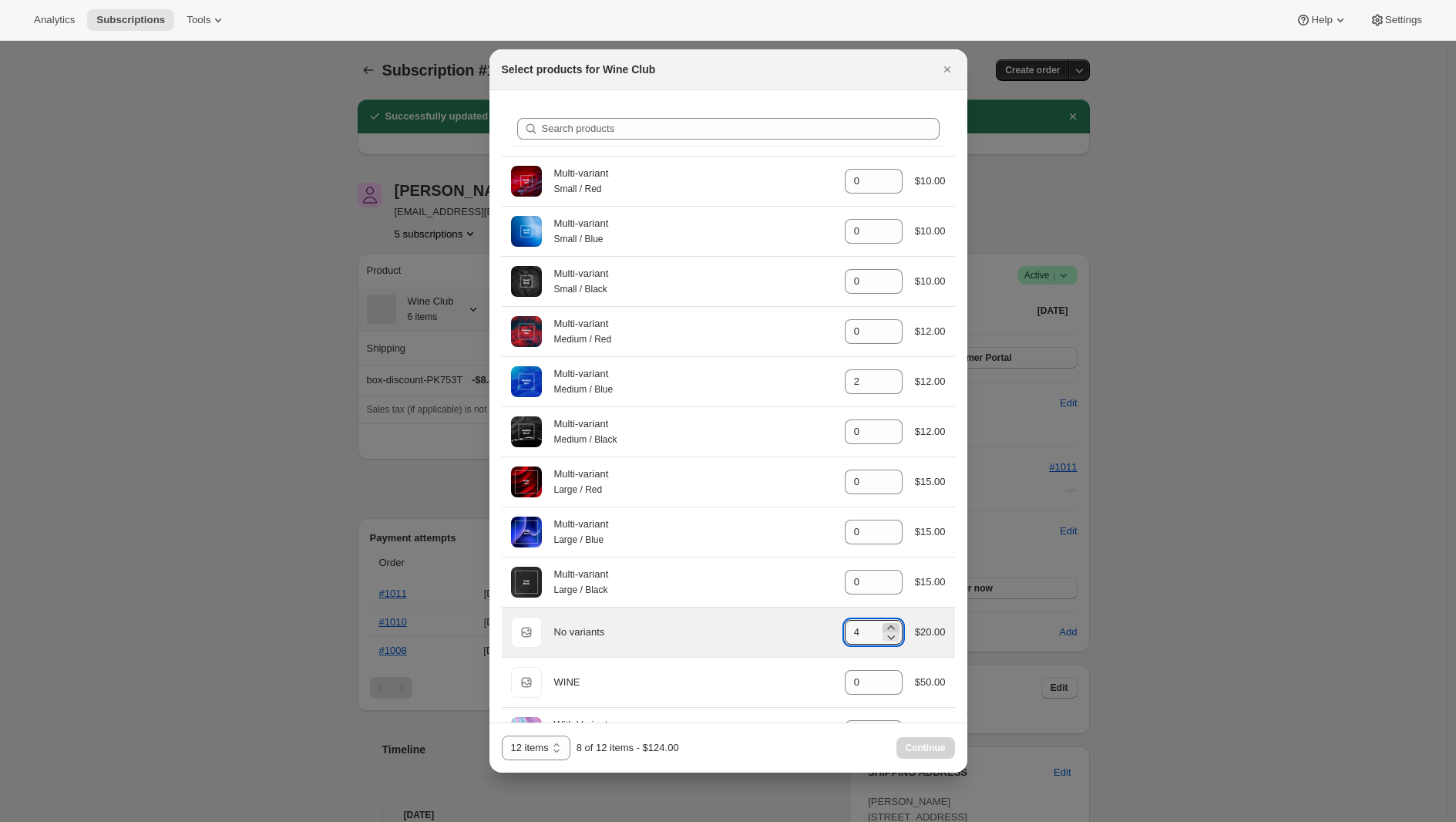 click 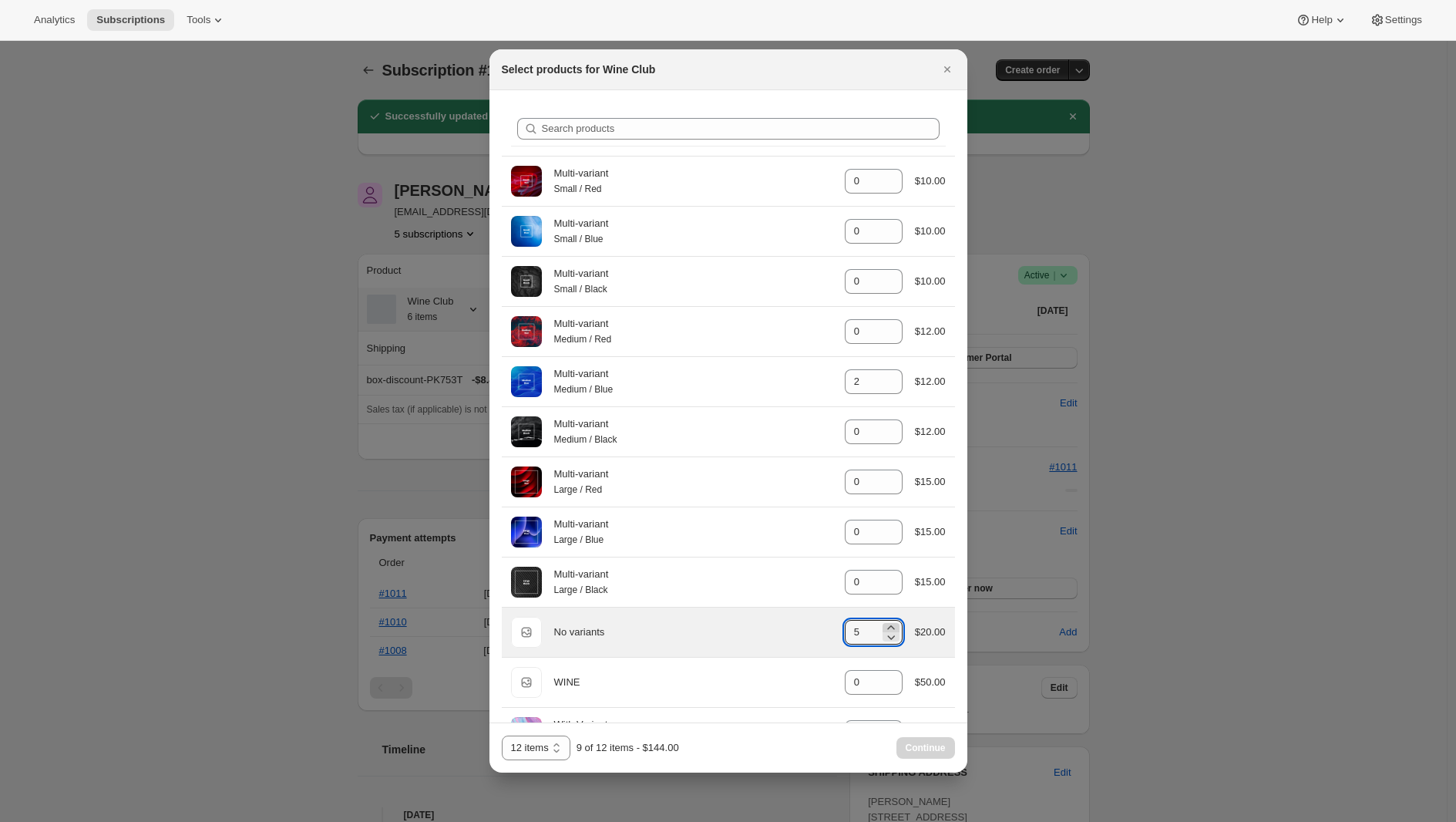 click 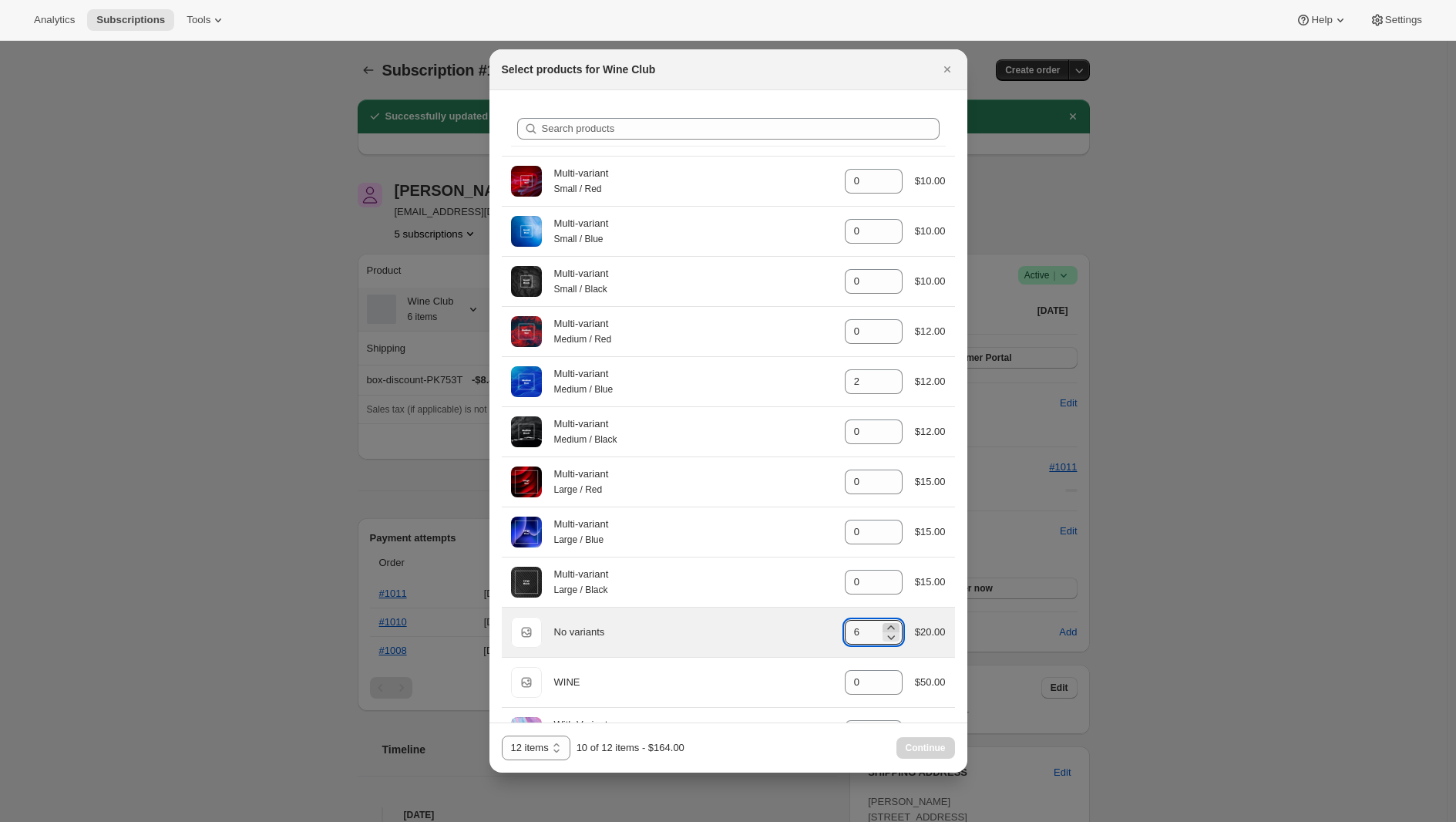 click 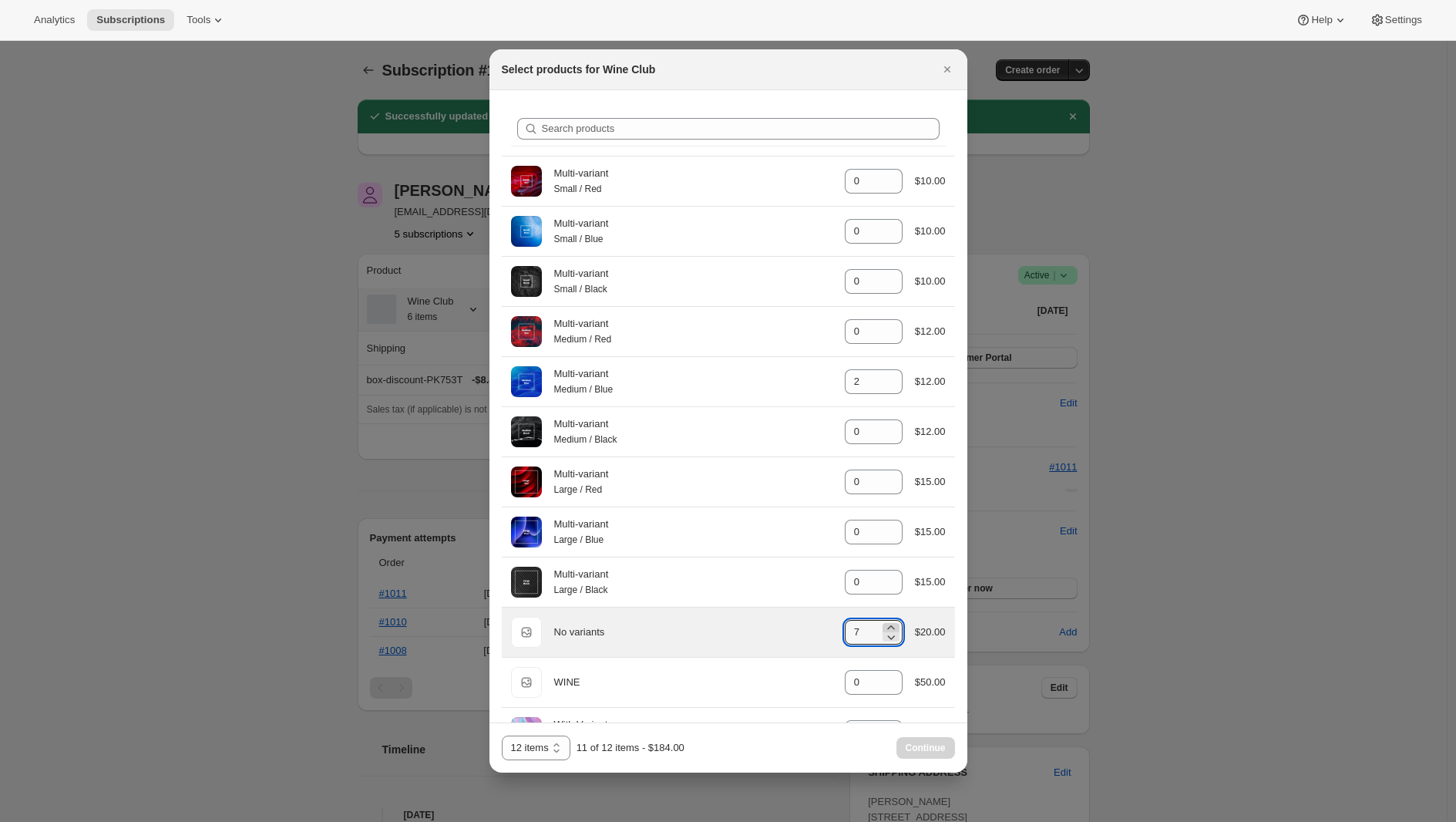 click 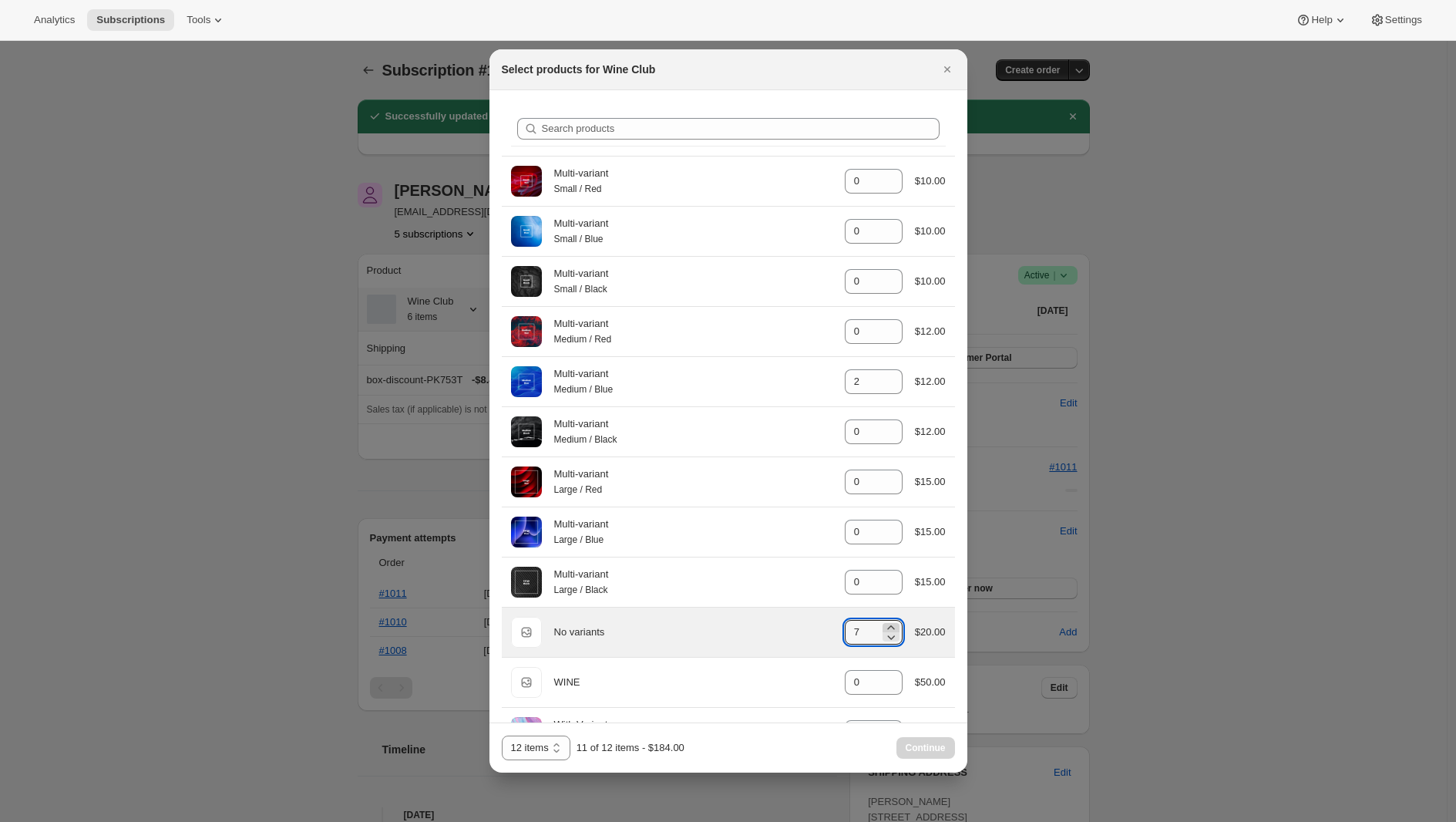 type on "8" 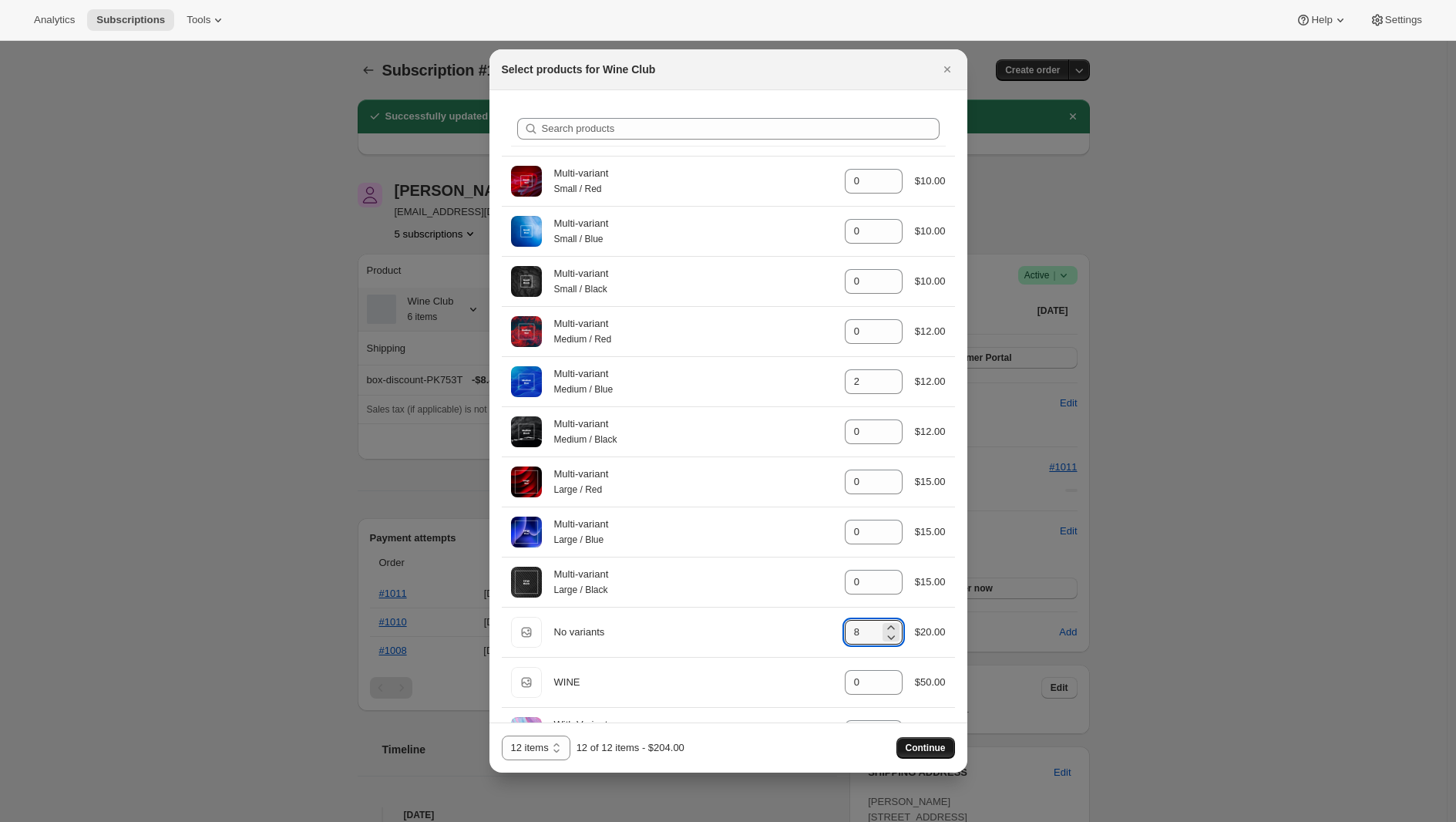 click on "Continue" at bounding box center [926, 748] 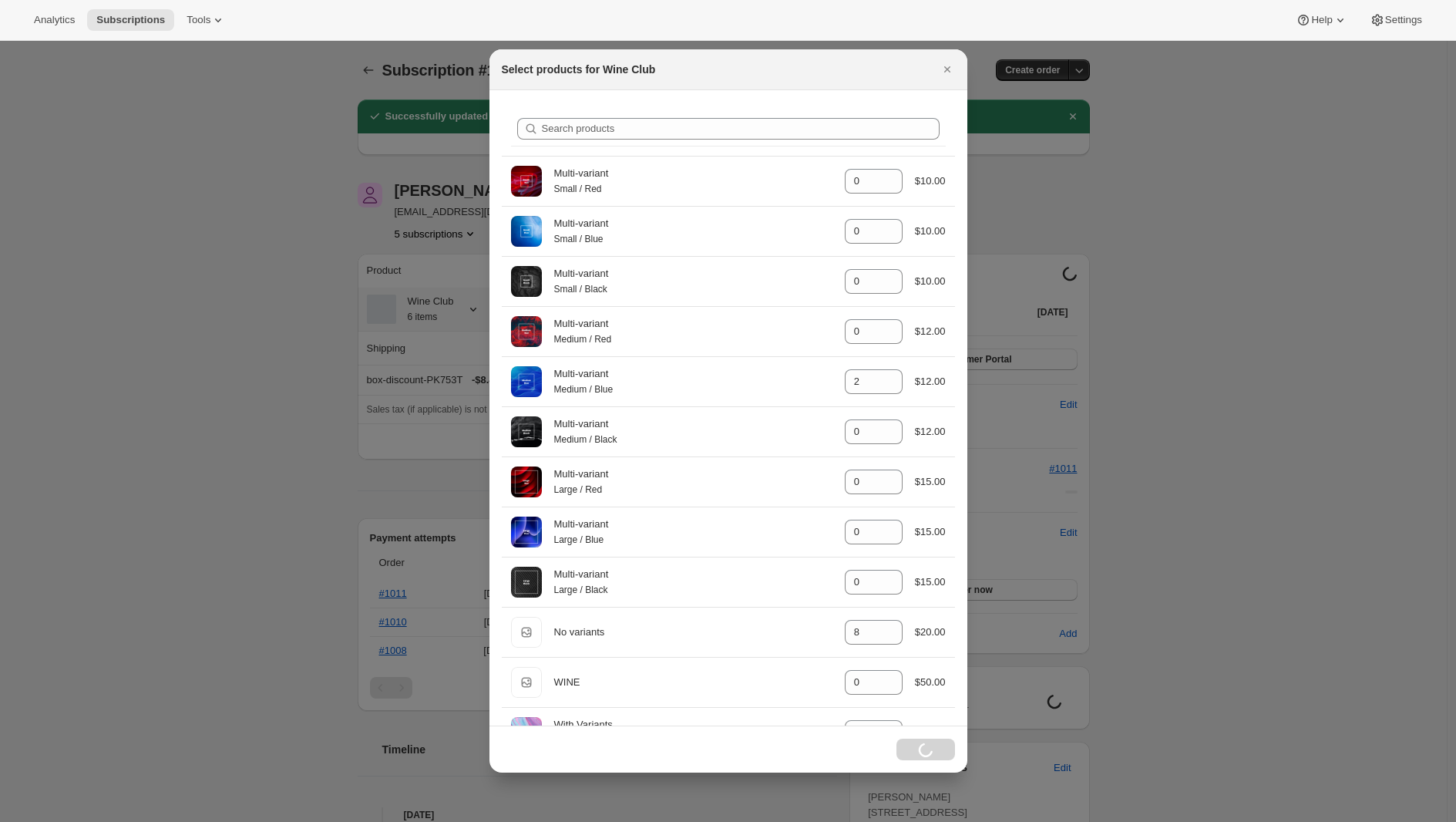 select on "gid://shopify/ProductVariant/46290037801060" 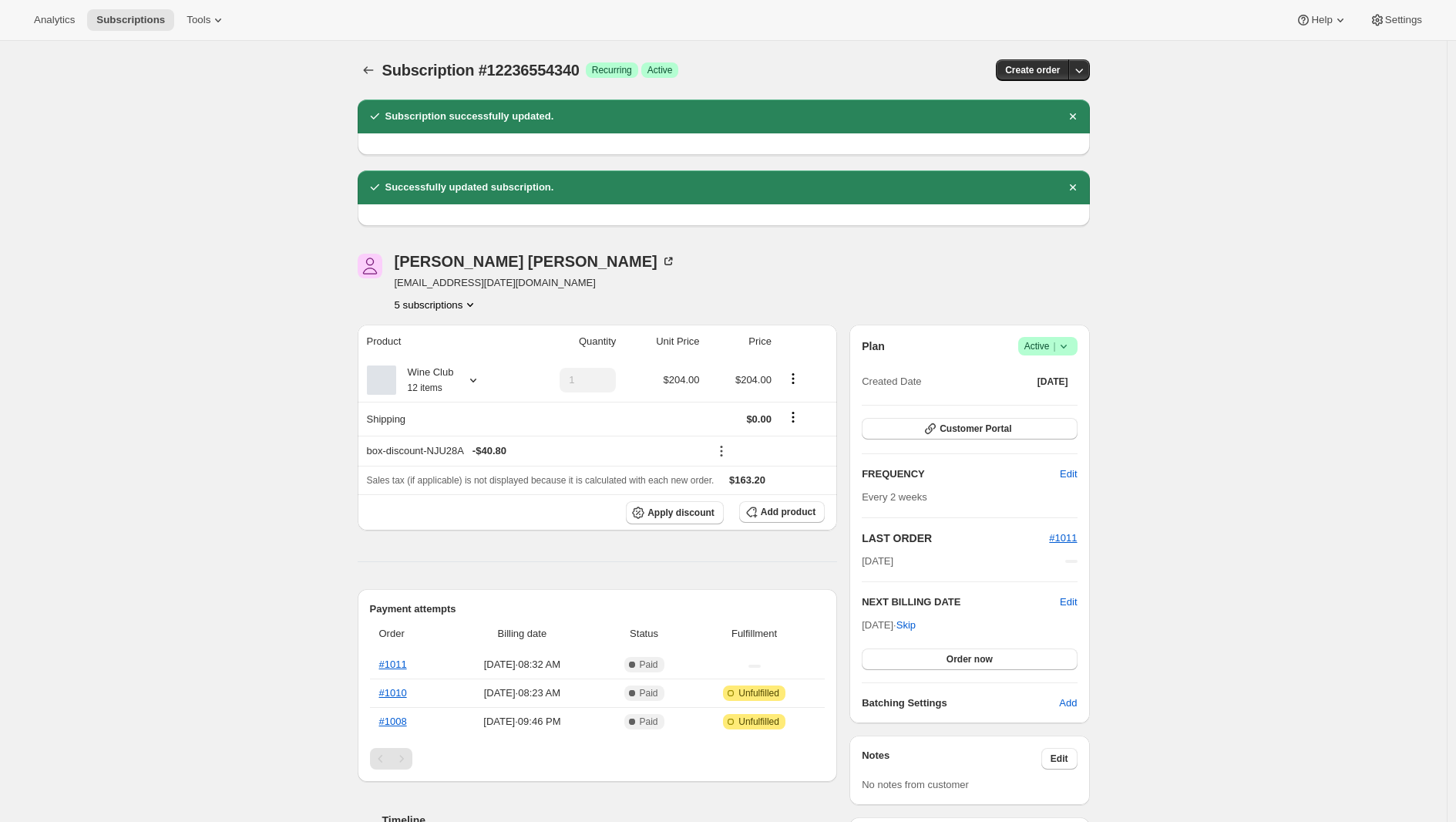 click on "Subscription #12236554340. This page is ready Subscription #12236554340 Success Recurring Success Active Create order Subscription successfully updated. Successfully updated subscription. Adrian   Andrade awtomictester+jul13@gmail.com 5 subscriptions Product Quantity Unit Price Price Wine Club 12 items 1 $204.00 $204.00 Shipping $0.00 box-discount-NJU28A   - $40.80 Sales tax (if applicable) is not displayed because it is calculated with each new order.   $163.20 Apply discount Add product Payment attempts Order Billing date Status Fulfillment #1011 Jul 17, 2025  ·  08:32 AM  Complete Paid #1010 Jul 17, 2025  ·  08:23 AM  Complete Paid Attention Incomplete Unfulfilled #1008 Jul 13, 2025  ·  09:46 PM  Complete Paid Attention Incomplete Unfulfilled Timeline Jul 28, 2025 Adrian Andrade updated box size from 6 to 12 via Admin 03:24 PM New box selection 2 - With Variants - Small 8 - No variants 2 - Multi-variant - Medium / Blue Previous box selection 2 - With Variants - Small 2 - No variants 03:22 PM 03:22 PM" at bounding box center (723, 790) 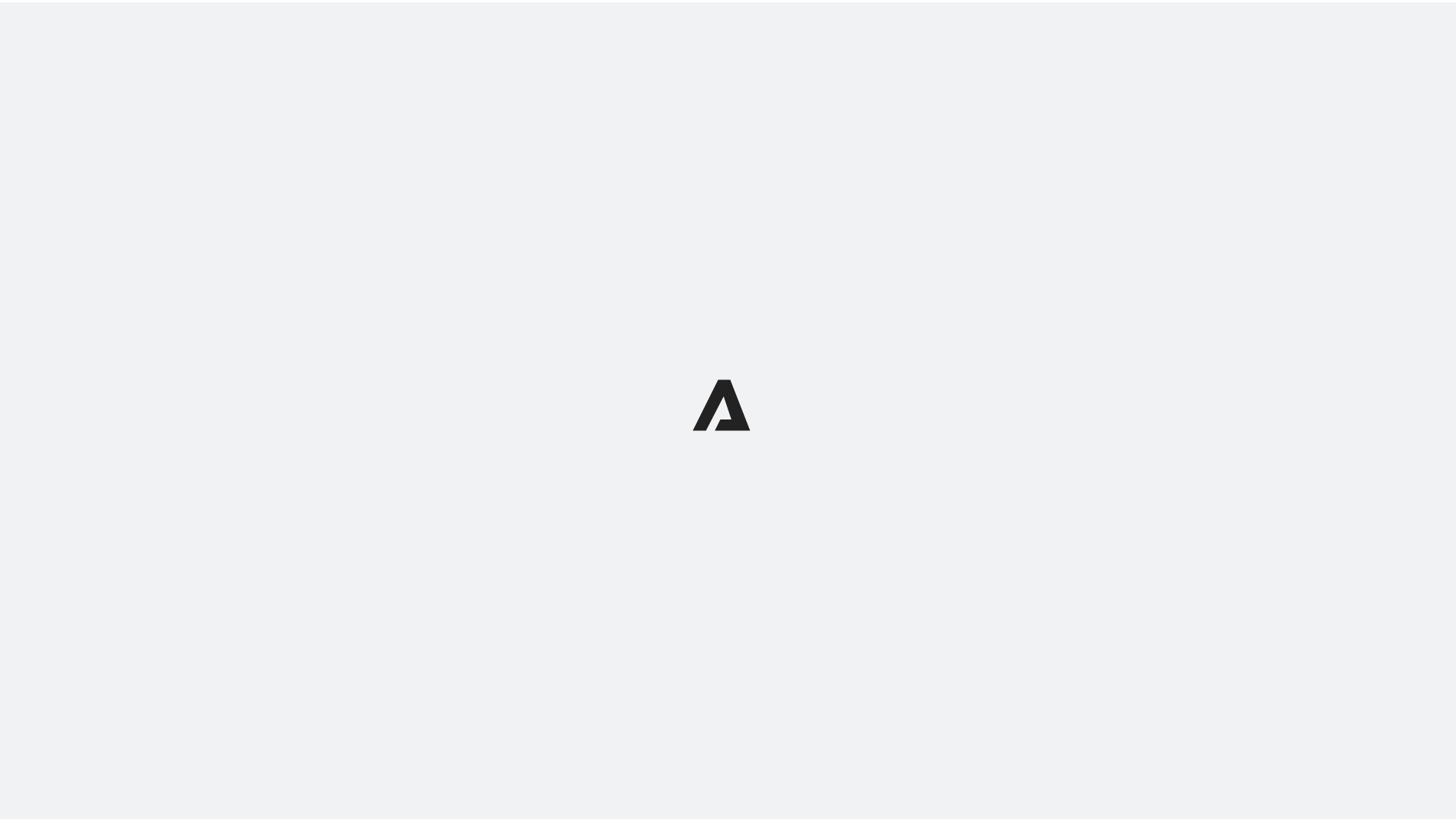 scroll, scrollTop: 0, scrollLeft: 0, axis: both 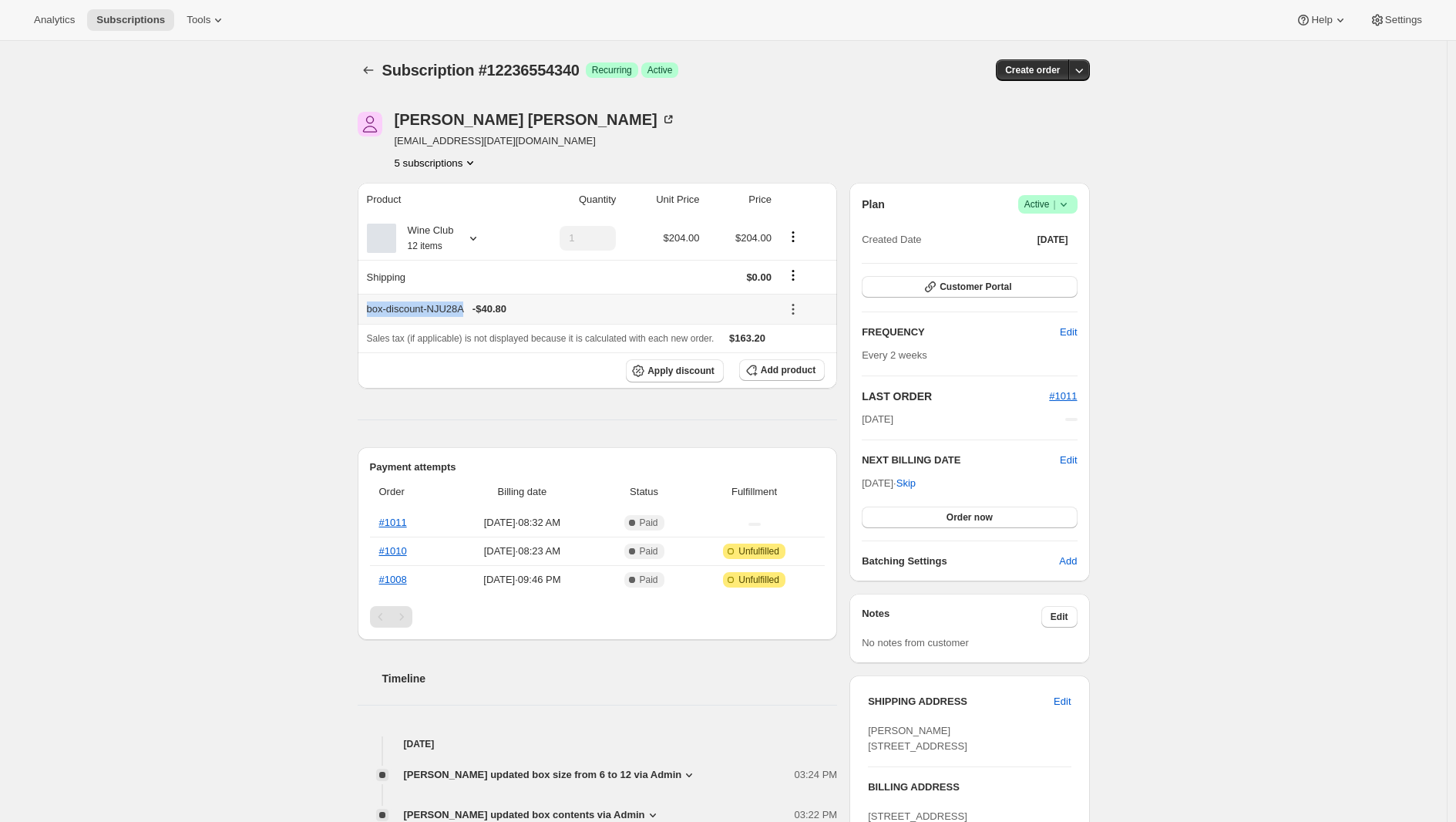 drag, startPoint x: 476, startPoint y: 308, endPoint x: 369, endPoint y: 308, distance: 107 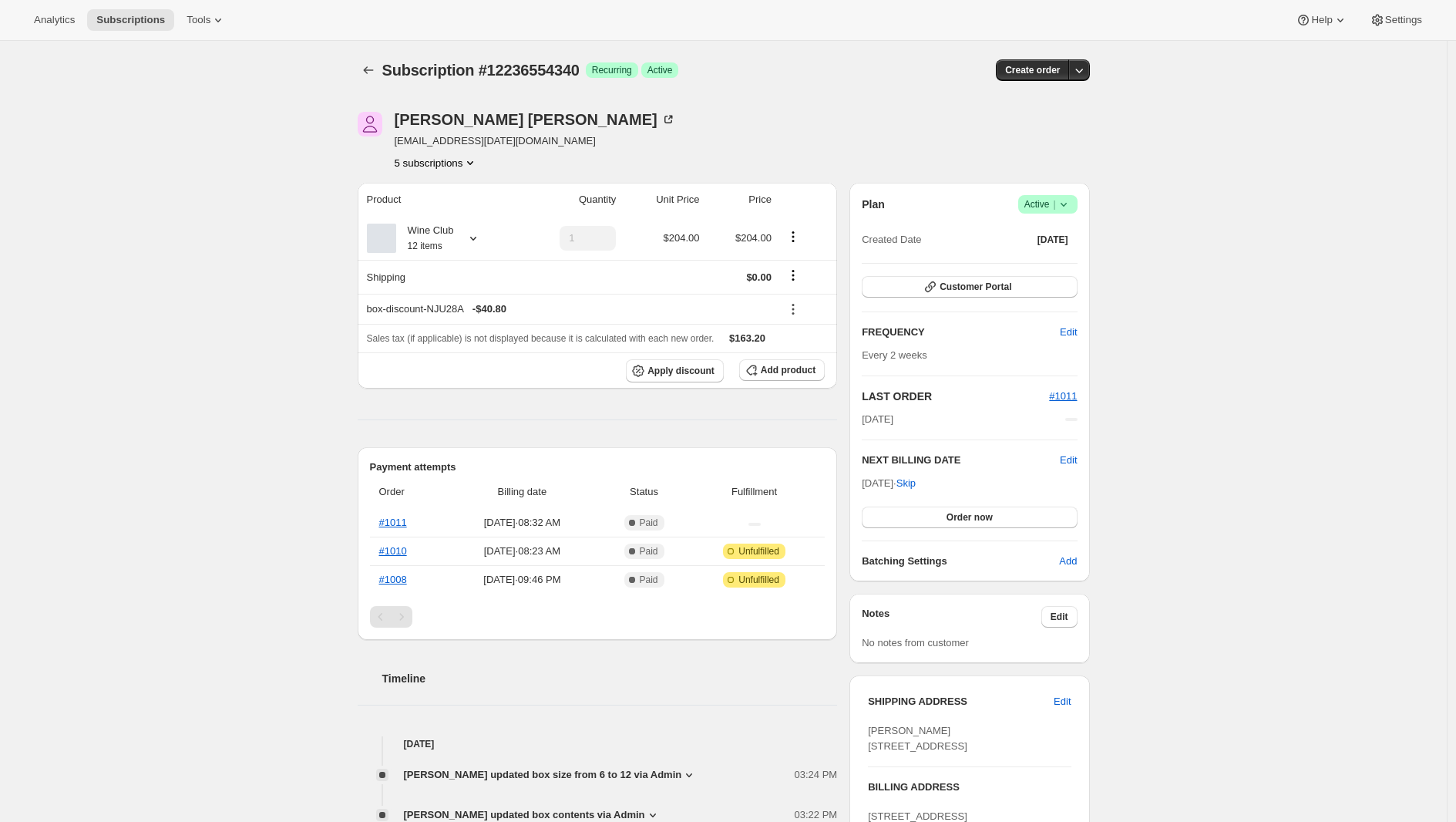 click on "Subscription #12236554340. This page is ready Subscription #12236554340 Success Recurring Success Active Create order [PERSON_NAME] [EMAIL_ADDRESS][DATE][DOMAIN_NAME] 5 subscriptions Product Quantity Unit Price Price Wine Club 12 items 1 $204.00 $204.00 Shipping $0.00 box-discount-NJU28A   - $40.80 Sales tax (if applicable) is not displayed because it is calculated with each new order.   $163.20 Apply discount Add product Payment attempts Order Billing date Status Fulfillment #1011 [DATE]  ·  08:32 AM  Complete Paid #1010 [DATE]  ·  08:23 AM  Complete Paid Attention Incomplete Unfulfilled #1008 [DATE]  ·  09:46 PM  Complete Paid Attention Incomplete Unfulfilled Timeline [DATE] [PERSON_NAME] updated box size from 6 to 12 via Admin 03:24 PM New box selection 2 - With Variants - Small 8 - No variants 2 - Multi-variant - Medium / Blue Previous box selection 2 - With Variants - Small 2 - No variants 2 - Multi-variant - Medium / Blue [PERSON_NAME] updated box contents via Admin 03:22 PM" at bounding box center (723, 719) 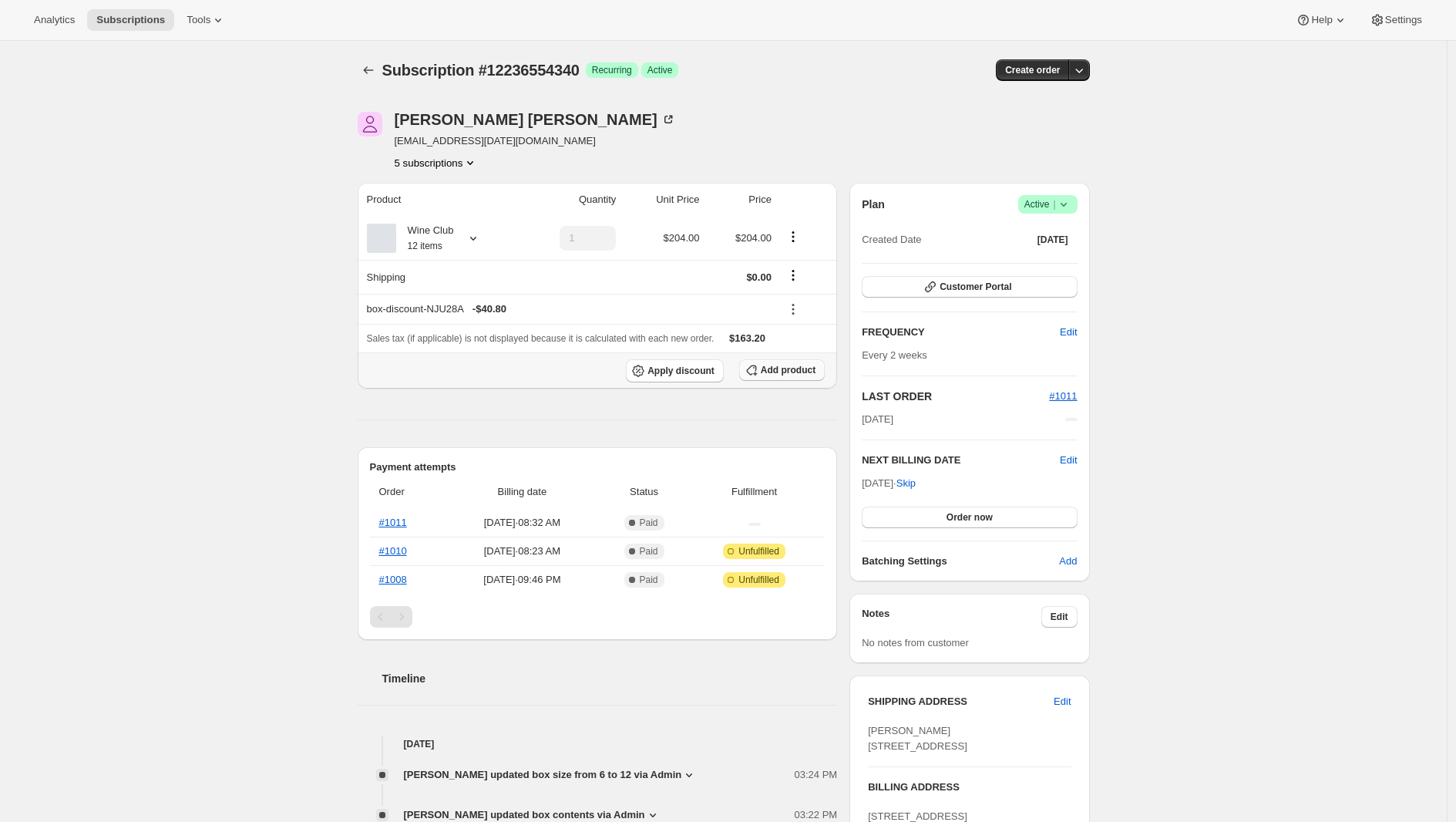 click on "Add product" at bounding box center (788, 370) 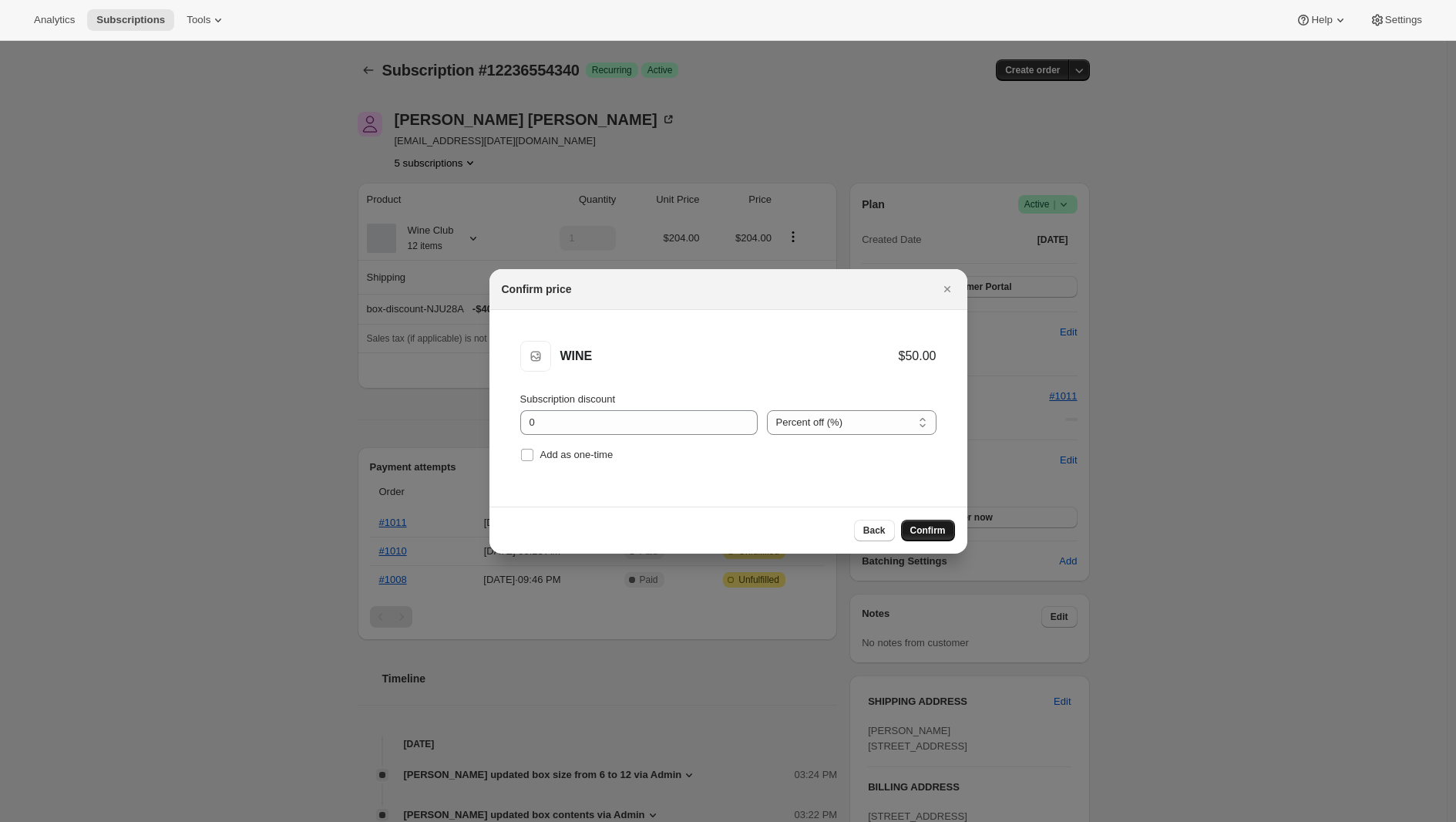 click on "Confirm" at bounding box center [928, 531] 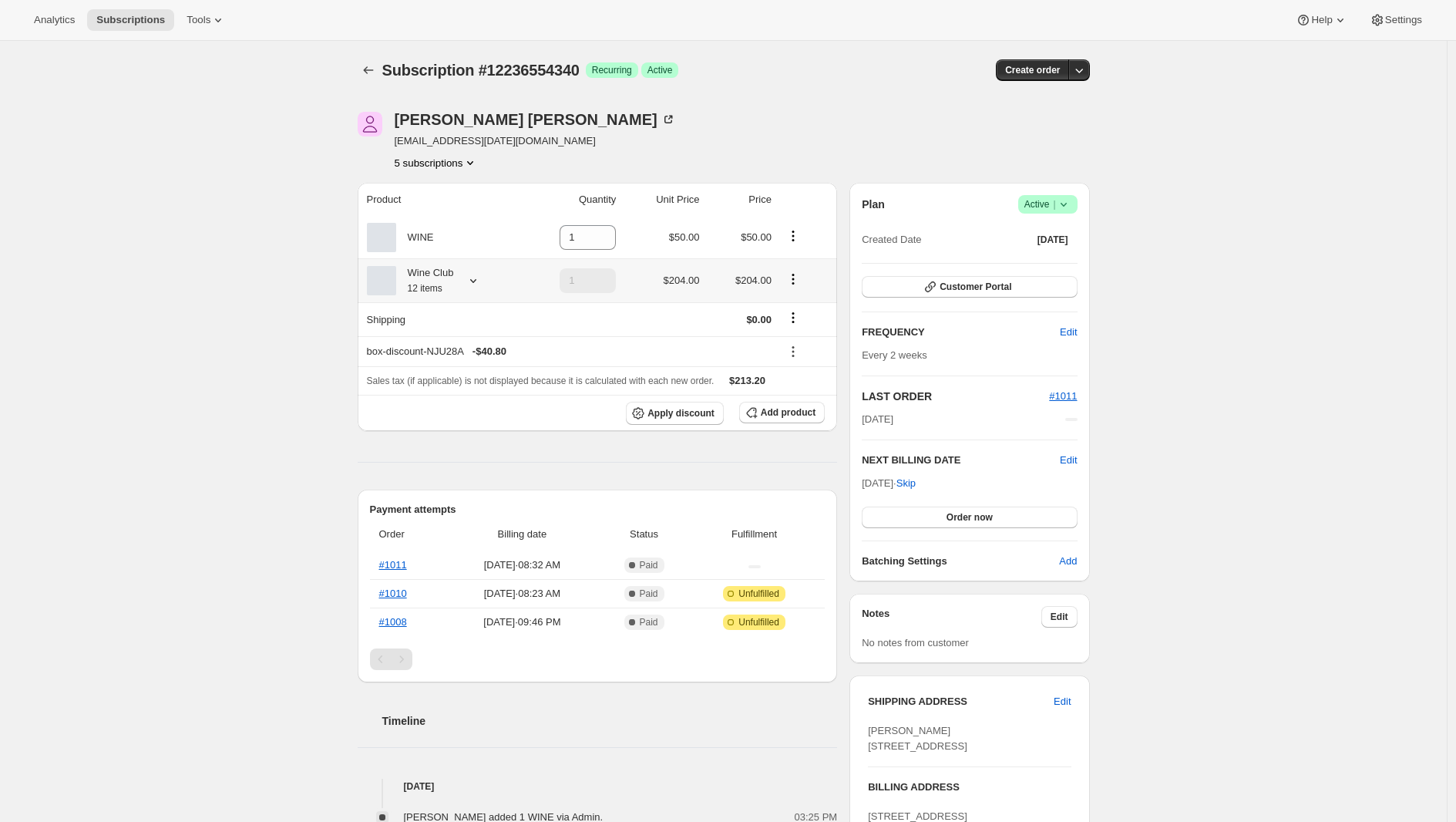 click 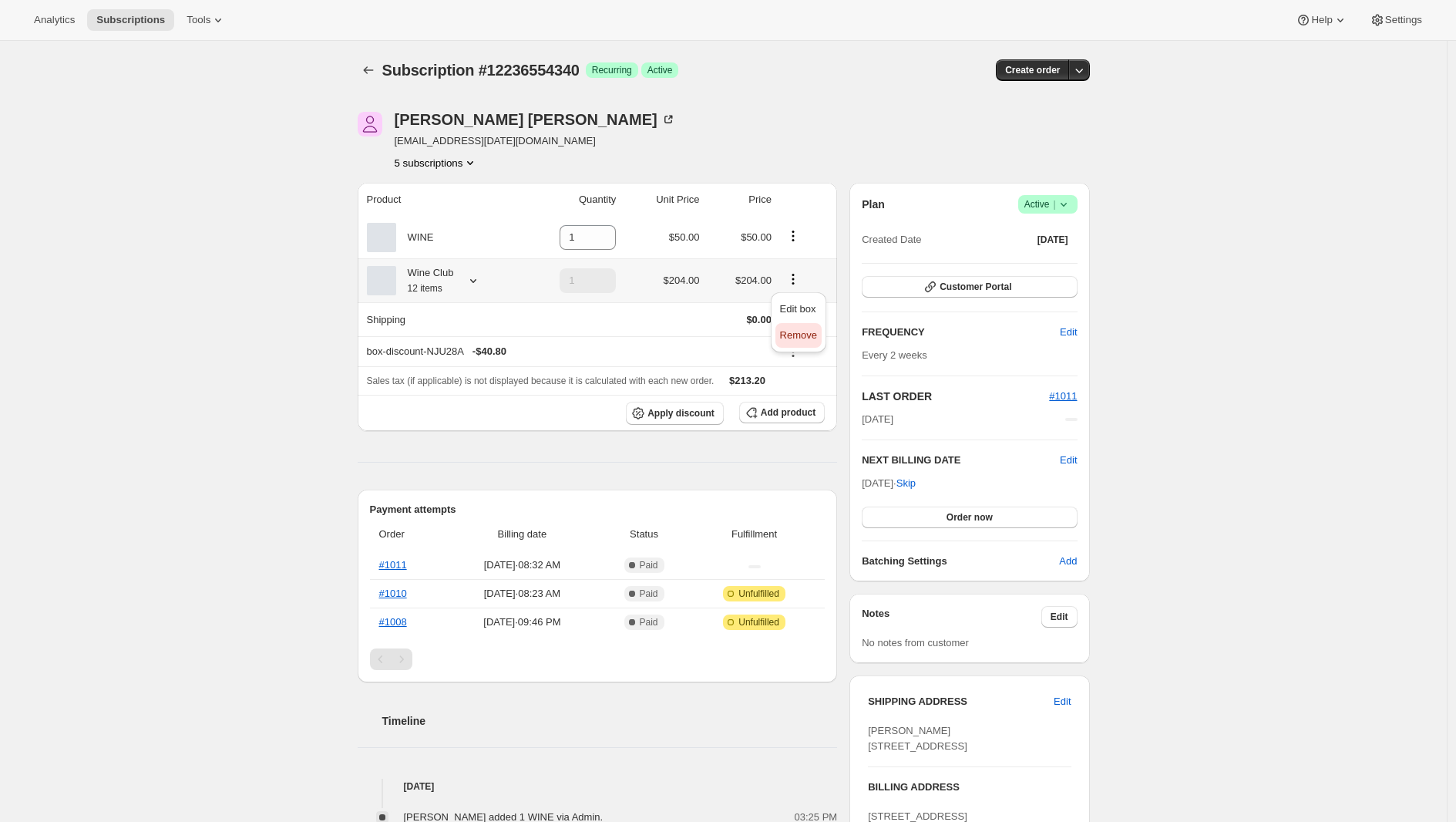 click on "Remove" at bounding box center (799, 335) 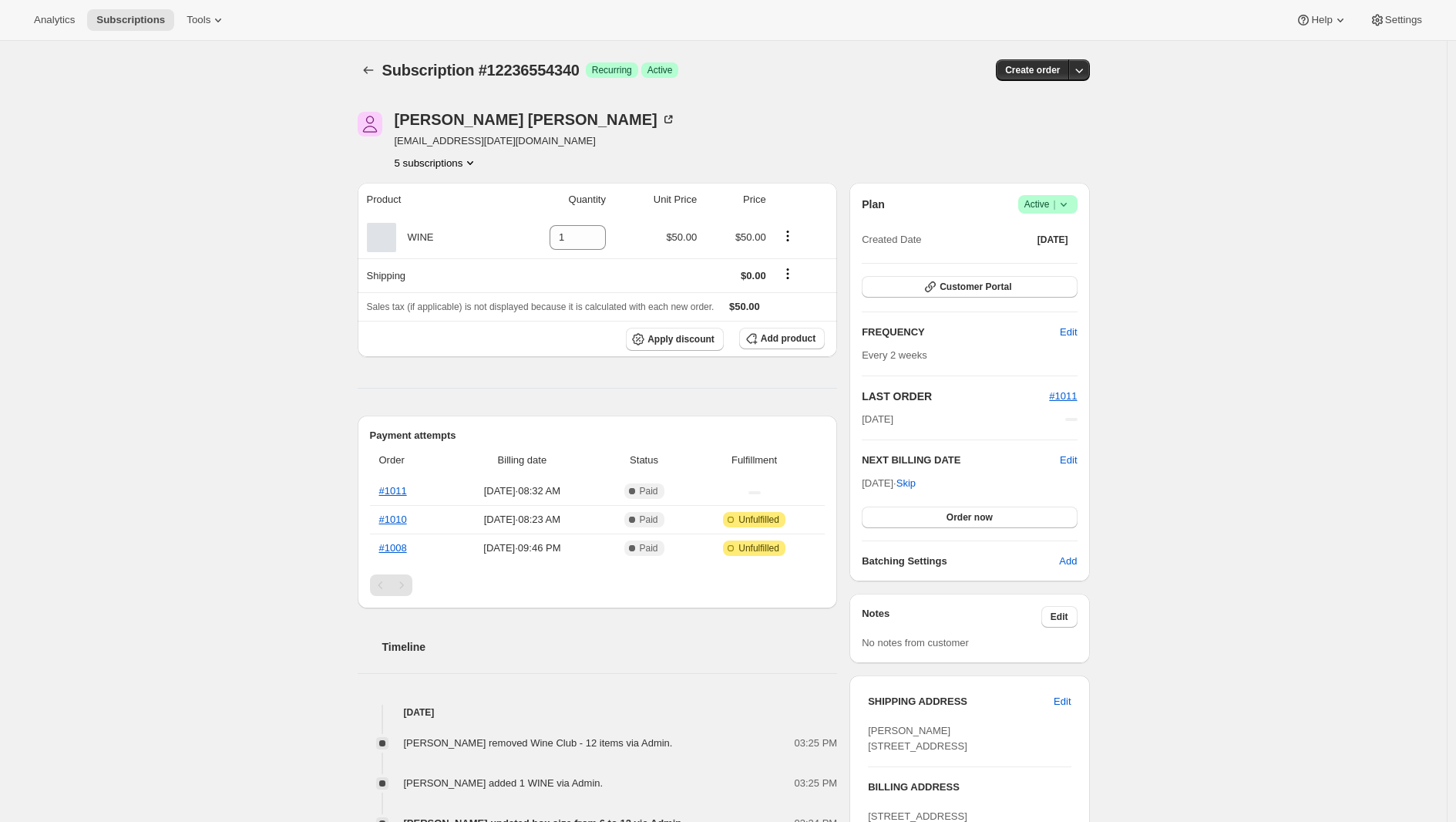 click on "Subscription #12236554340. This page is ready Subscription #12236554340 Success Recurring Success Active Create order [PERSON_NAME] [EMAIL_ADDRESS][DATE][DOMAIN_NAME] 5 subscriptions Product Quantity Unit Price Price WINE 1 $50.00 $50.00 Shipping $0.00 Sales tax (if applicable) is not displayed because it is calculated with each new order.   $50.00 Apply discount Add product Payment attempts Order Billing date Status Fulfillment #1011 [DATE]  ·  08:32 AM  Complete Paid #1010 [DATE]  ·  08:23 AM  Complete Paid Attention Incomplete Unfulfilled #1008 [DATE]  ·  09:46 PM  Complete Paid Attention Incomplete Unfulfilled Timeline [DATE] [PERSON_NAME] removed Wine Club - 12 items via Admin.  03:25 PM [PERSON_NAME] added 1 WINE via Admin.  03:25 PM [PERSON_NAME] updated box size from 6 to 12 via Admin 03:24 PM New box selection 2 - With Variants - Small 8 - No variants 2 - Multi-variant - Medium / Blue Previous box selection 2 - With Variants - Small 2 - No variants 03:22 PM 03:22 PM Plan" at bounding box center (723, 743) 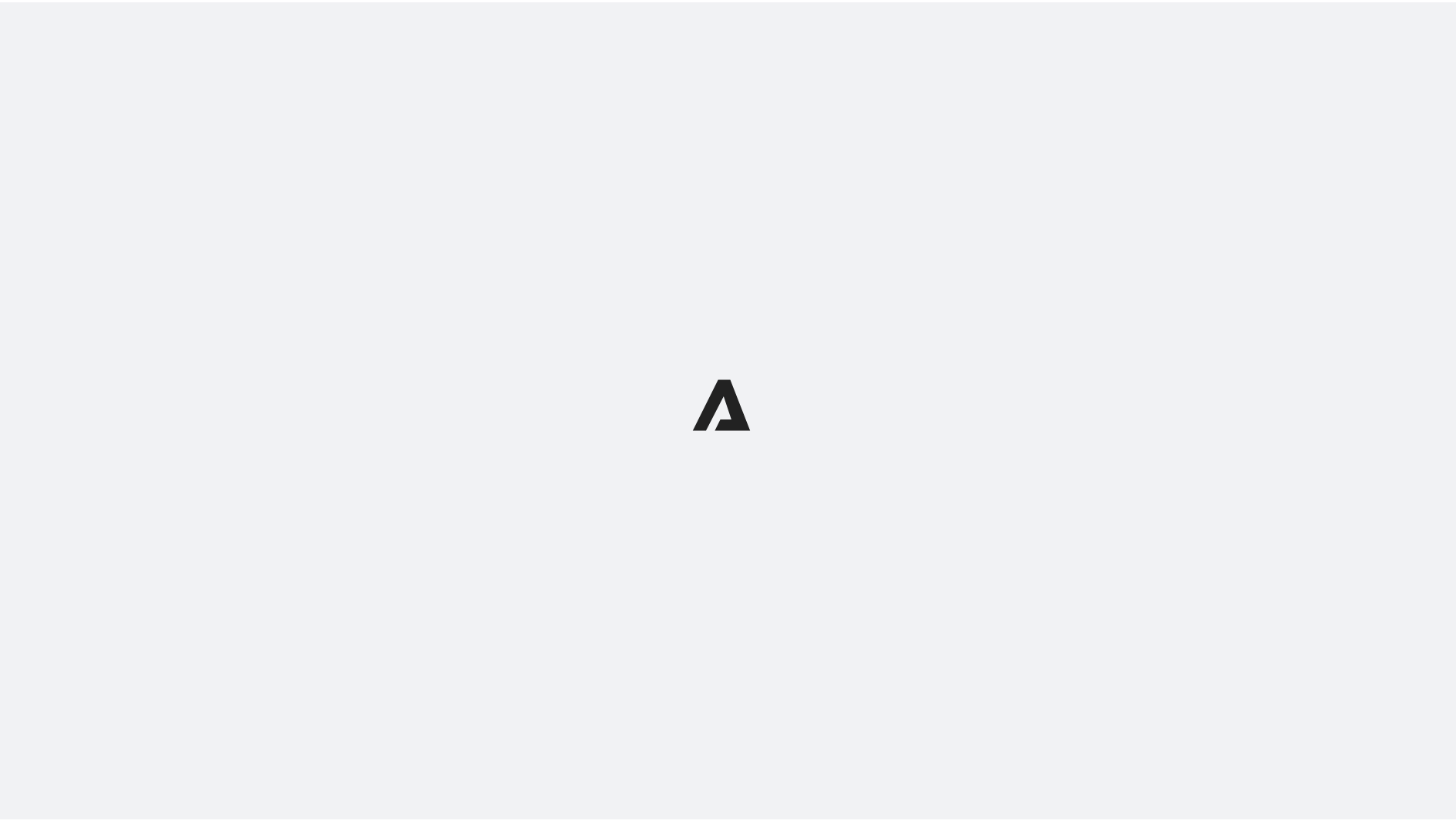 scroll, scrollTop: 0, scrollLeft: 0, axis: both 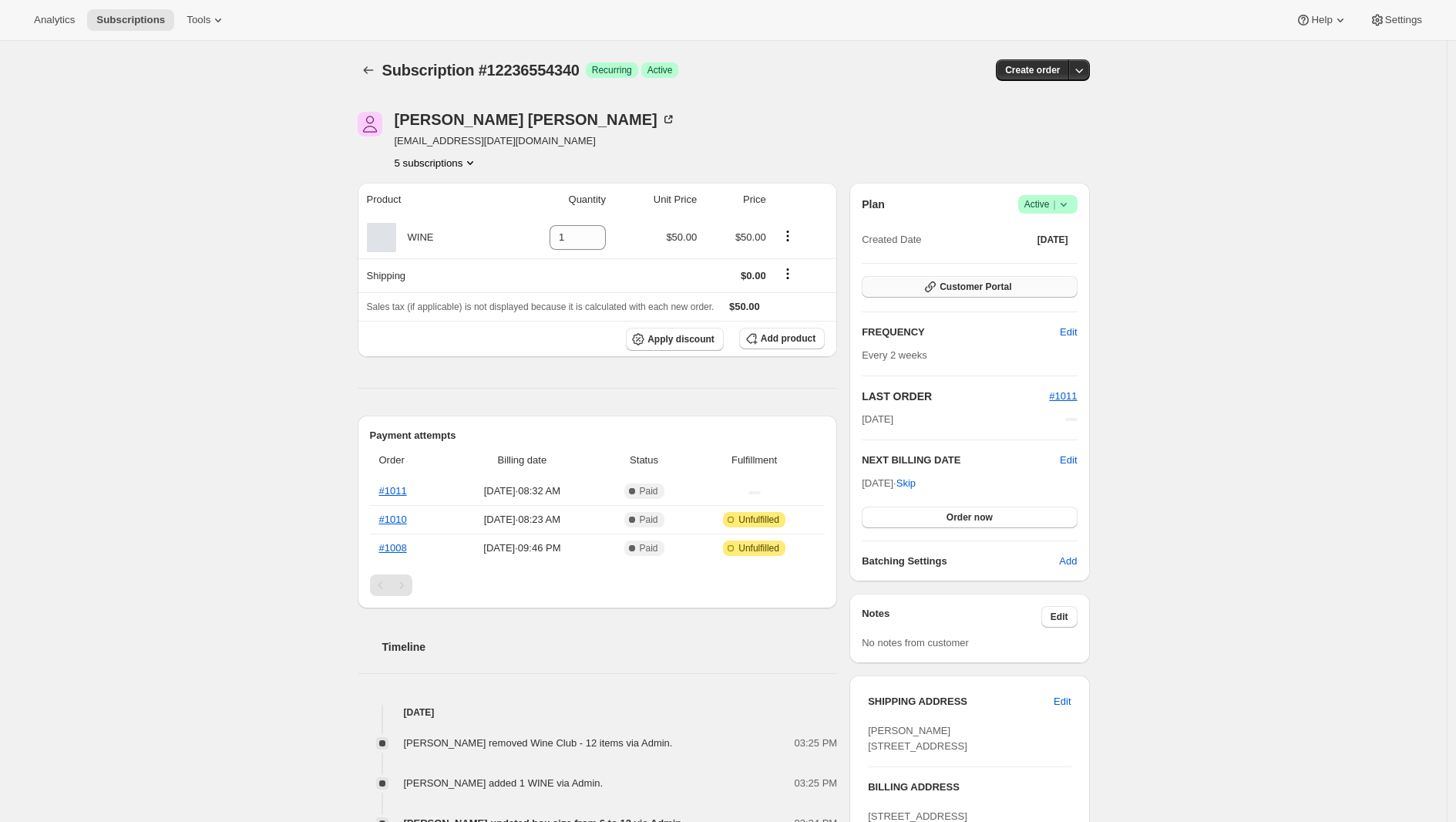 click on "Customer Portal" at bounding box center [969, 287] 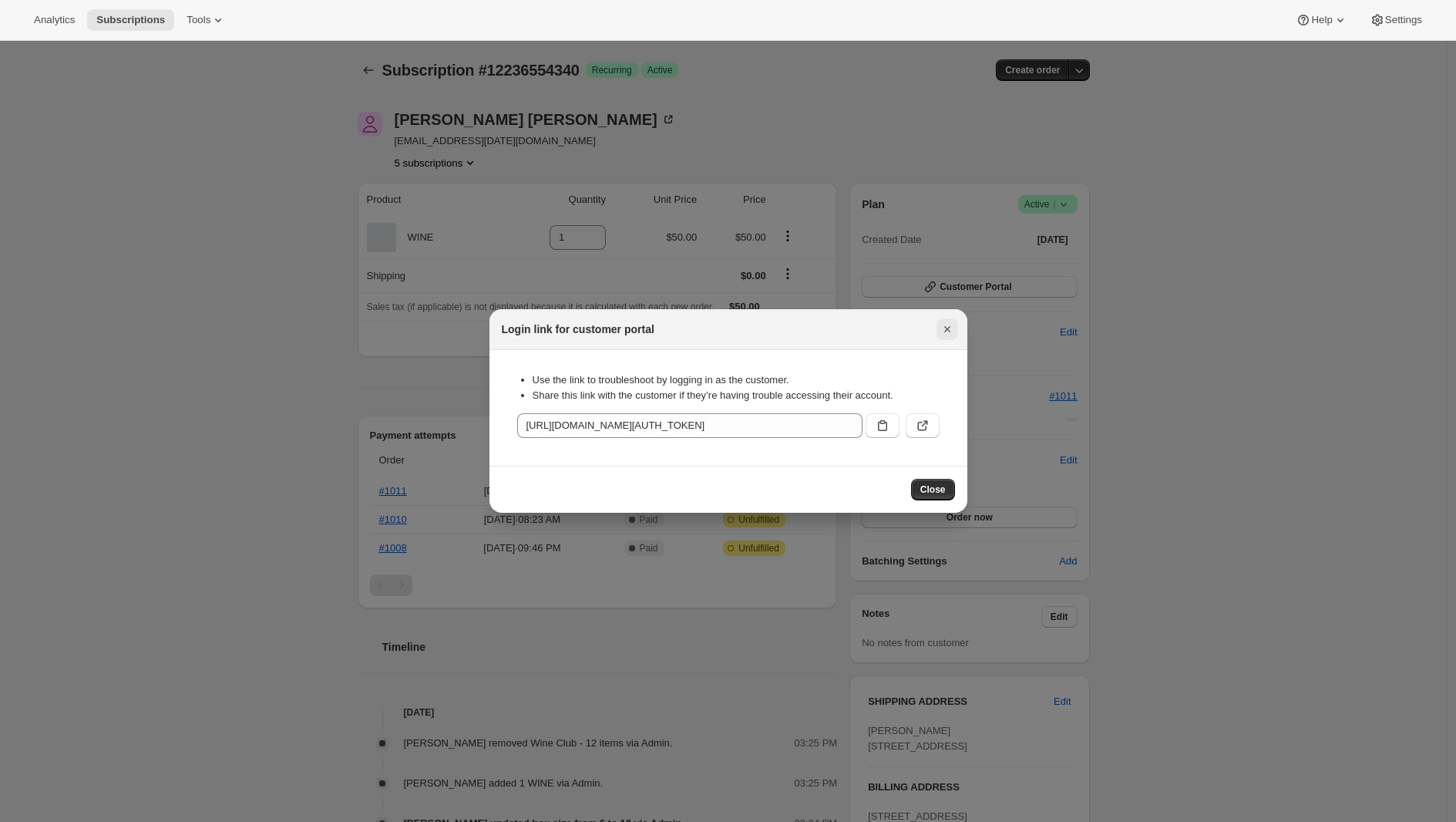 click 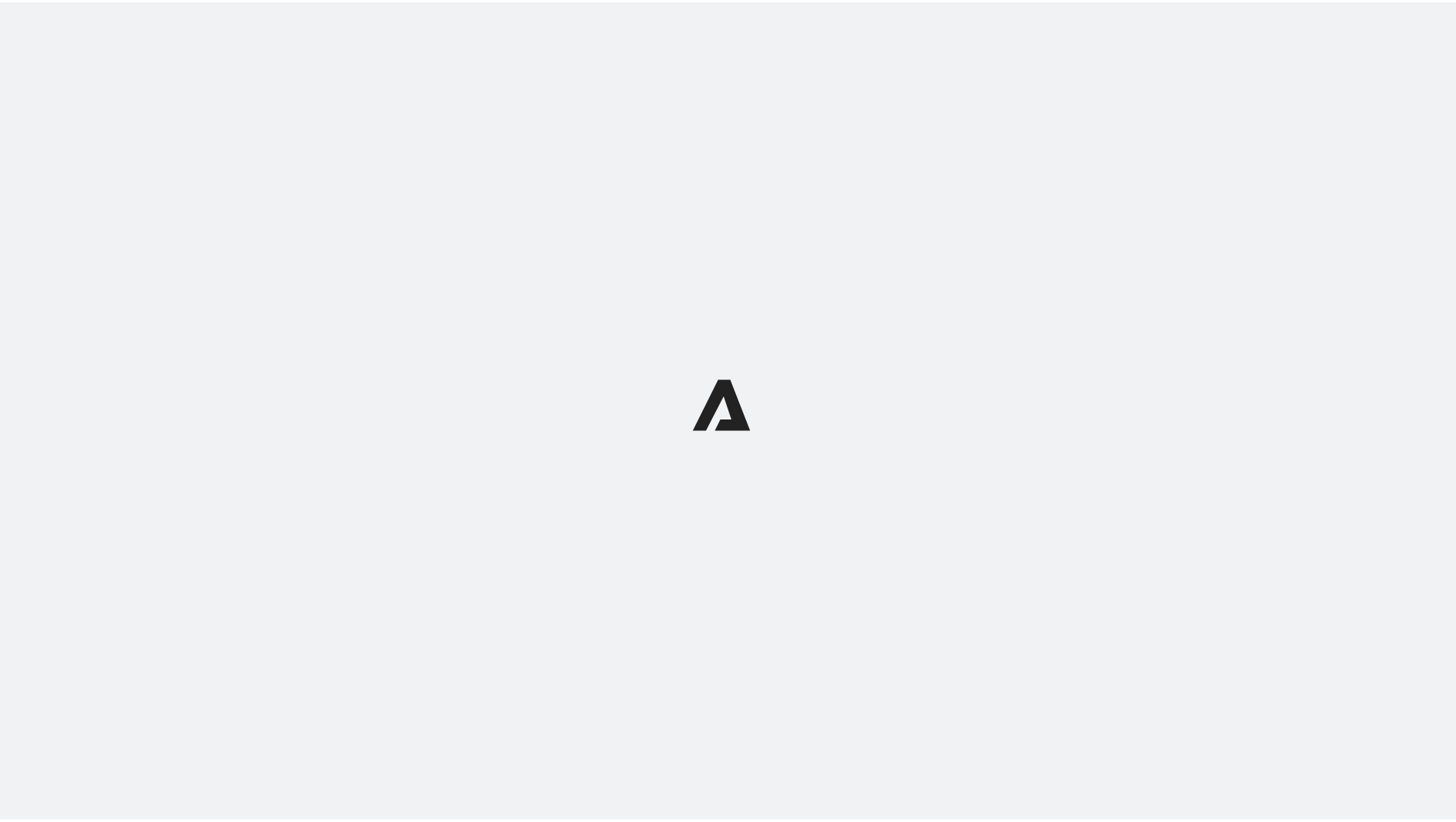 scroll, scrollTop: 0, scrollLeft: 0, axis: both 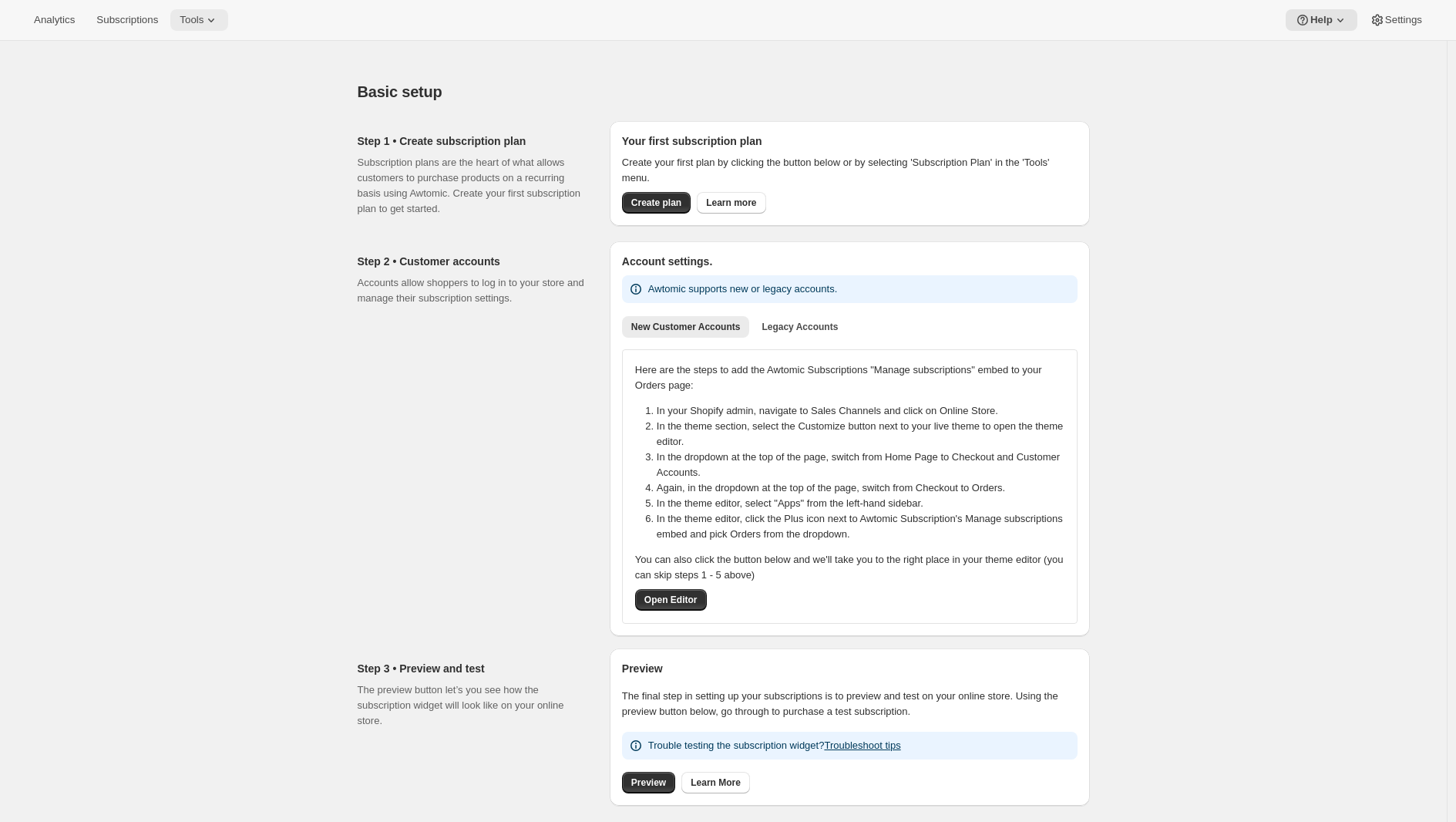 click on "Tools" at bounding box center [191, 20] 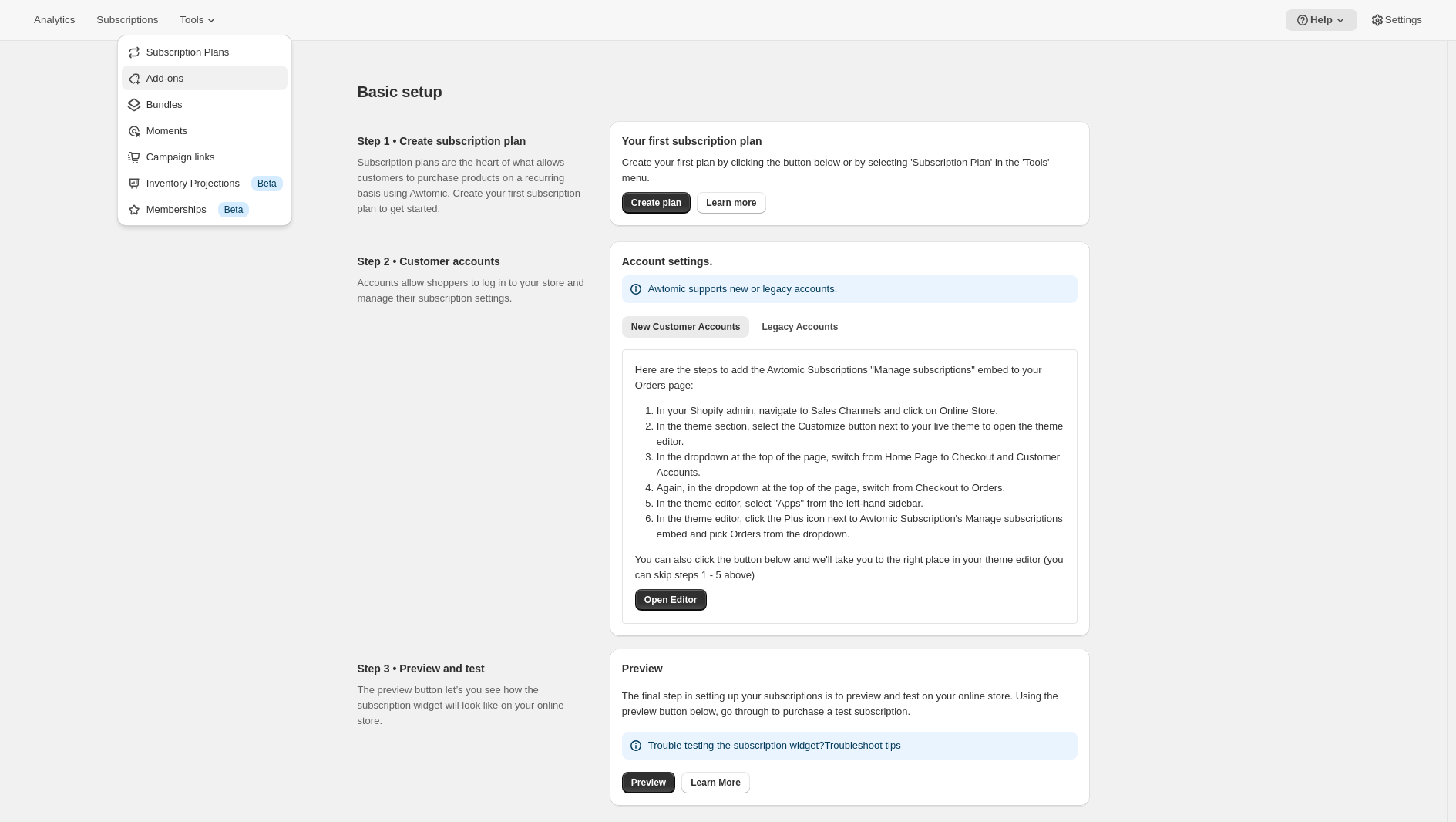 click on "Add-ons" at bounding box center (214, 79) 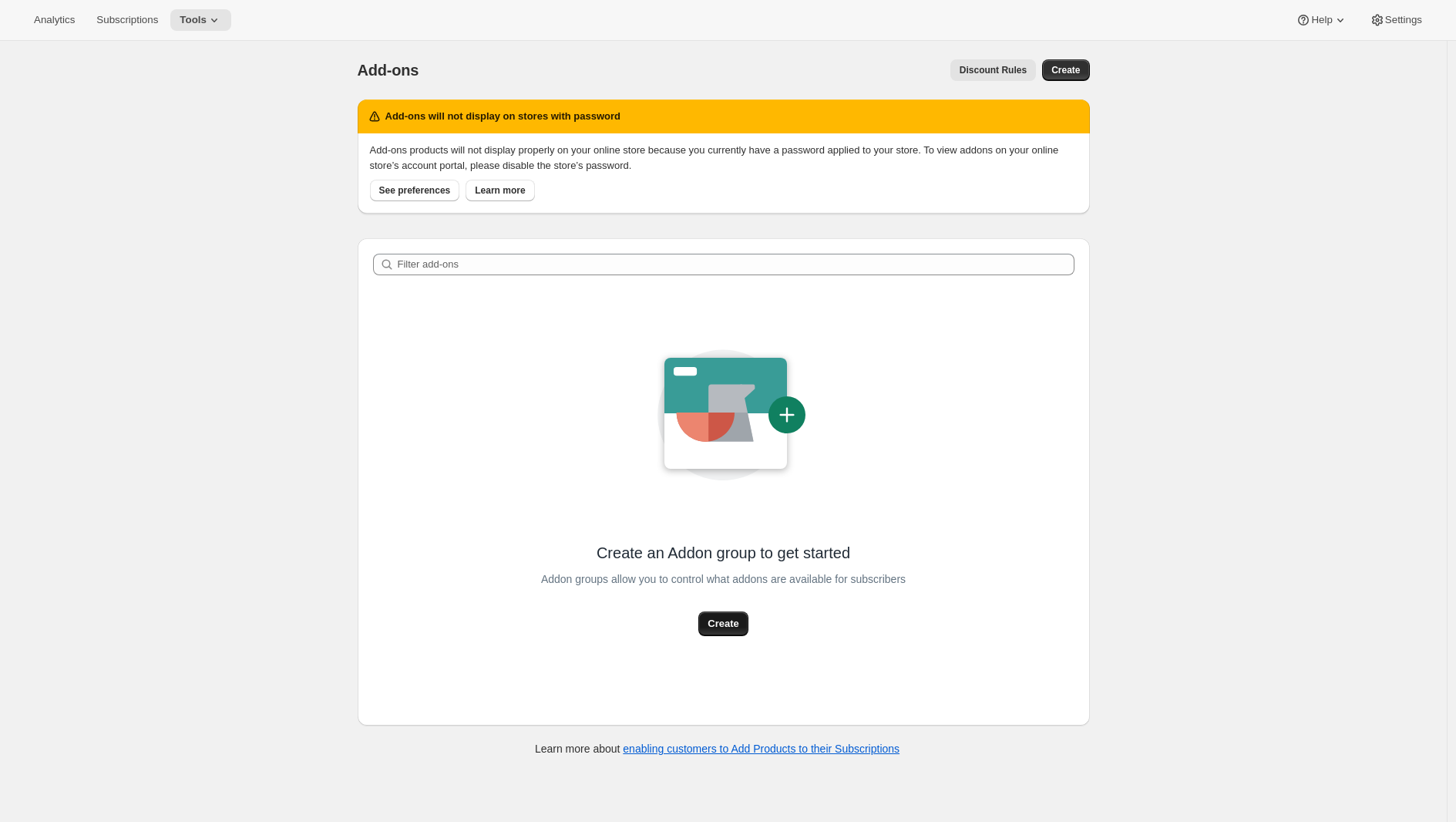 drag, startPoint x: 729, startPoint y: 622, endPoint x: 725, endPoint y: 611, distance: 11.7047 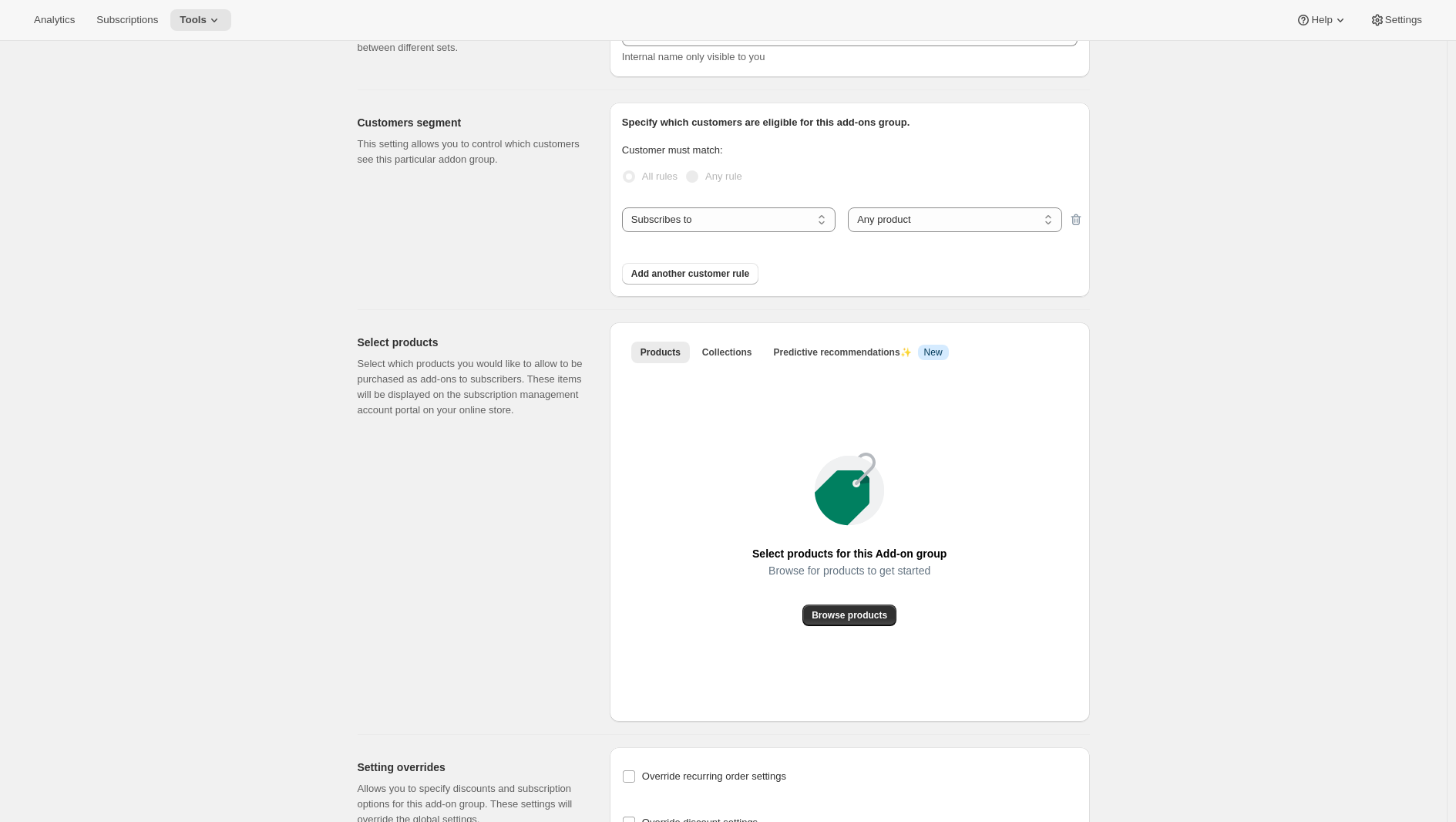 scroll, scrollTop: 188, scrollLeft: 0, axis: vertical 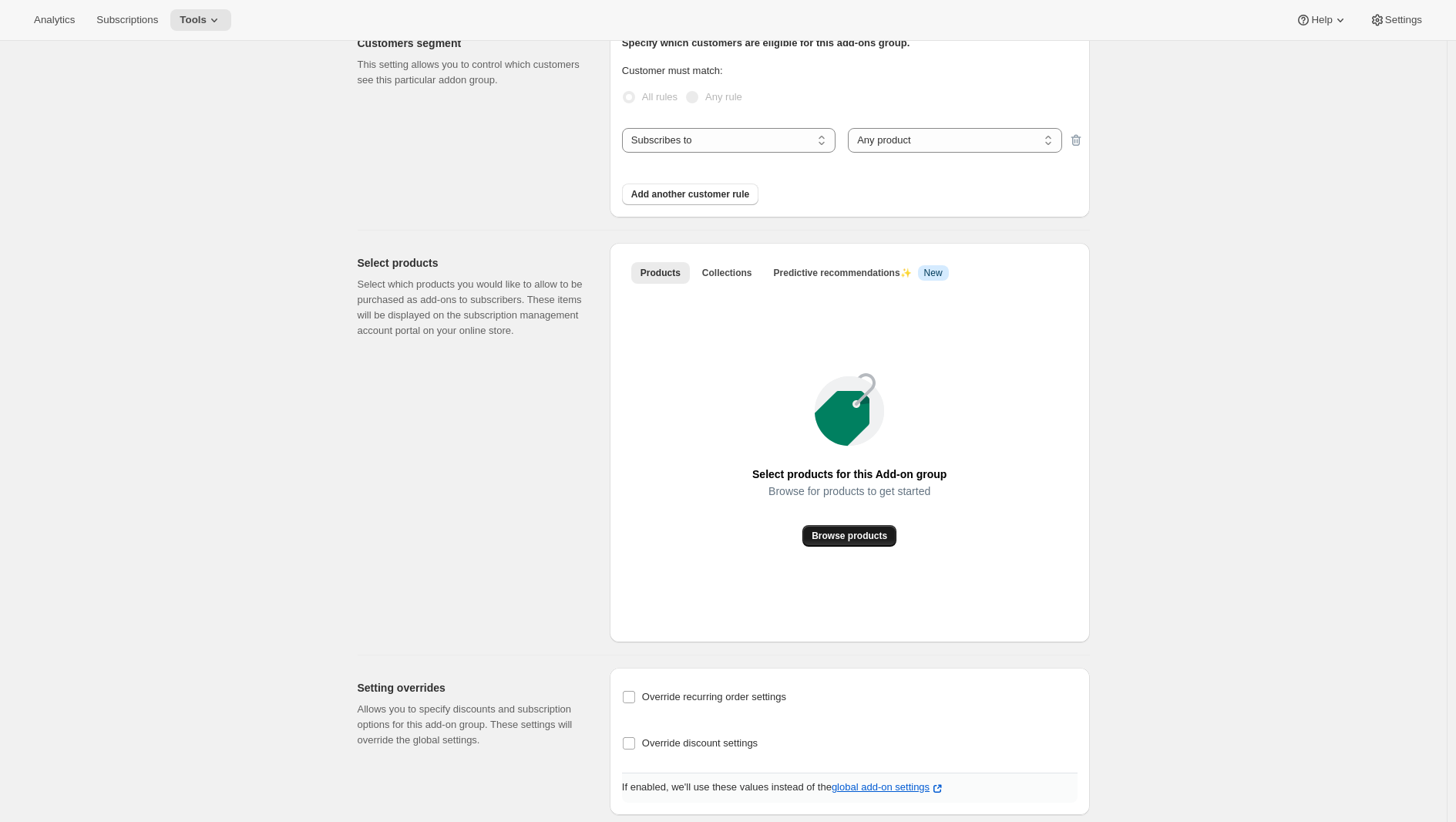 click on "Browse products" at bounding box center (849, 536) 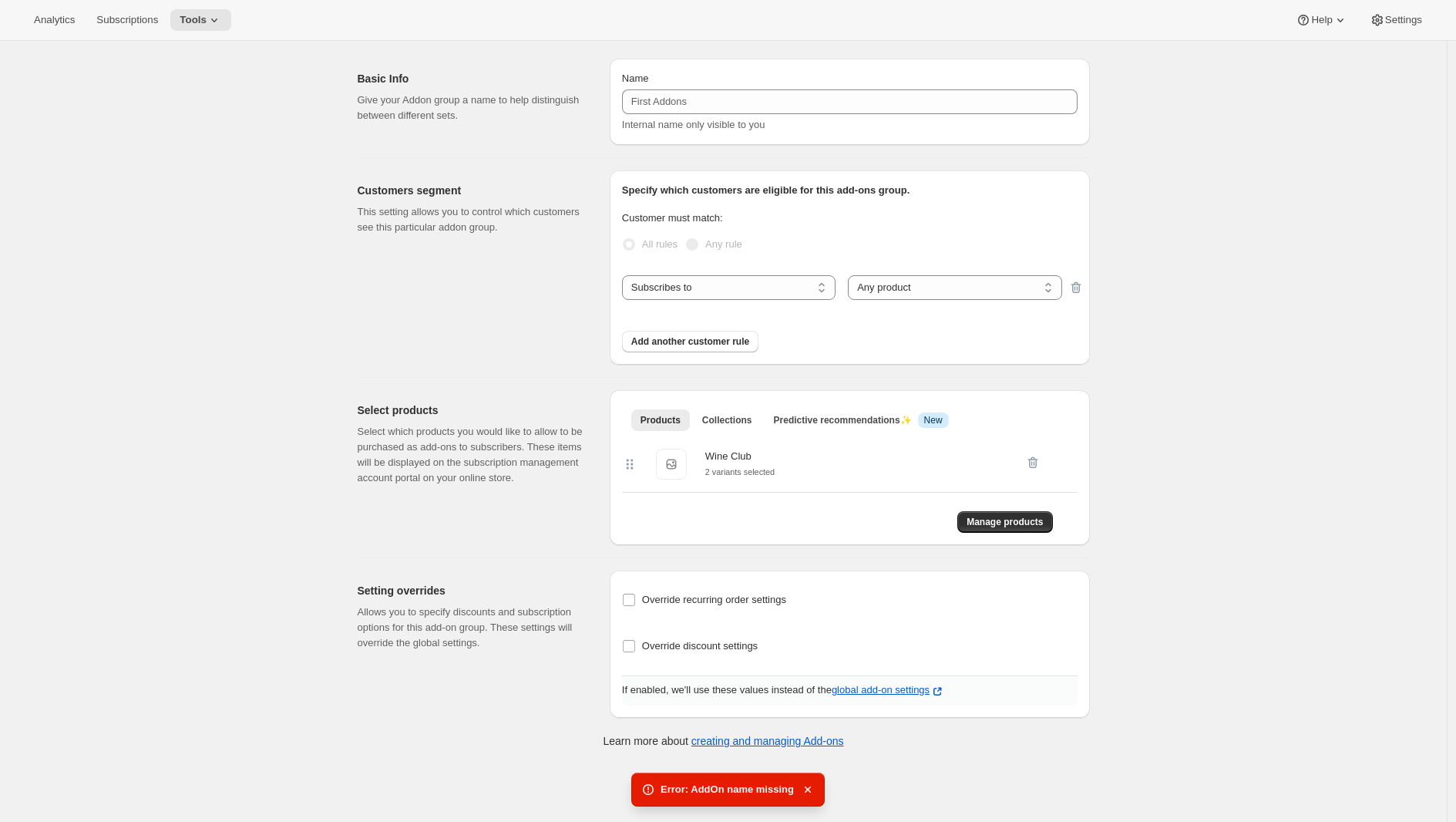 scroll, scrollTop: 0, scrollLeft: 0, axis: both 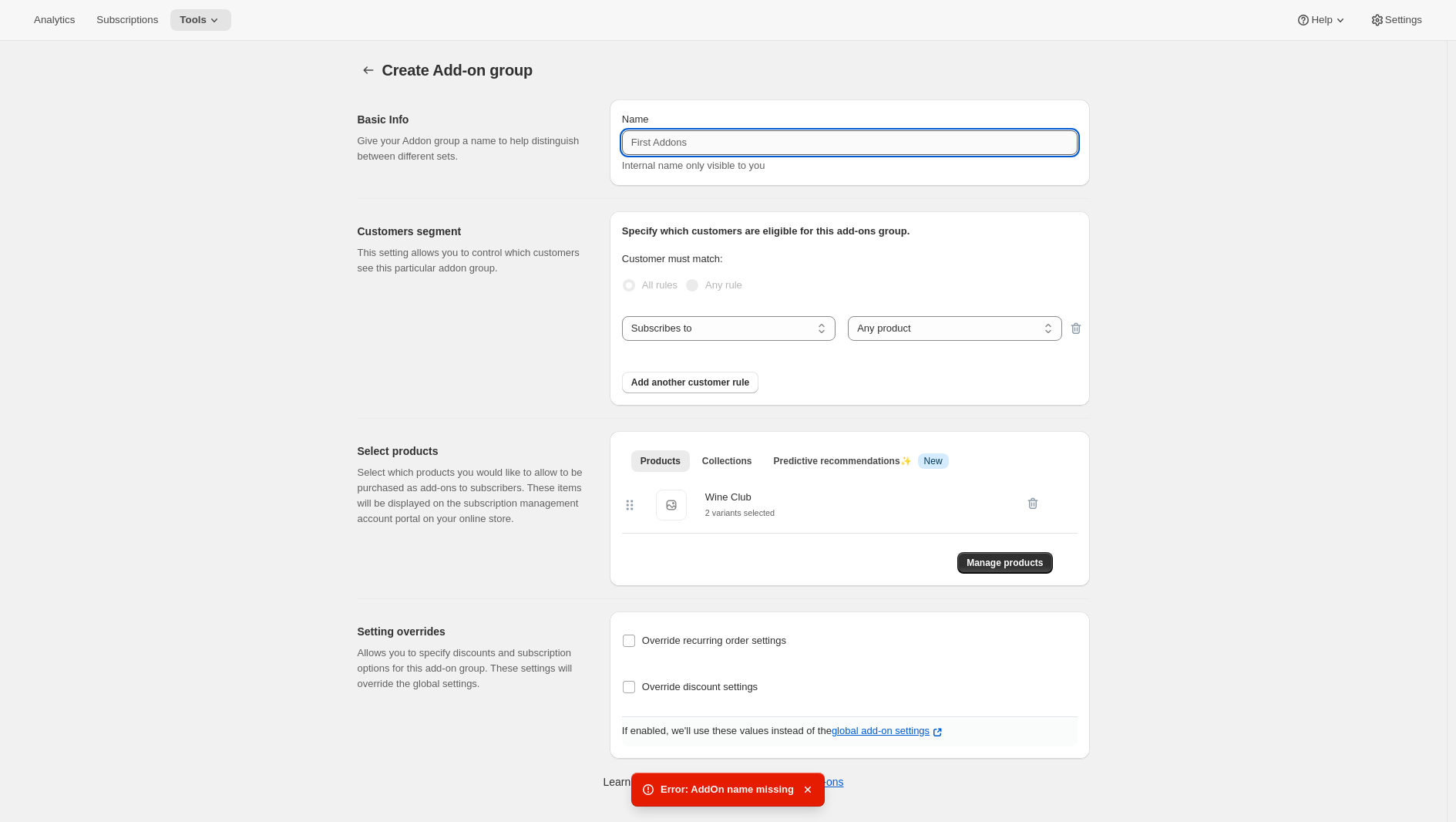 click on "Name" at bounding box center [849, 143] 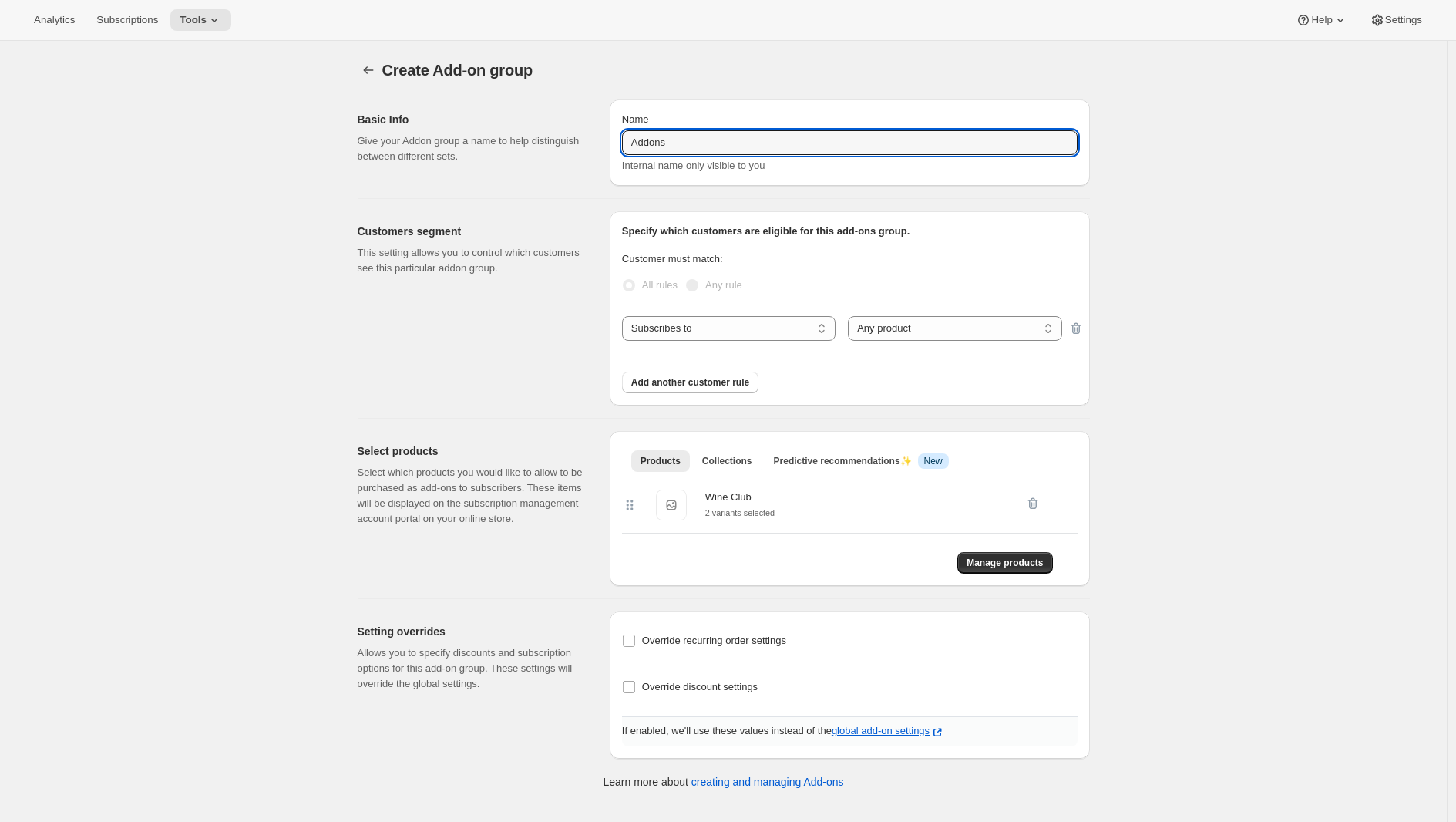 type on "Addons" 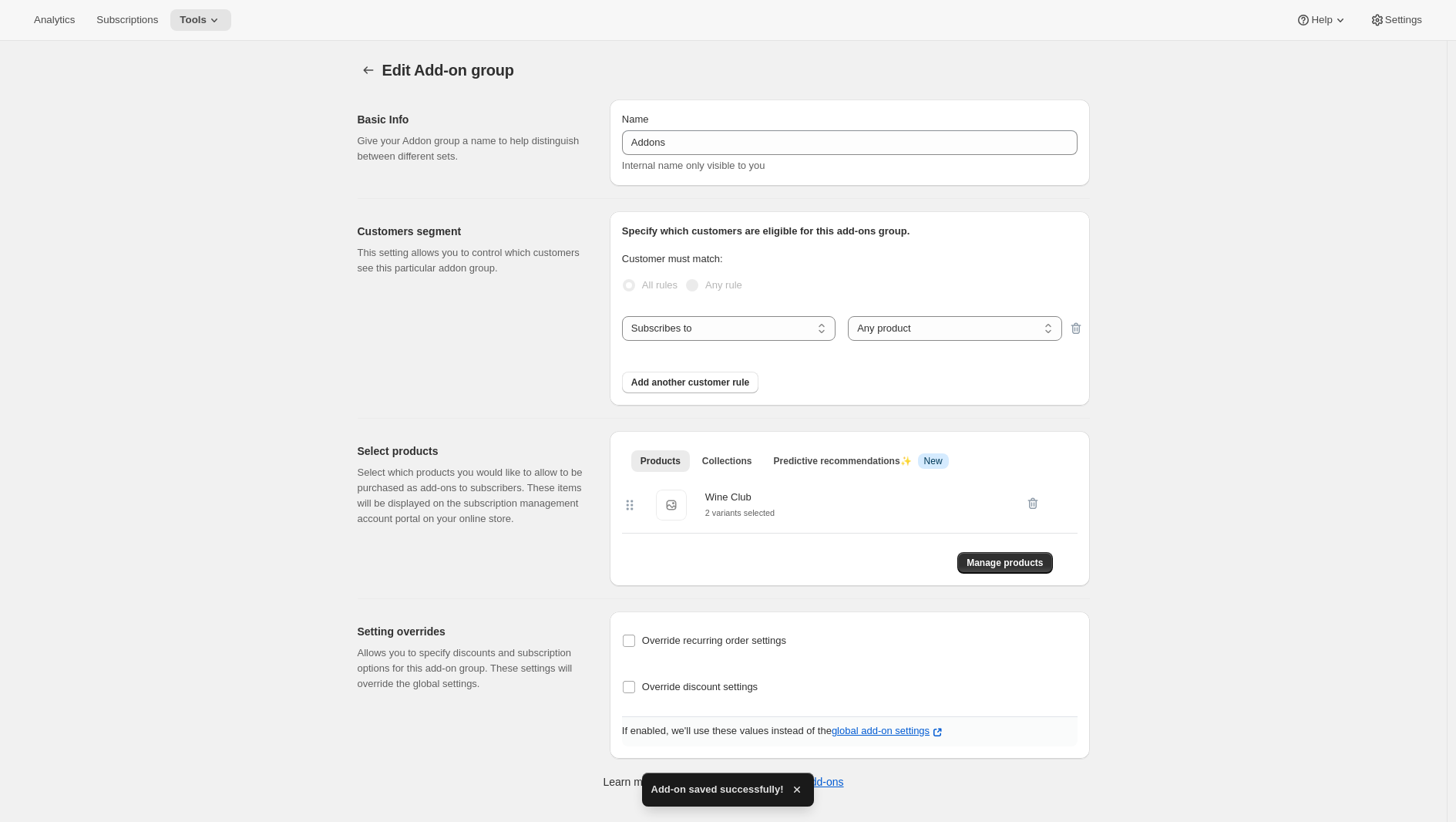 scroll, scrollTop: 41, scrollLeft: 0, axis: vertical 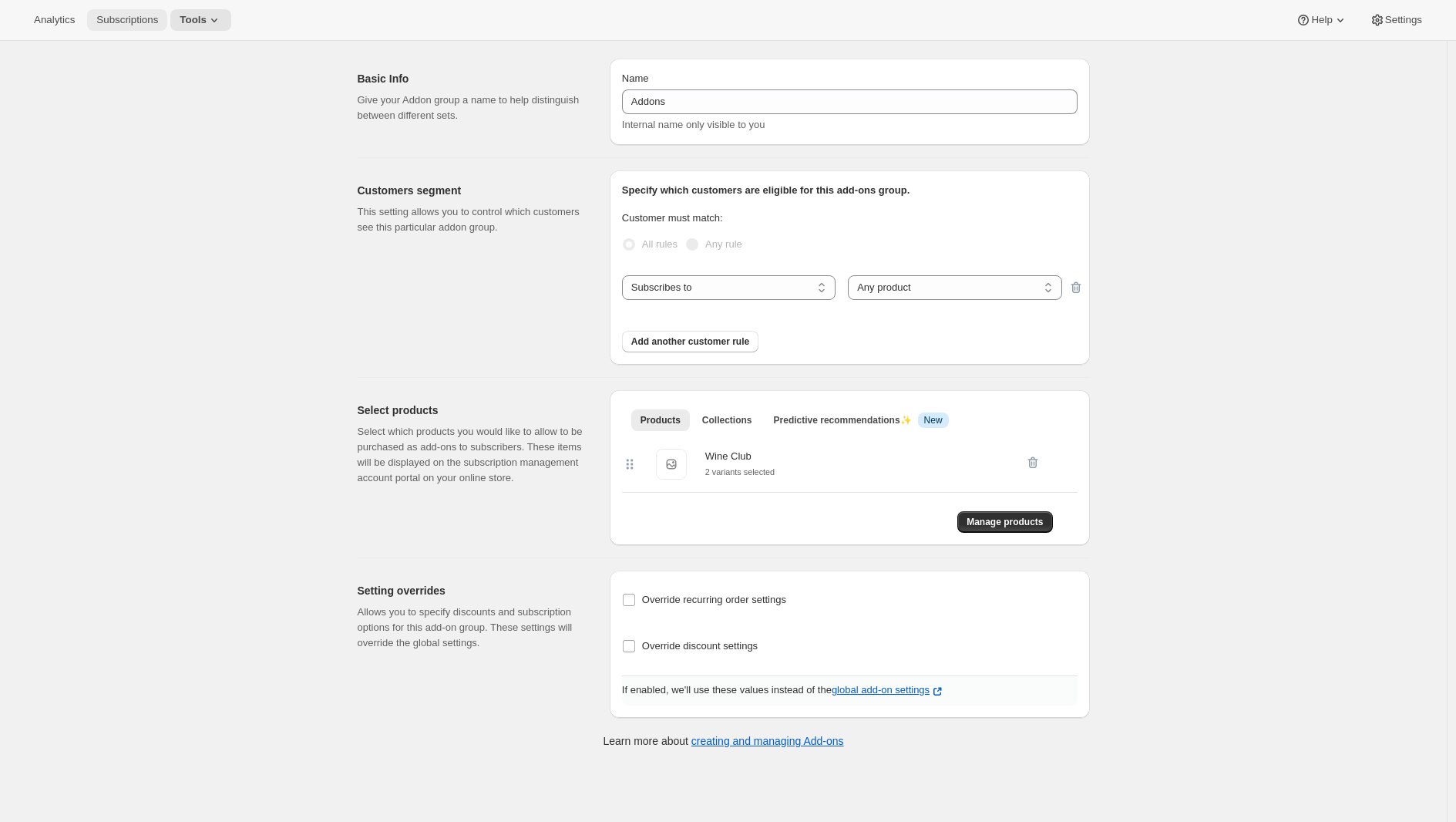 click on "Subscriptions" at bounding box center (127, 20) 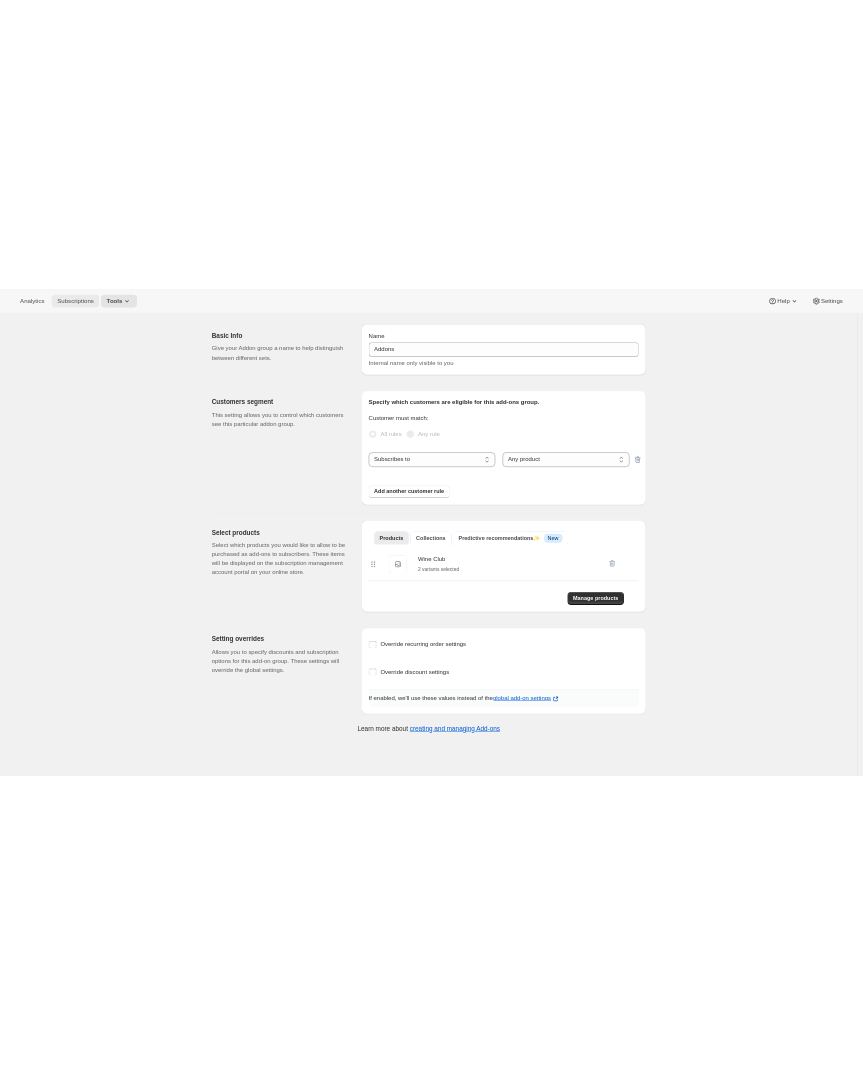 scroll, scrollTop: 0, scrollLeft: 0, axis: both 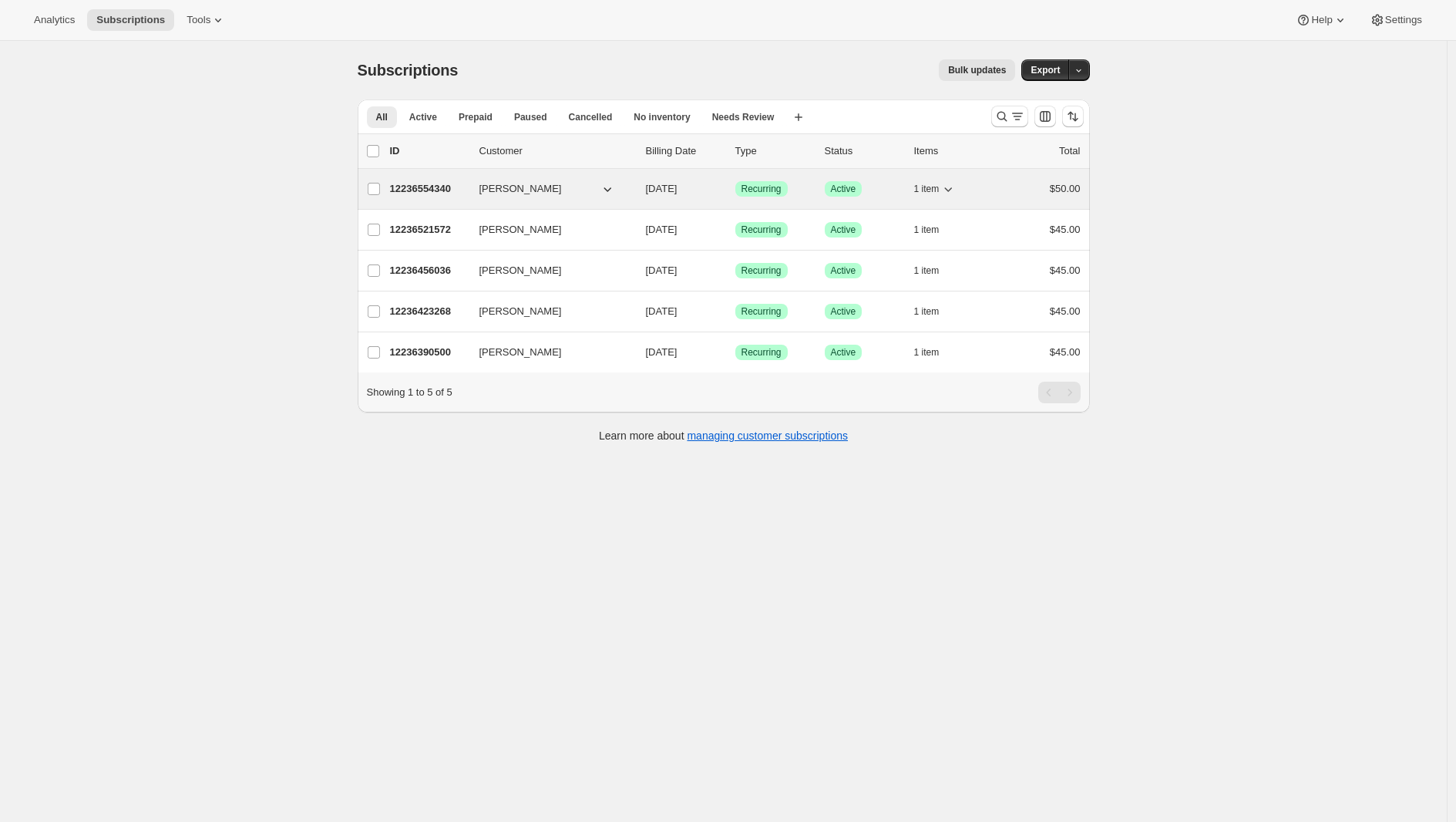 click on "12236554340" at bounding box center (429, 189) 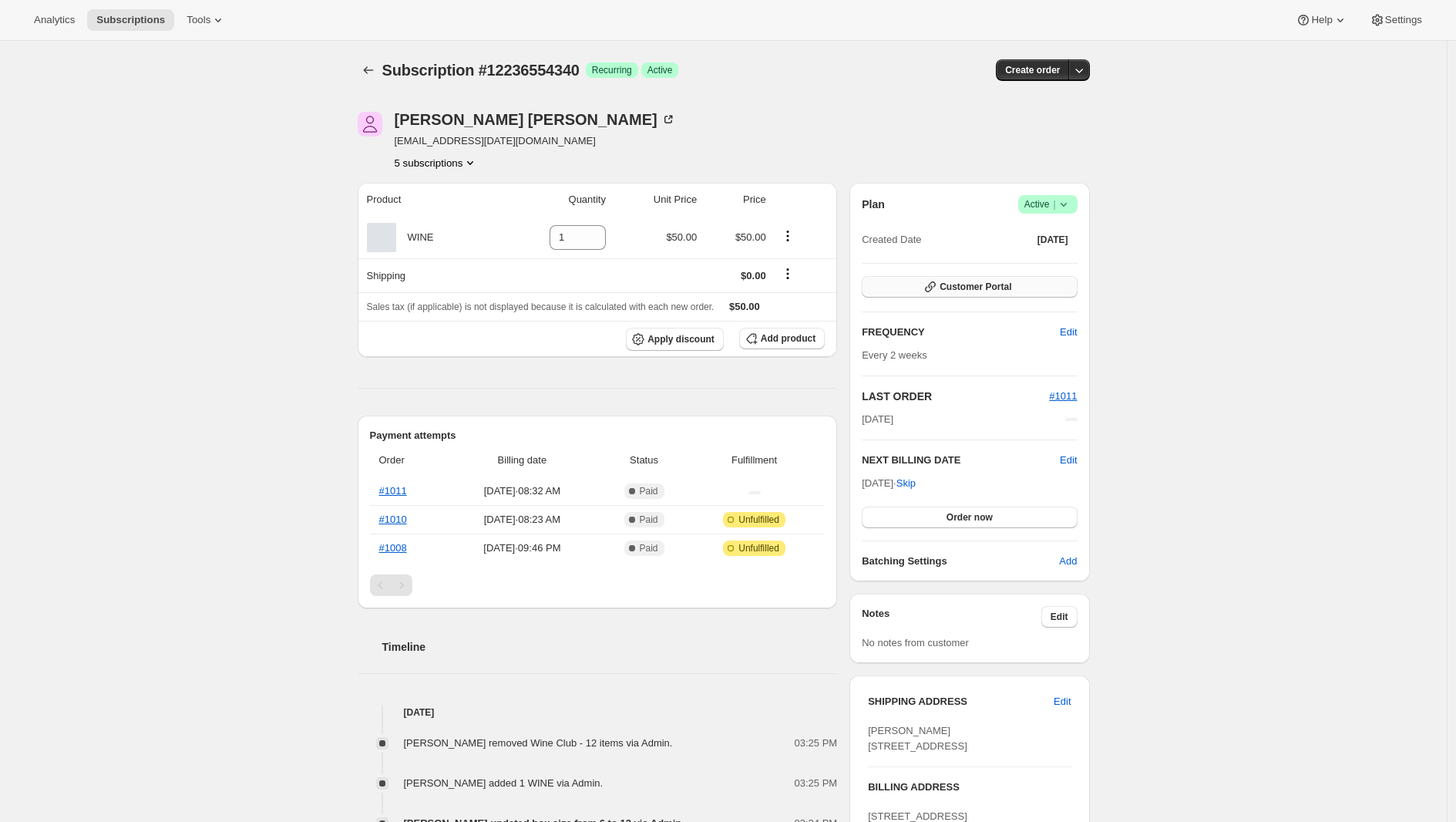 click on "Customer Portal" at bounding box center [969, 287] 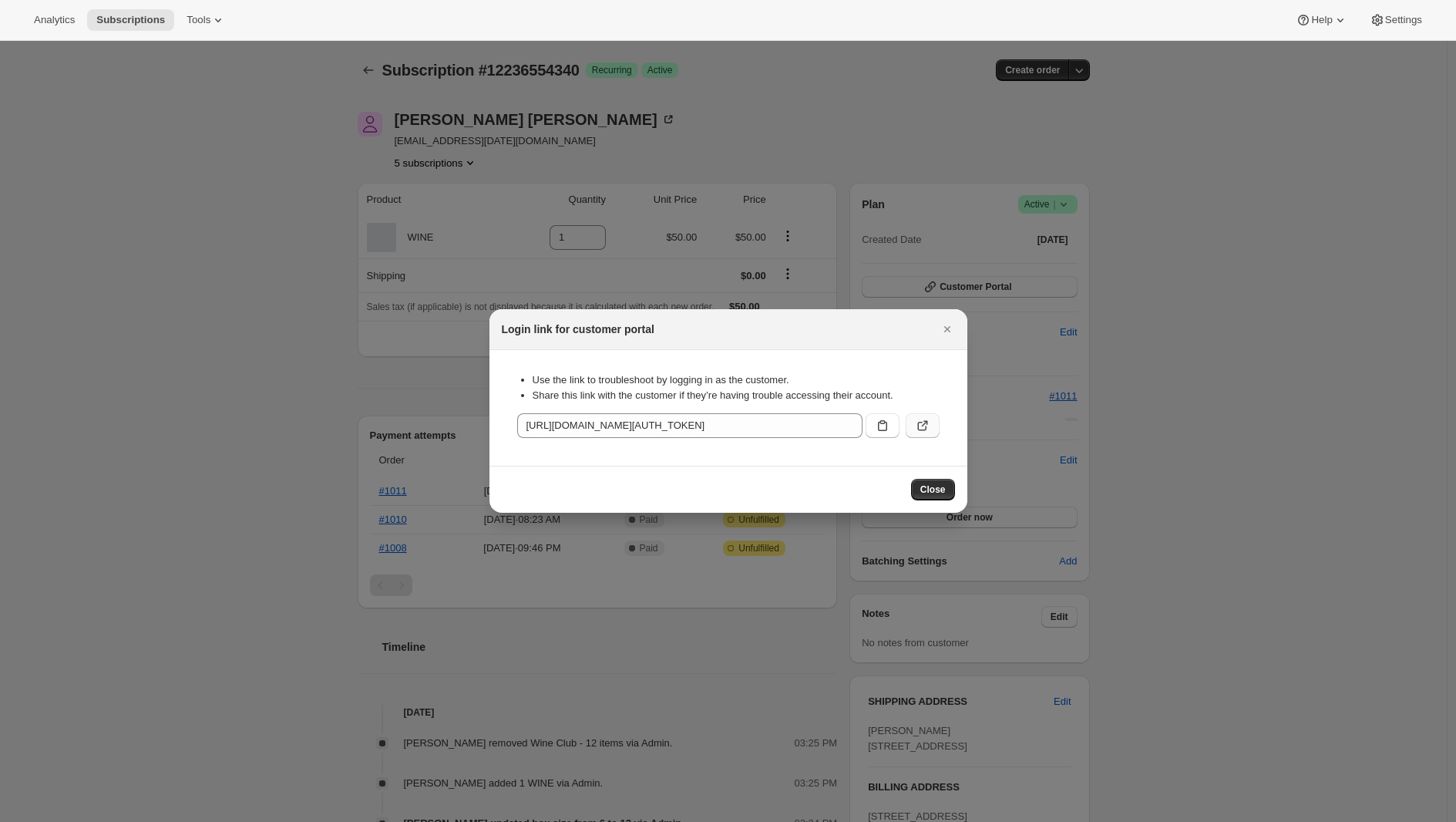 click 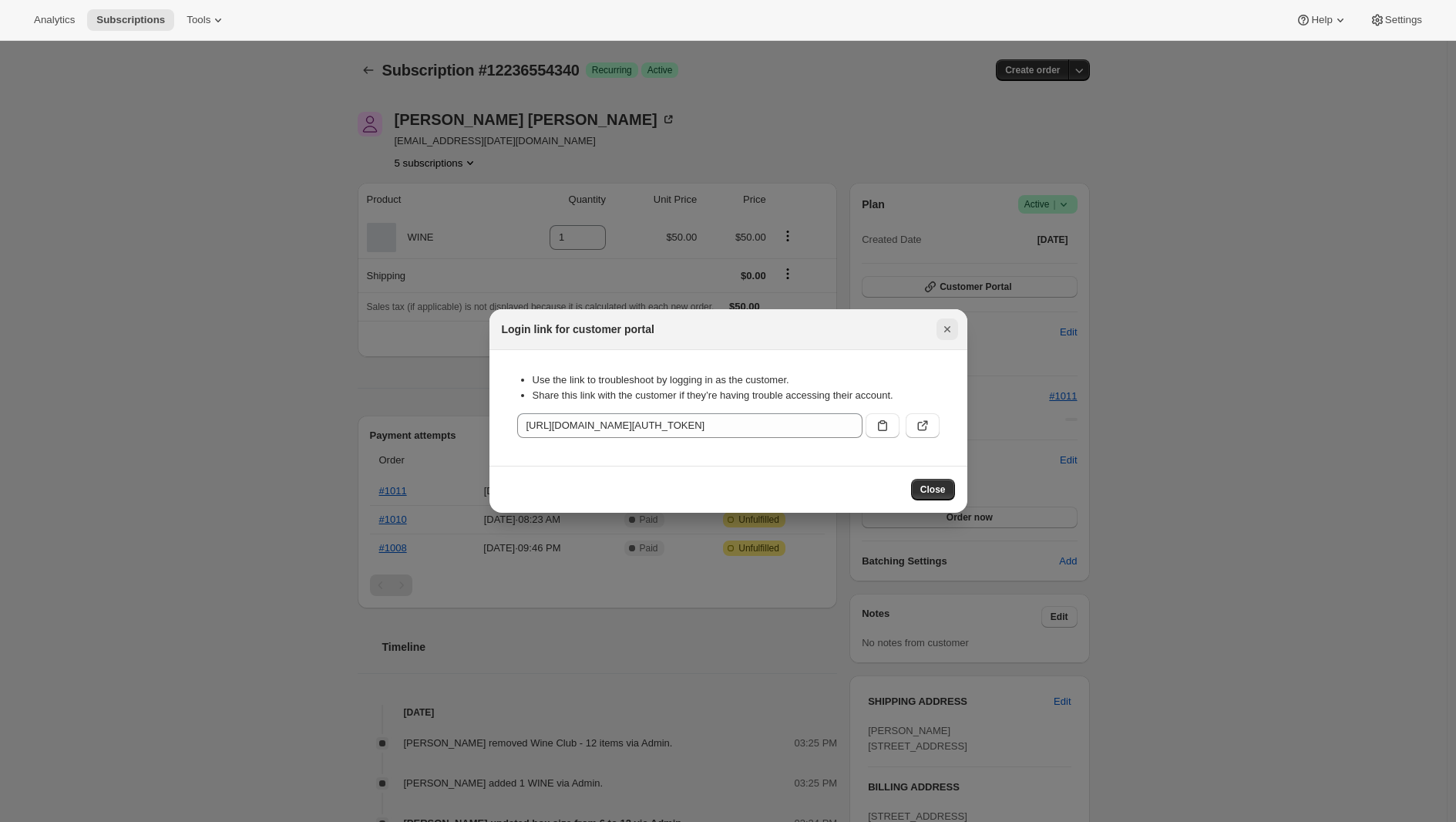 click at bounding box center (947, 329) 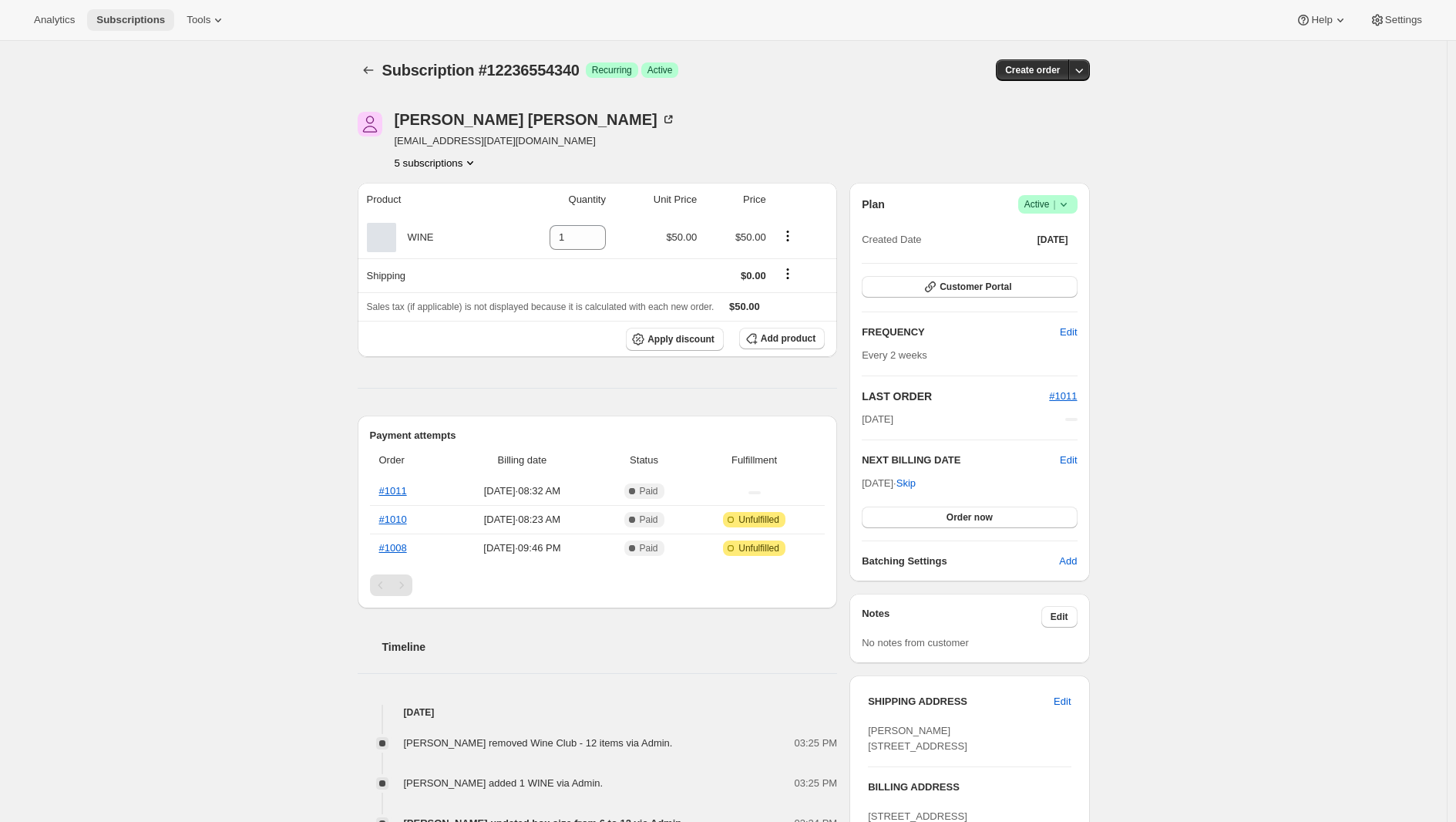 click on "Subscriptions" at bounding box center [130, 20] 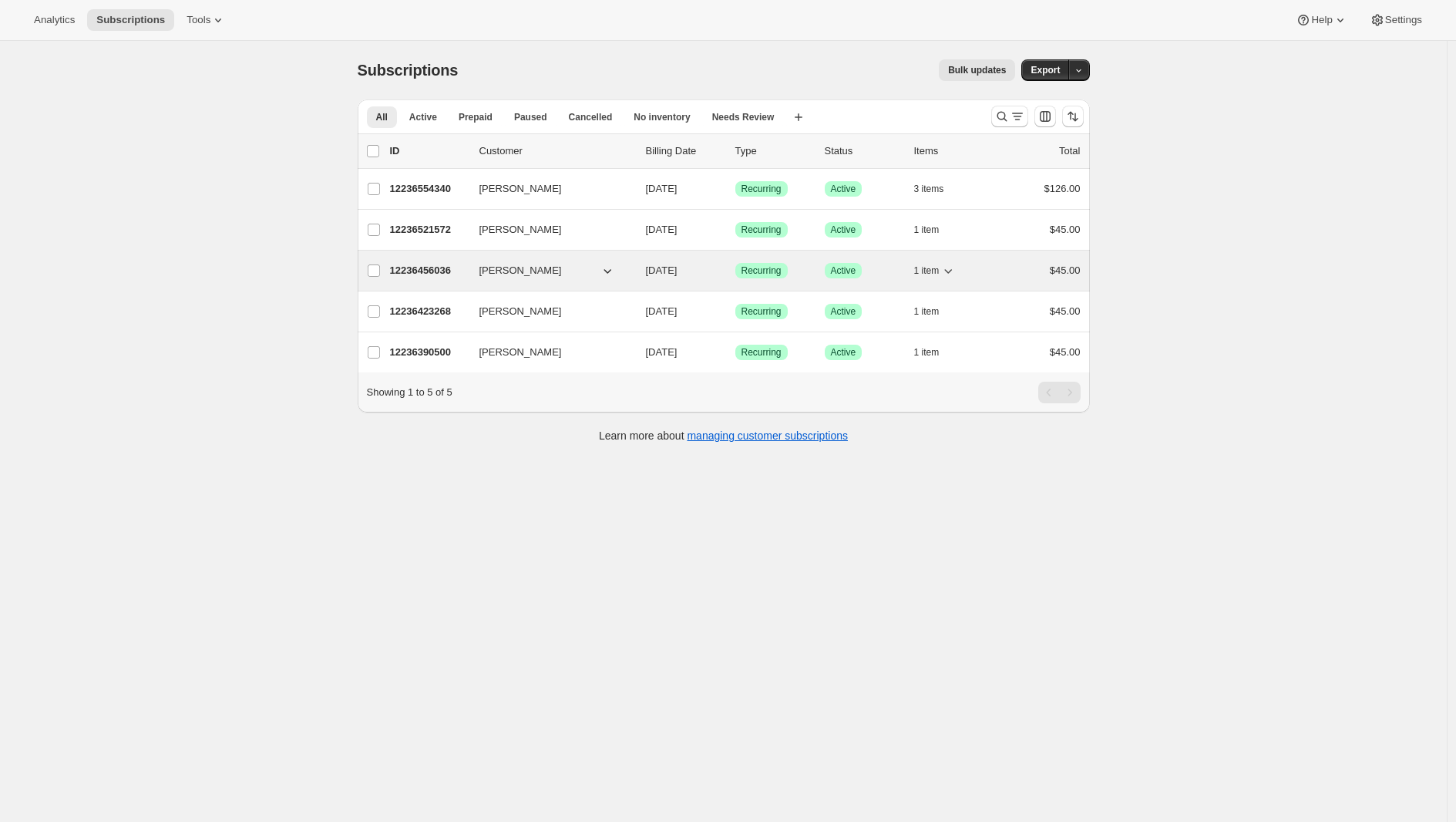 click on "12236456036" at bounding box center [429, 271] 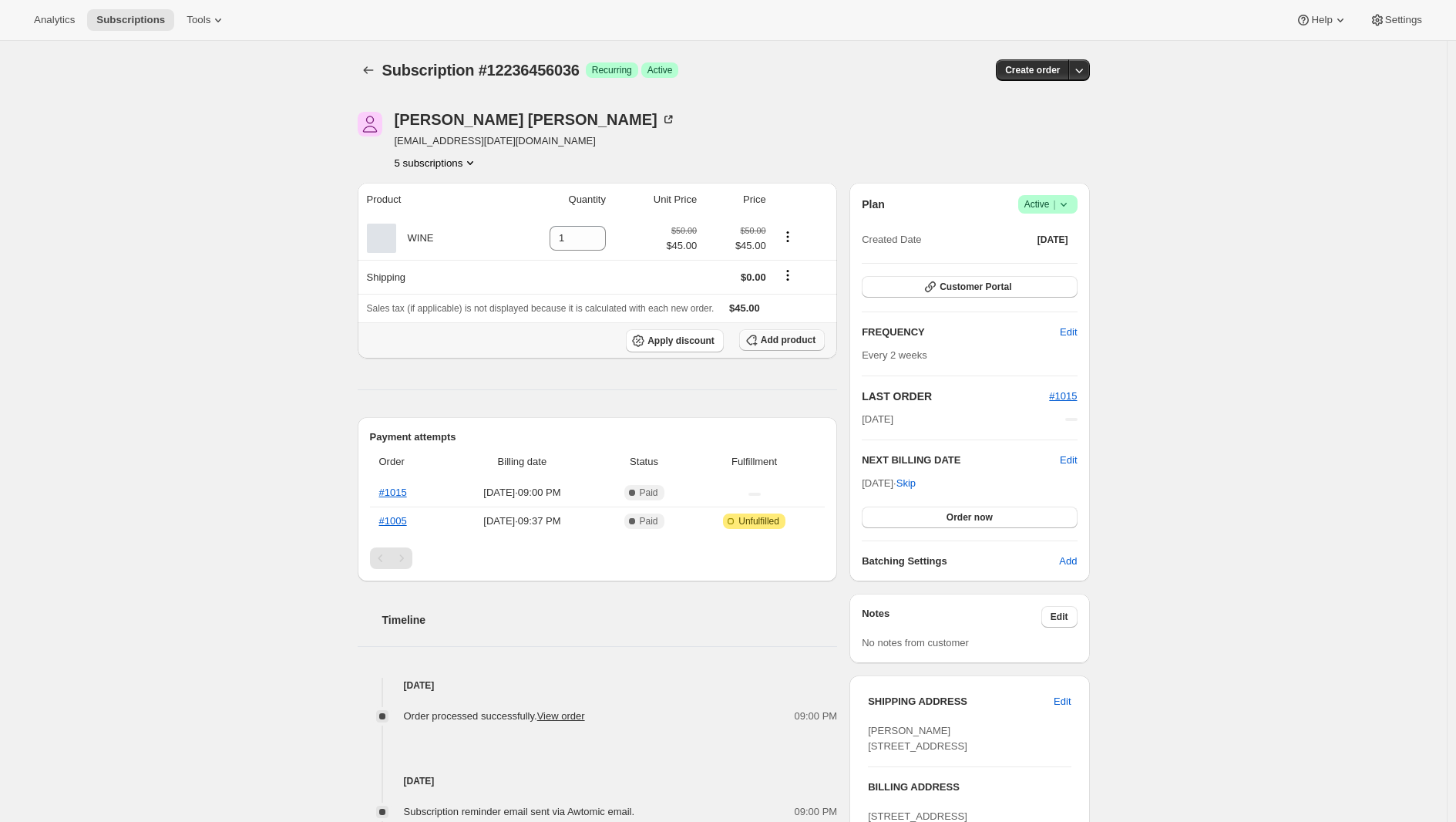 click on "Add product" at bounding box center [788, 340] 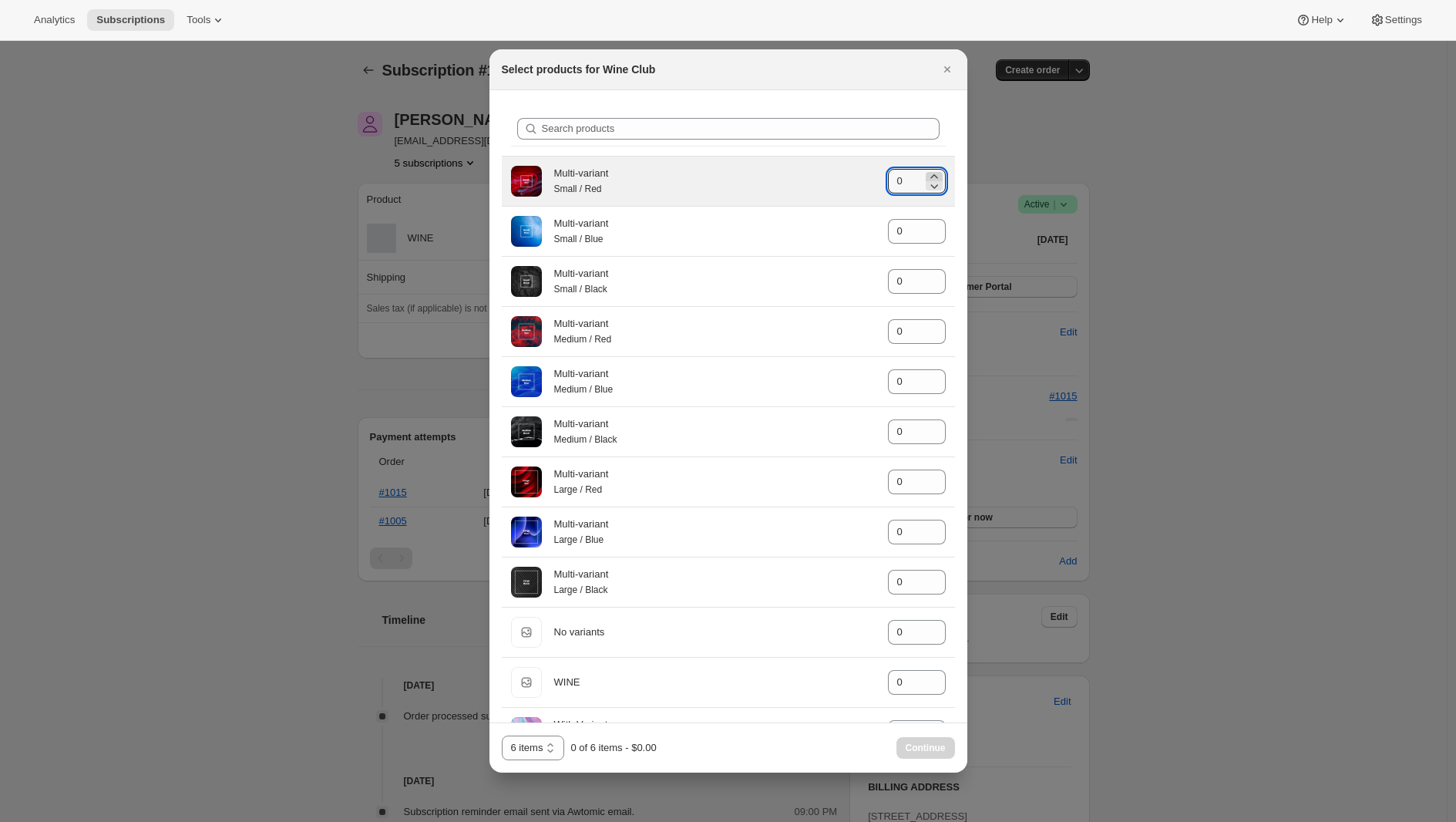 click 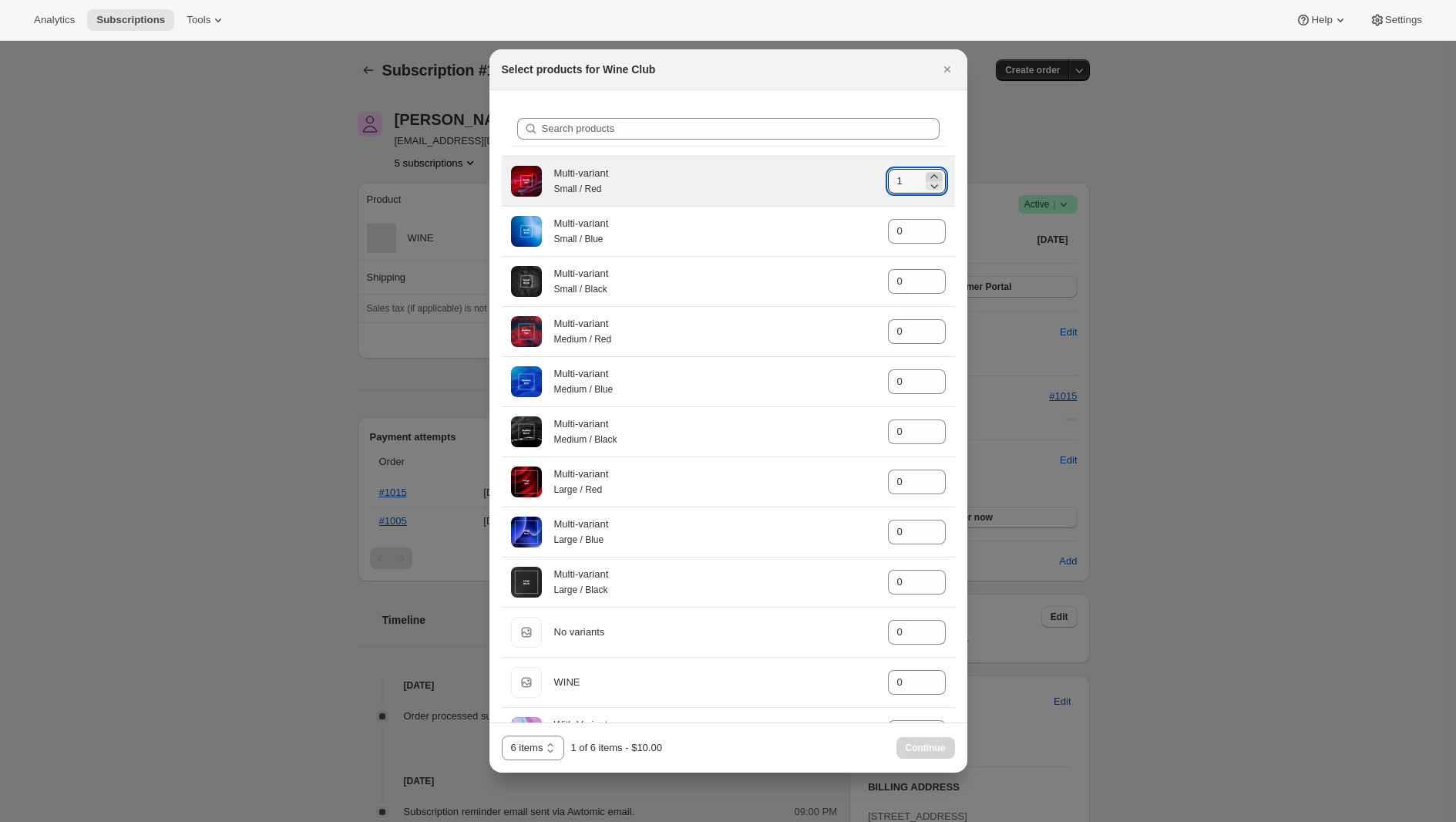 click 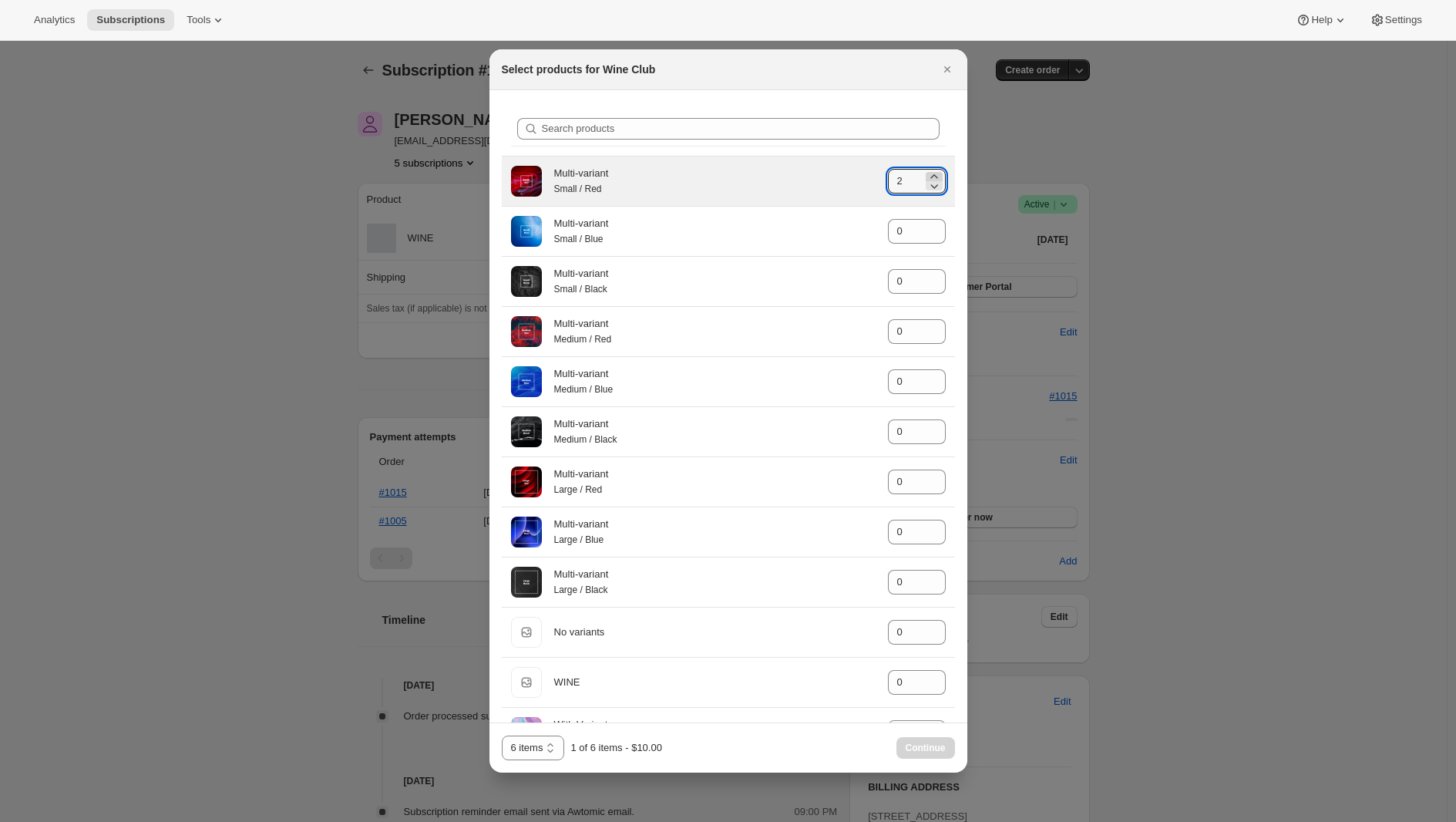 click 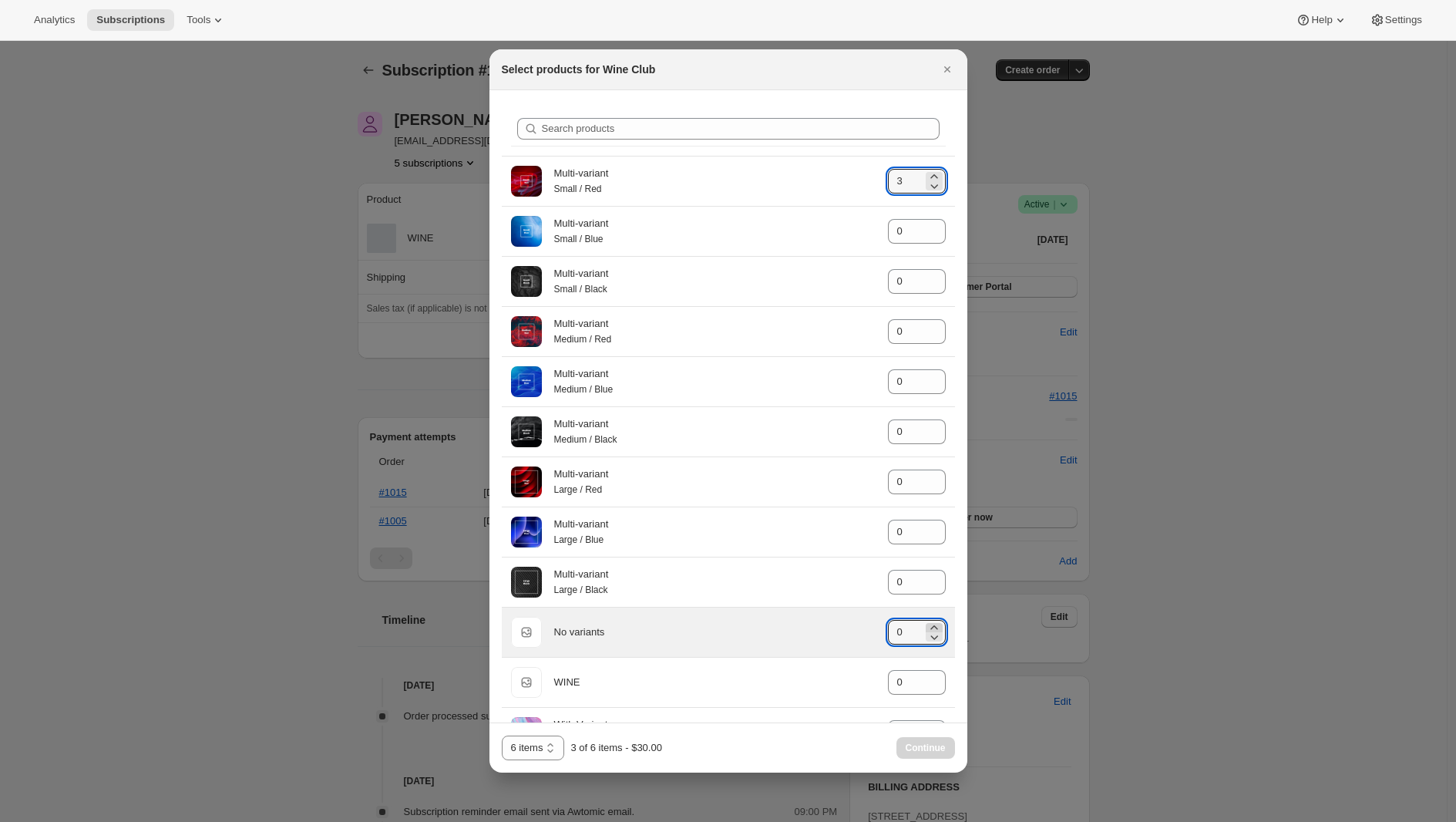 click 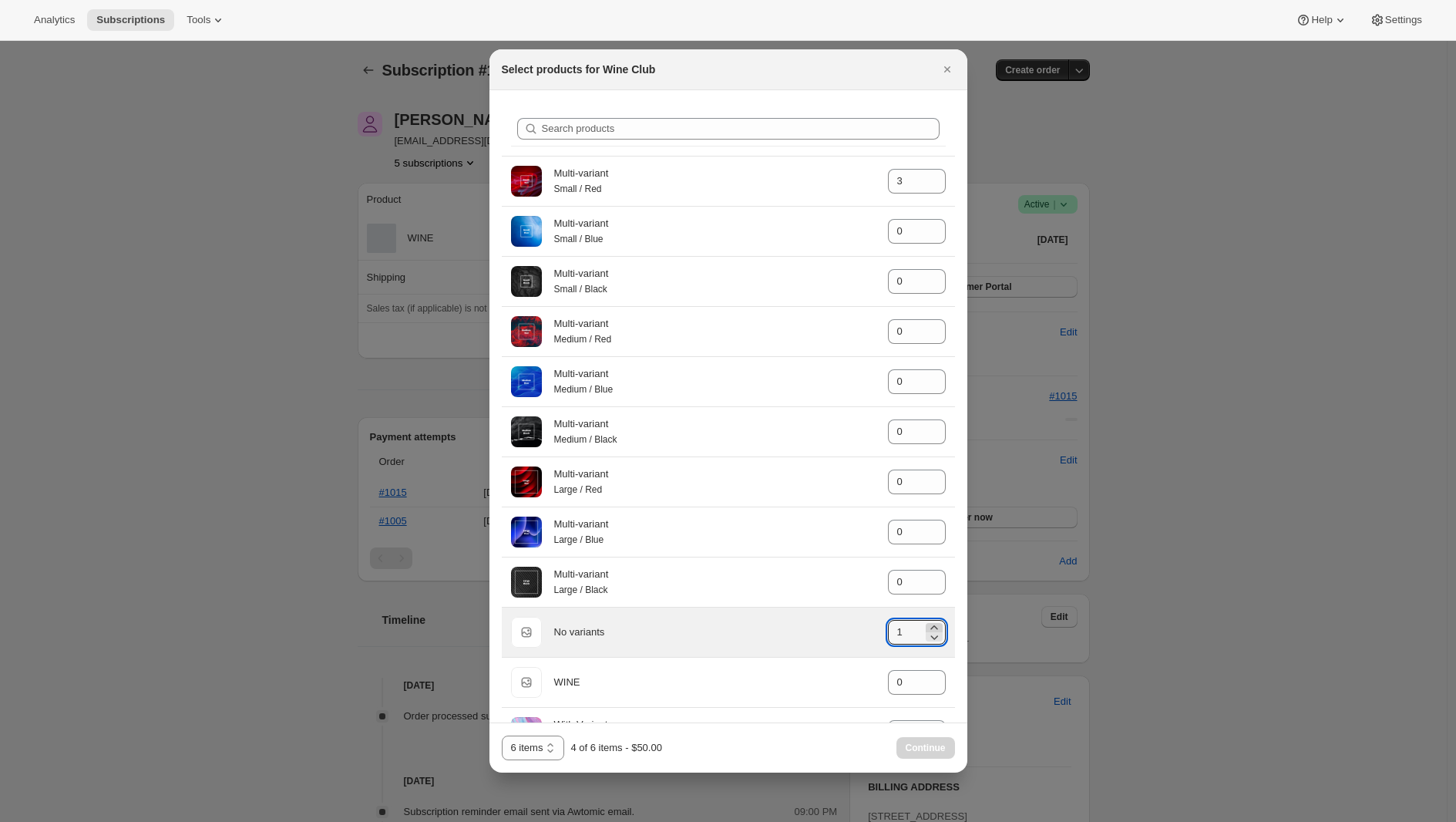 click 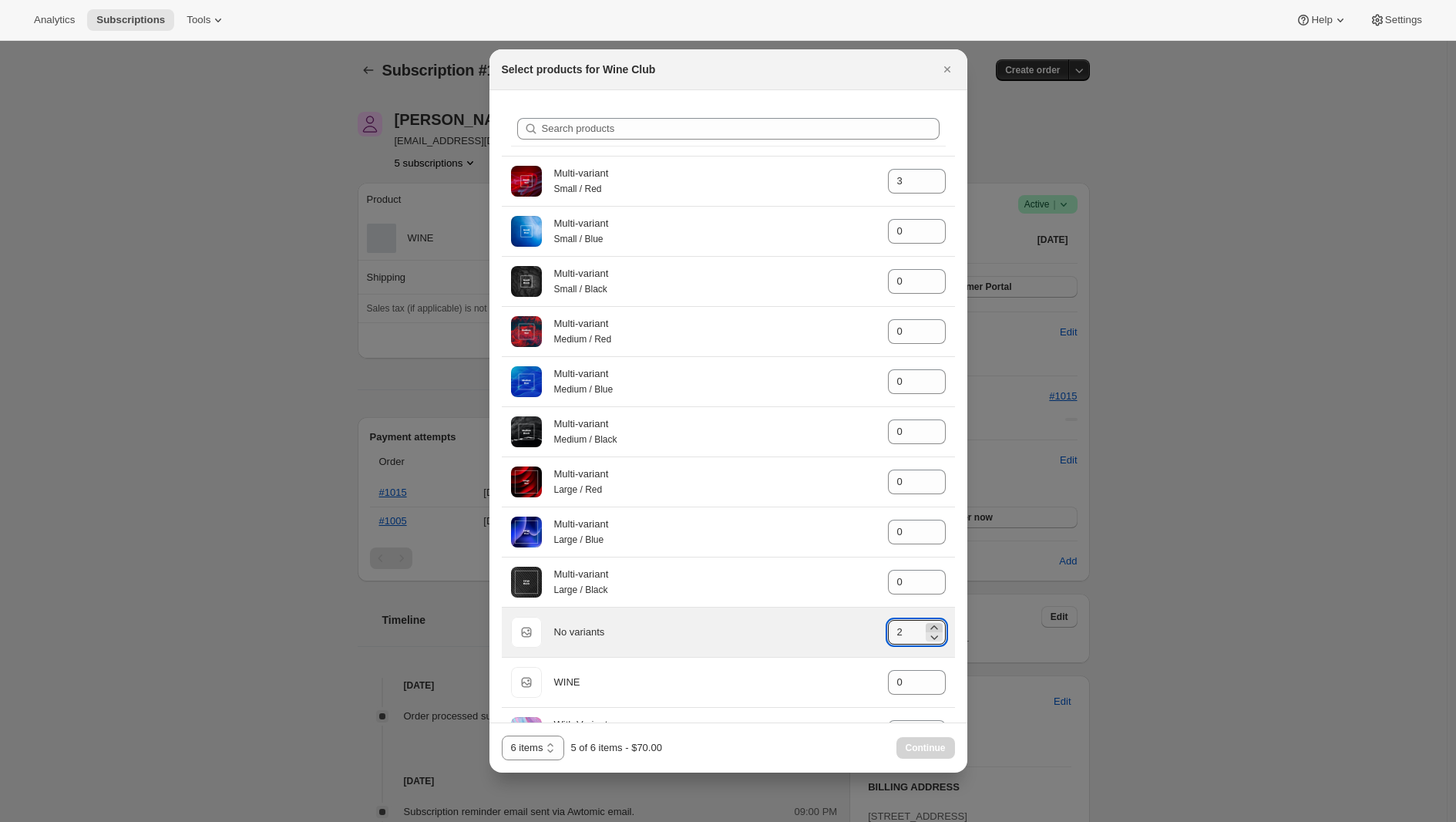 click 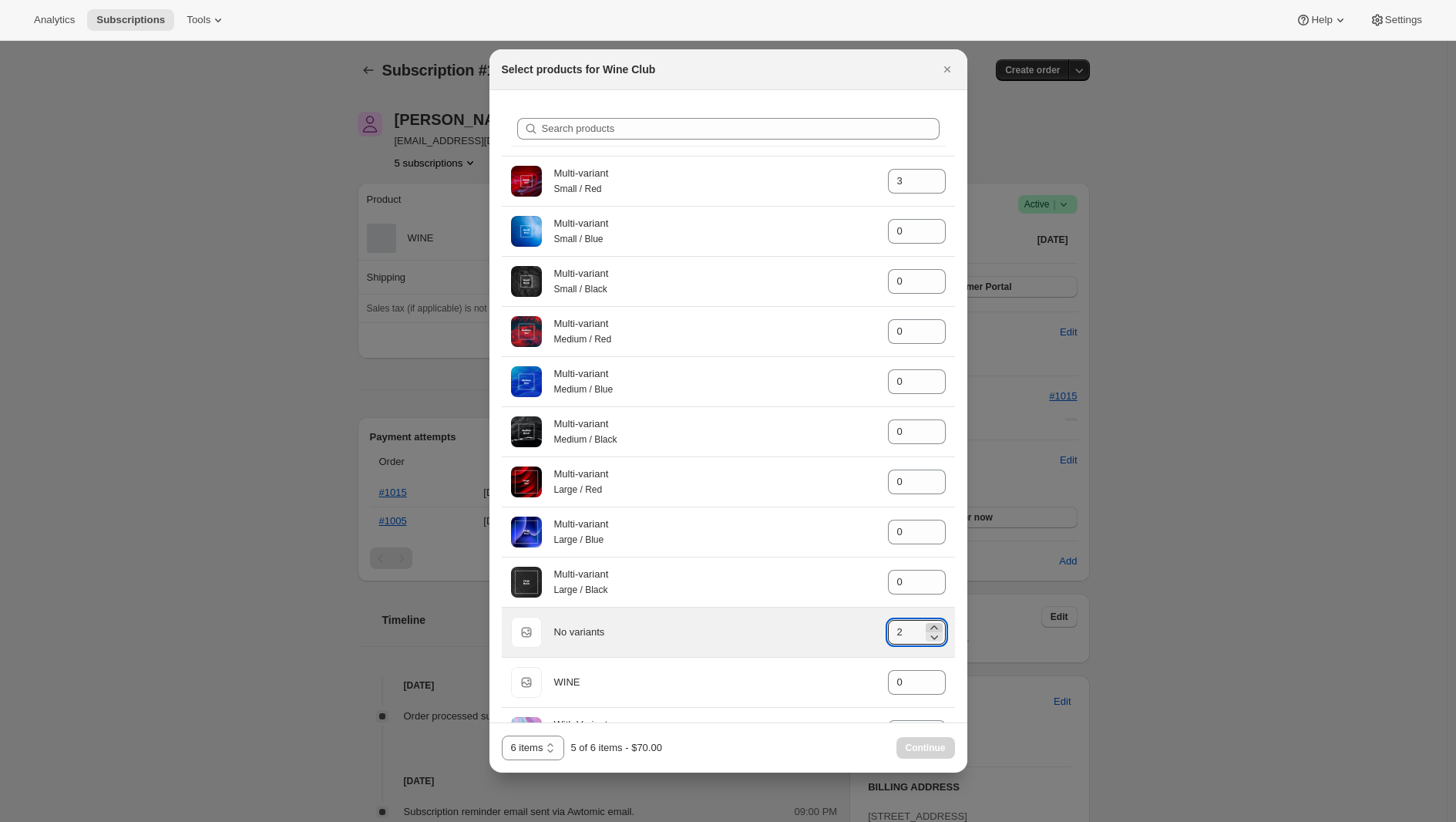 type on "3" 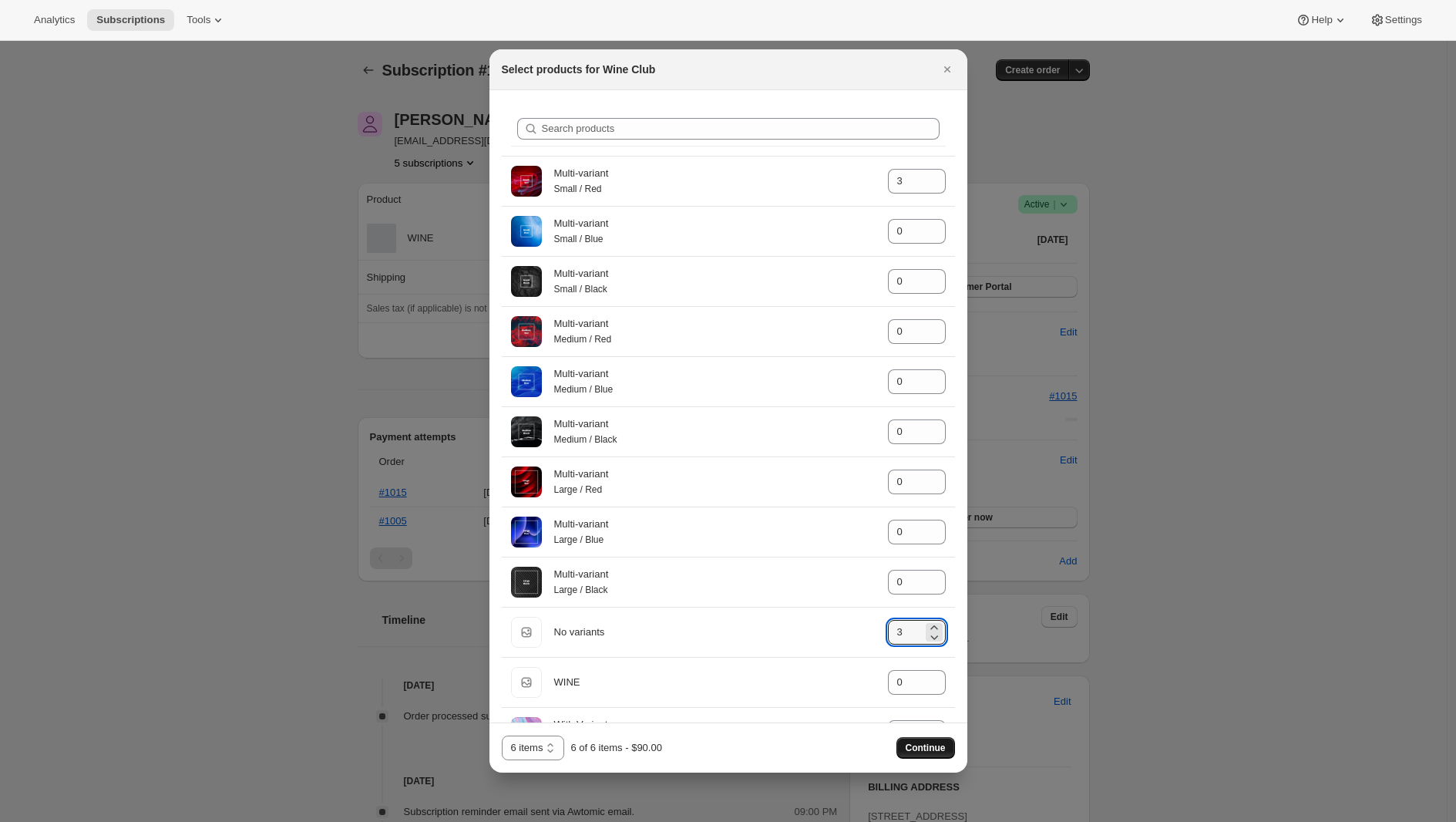 click on "Continue" at bounding box center [926, 748] 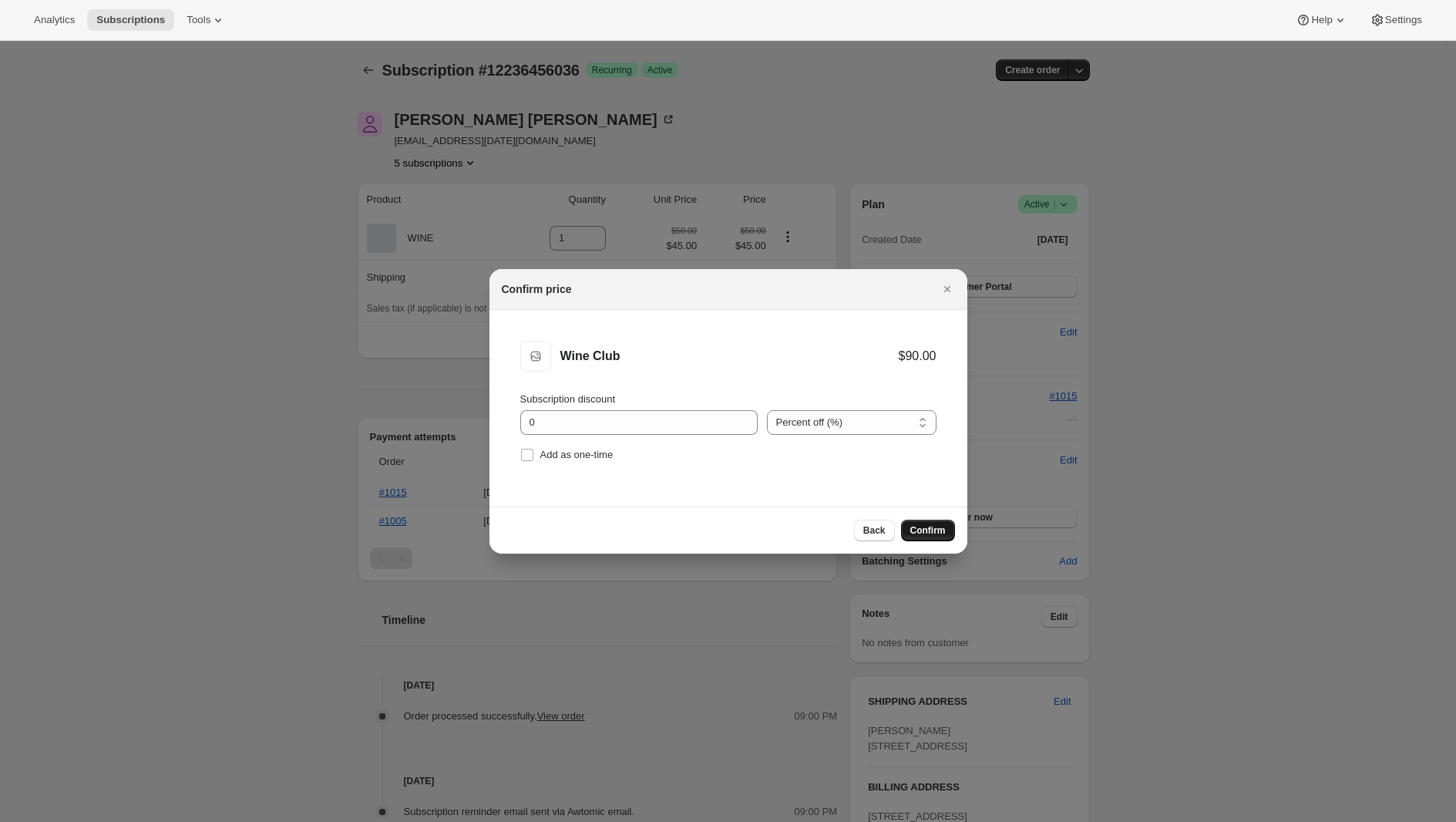 click on "Confirm" at bounding box center [928, 531] 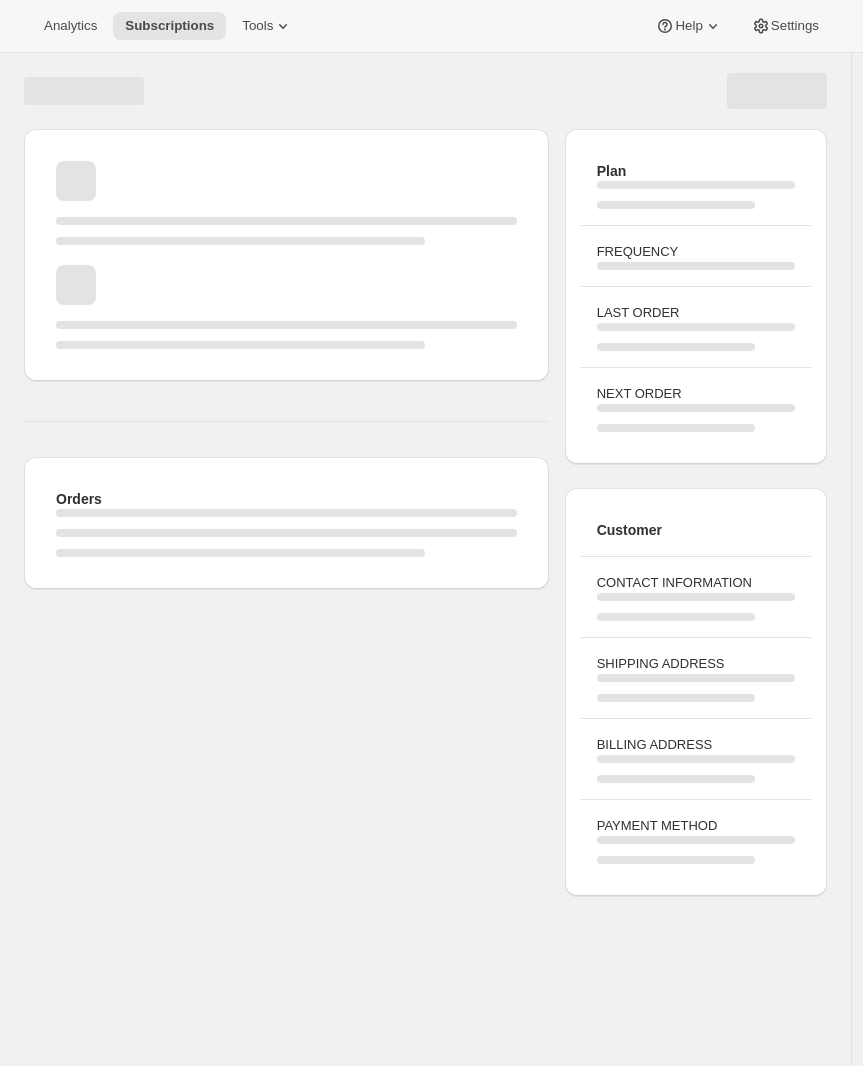 scroll, scrollTop: 0, scrollLeft: 0, axis: both 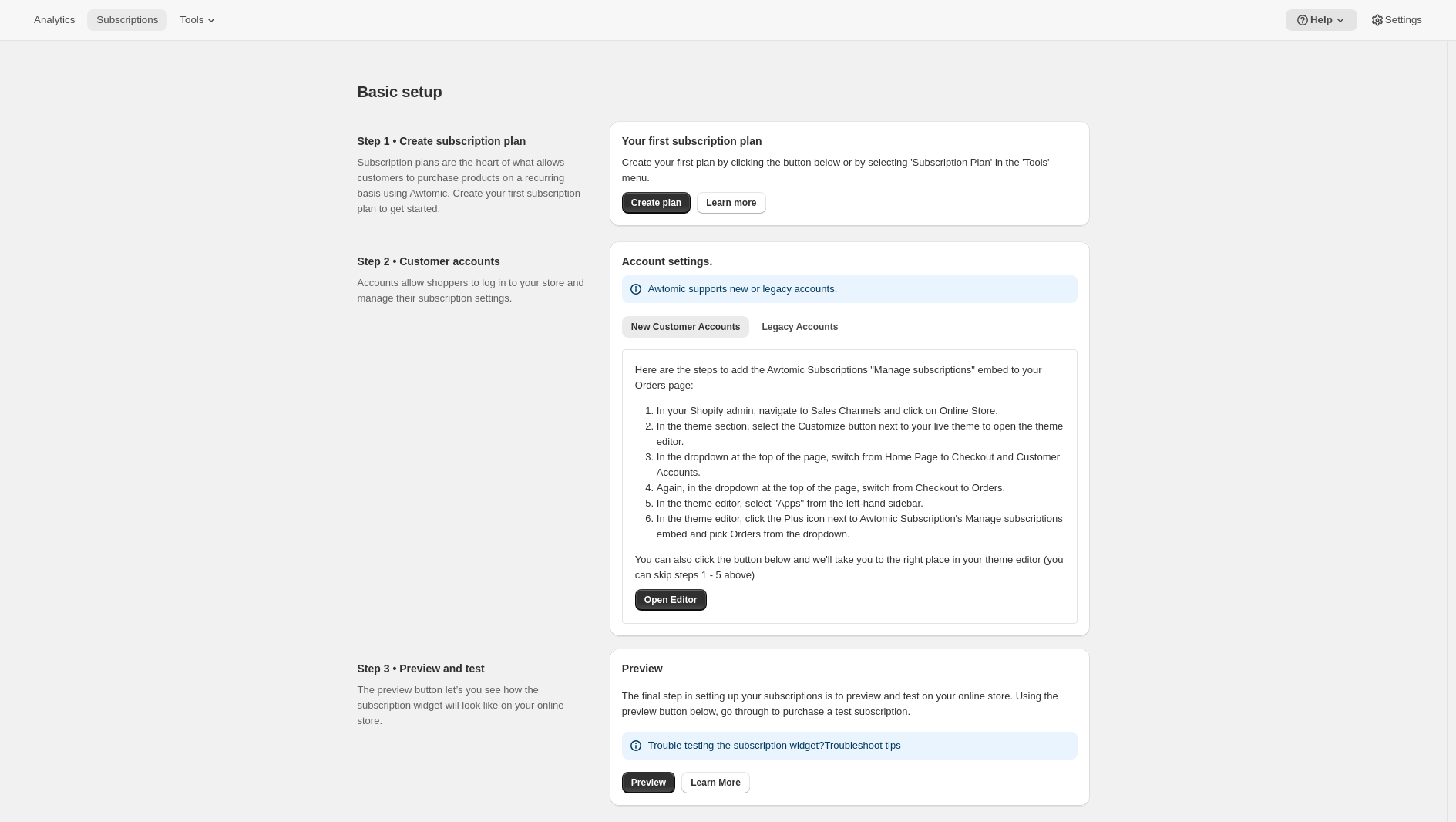 click on "Subscriptions" at bounding box center [127, 20] 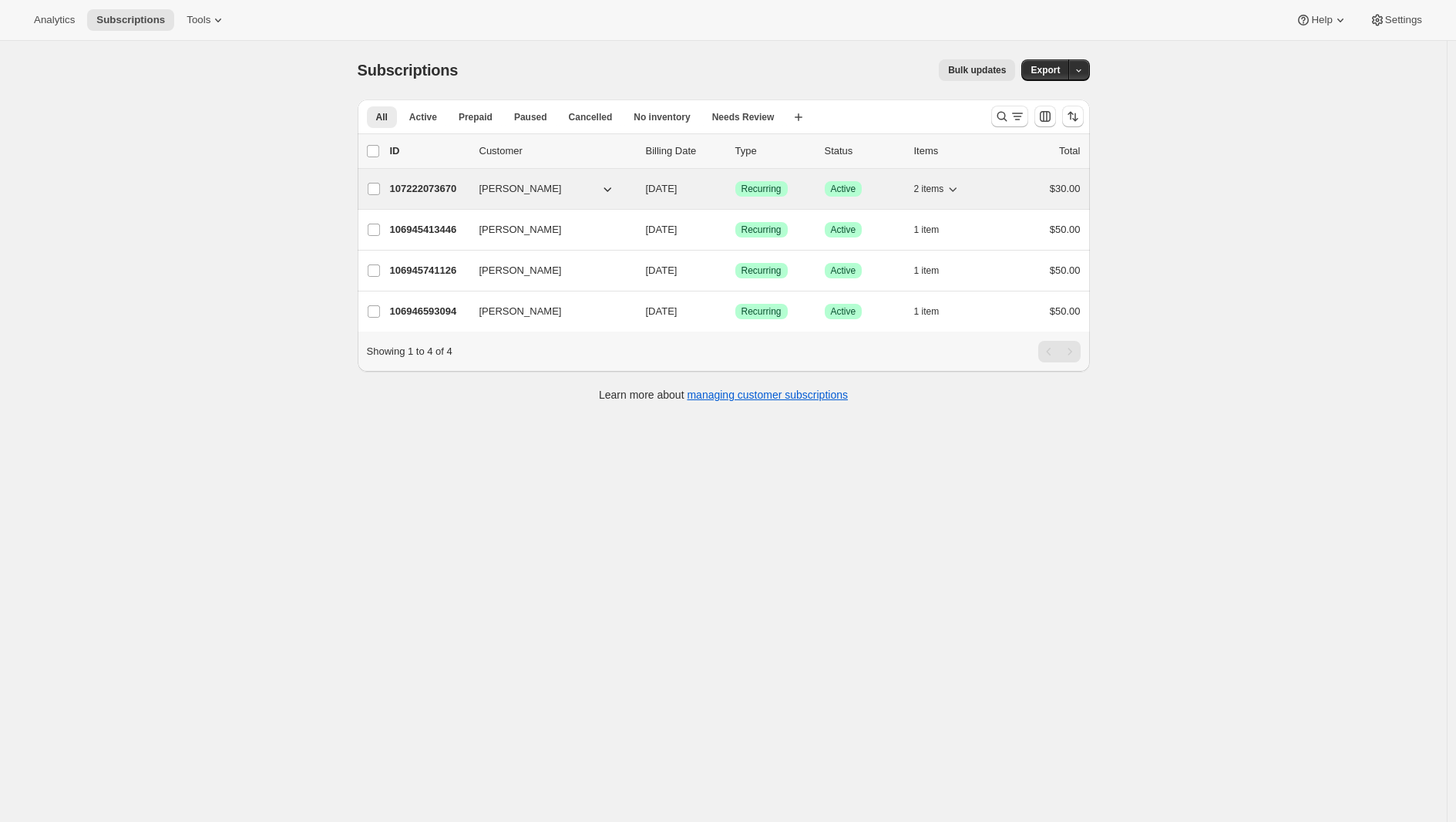 click on "107222073670" at bounding box center (429, 189) 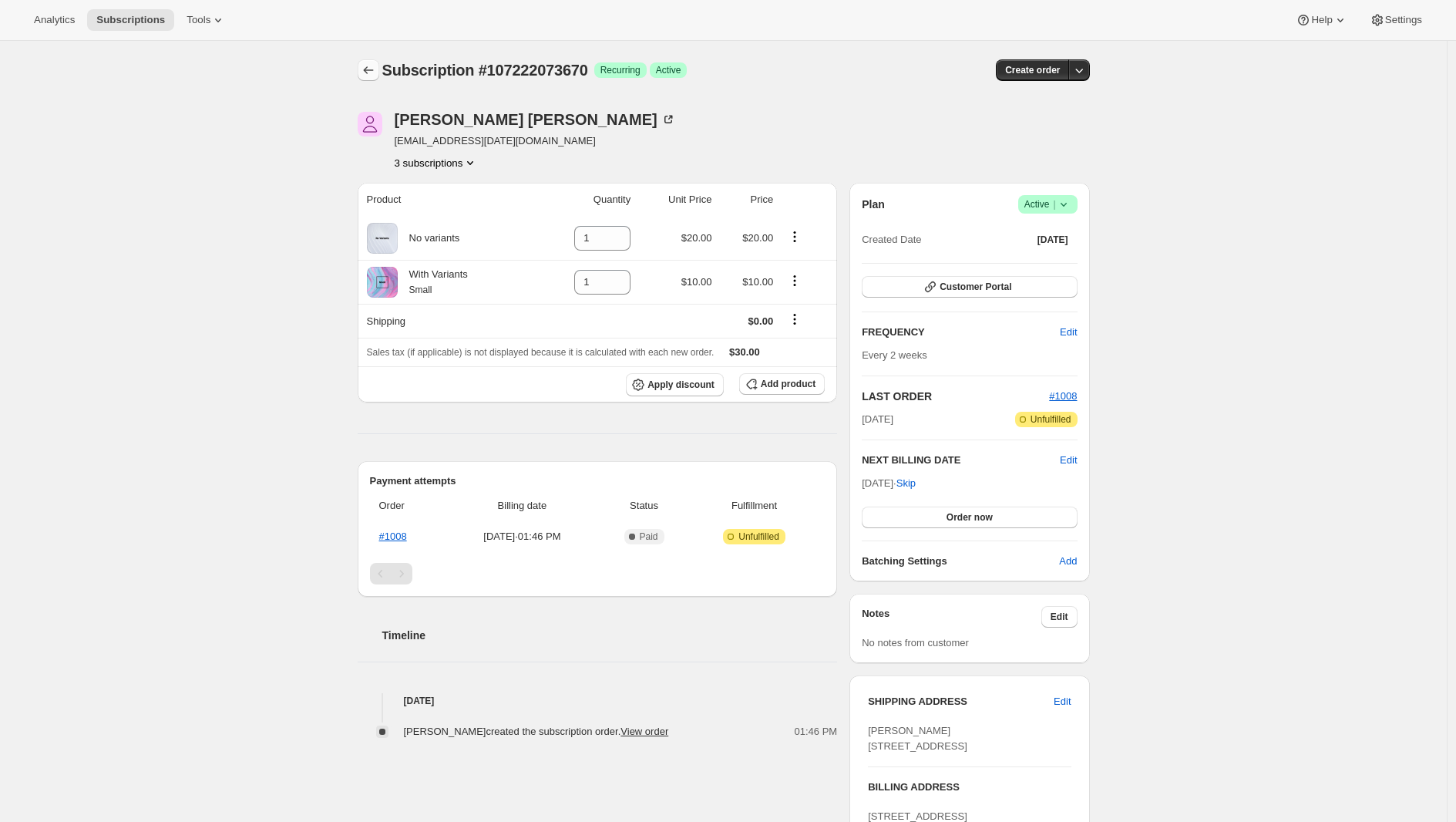 click 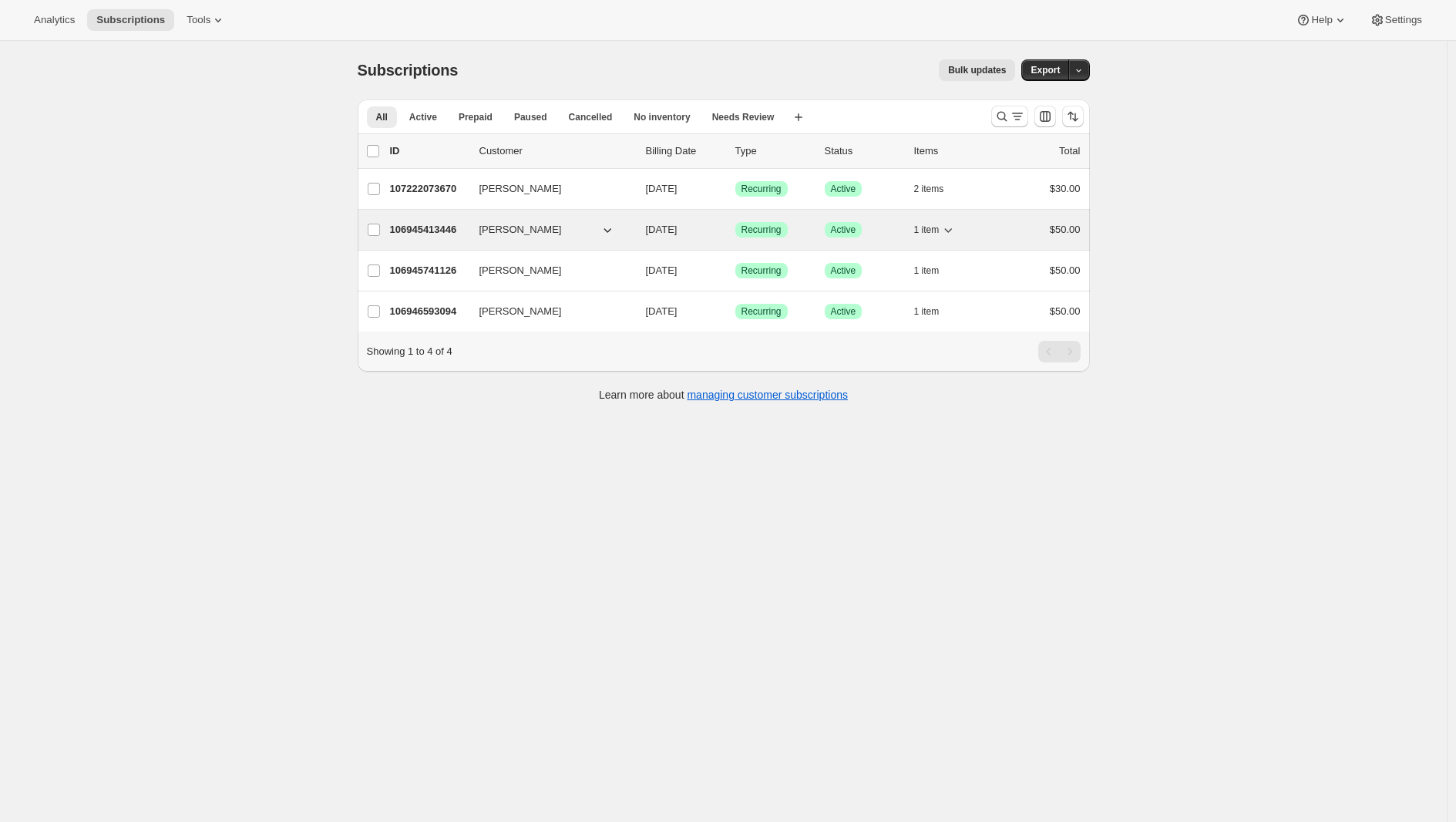 click on "106945413446" at bounding box center [429, 230] 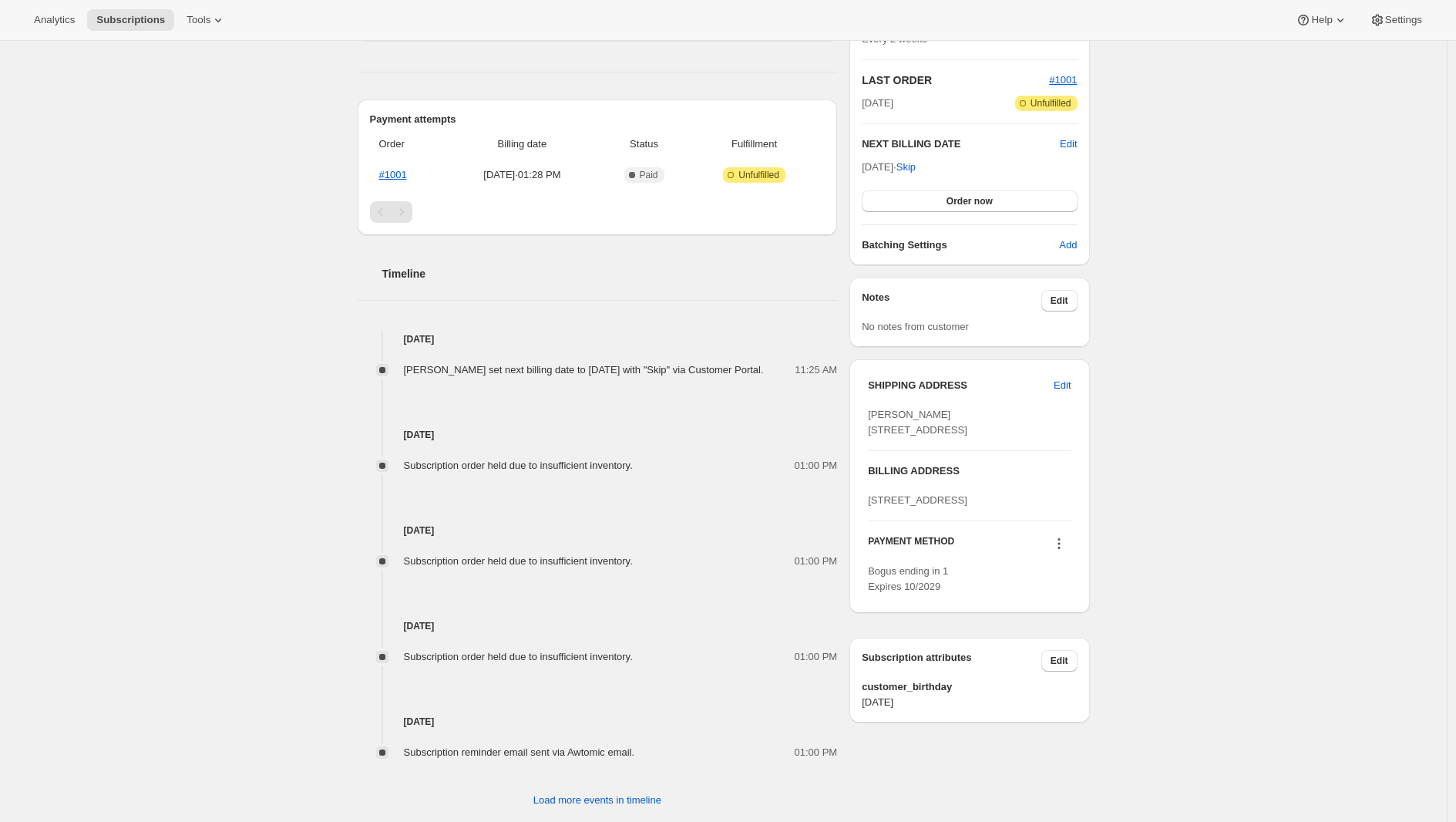 scroll, scrollTop: 81, scrollLeft: 0, axis: vertical 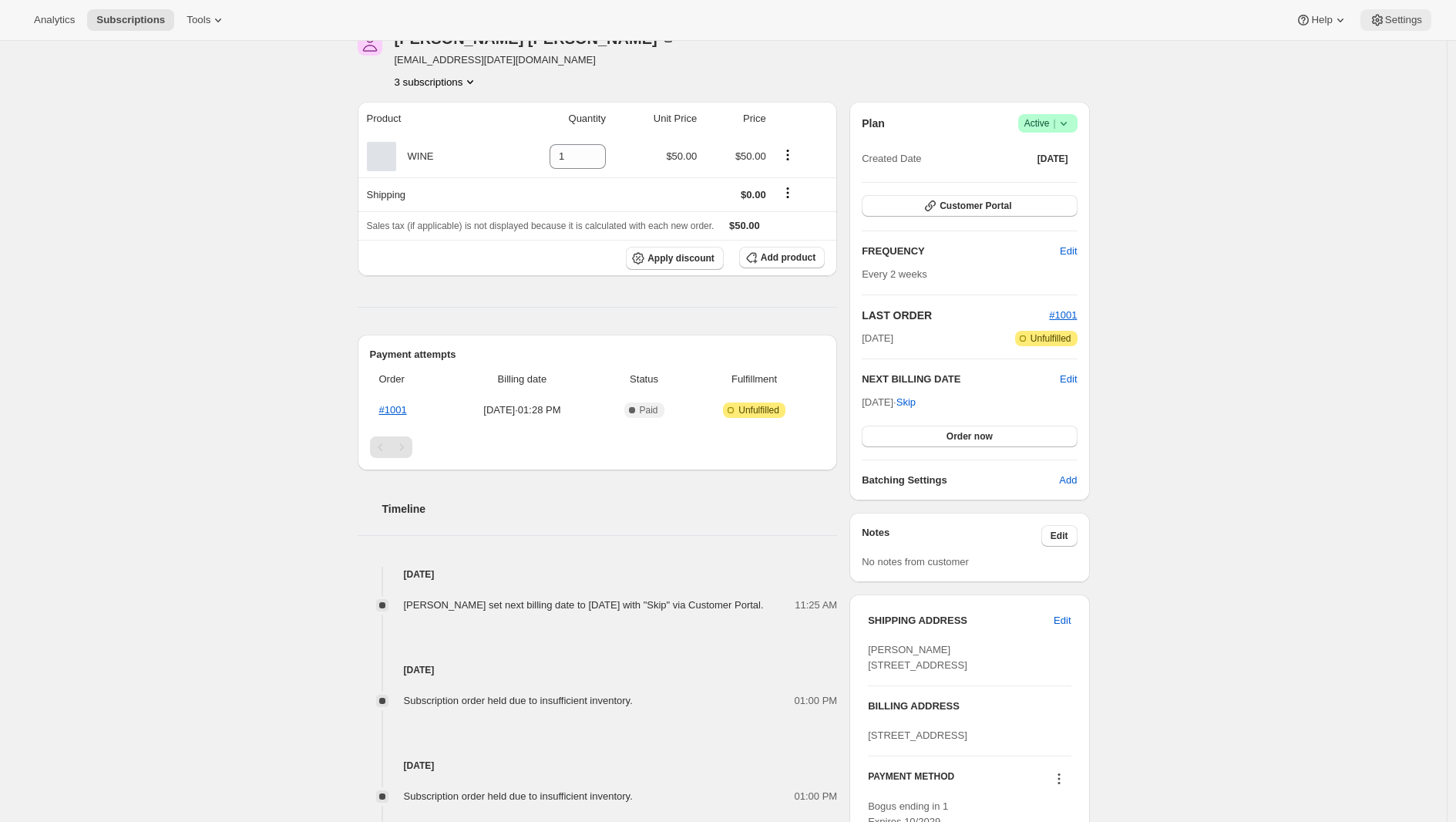 click on "Settings" at bounding box center (1404, 20) 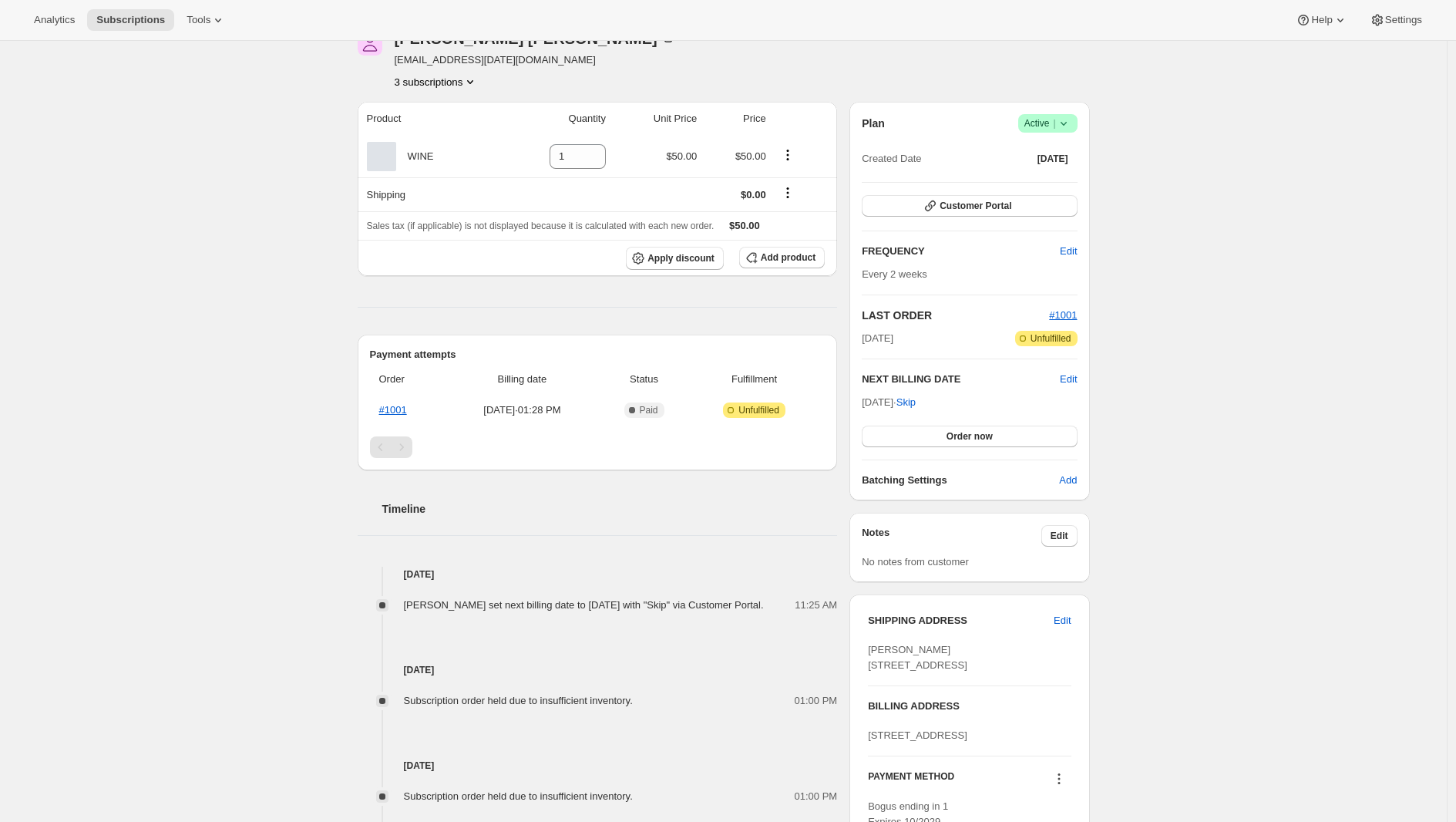 type 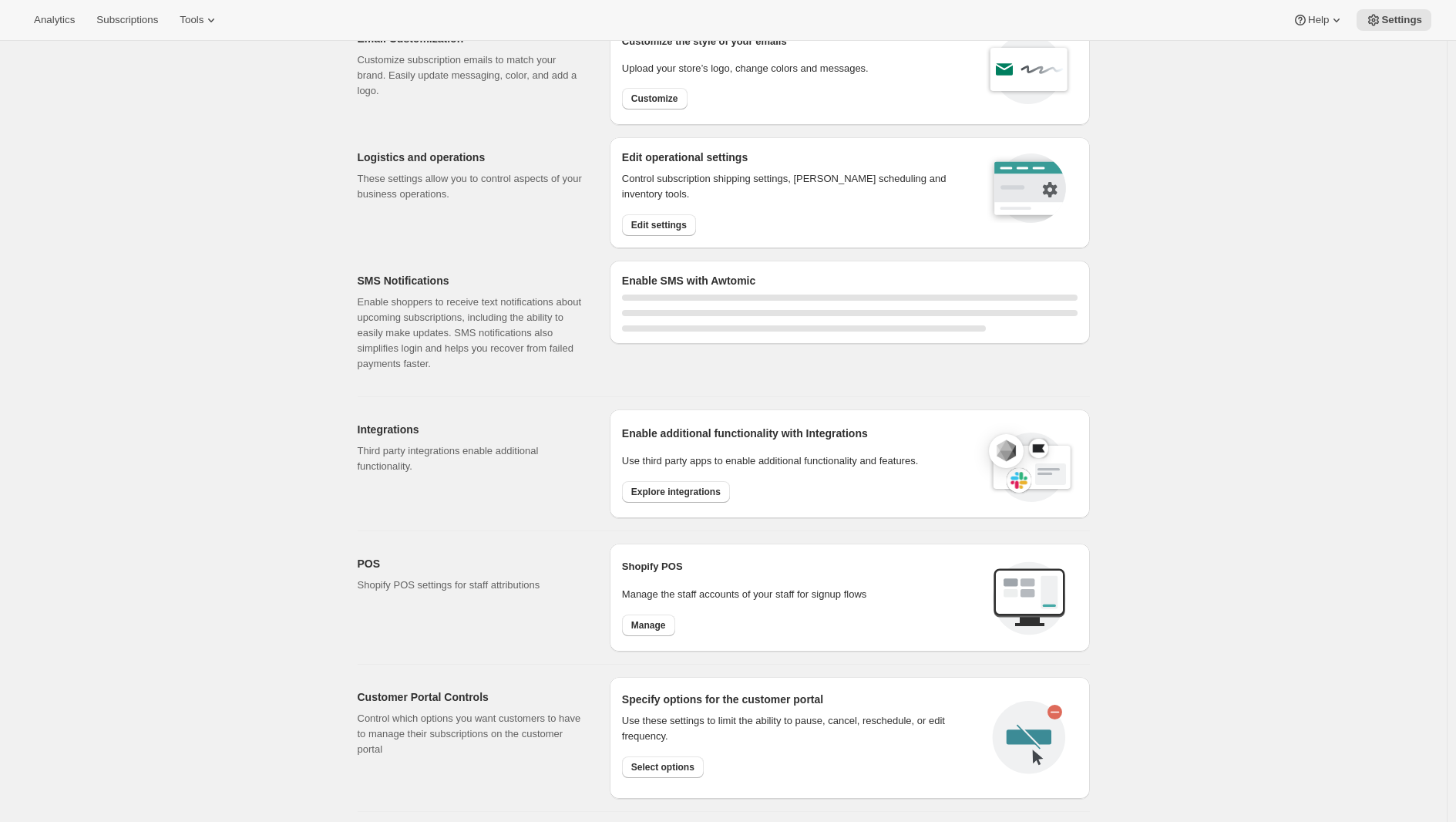 scroll, scrollTop: 0, scrollLeft: 0, axis: both 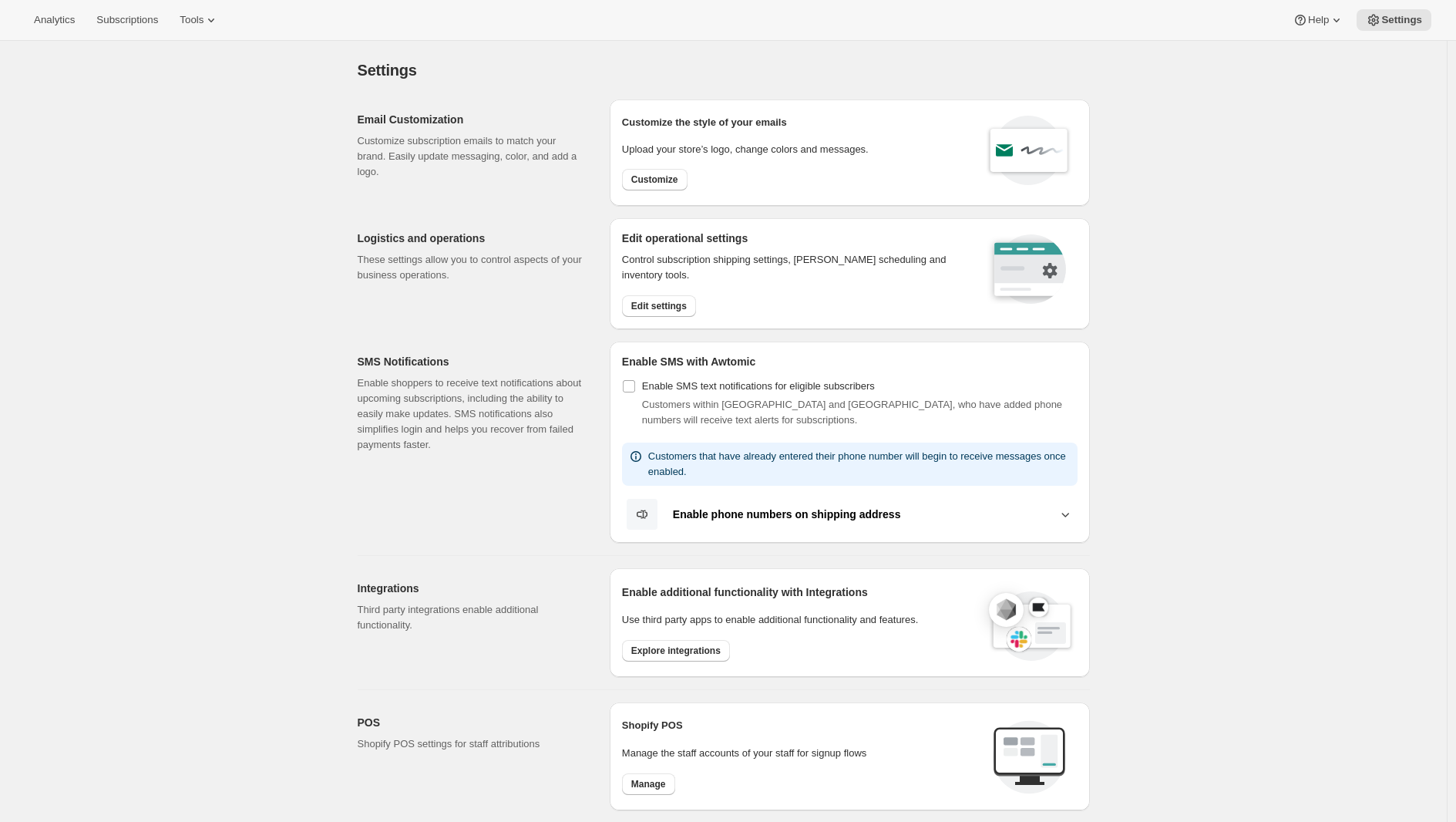 drag, startPoint x: 648, startPoint y: 652, endPoint x: 442, endPoint y: 579, distance: 218.5521 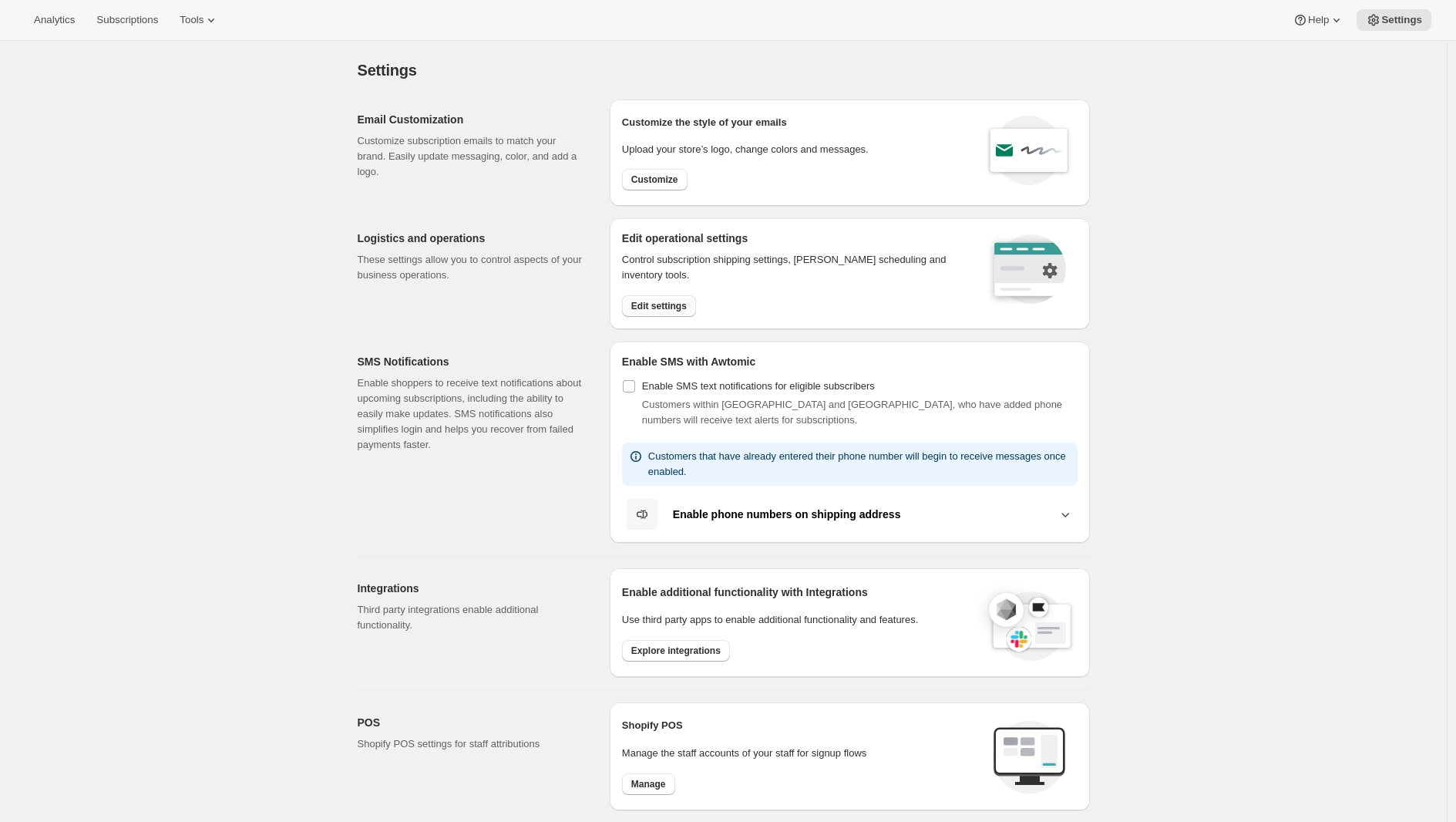 click on "Edit settings" at bounding box center (659, 306) 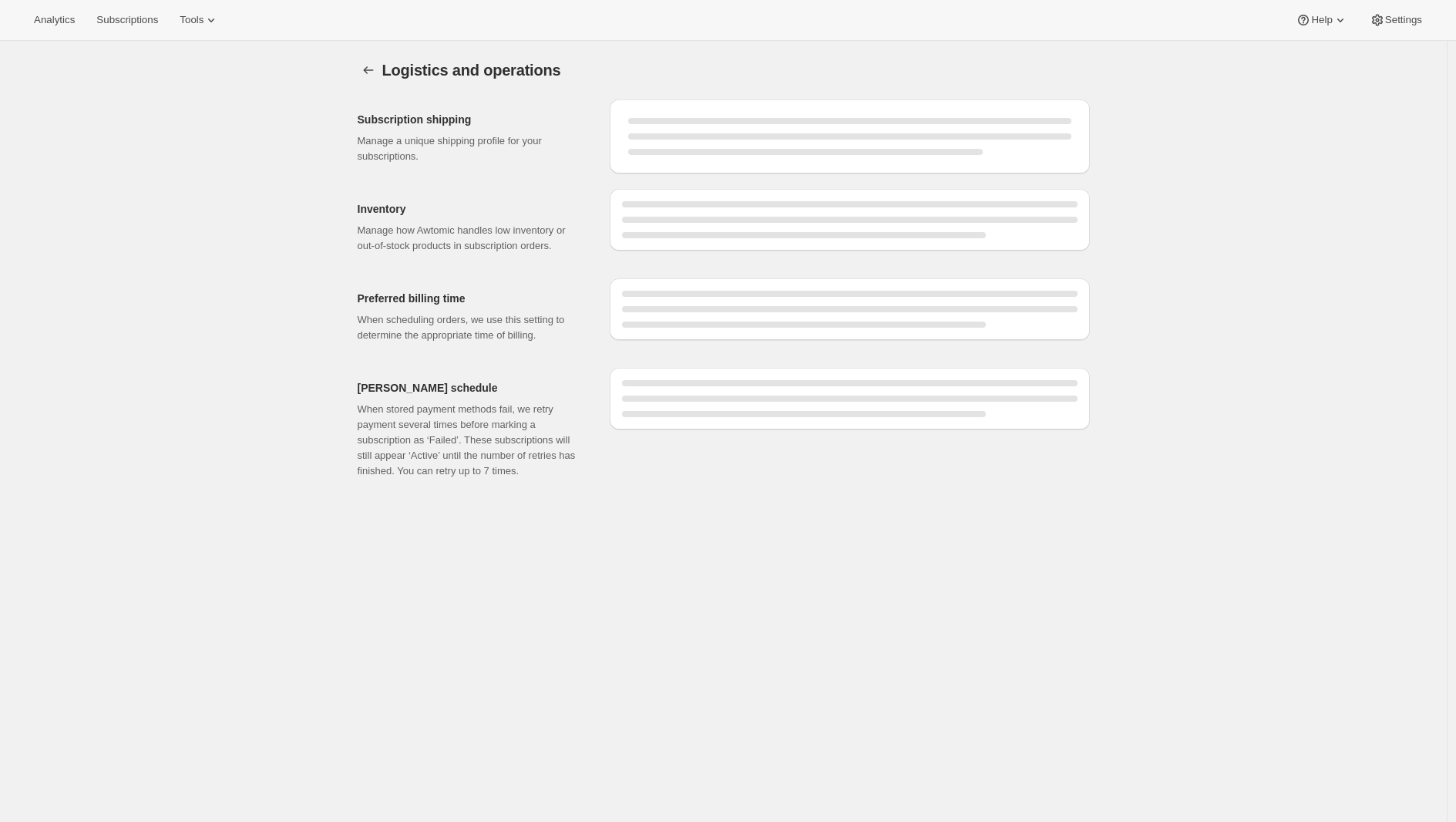 select on "DAY" 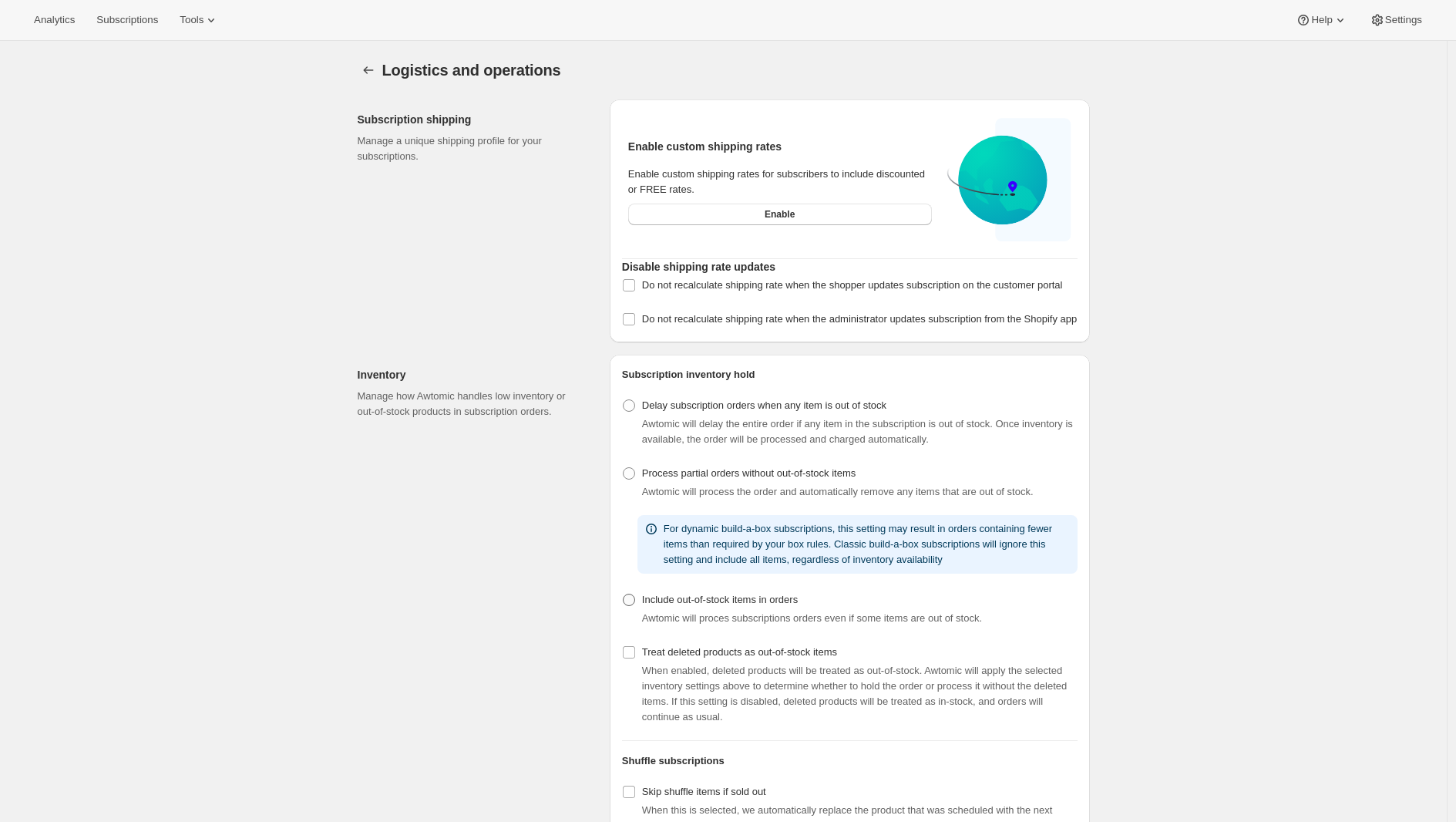 click at bounding box center [629, 600] 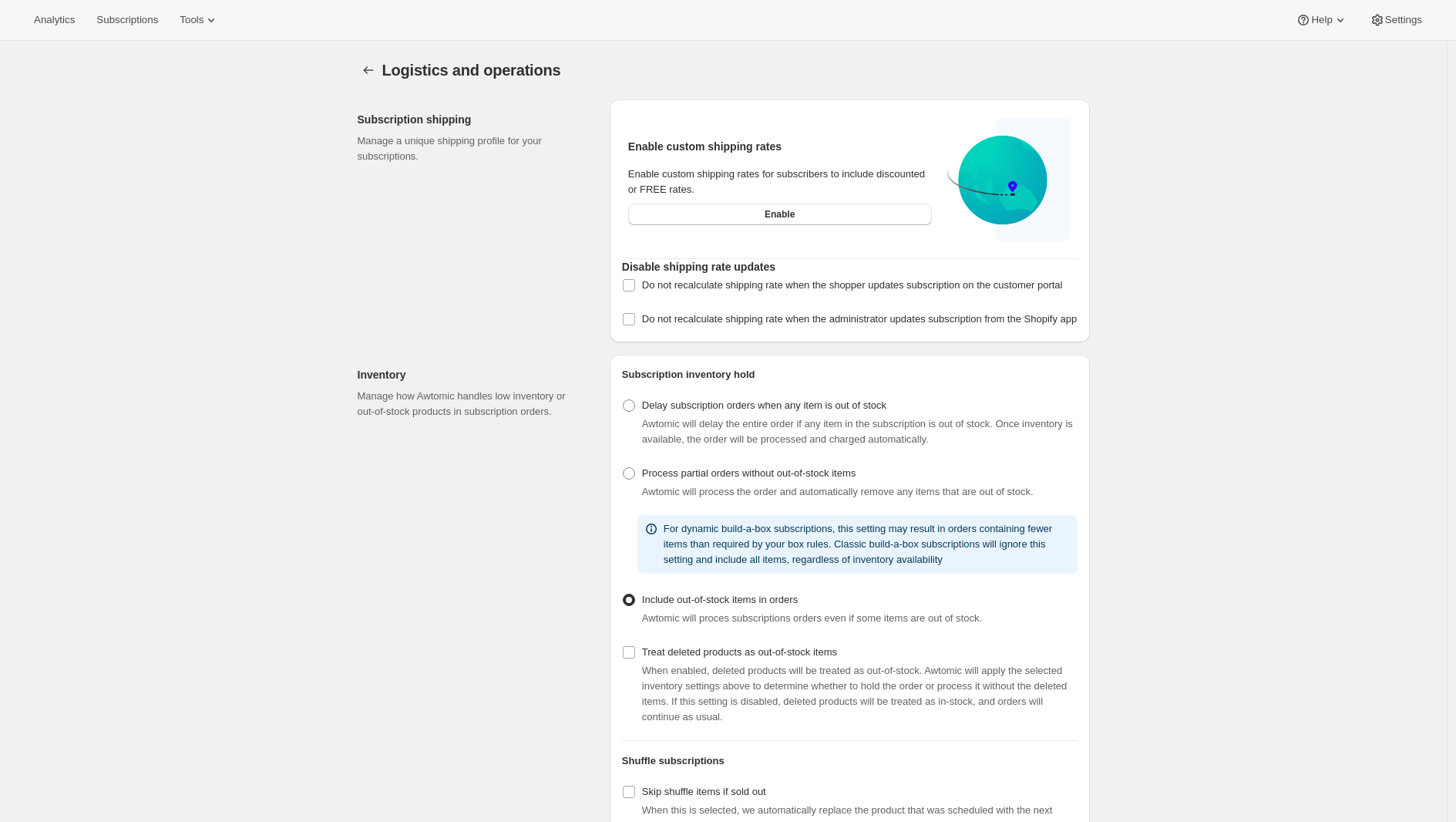 radio on "true" 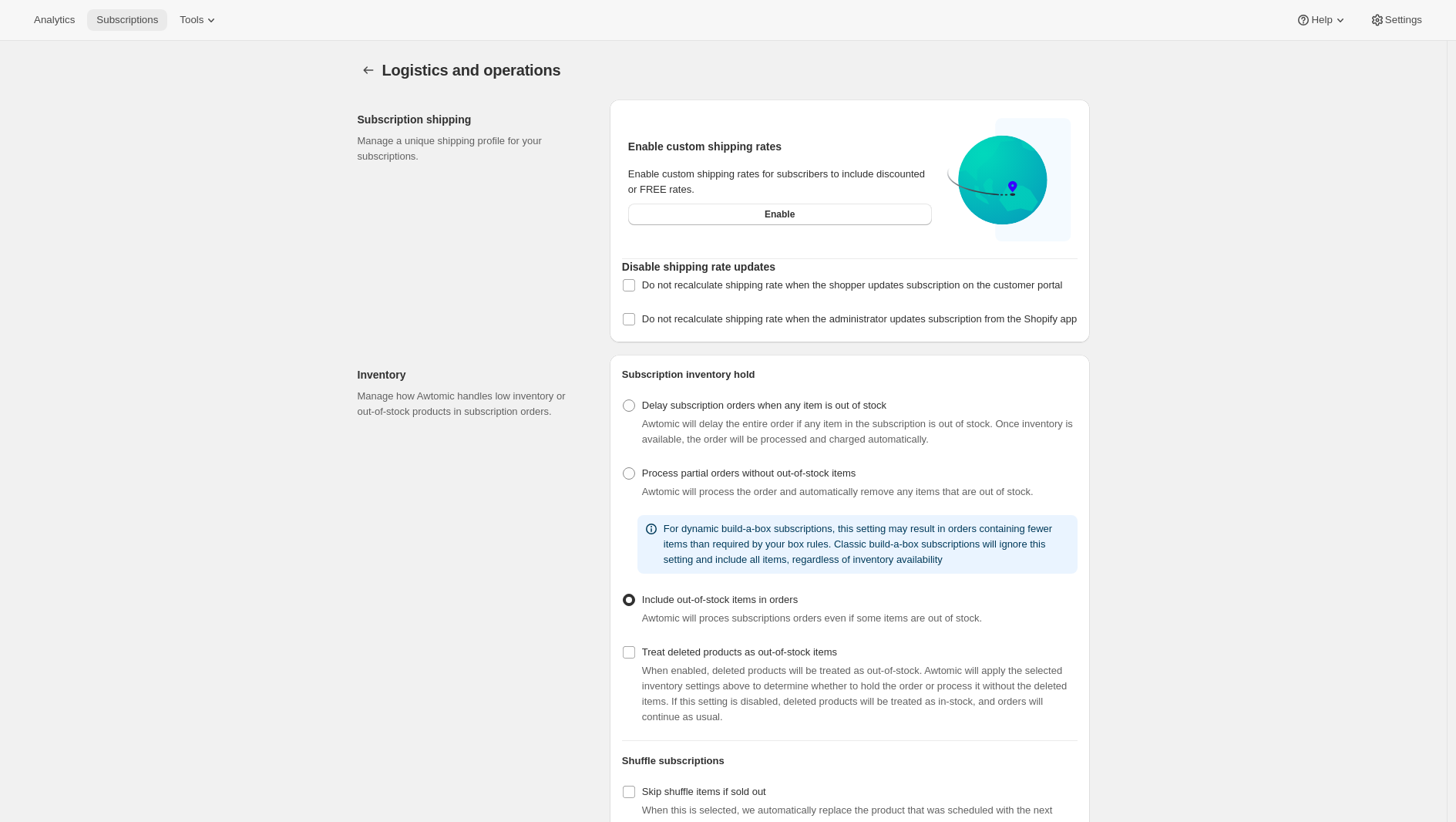 click on "Subscriptions" at bounding box center (127, 20) 